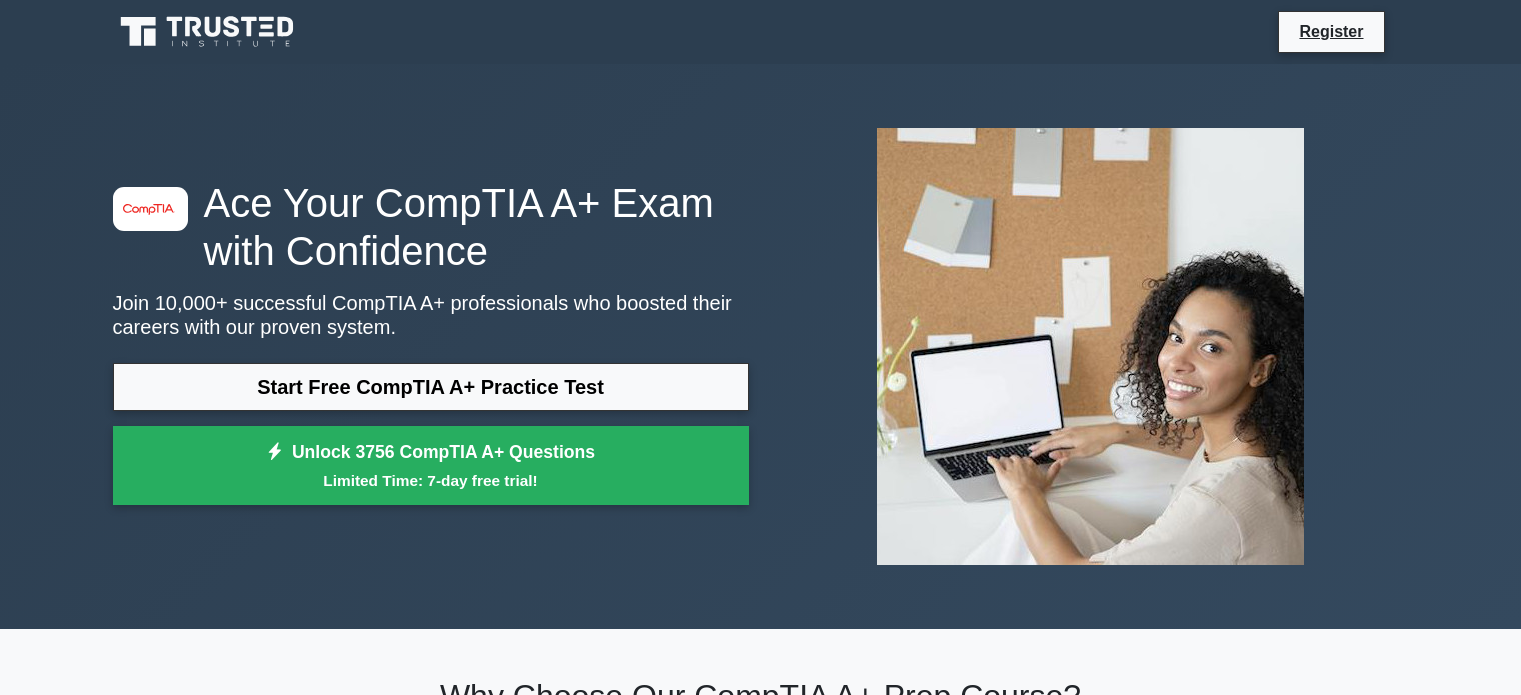 scroll, scrollTop: 0, scrollLeft: 0, axis: both 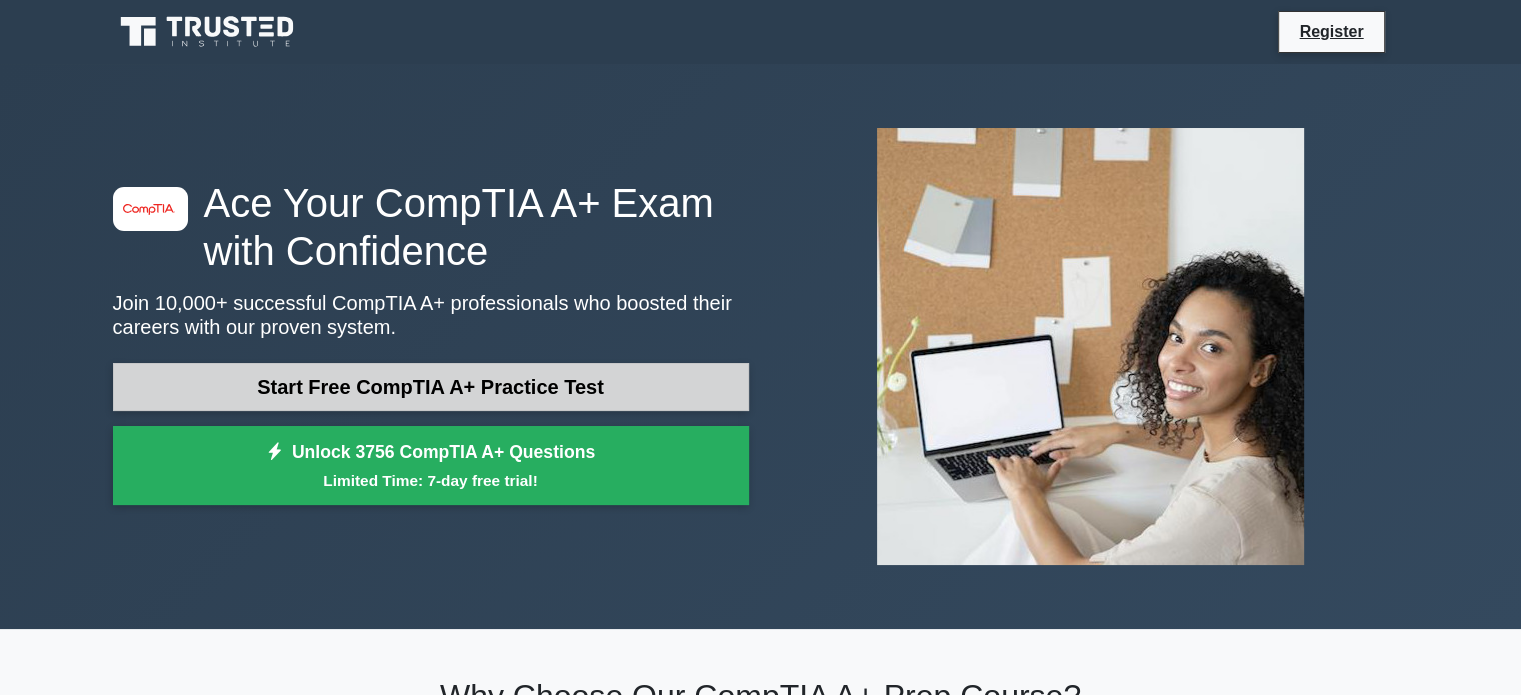 click on "Start Free CompTIA A+ Practice Test" at bounding box center [431, 387] 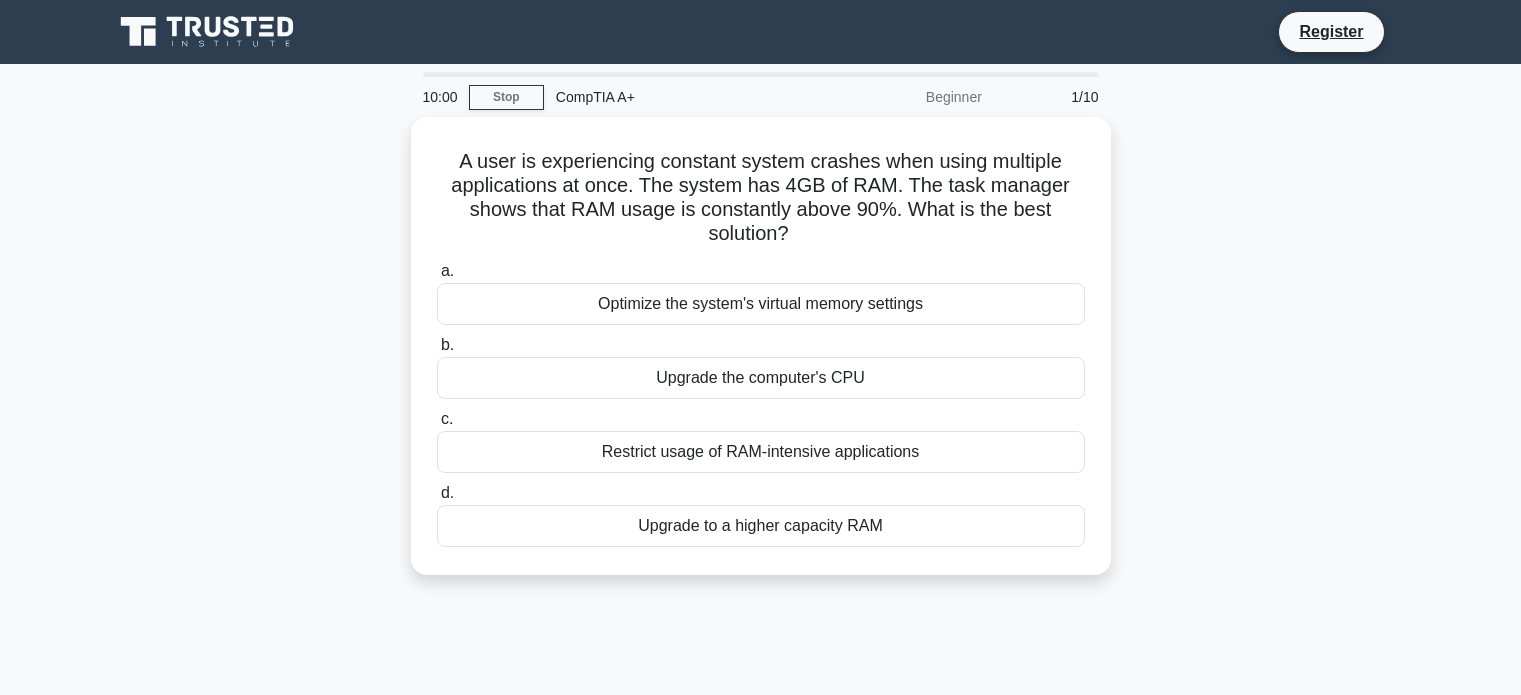 scroll, scrollTop: 0, scrollLeft: 0, axis: both 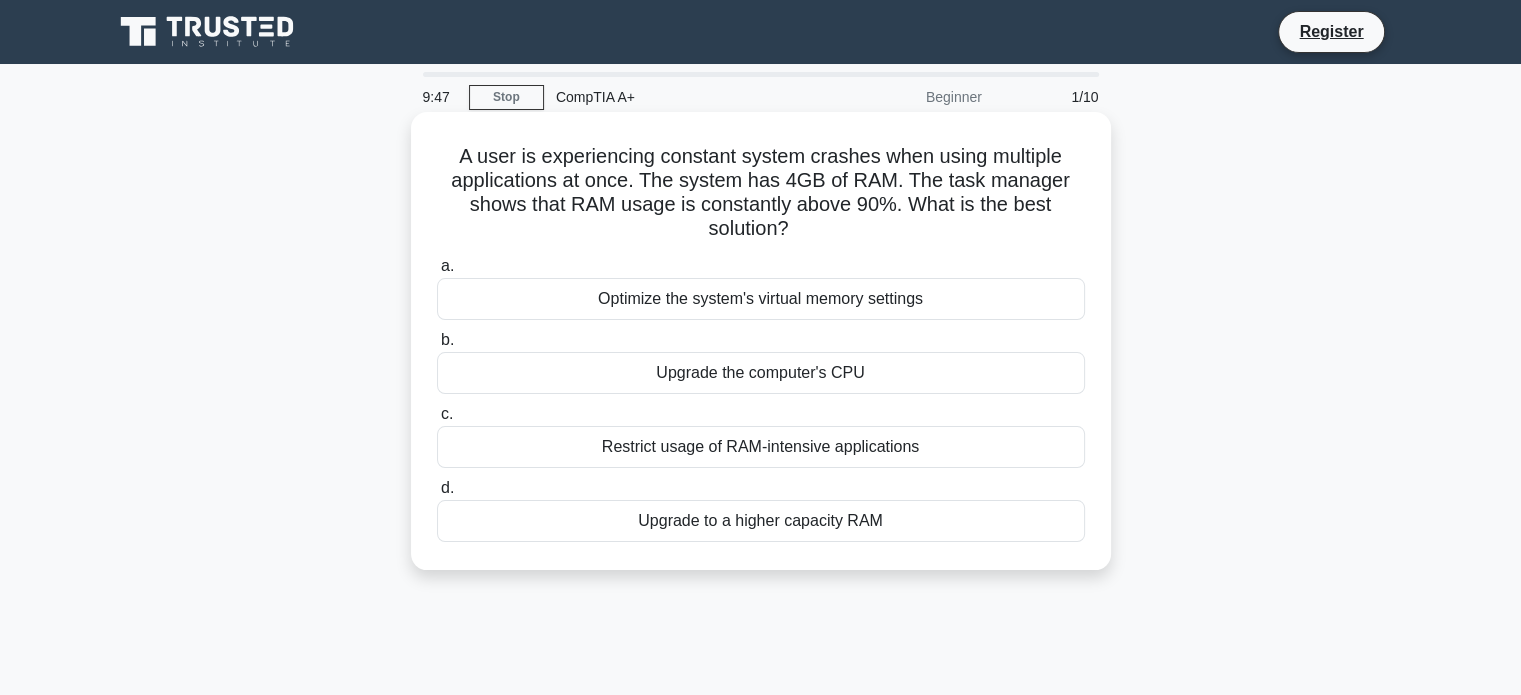 click on "Upgrade to a higher capacity RAM" at bounding box center [761, 521] 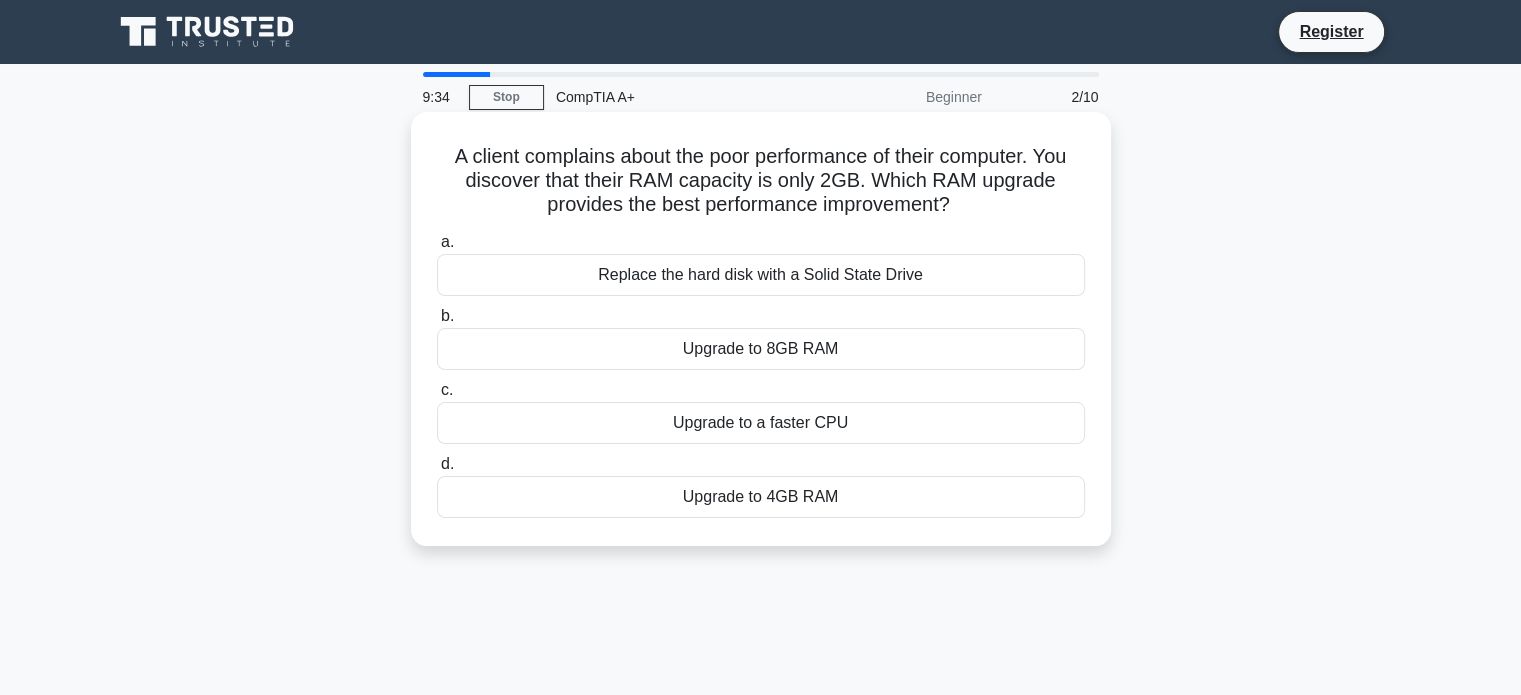 click on "Upgrade to 8GB RAM" at bounding box center (761, 349) 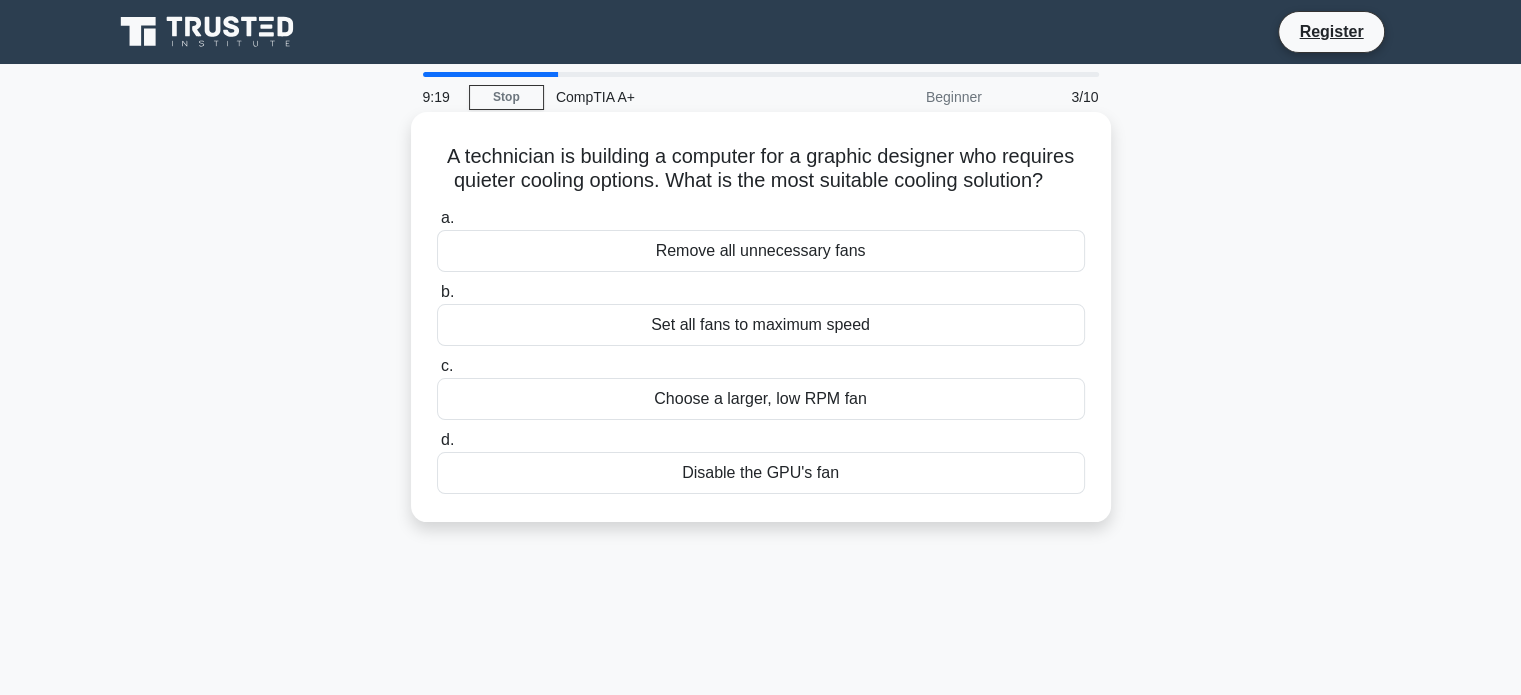 click on "Choose a larger, low RPM fan" at bounding box center (761, 399) 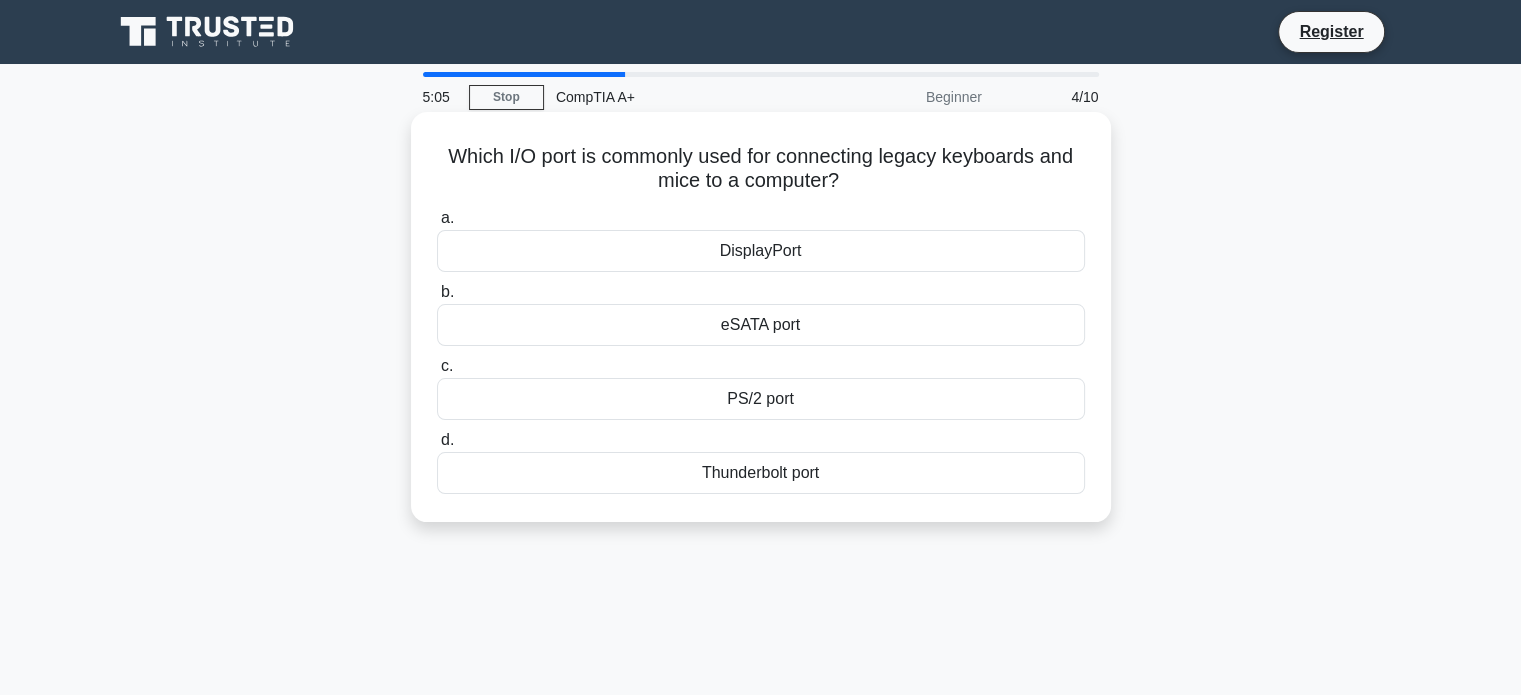 click on "PS/2 port" at bounding box center (761, 399) 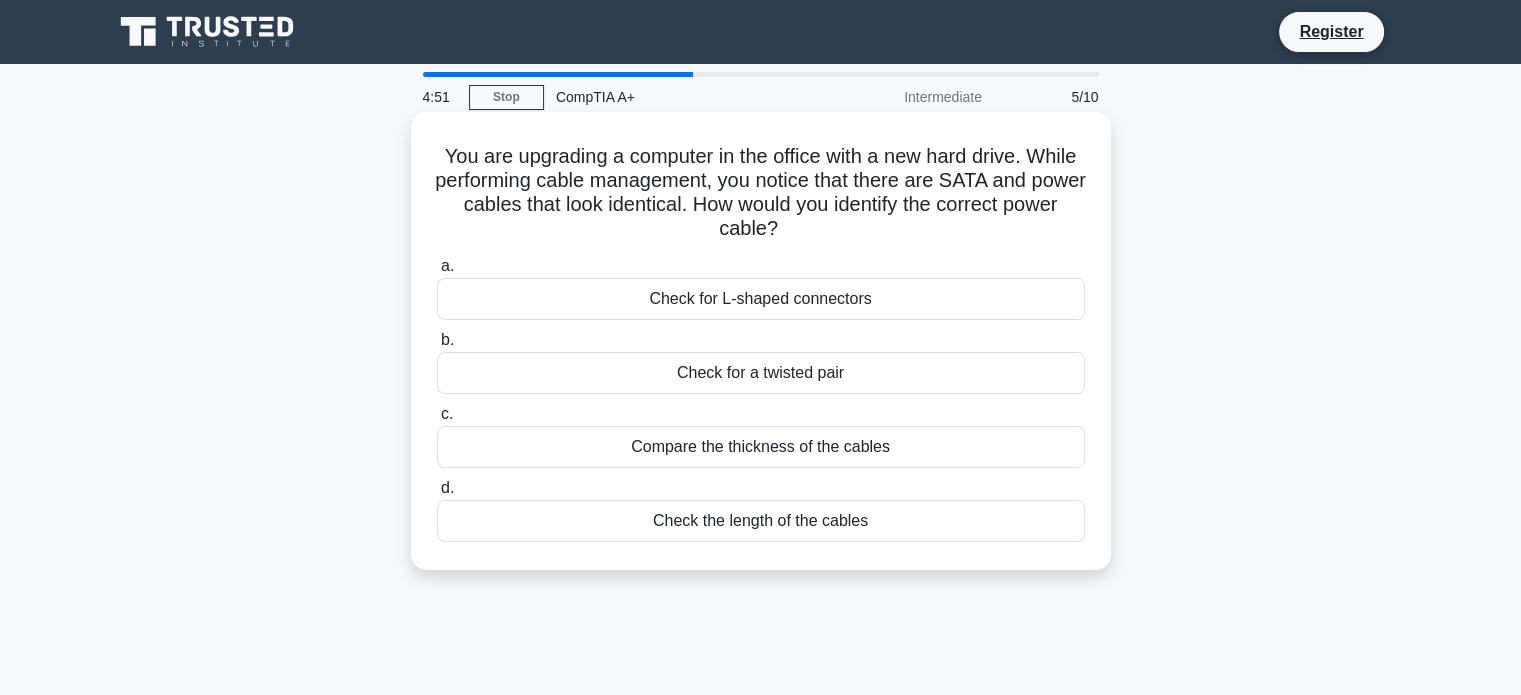 click on "Check for L-shaped connectors" at bounding box center (761, 299) 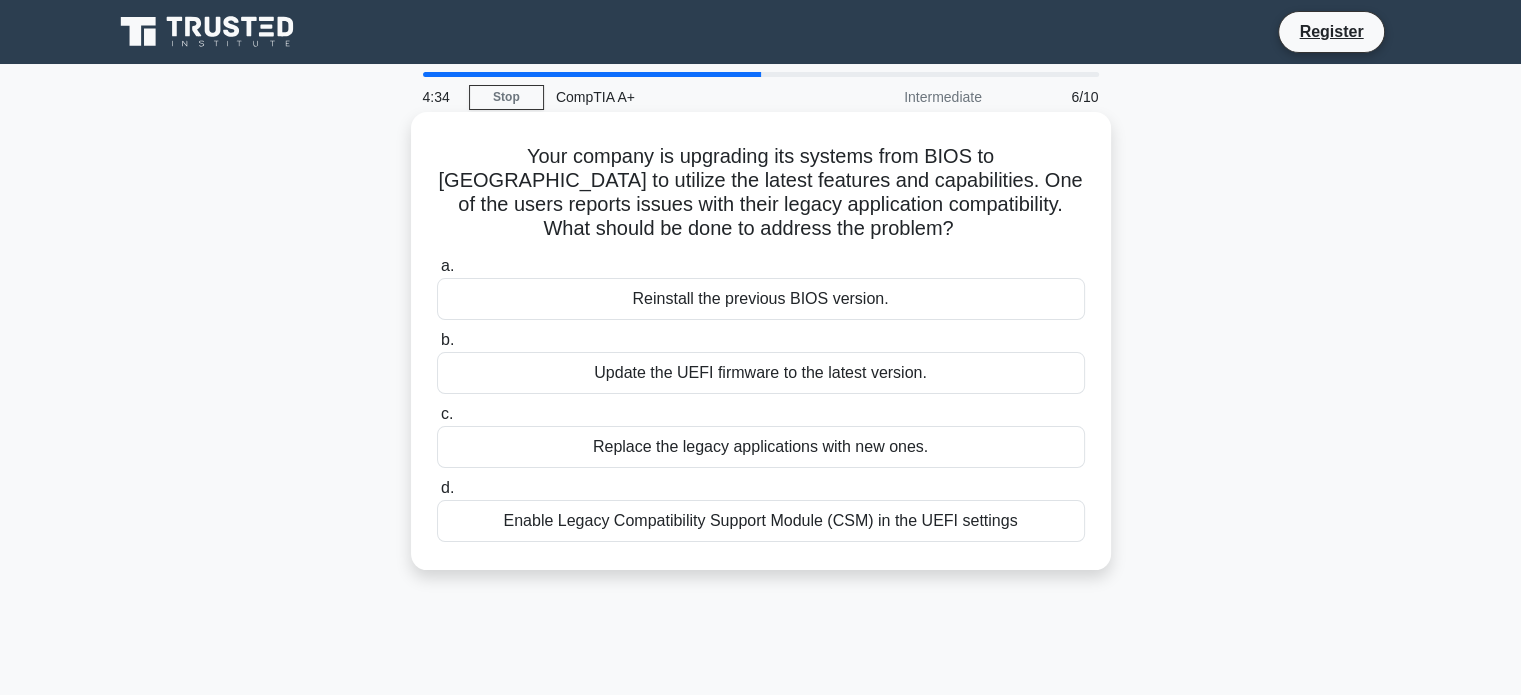click on "Enable Legacy Compatibility Support Module (CSM) in the UEFI settings" at bounding box center [761, 521] 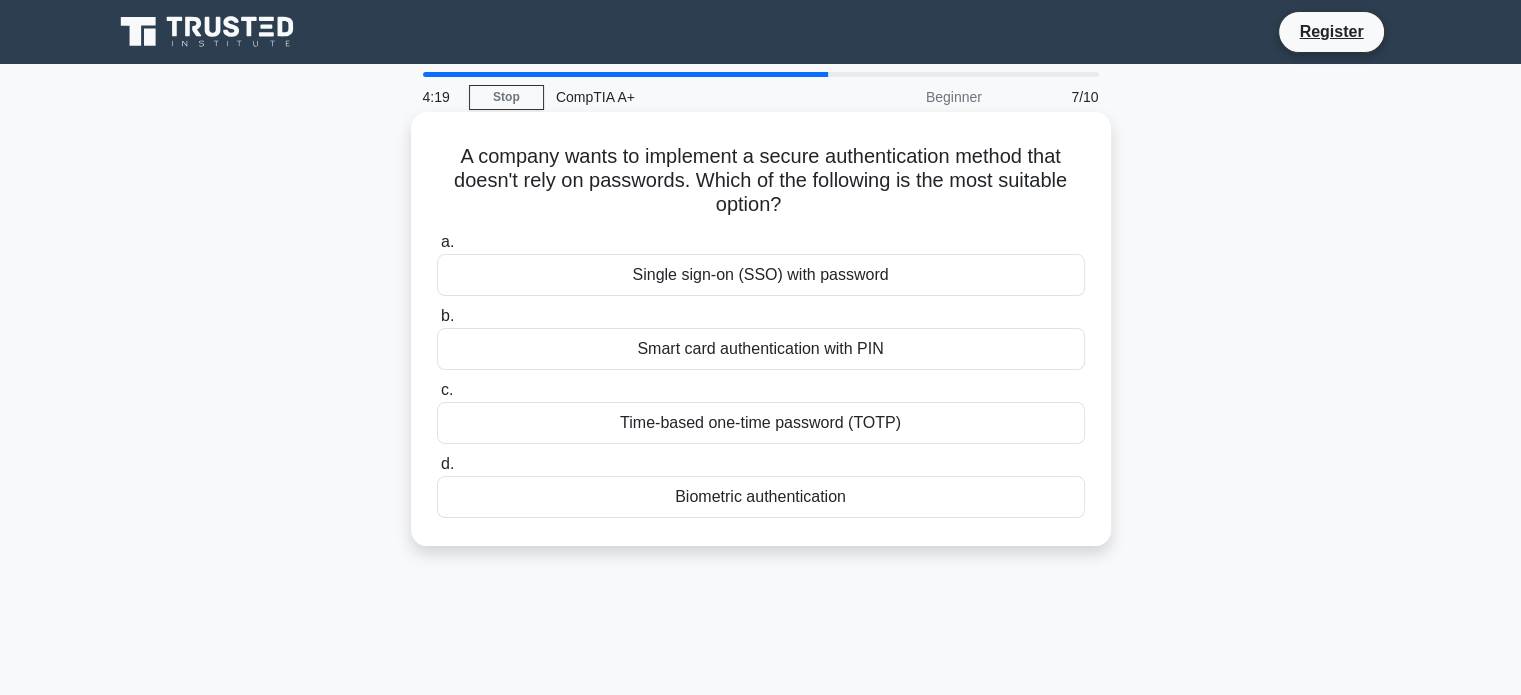click on "Biometric authentication" at bounding box center [761, 497] 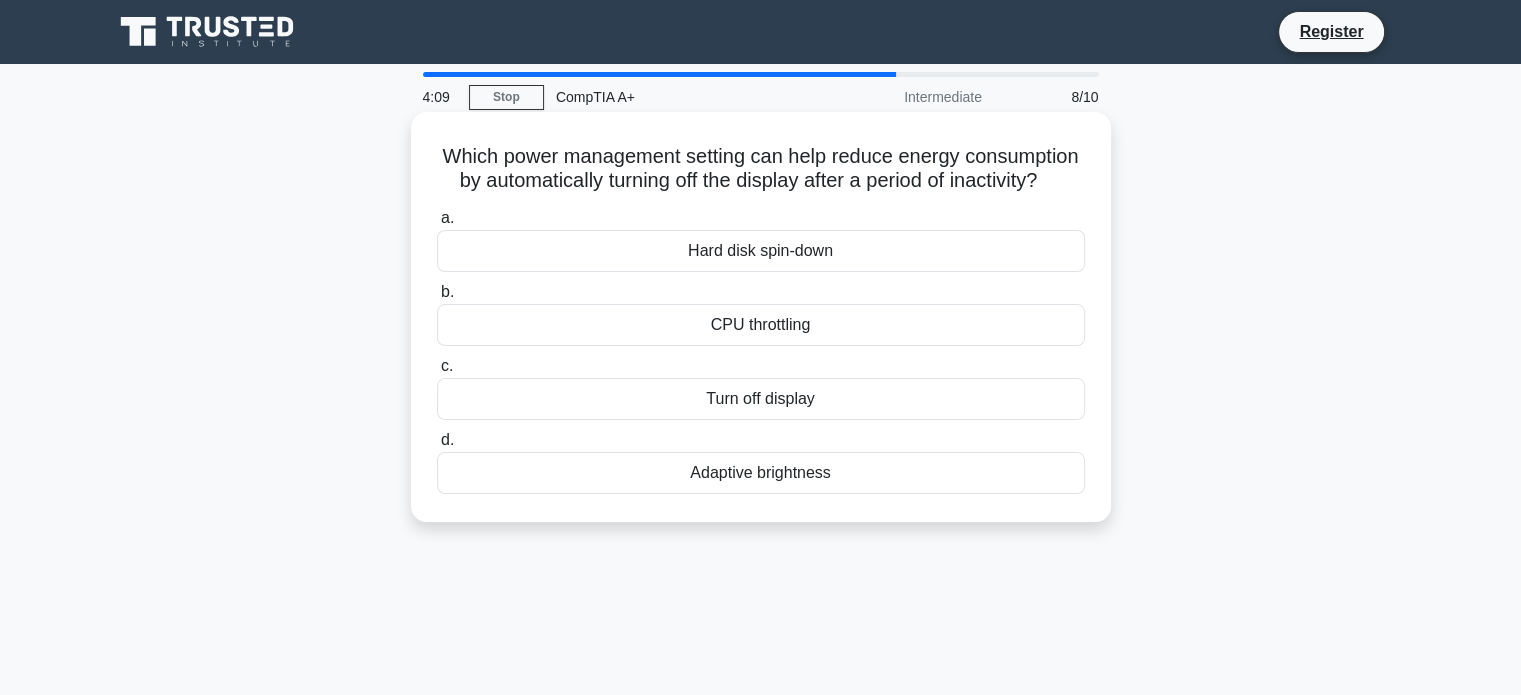 click on "Turn off display" at bounding box center (761, 399) 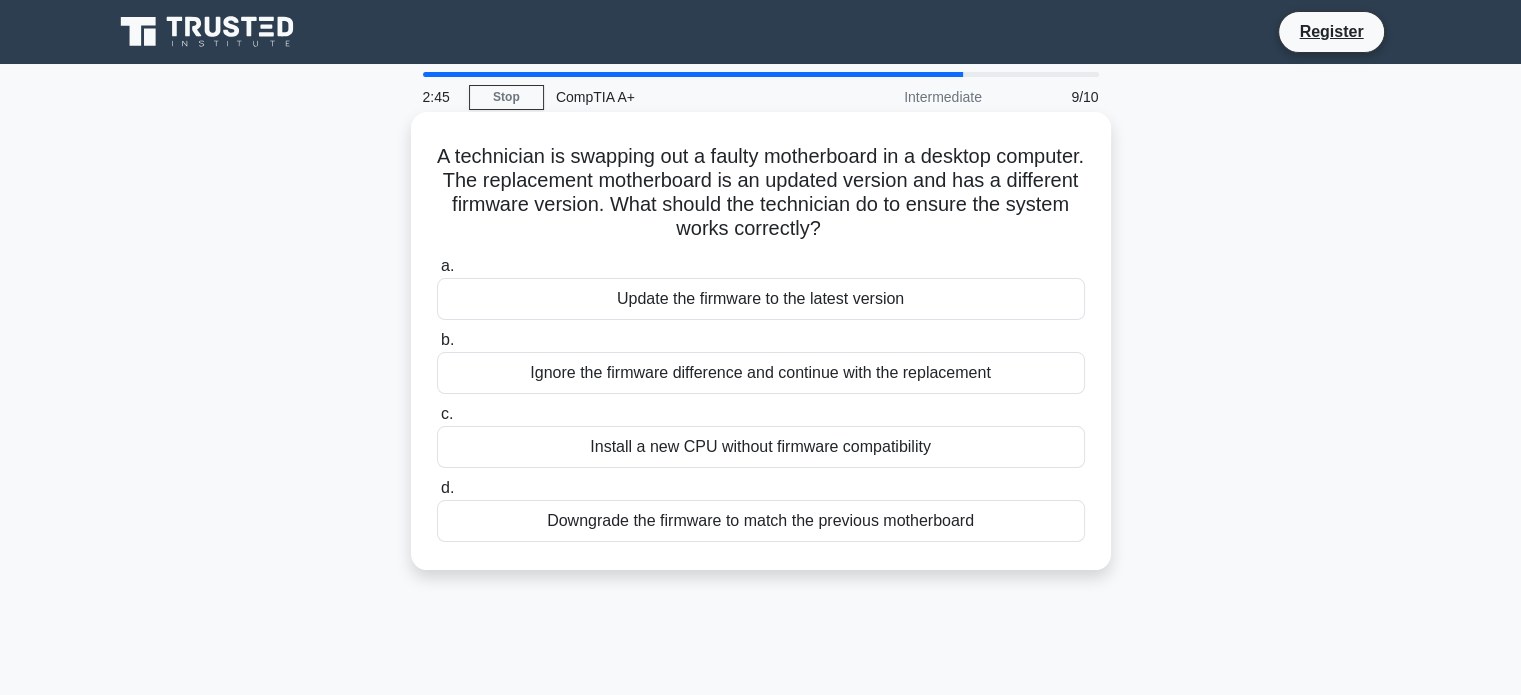 click on "Update the firmware to the latest version" at bounding box center (761, 299) 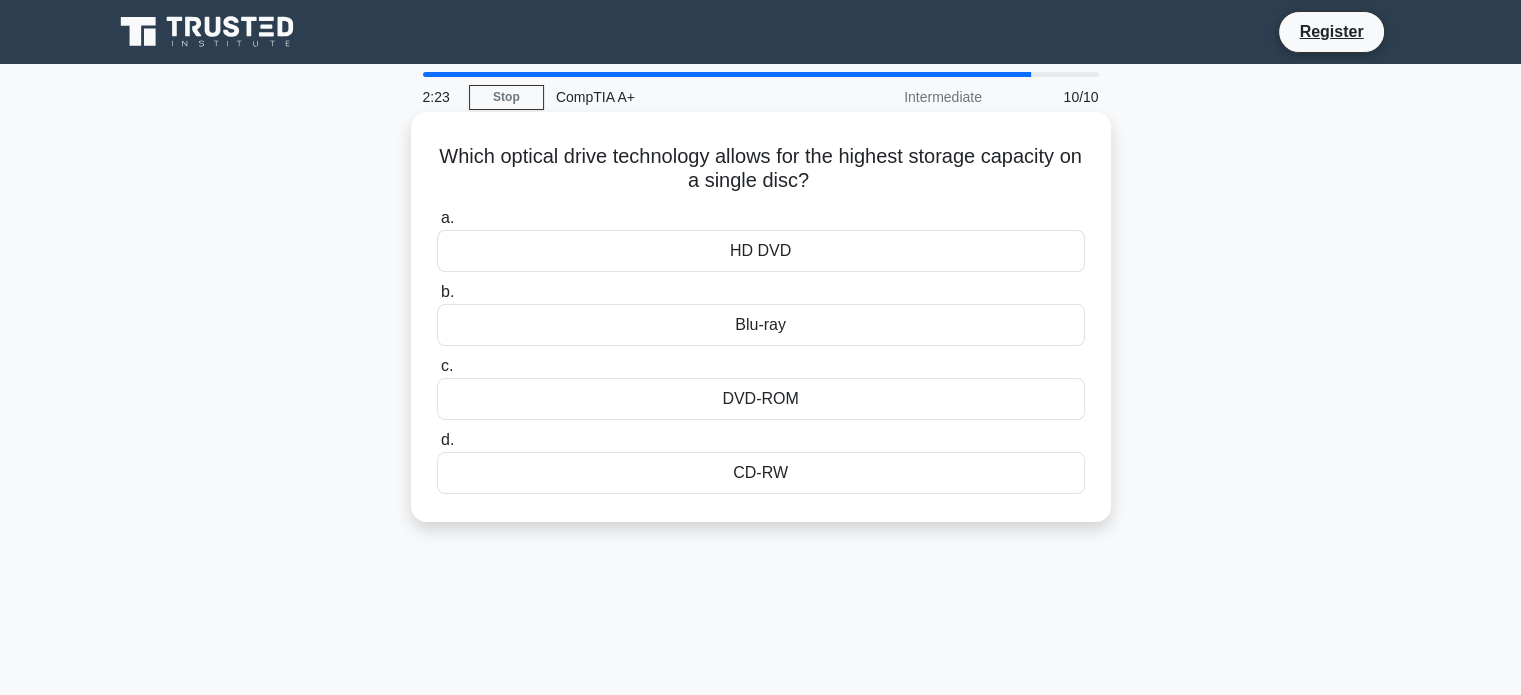 drag, startPoint x: 443, startPoint y: 151, endPoint x: 885, endPoint y: 481, distance: 551.6013 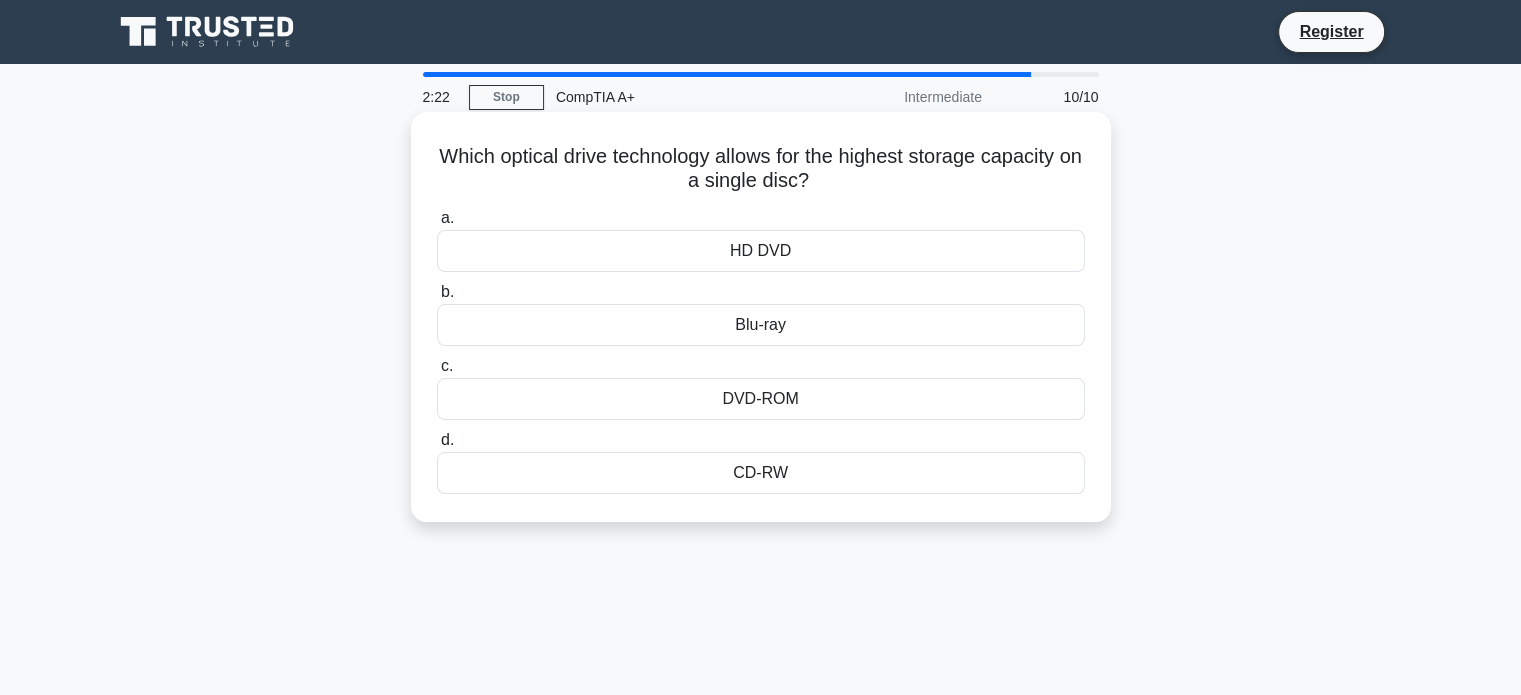 copy on "Which optical drive technology allows for the highest storage capacity on a single disc?
.spinner_0XTQ{transform-origin:center;animation:spinner_y6GP .75s linear infinite}@keyframes spinner_y6GP{100%{transform:rotate(360deg)}}
a.
HD DVD
b.
Blu-ray
c.
DVD-ROM
d.
CD-RW" 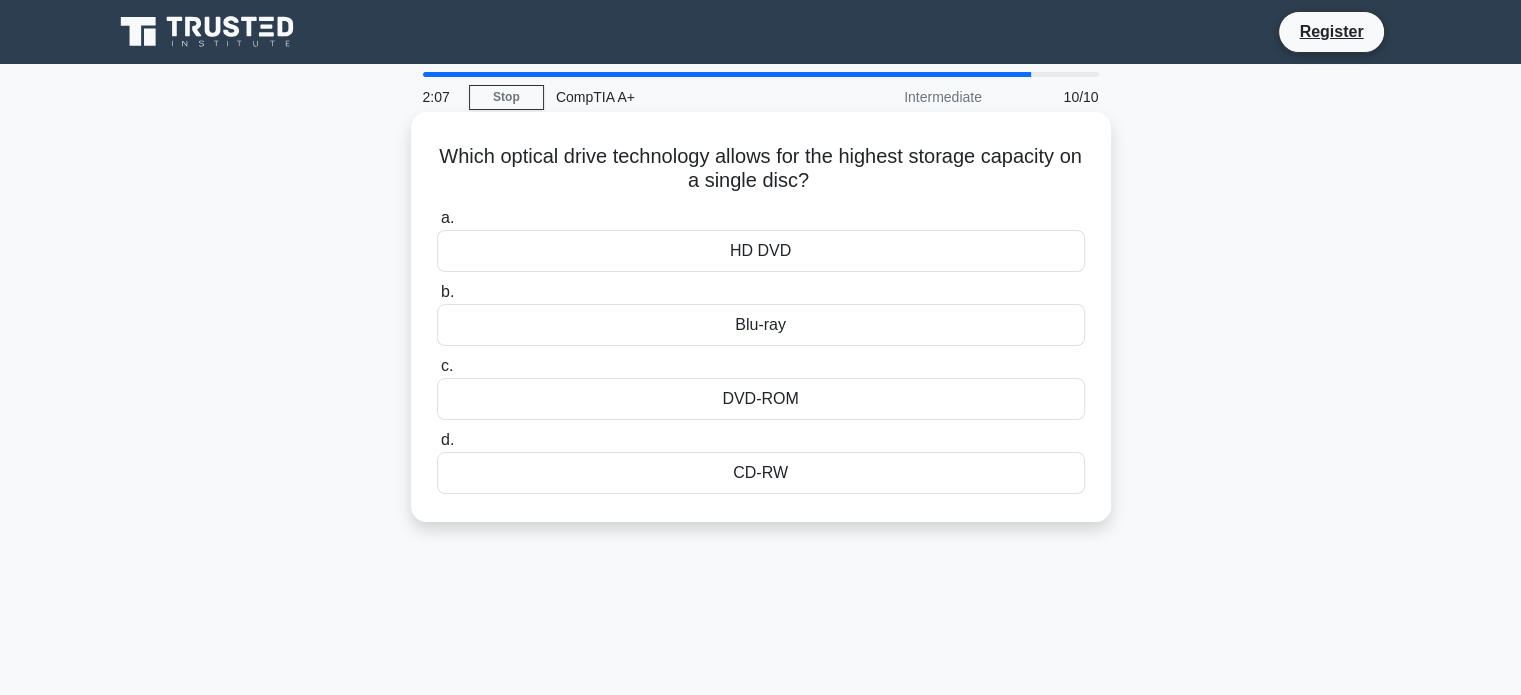 click on "Blu-ray" at bounding box center [761, 325] 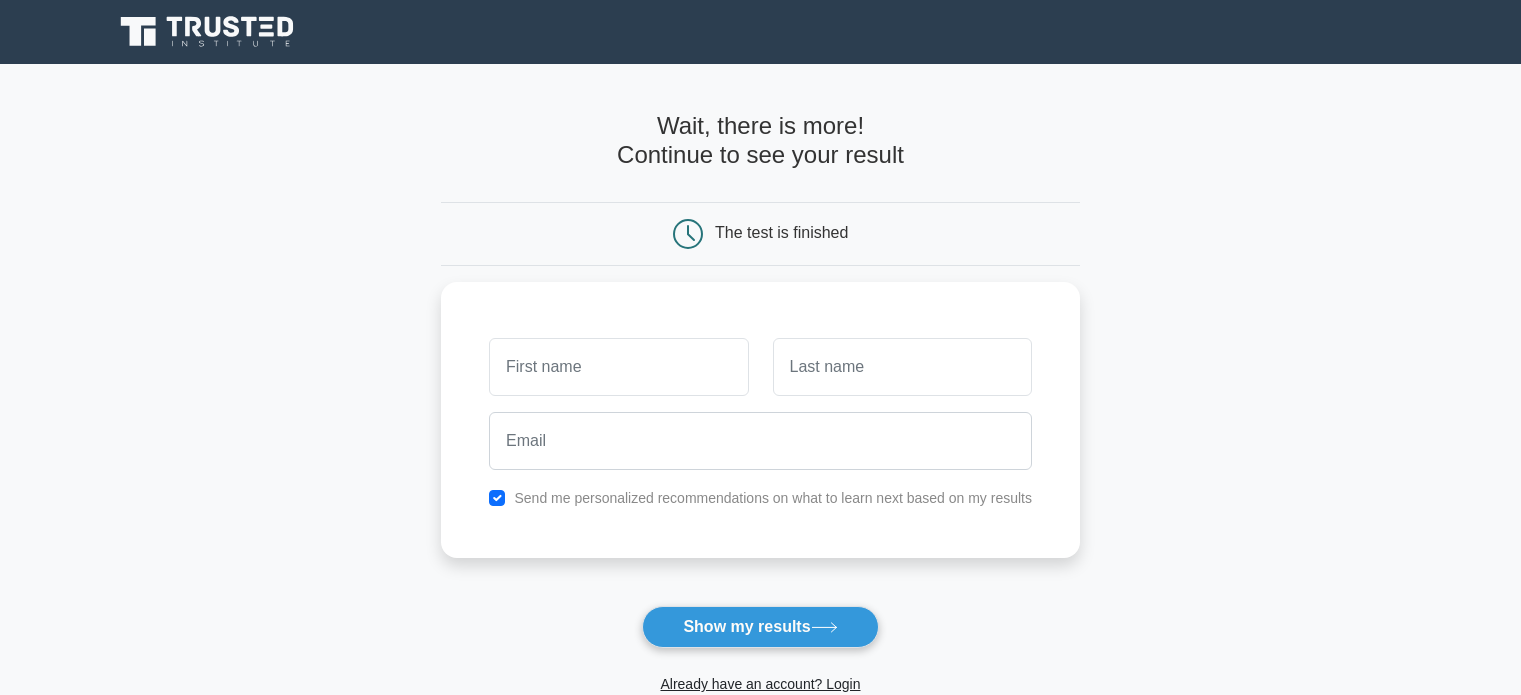 scroll, scrollTop: 0, scrollLeft: 0, axis: both 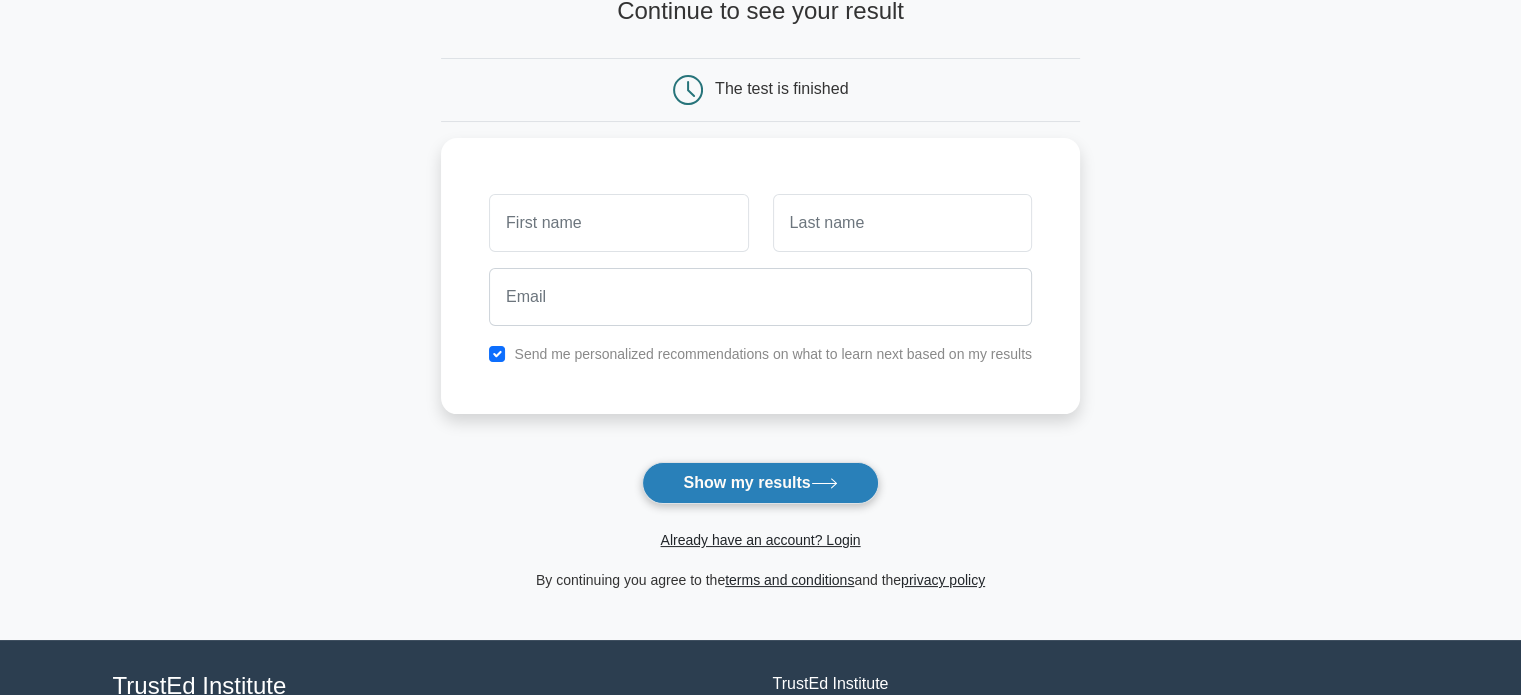 click 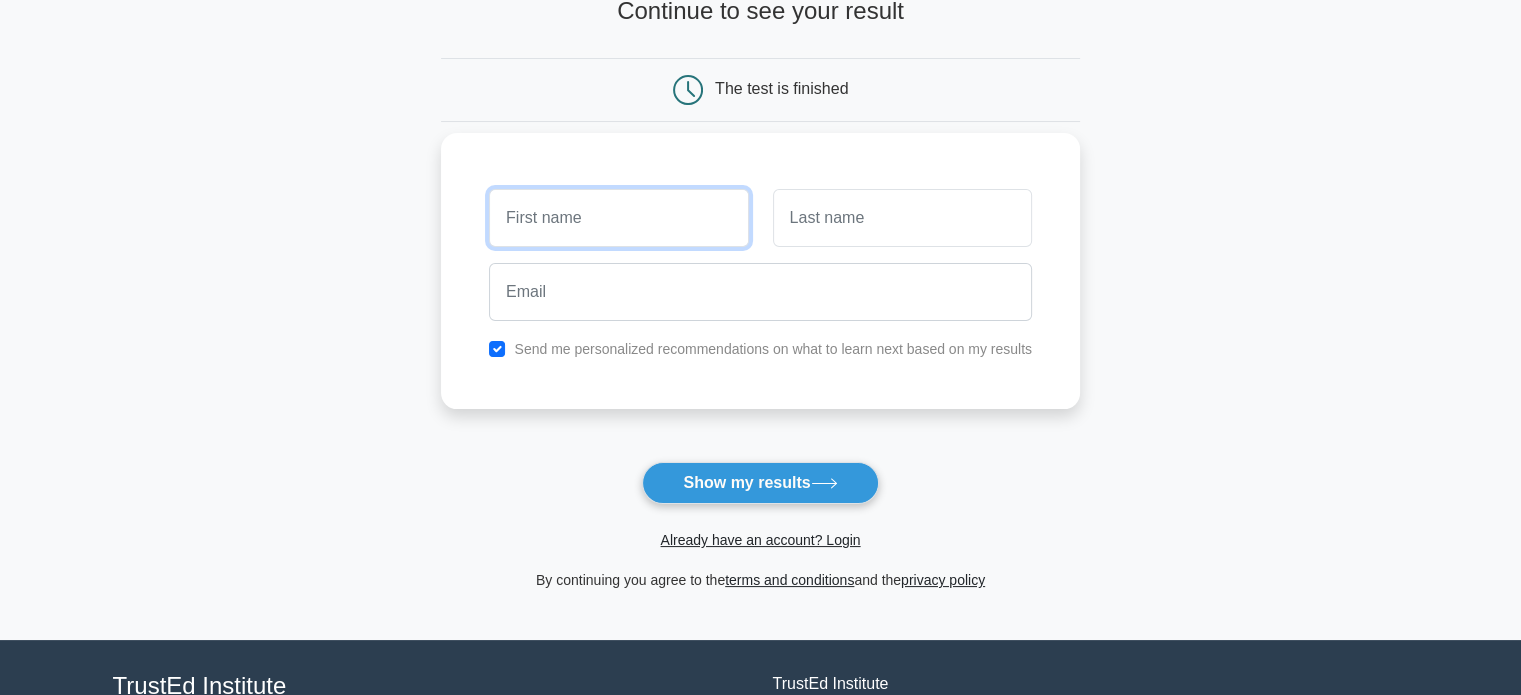 click at bounding box center (618, 218) 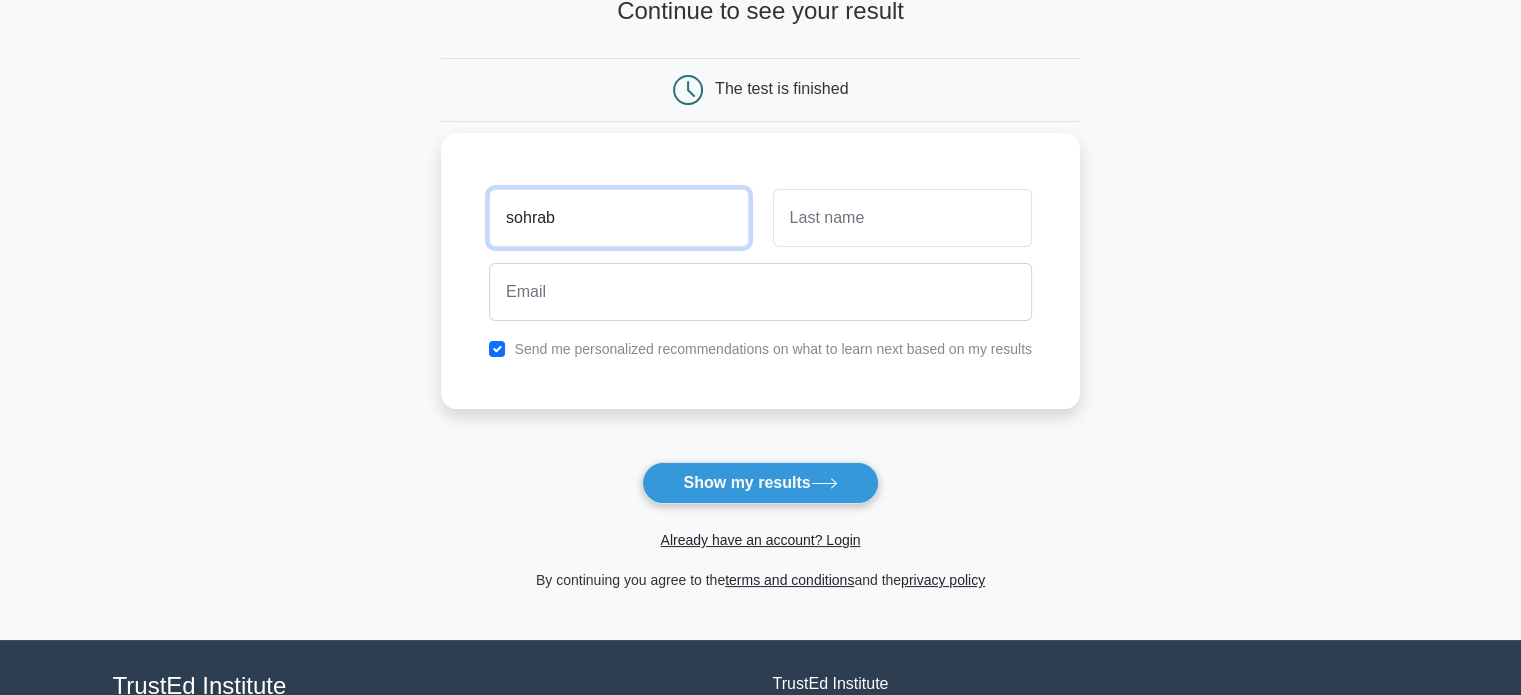 type on "sohrab" 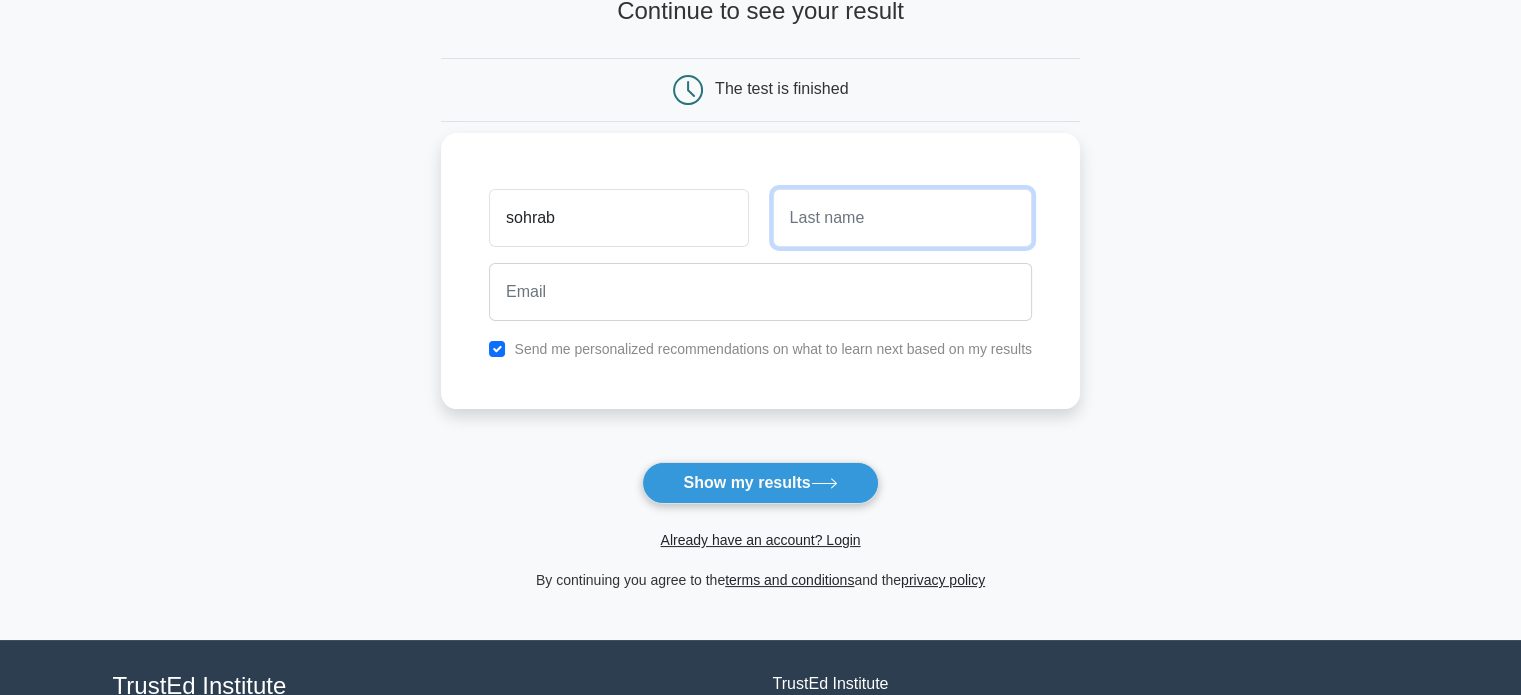 click at bounding box center (902, 218) 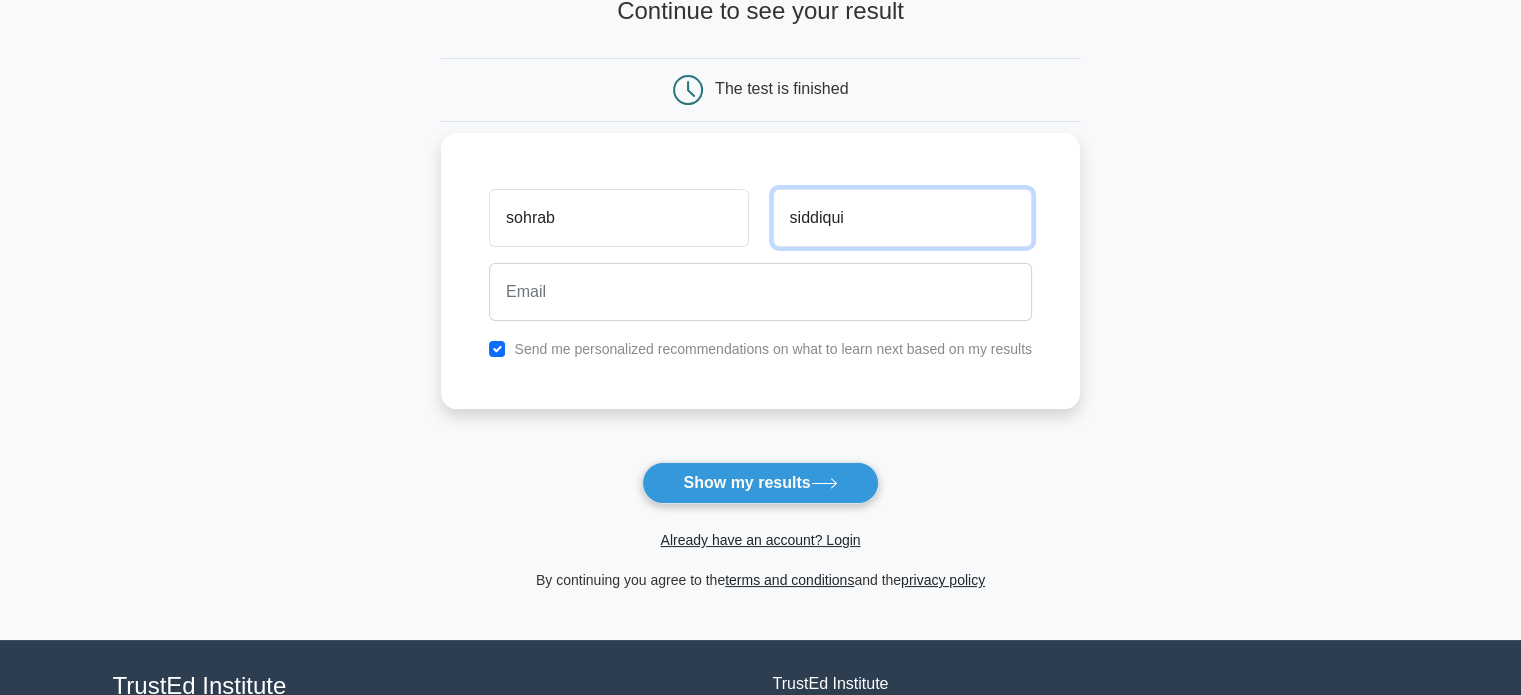type on "siddiqui" 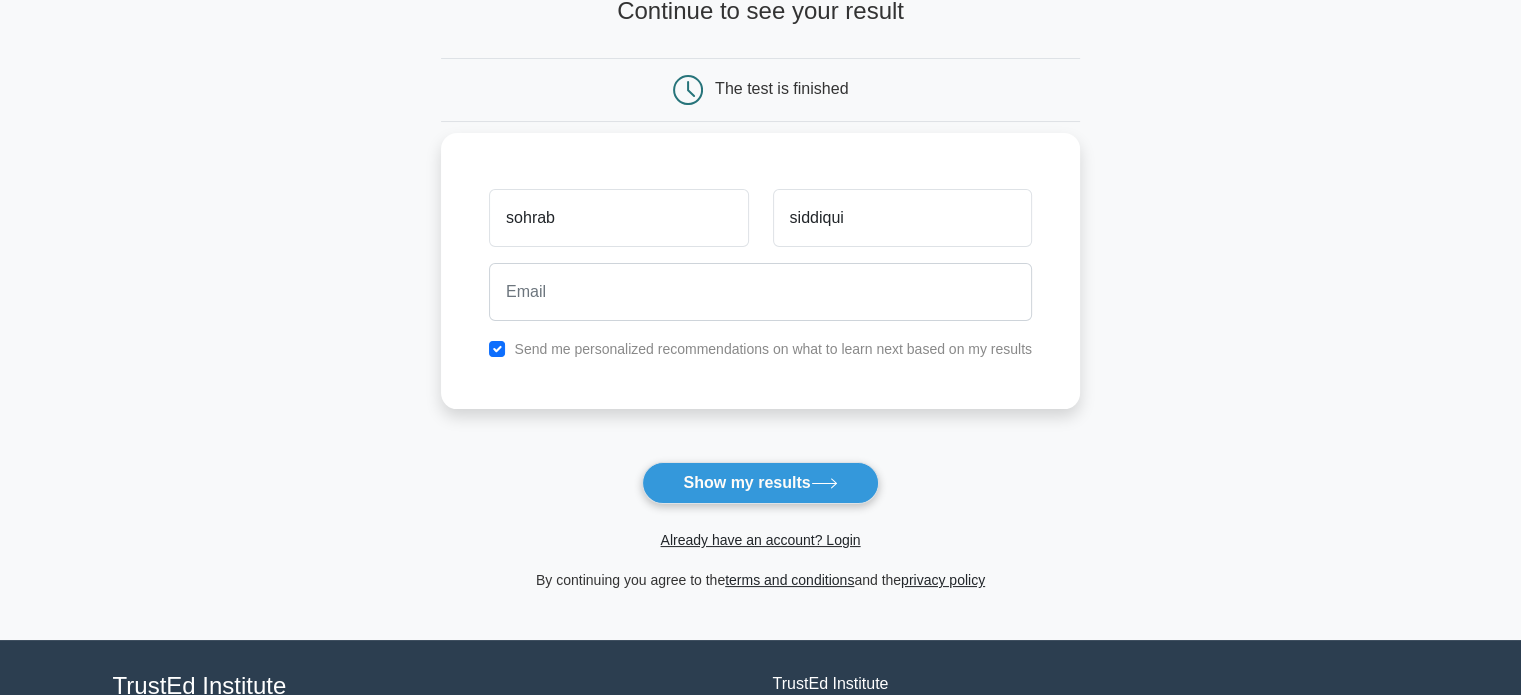 click on "Send me personalized recommendations on what to learn next based on my results" at bounding box center [773, 349] 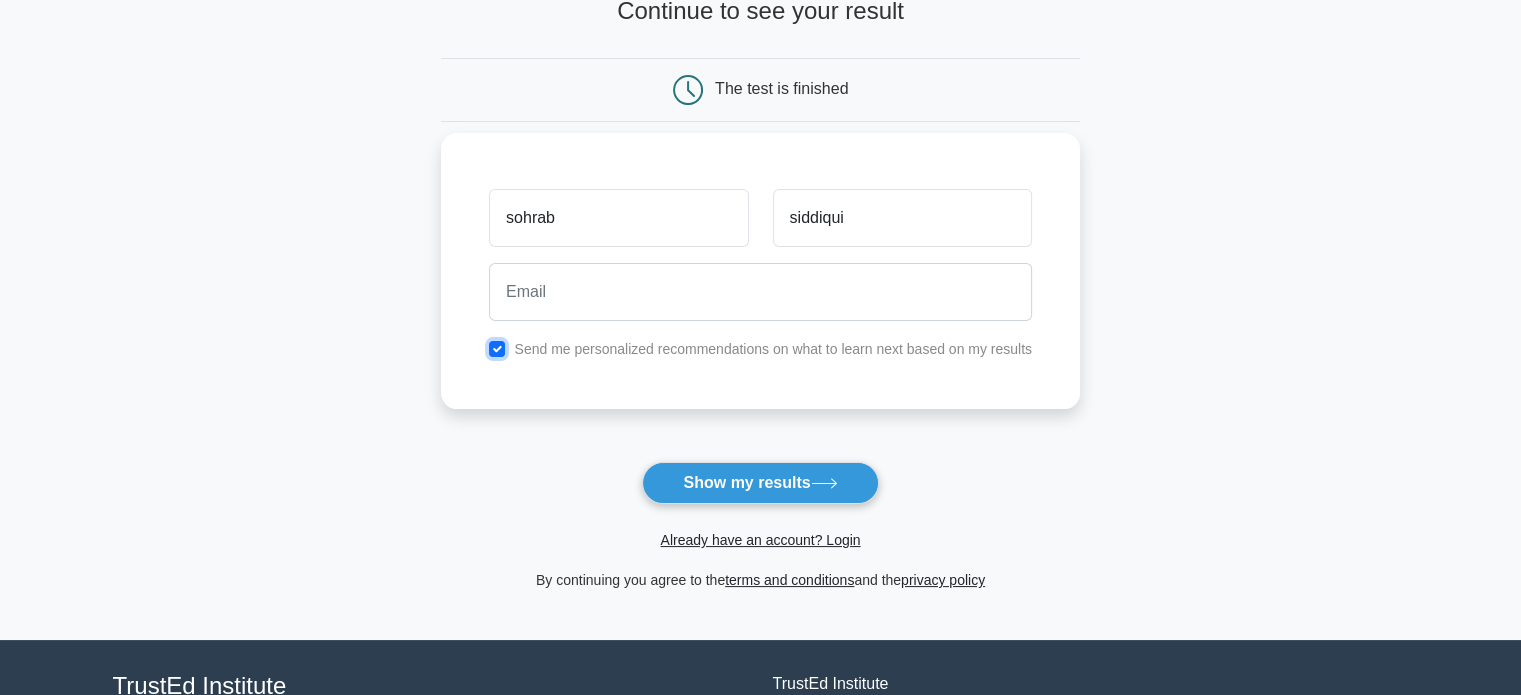 click at bounding box center (497, 349) 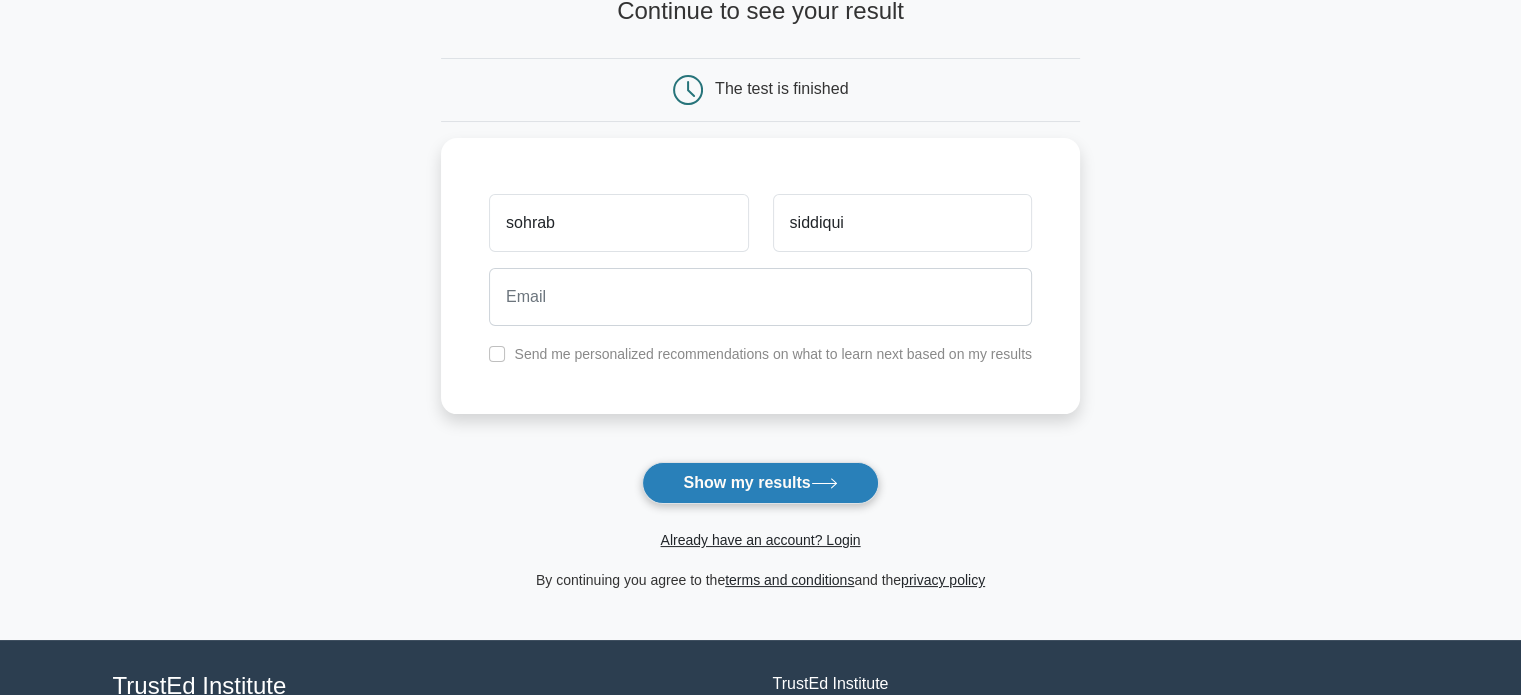 click on "Show my results" at bounding box center (760, 483) 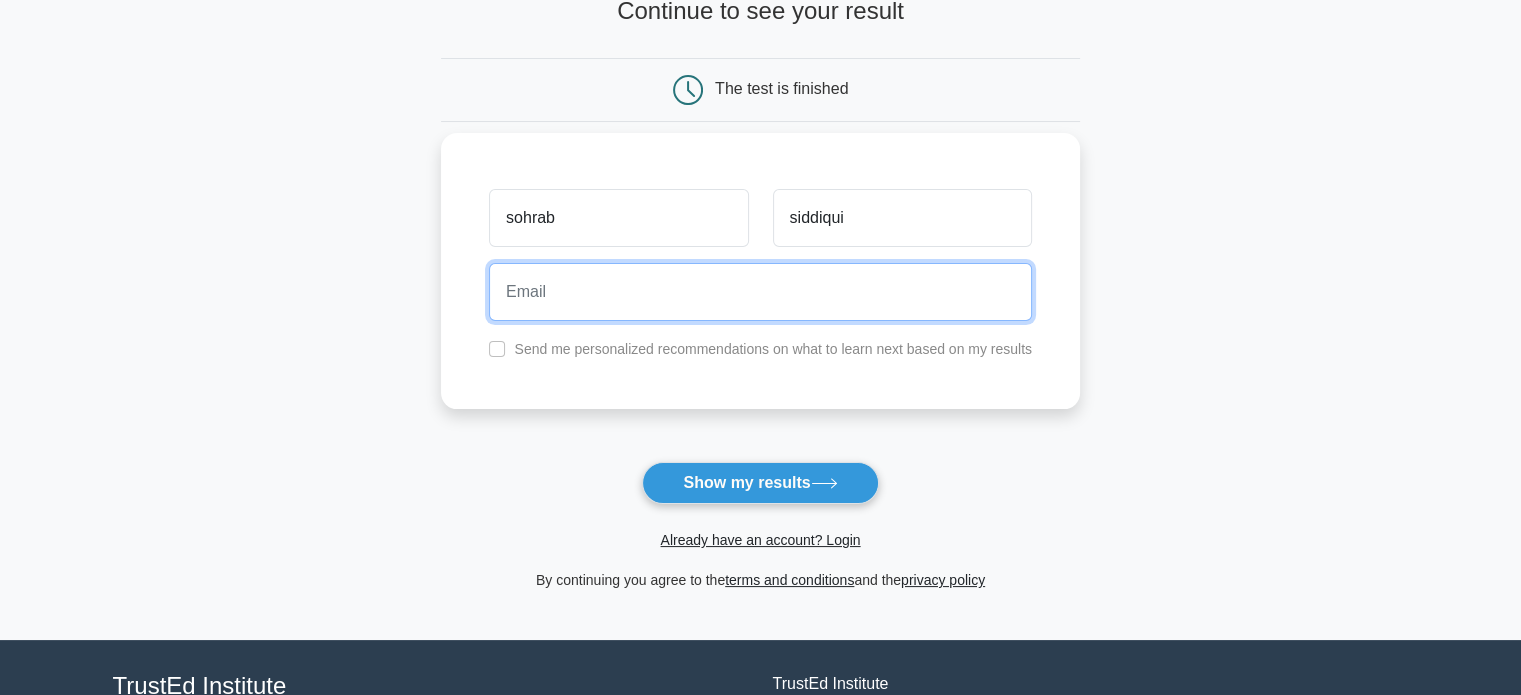 click at bounding box center [760, 292] 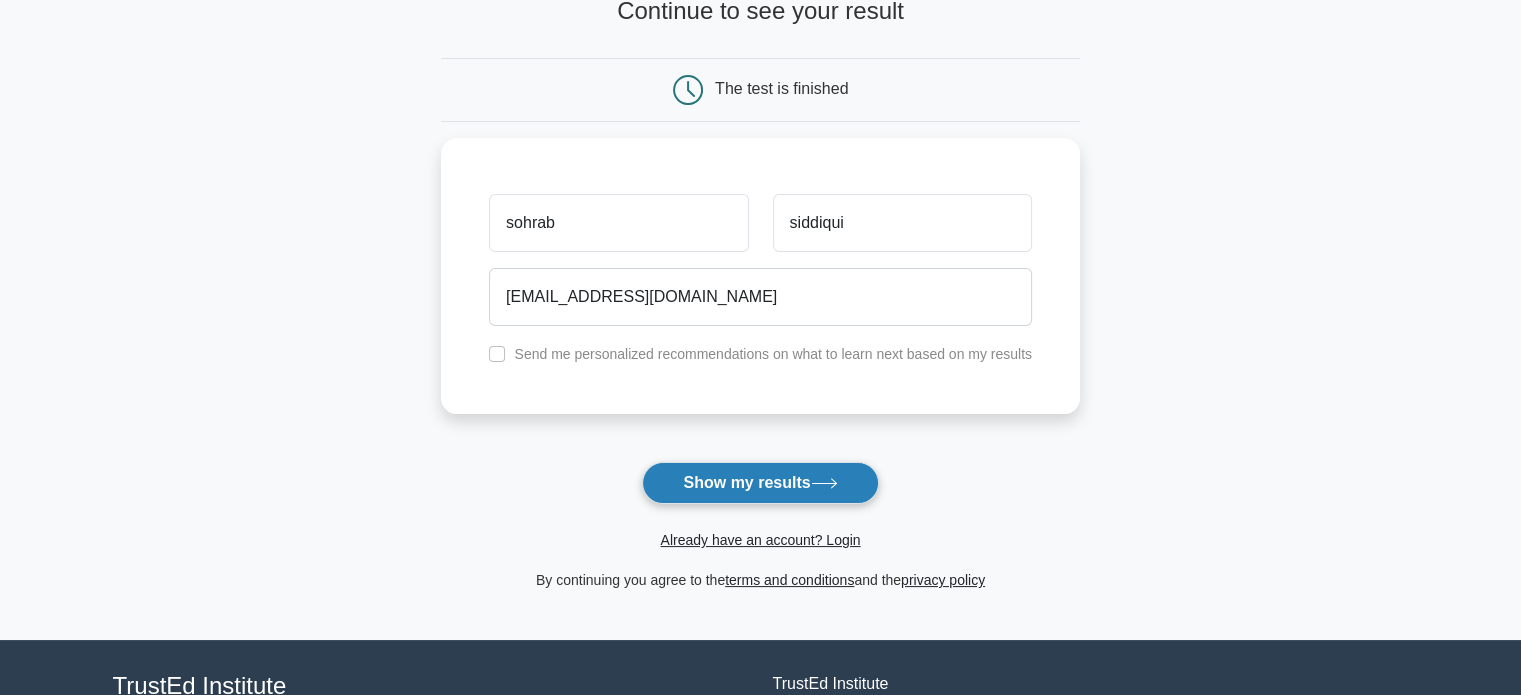 click on "Show my results" at bounding box center (760, 483) 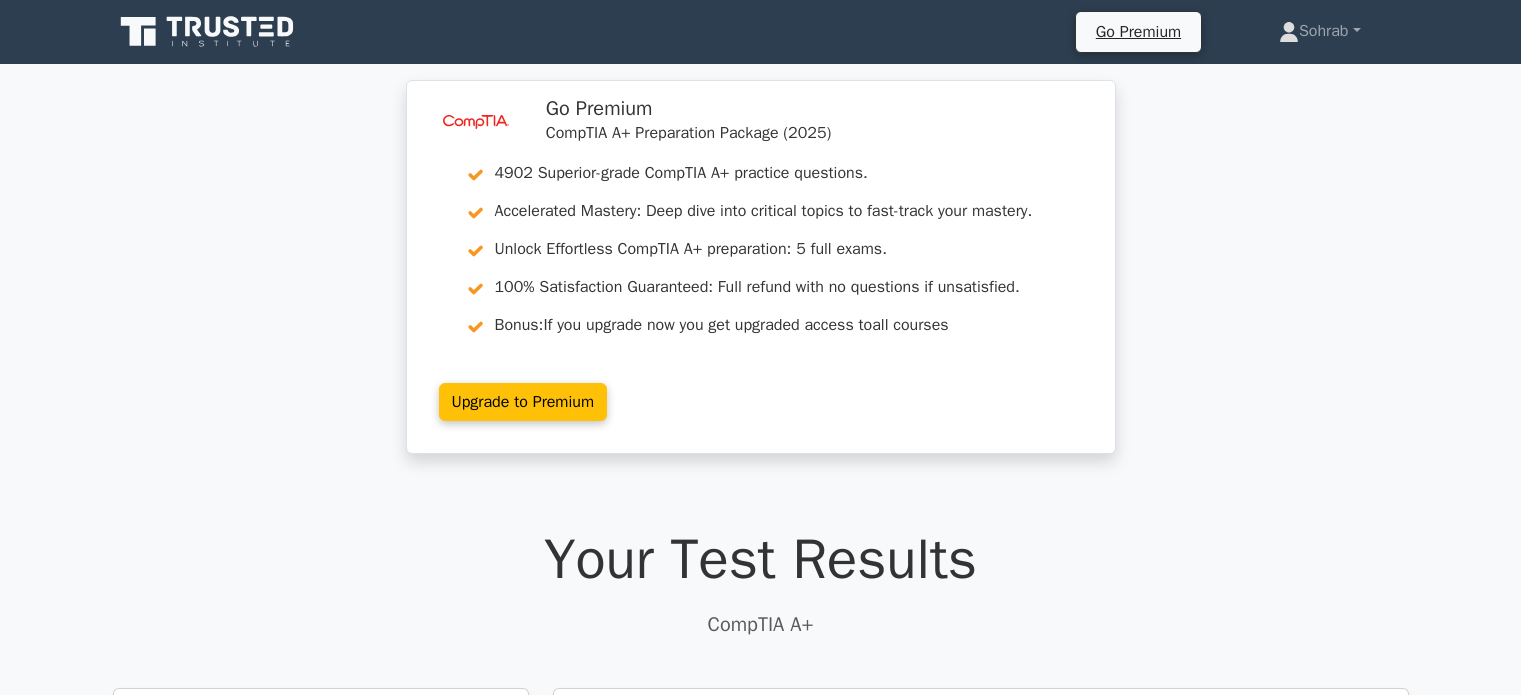 scroll, scrollTop: 0, scrollLeft: 0, axis: both 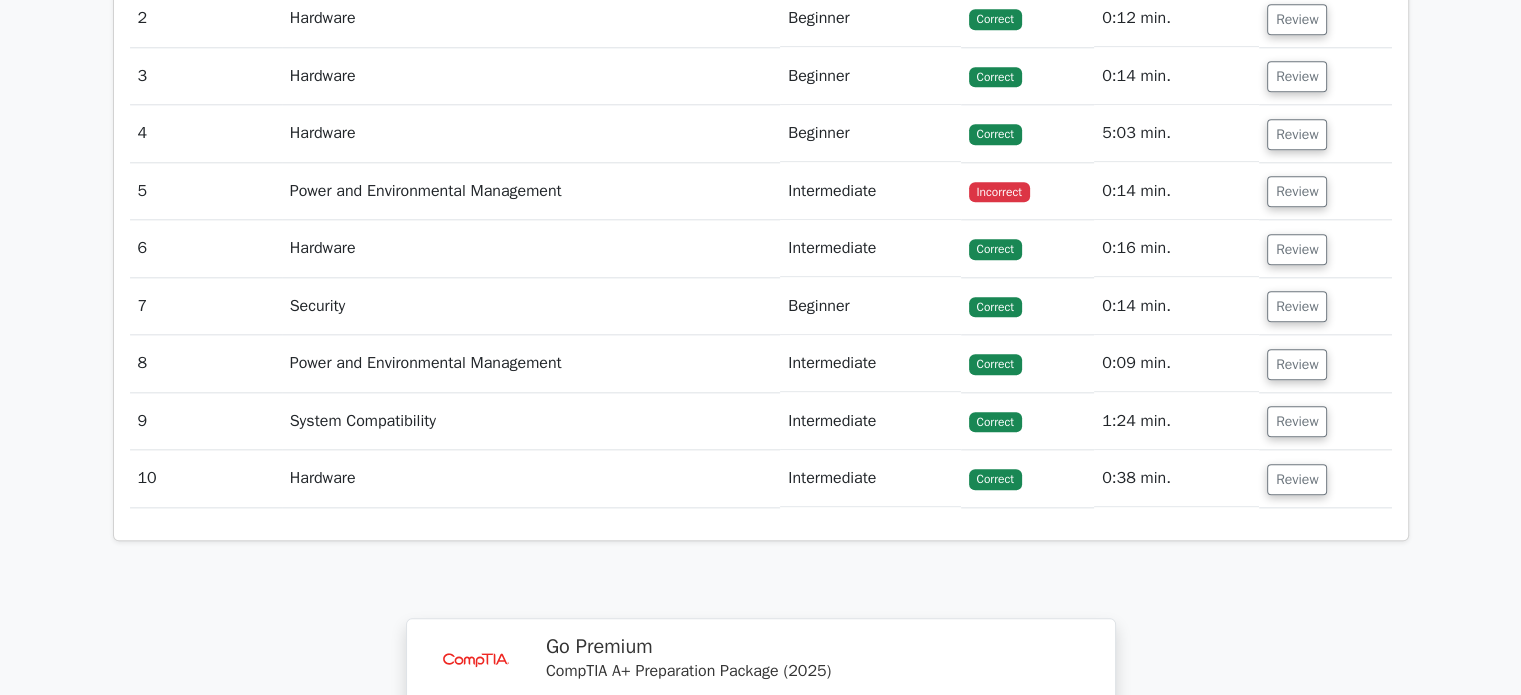click on "Intermediate" at bounding box center (870, 191) 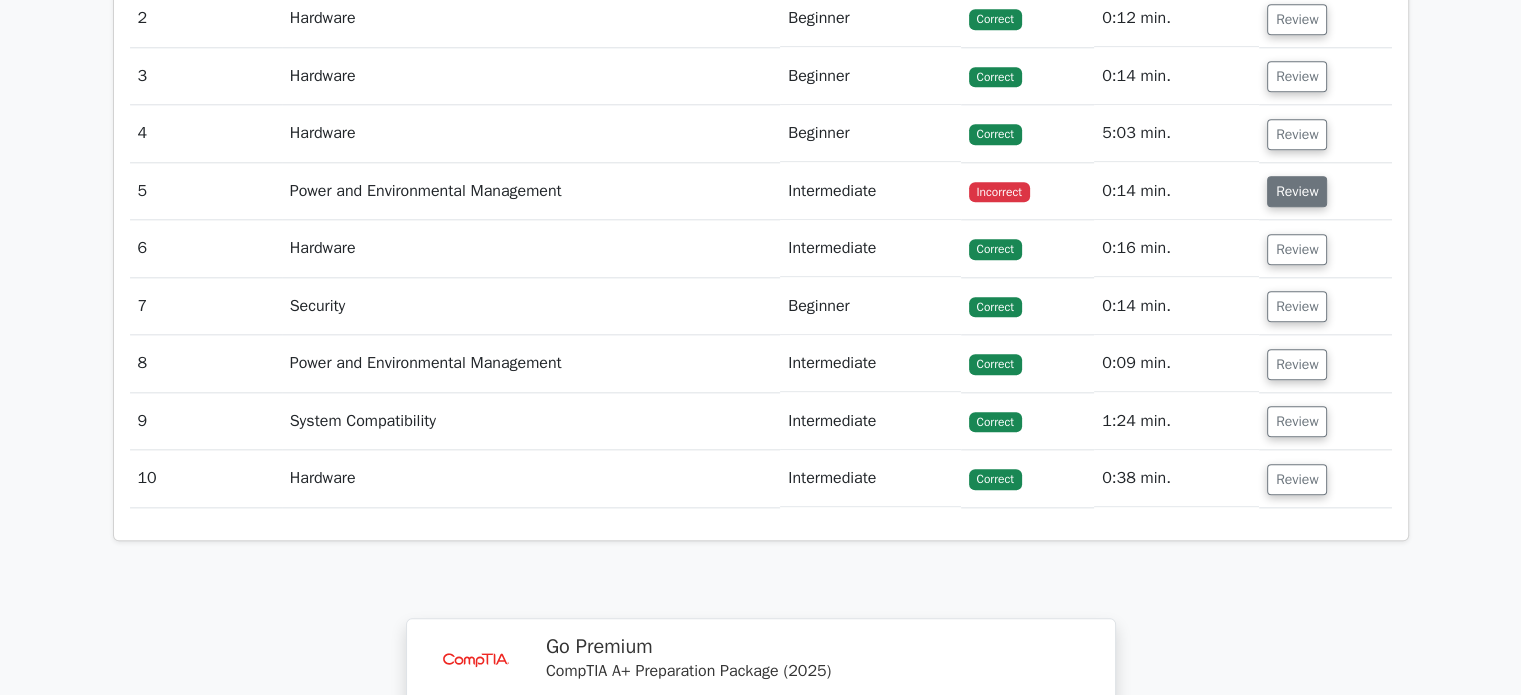 click on "Review" at bounding box center [1297, 191] 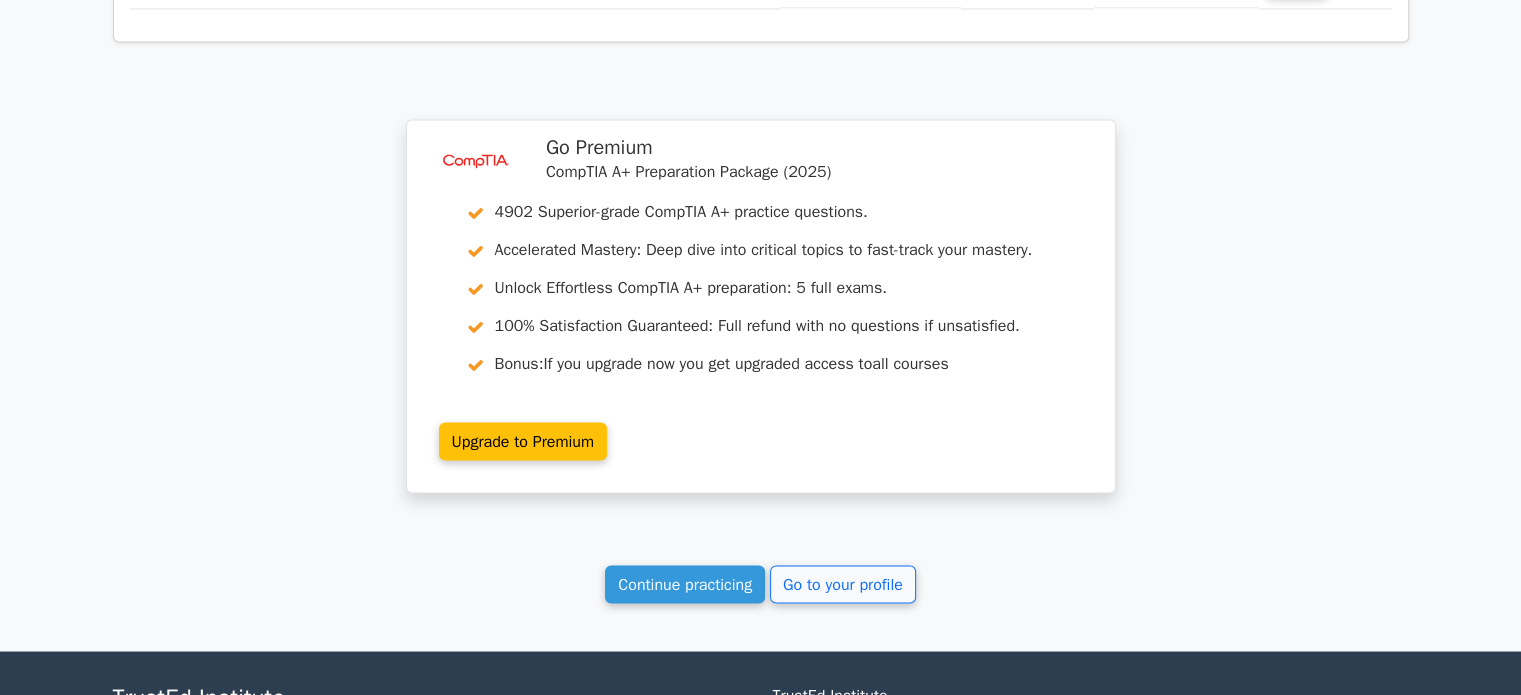 scroll, scrollTop: 3470, scrollLeft: 0, axis: vertical 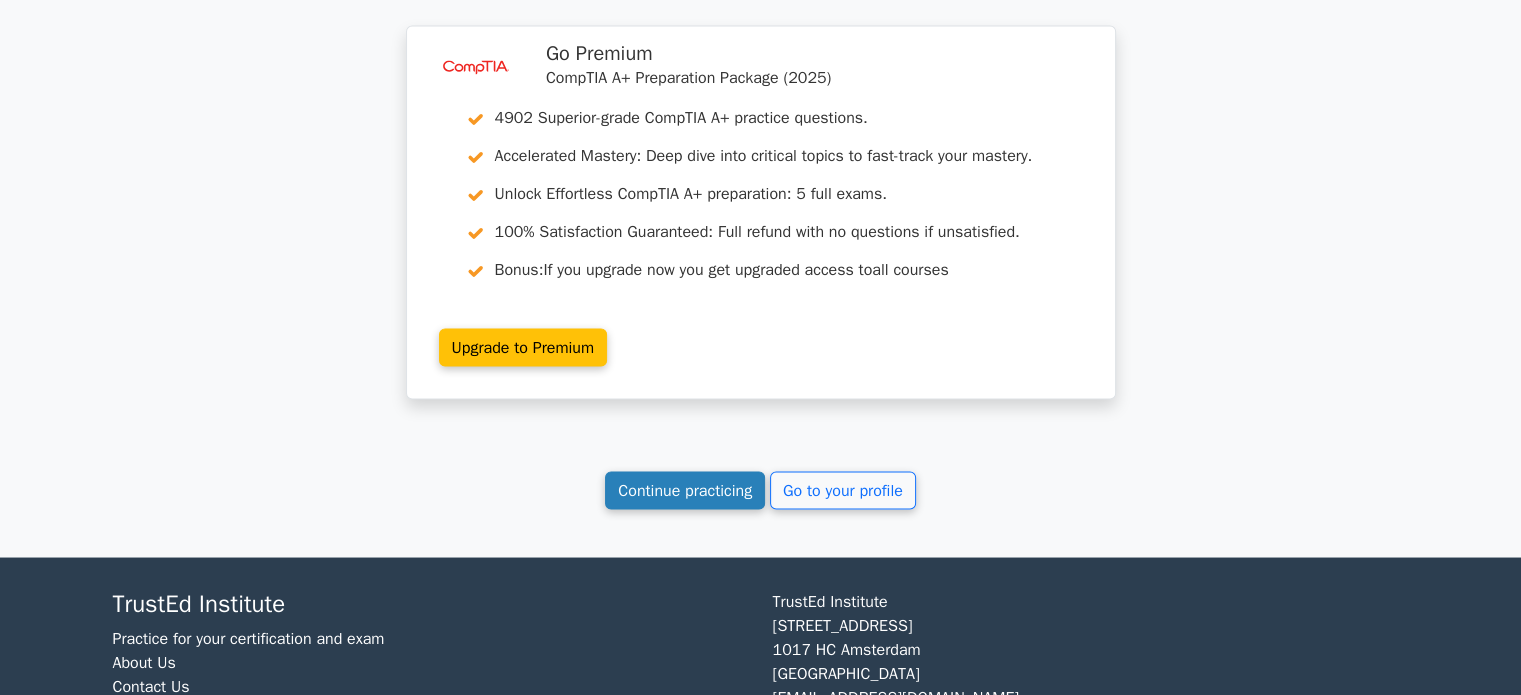 click on "Continue practicing" at bounding box center (685, 490) 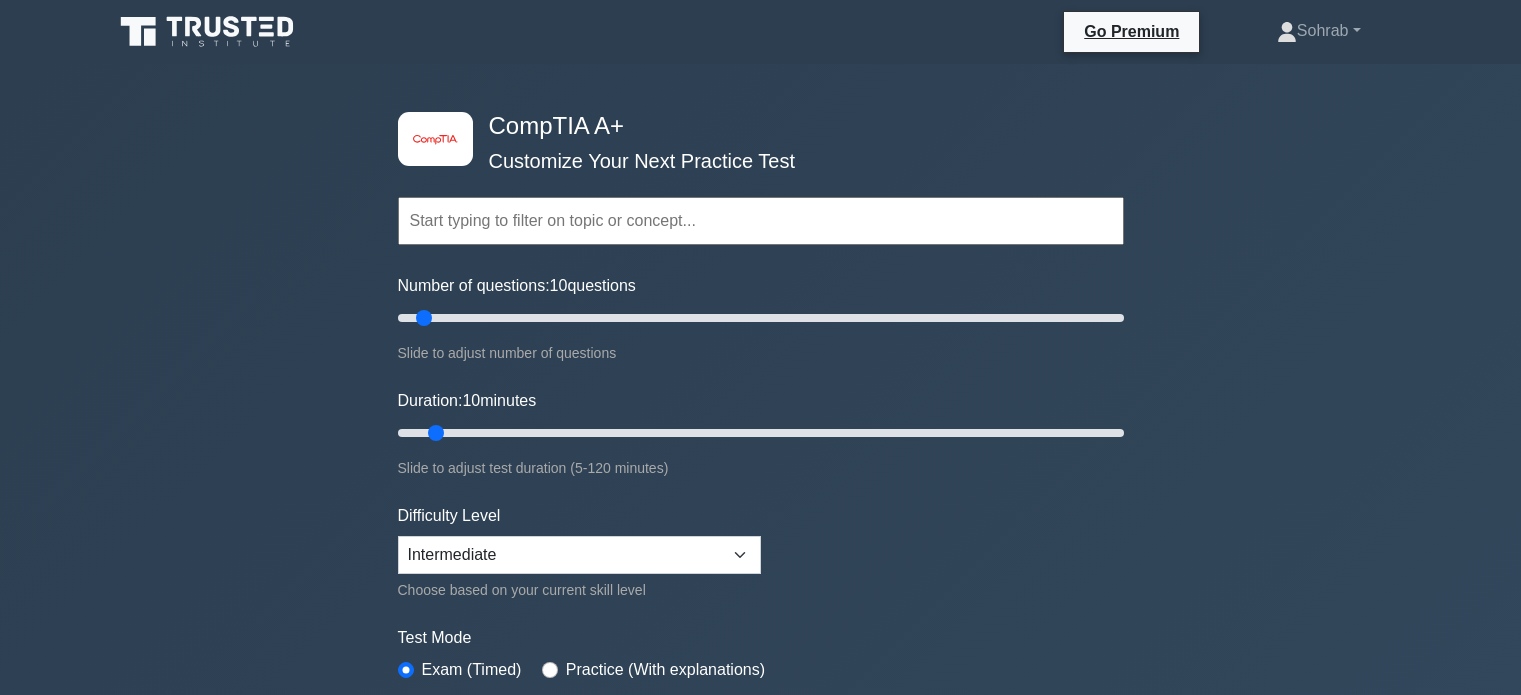 scroll, scrollTop: 0, scrollLeft: 0, axis: both 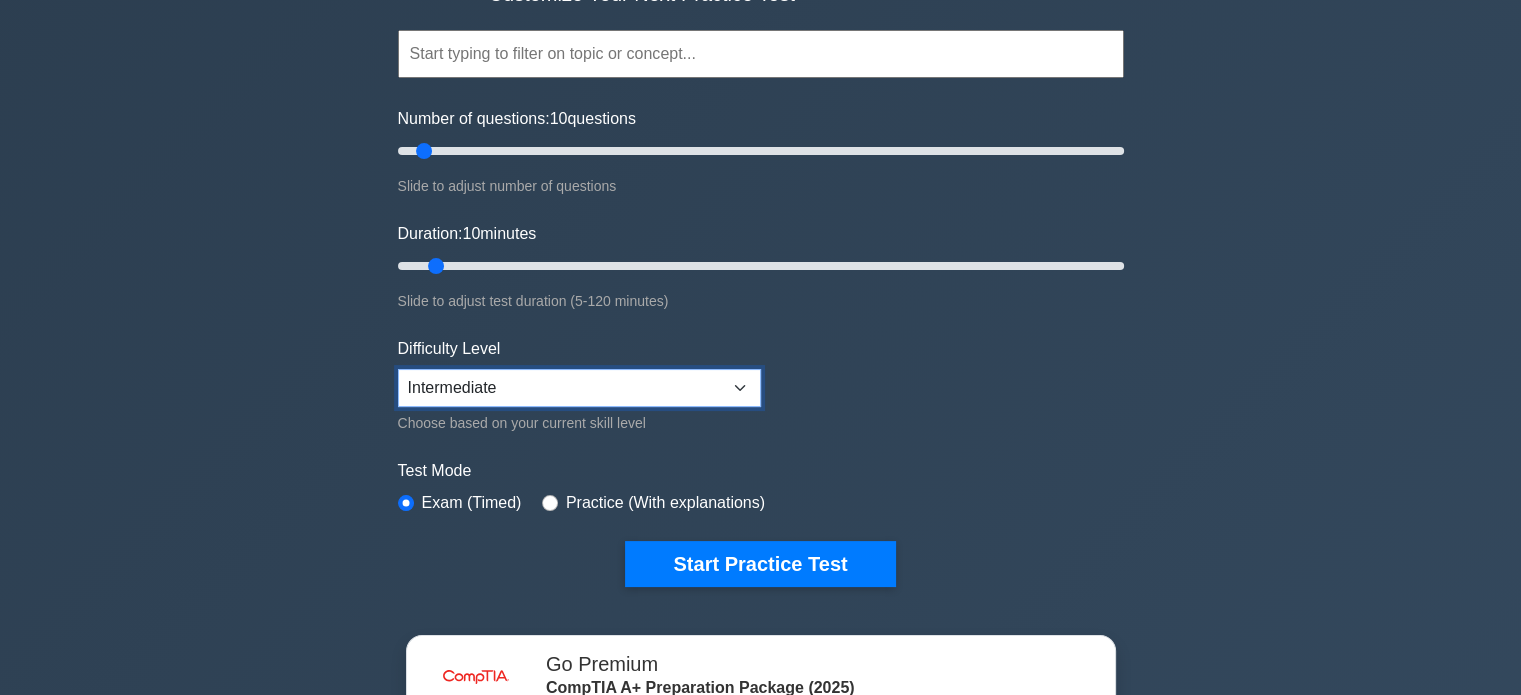click on "Beginner
Intermediate
Expert" at bounding box center [579, 388] 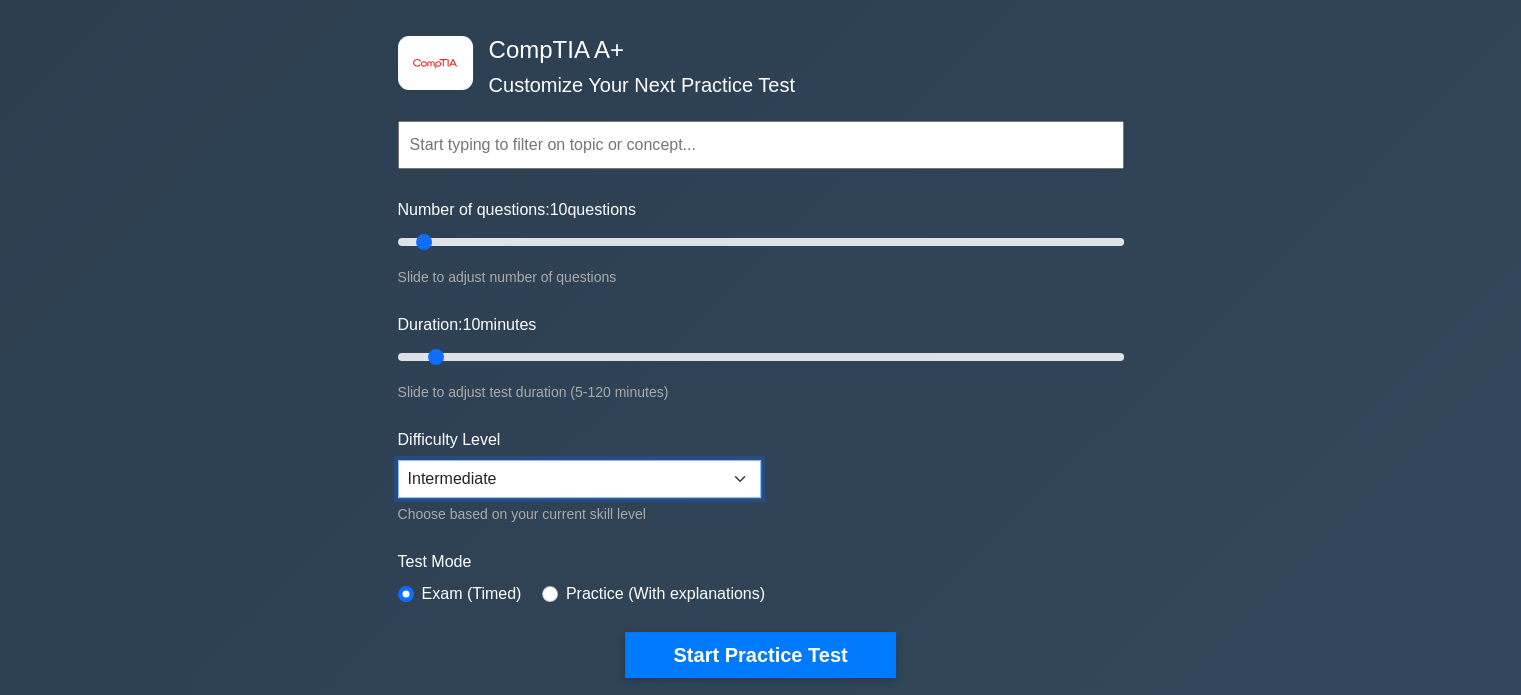 scroll, scrollTop: 75, scrollLeft: 0, axis: vertical 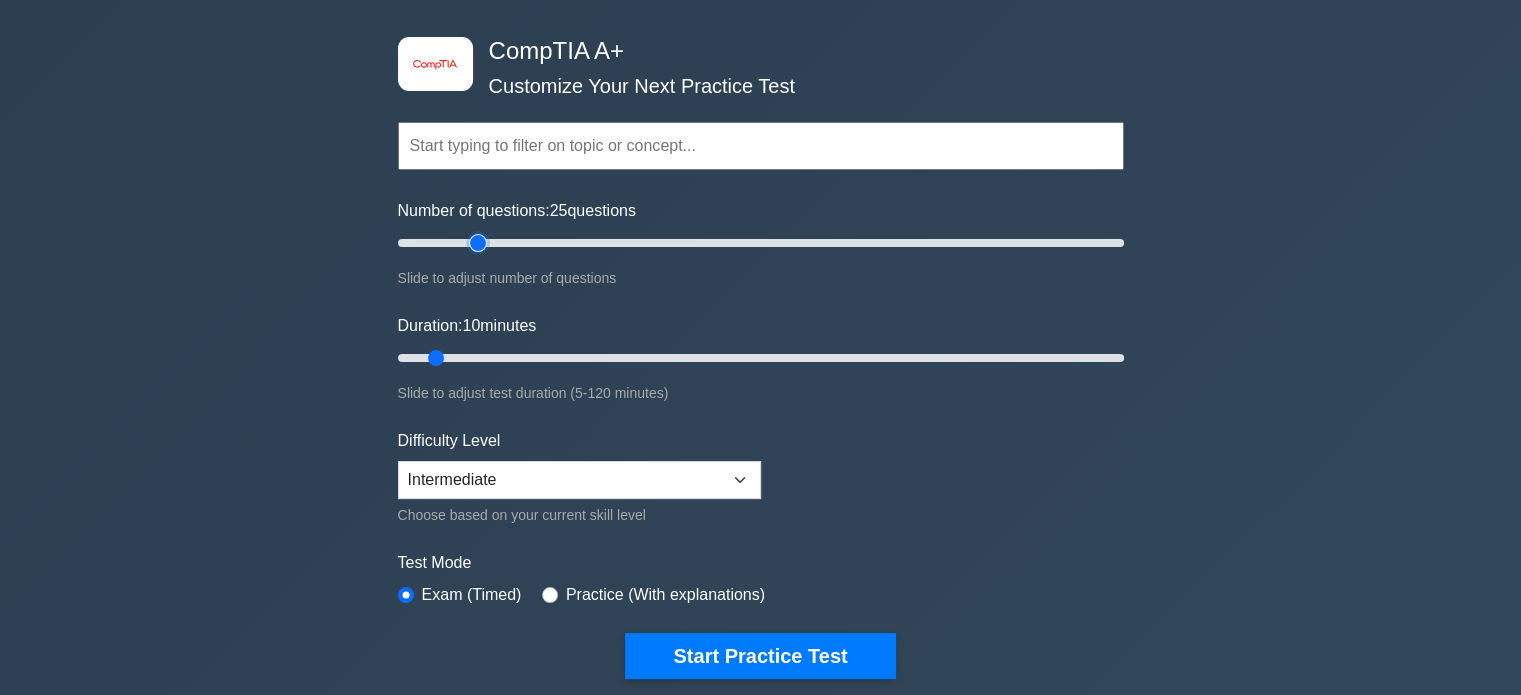 drag, startPoint x: 460, startPoint y: 247, endPoint x: 482, endPoint y: 235, distance: 25.059929 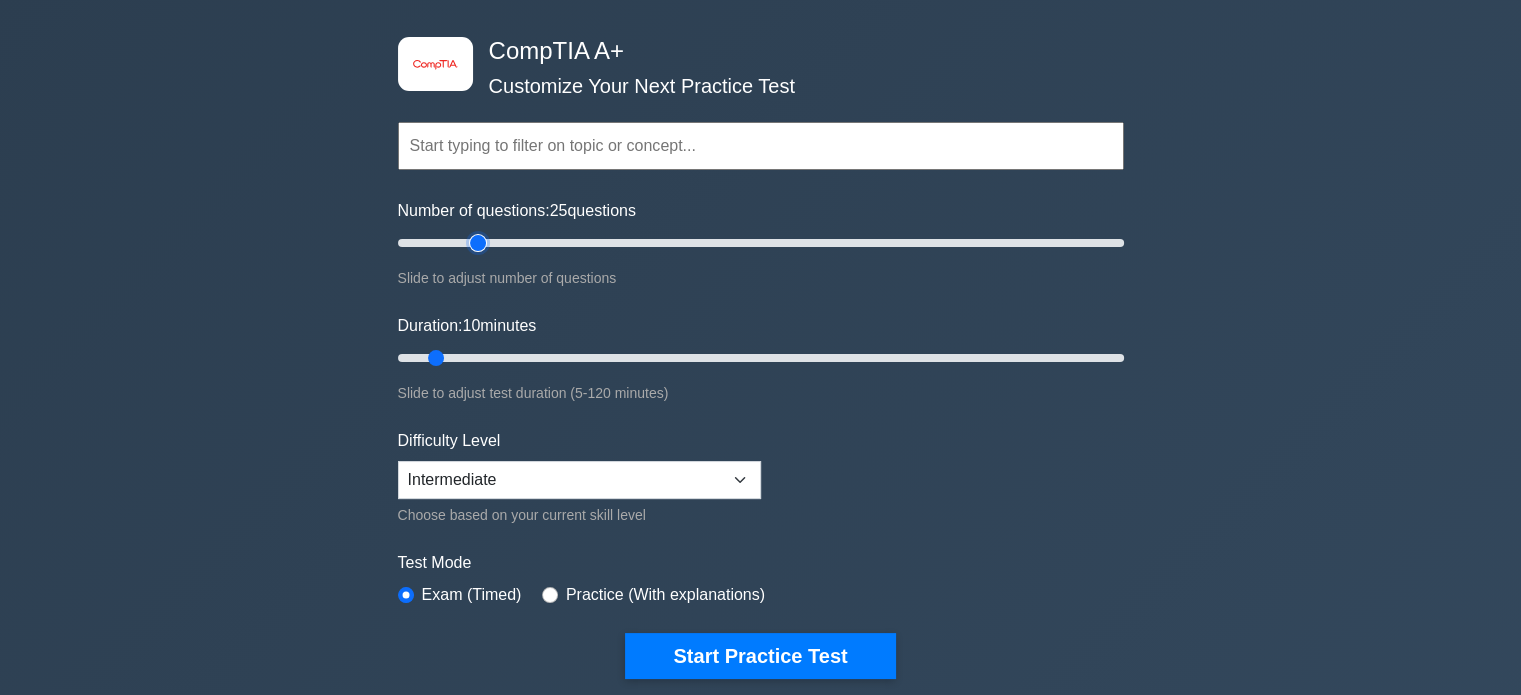 type on "25" 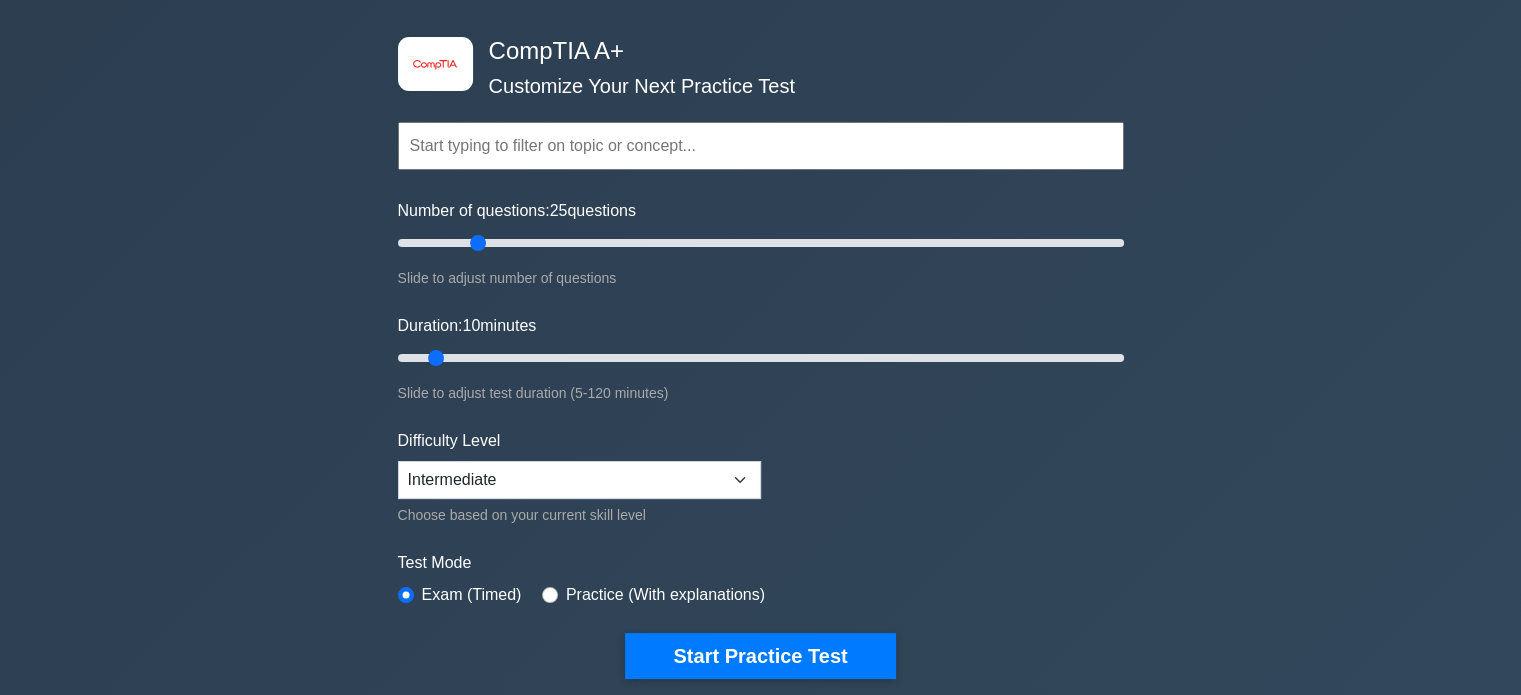 click at bounding box center [761, 146] 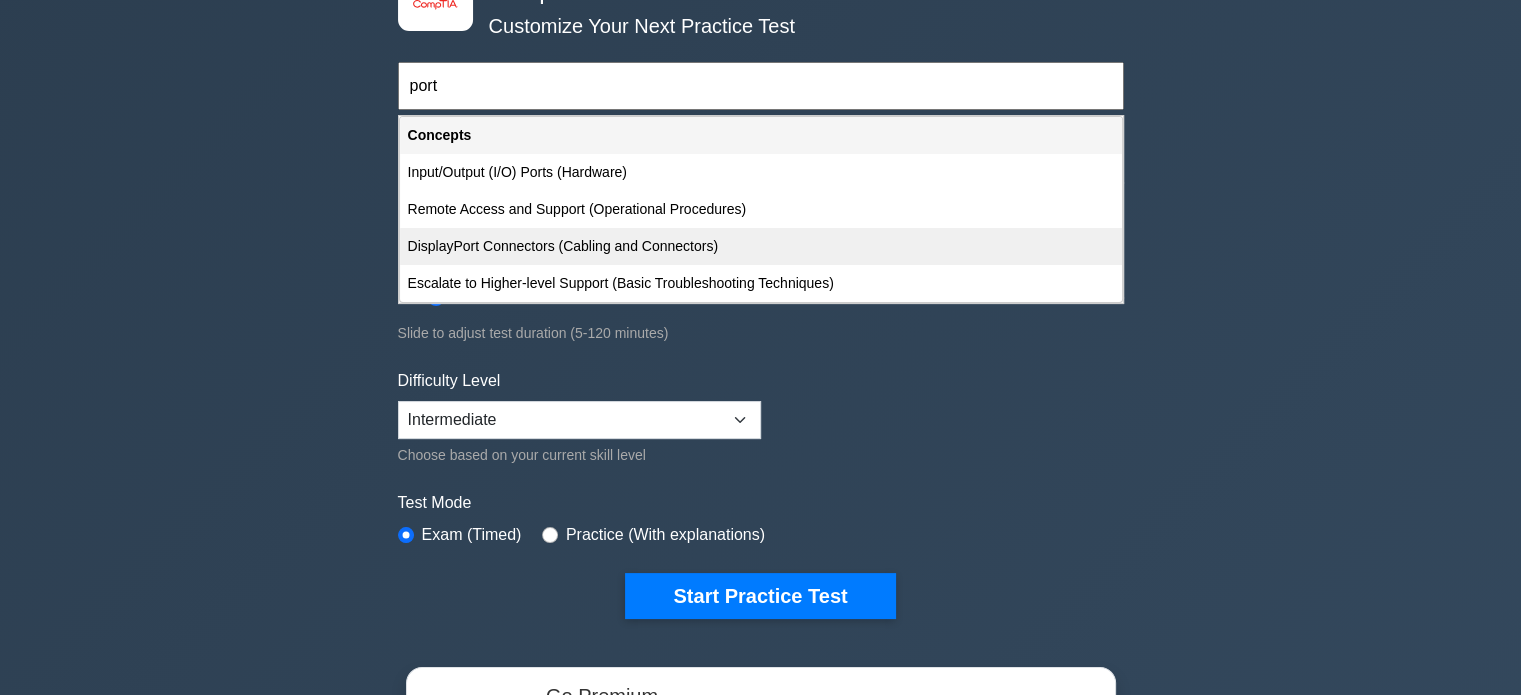 scroll, scrollTop: 115, scrollLeft: 0, axis: vertical 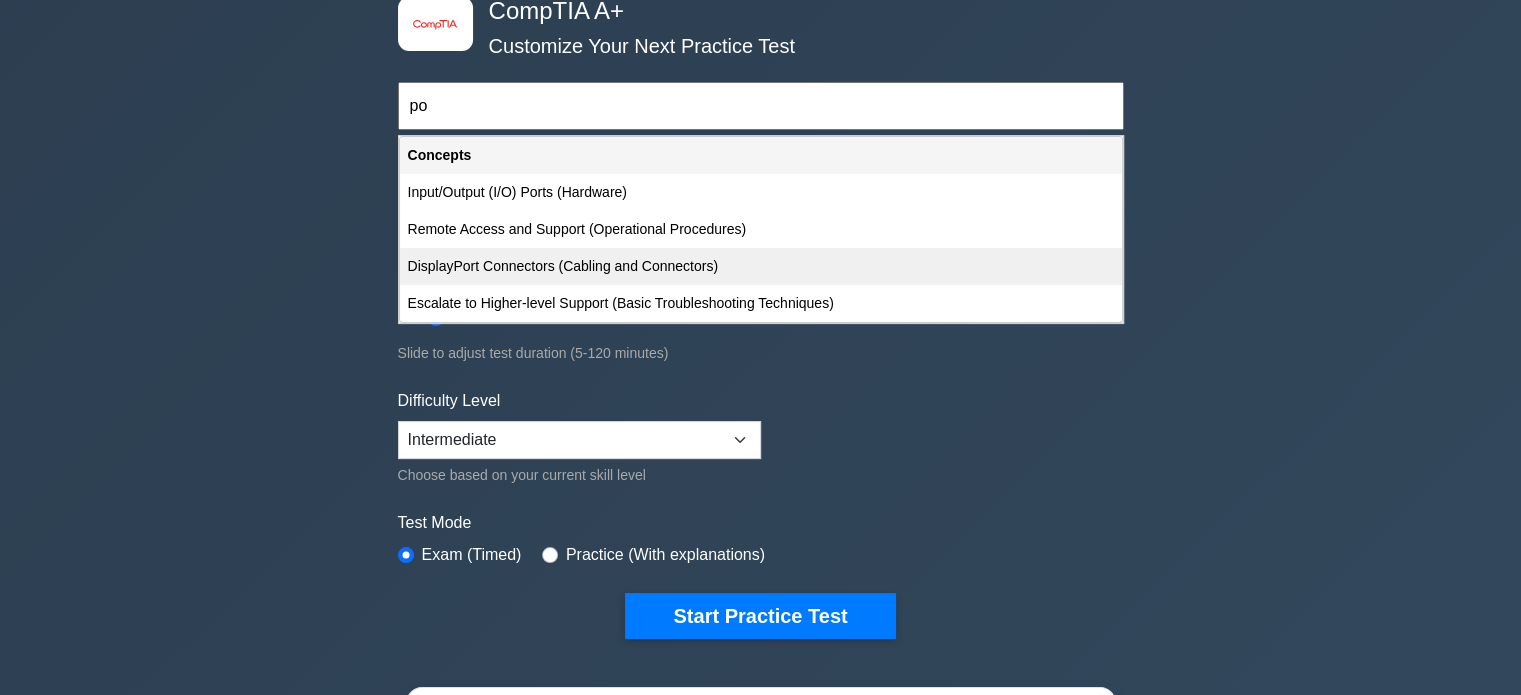 type on "p" 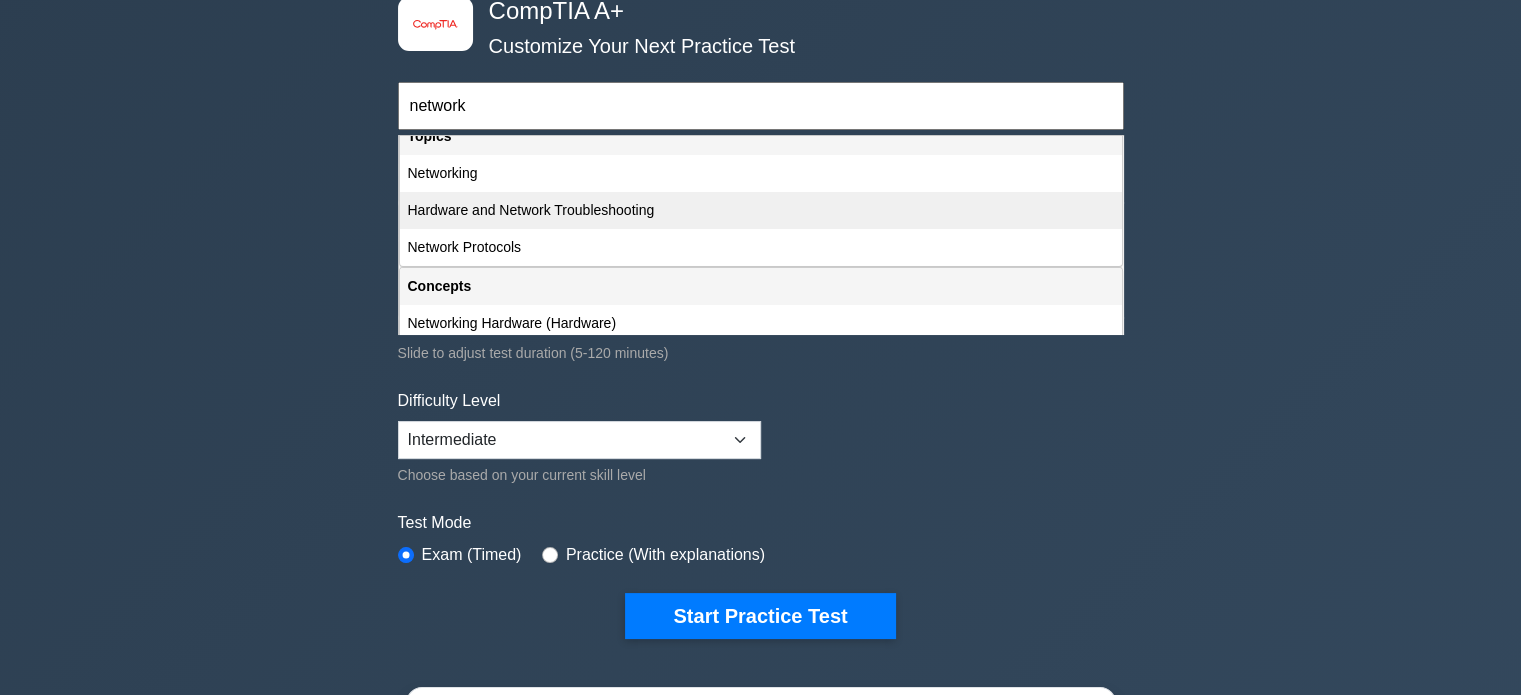 scroll, scrollTop: 0, scrollLeft: 0, axis: both 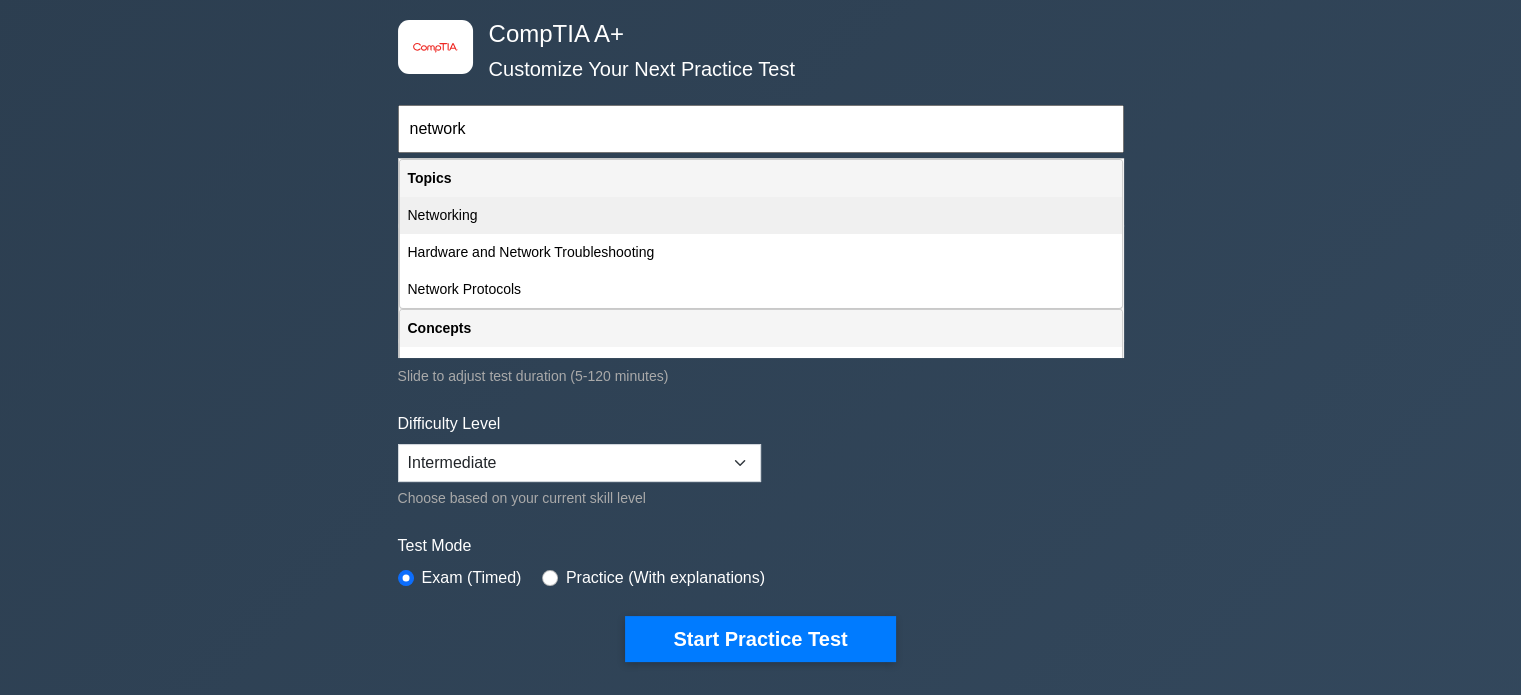 click on "Networking" at bounding box center (761, 215) 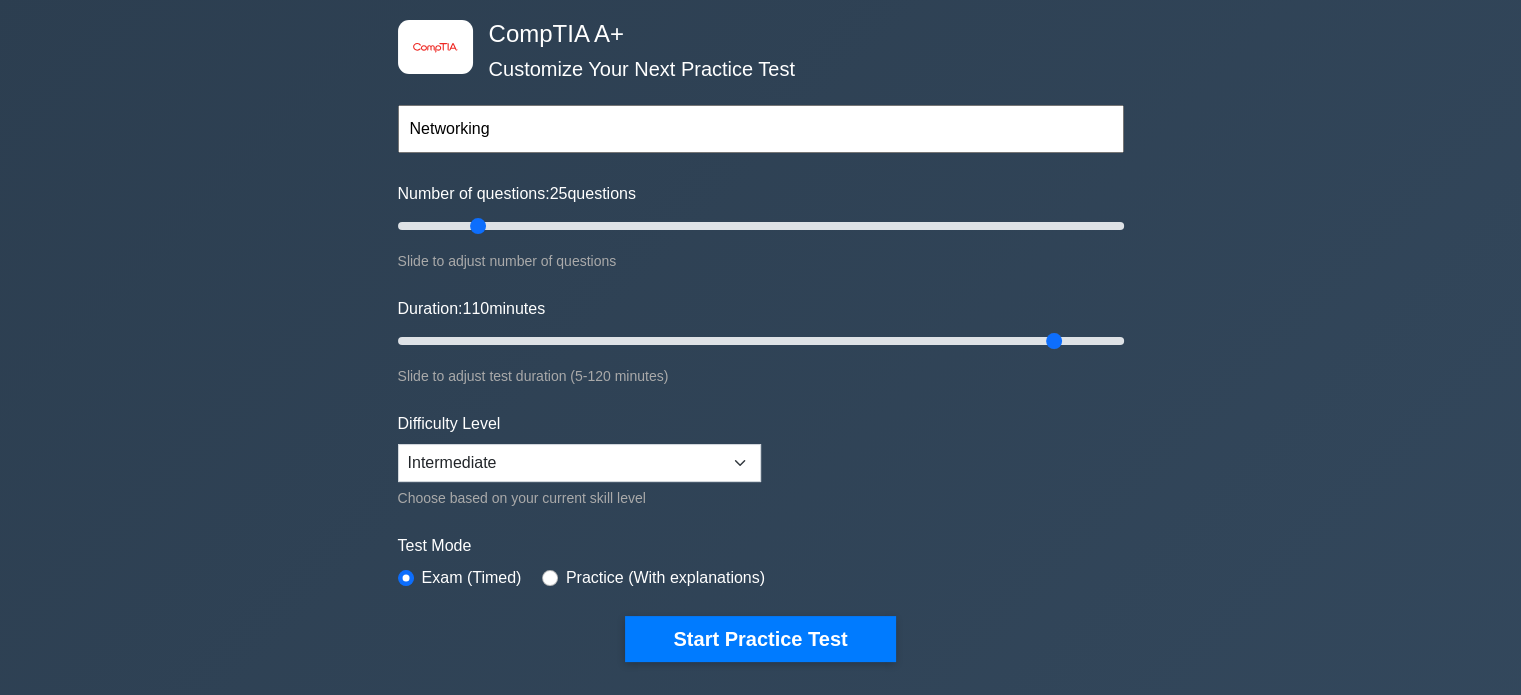 drag, startPoint x: 431, startPoint y: 339, endPoint x: 1067, endPoint y: 299, distance: 637.2566 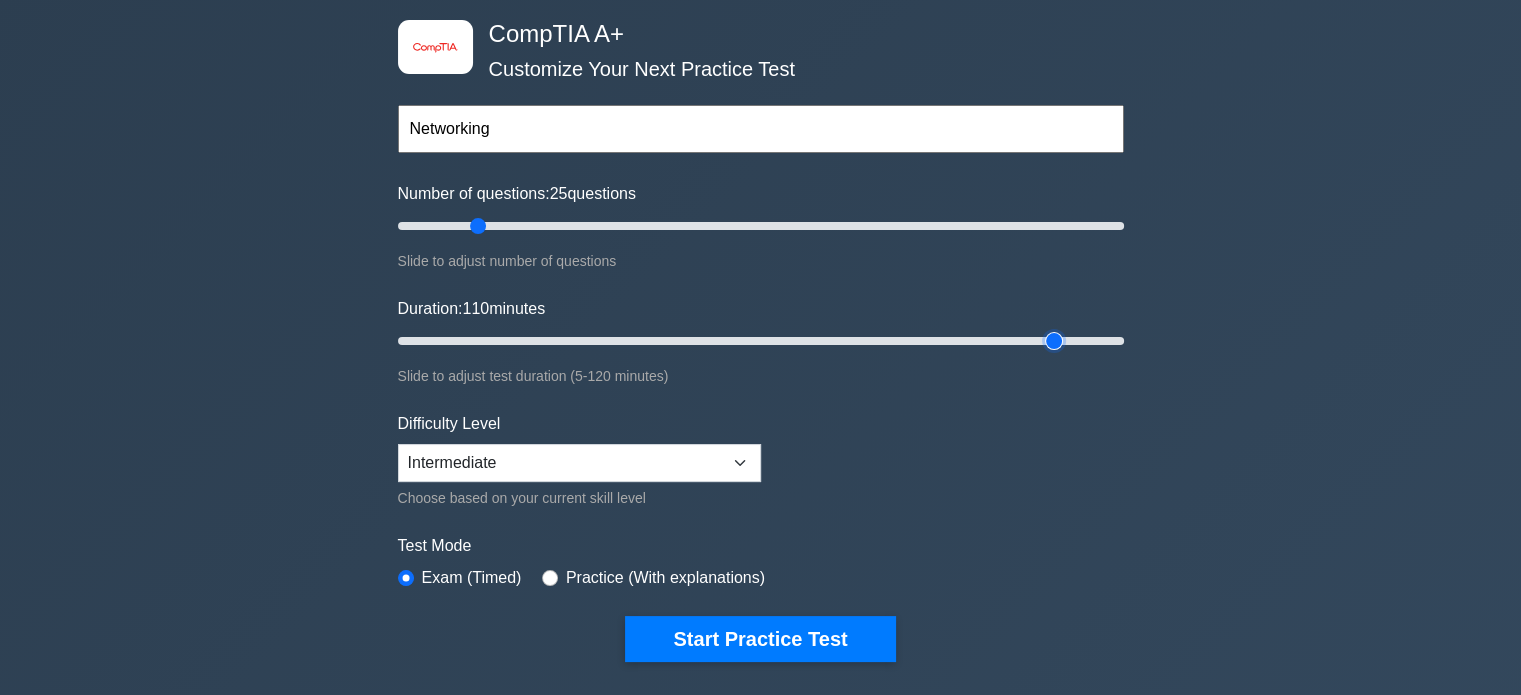 type on "110" 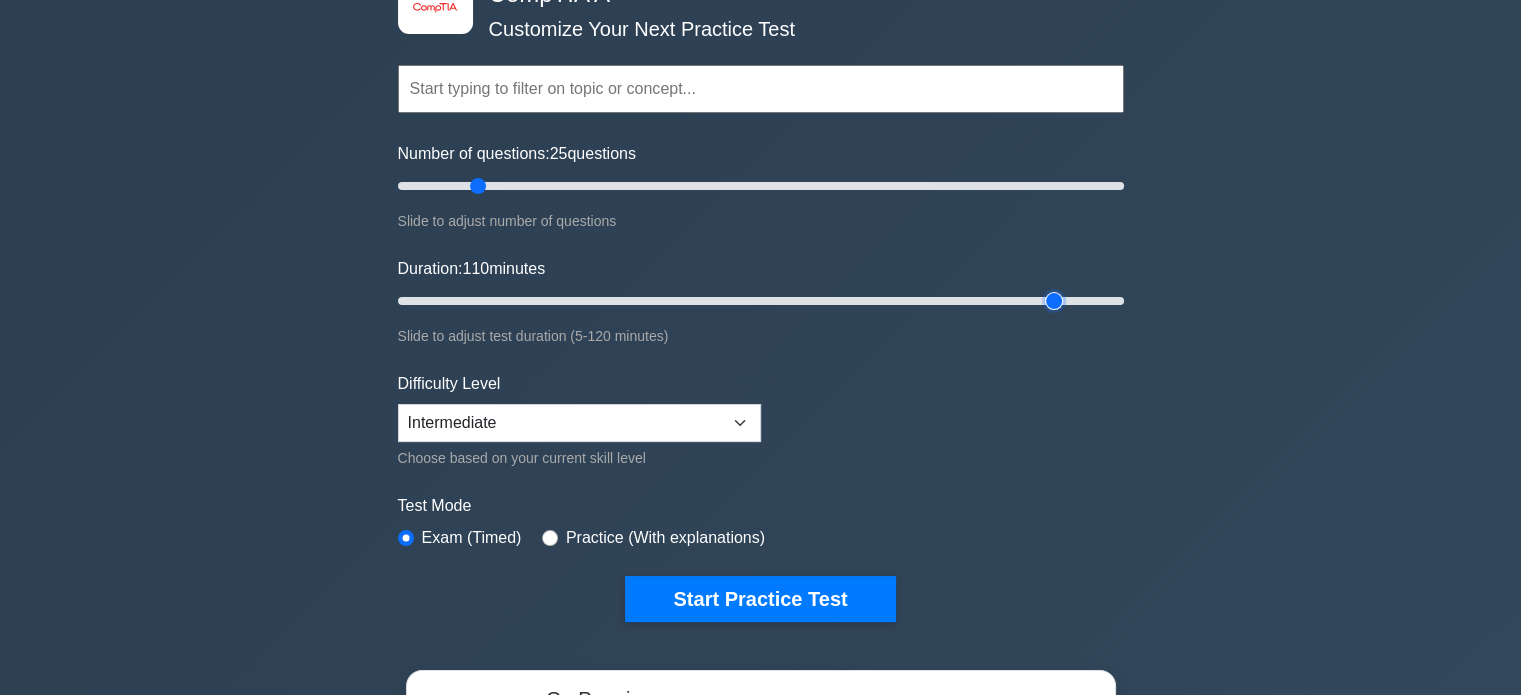 scroll, scrollTop: 128, scrollLeft: 0, axis: vertical 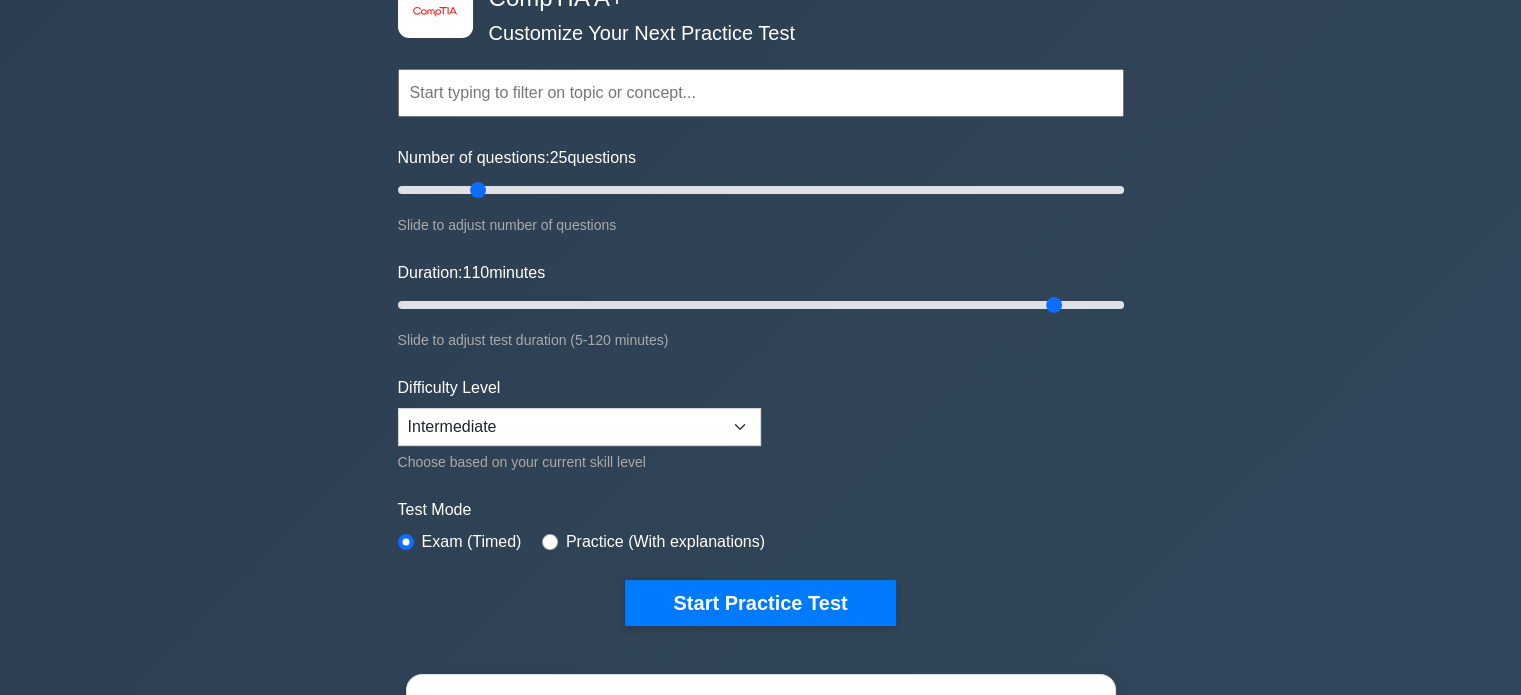 click at bounding box center [761, 93] 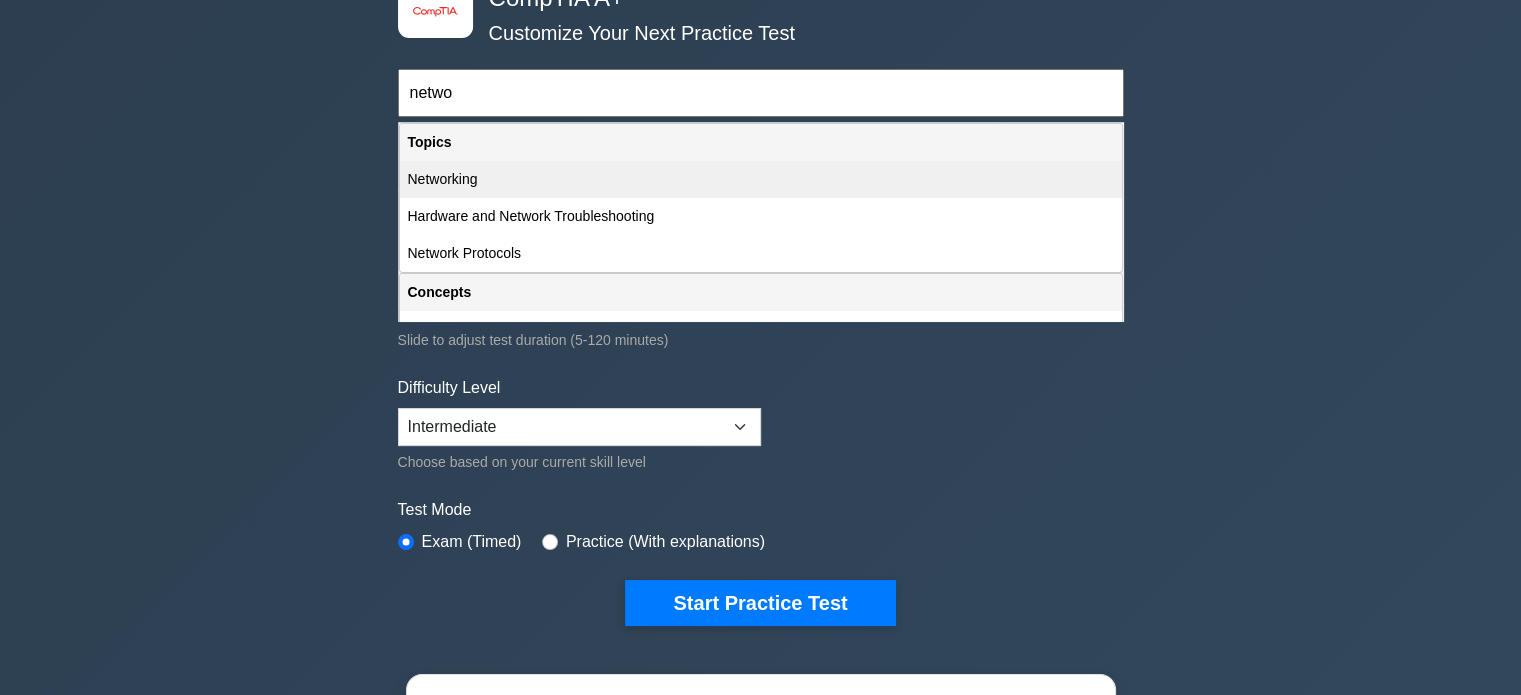 click on "Networking" at bounding box center [761, 179] 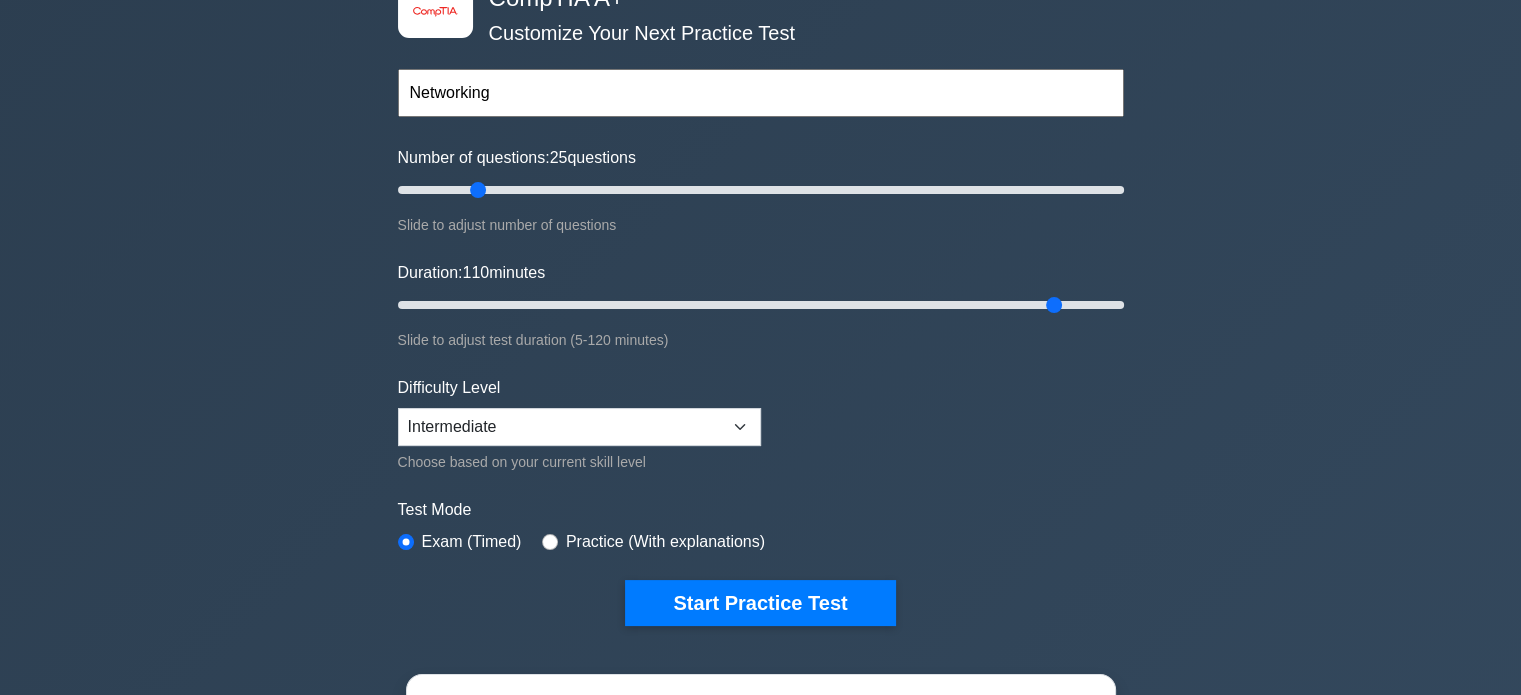 drag, startPoint x: 924, startPoint y: 164, endPoint x: 1285, endPoint y: 251, distance: 371.33542 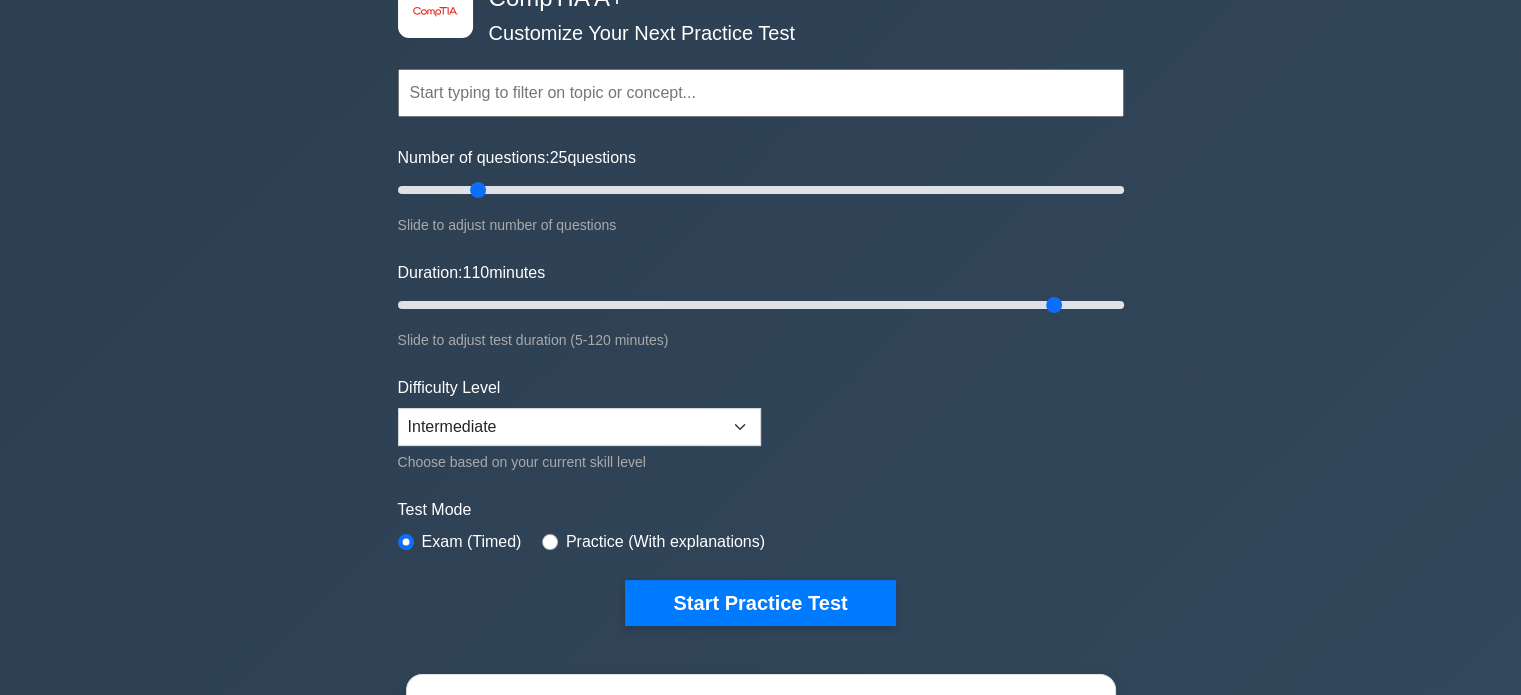 click on "image/svg+xml
CompTIA A+
Customize Your Next Practice Test
Topics
Hardware
Operating Systems
Networking
Security
Troubleshooting" at bounding box center (760, 506) 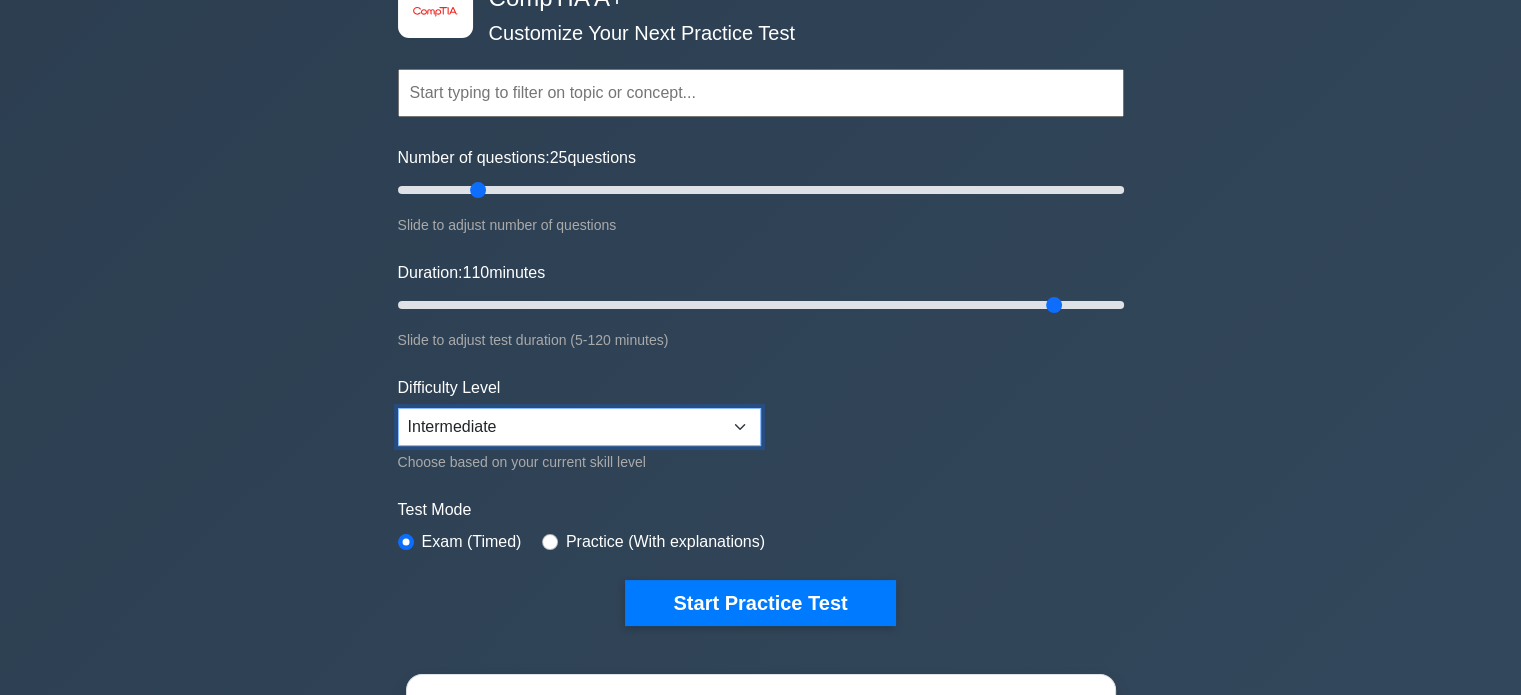 click on "Beginner
Intermediate
Expert" at bounding box center [579, 427] 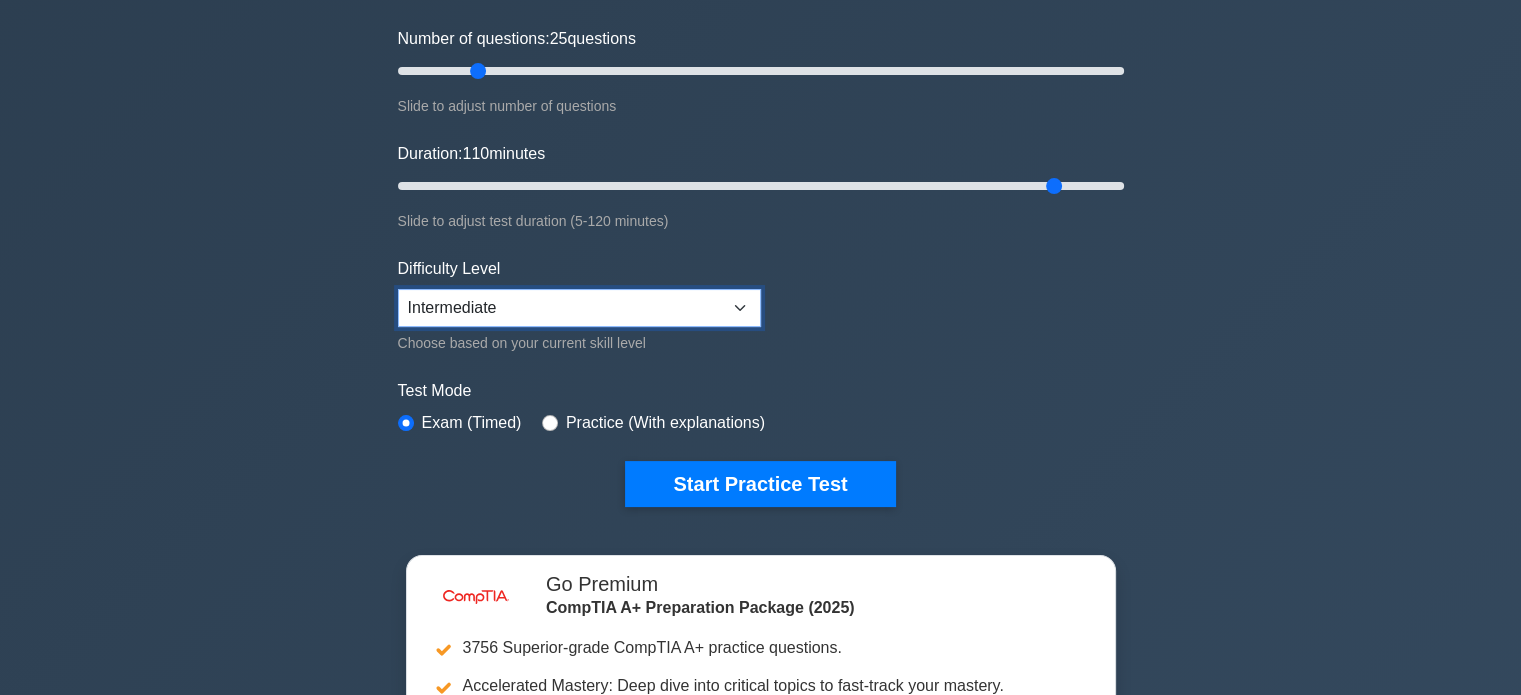 scroll, scrollTop: 248, scrollLeft: 0, axis: vertical 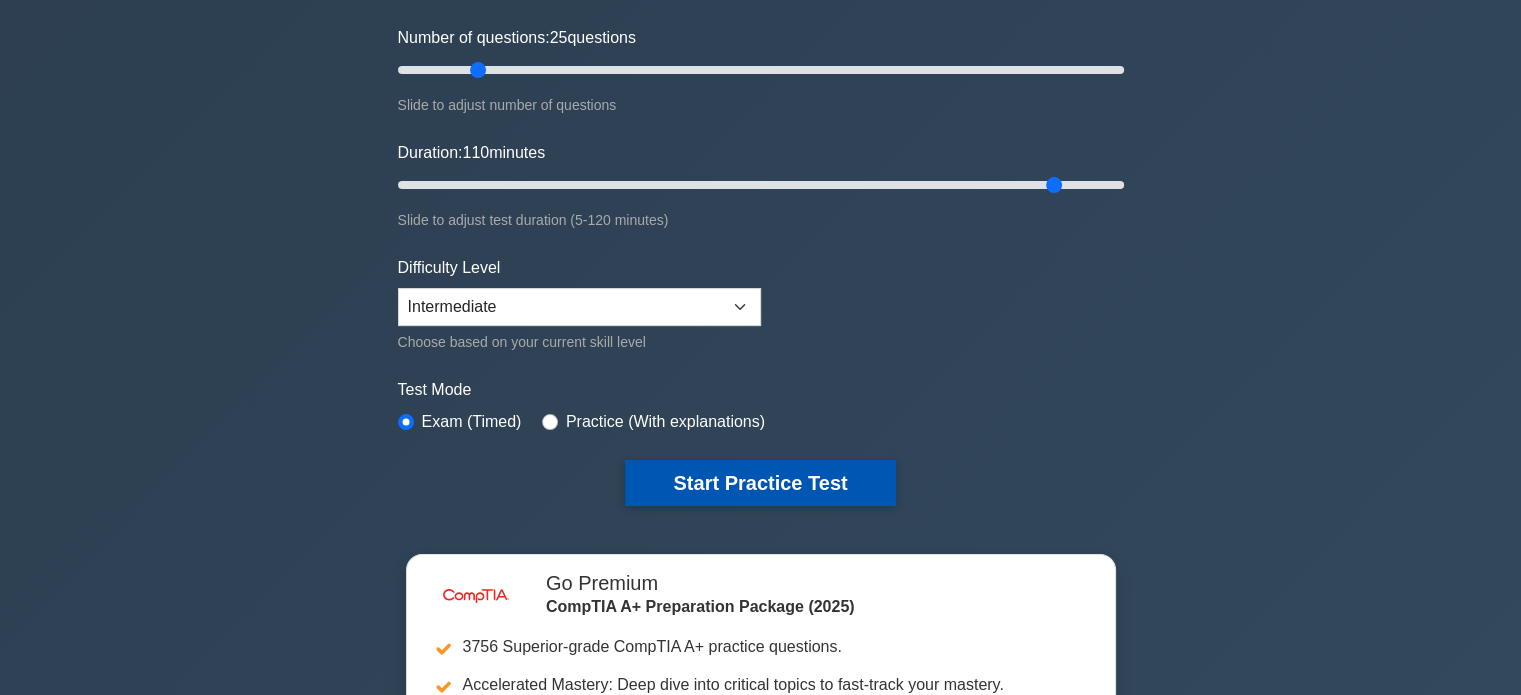 click on "Start Practice Test" at bounding box center [760, 483] 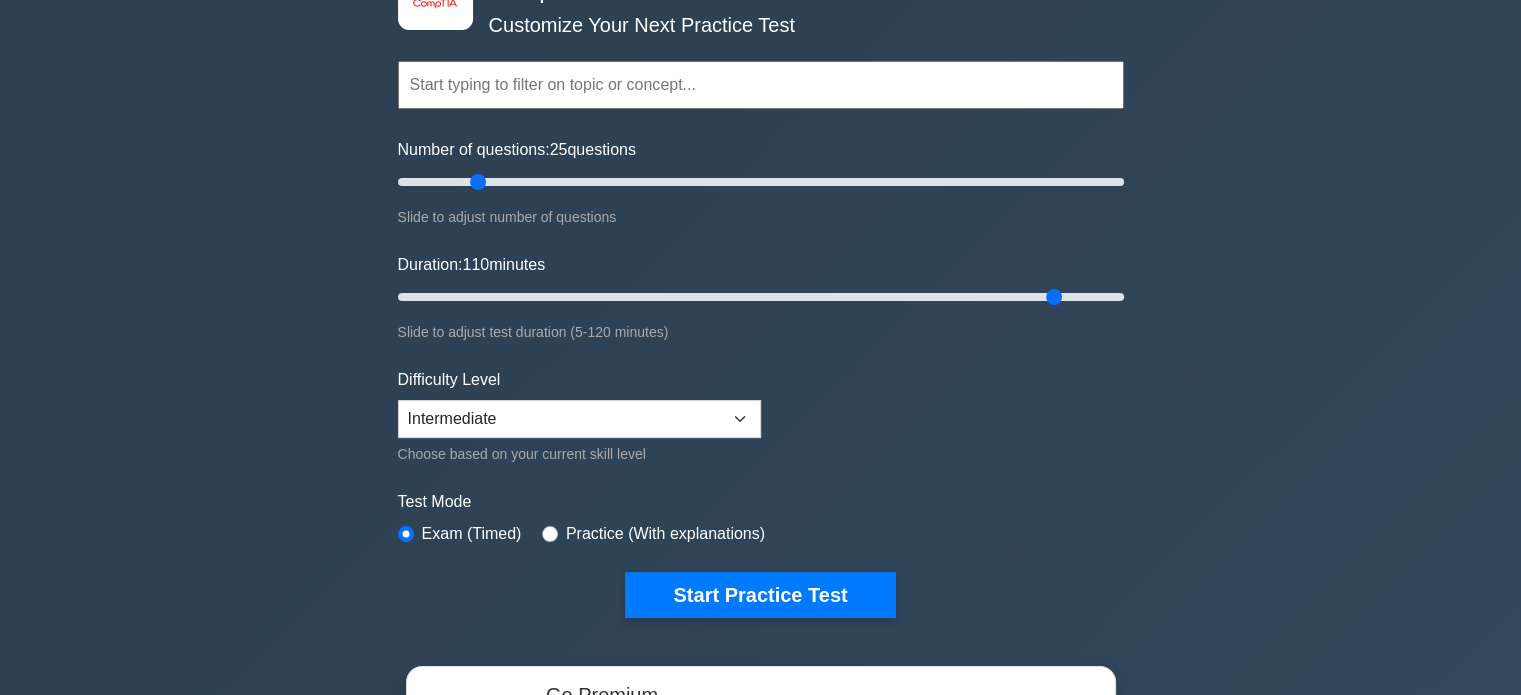 scroll, scrollTop: 140, scrollLeft: 0, axis: vertical 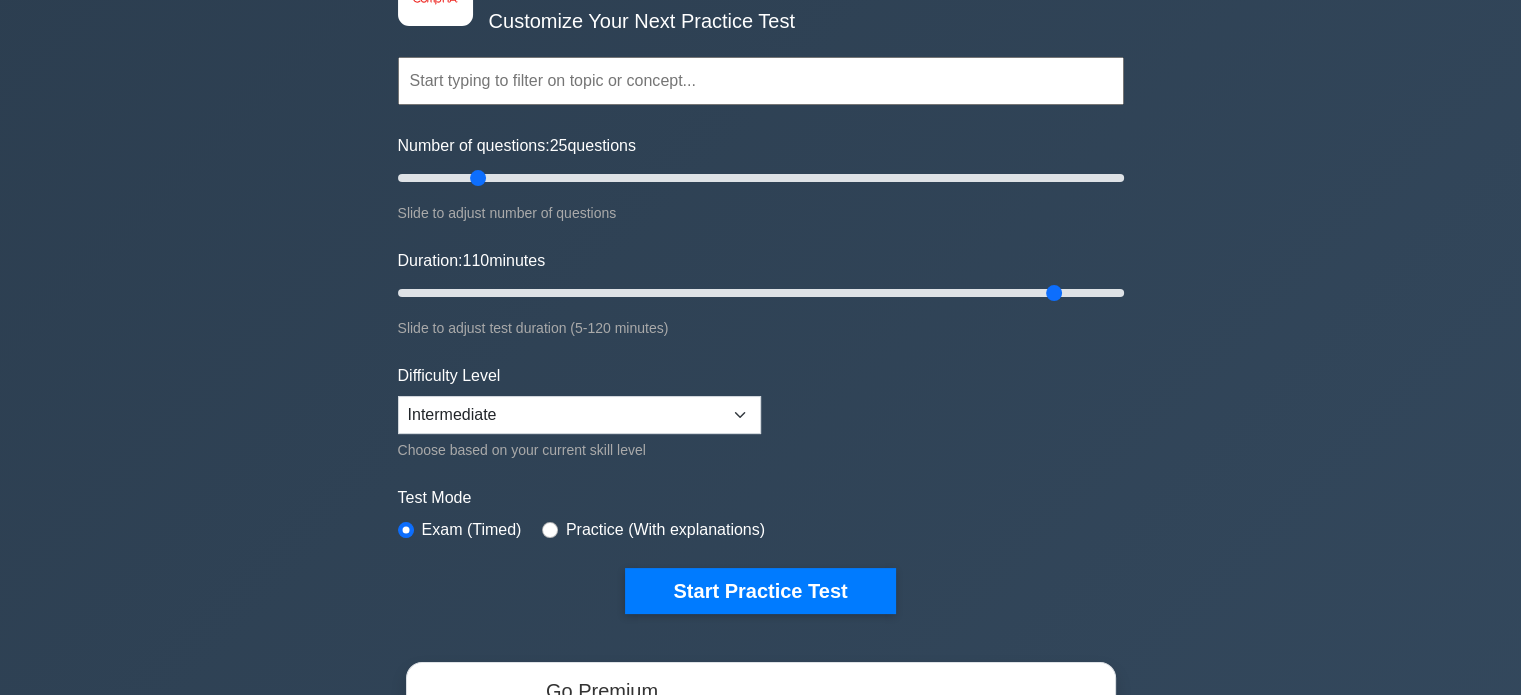 click at bounding box center [761, 81] 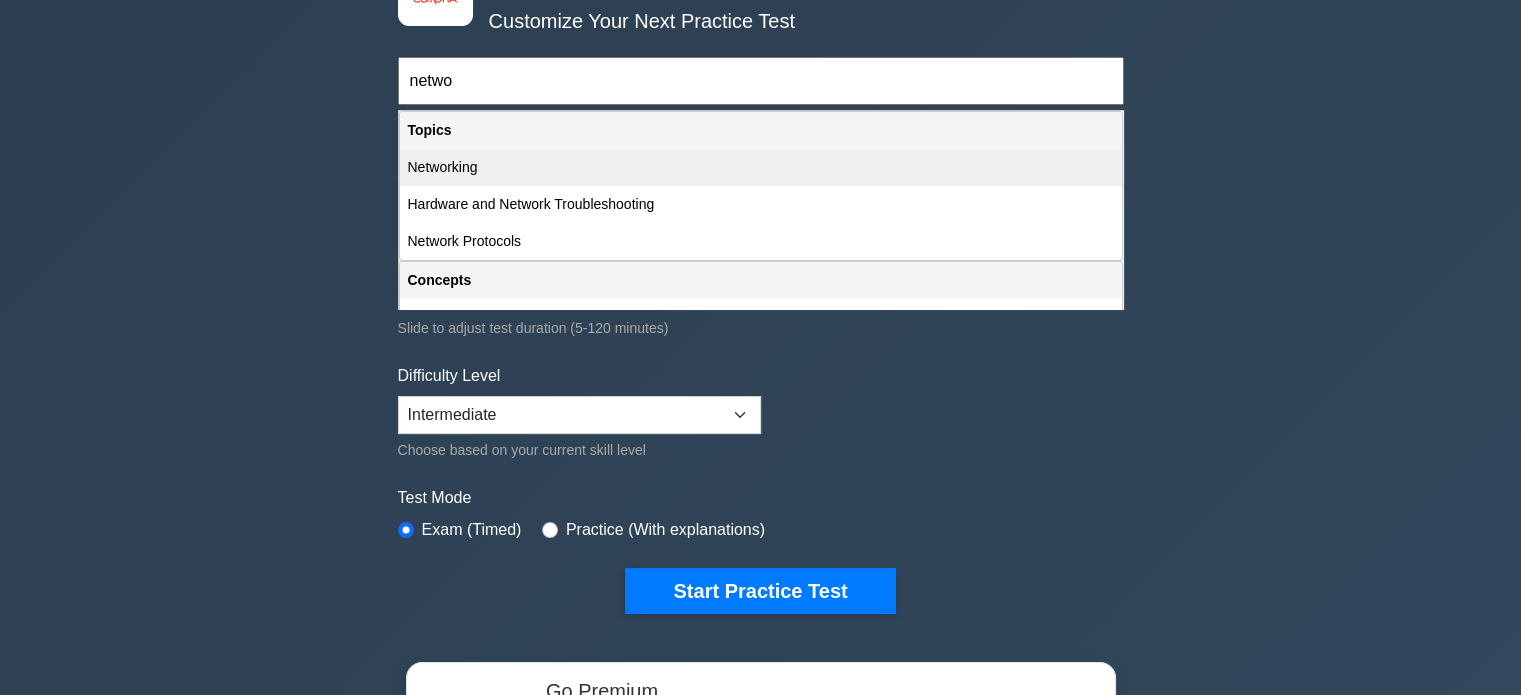 click on "Networking" at bounding box center (761, 167) 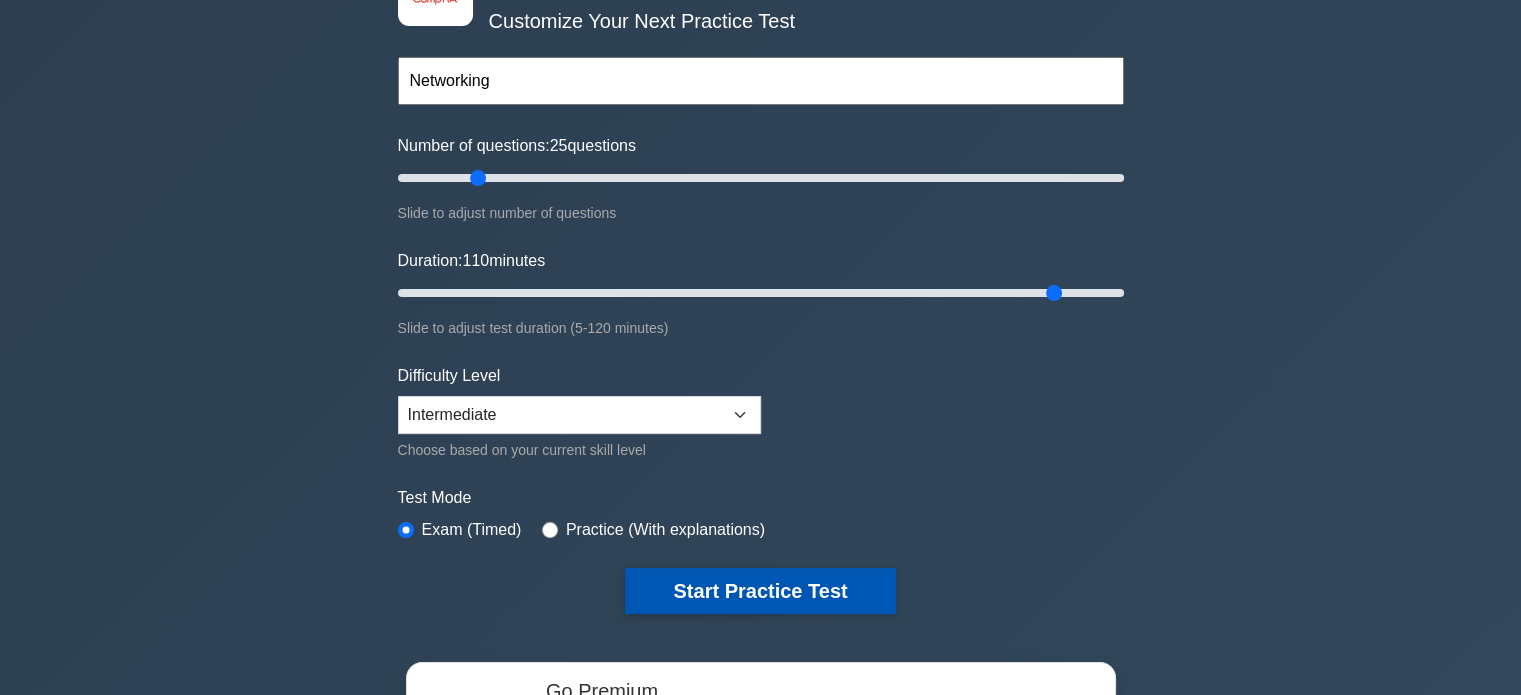click on "Start Practice Test" at bounding box center (760, 591) 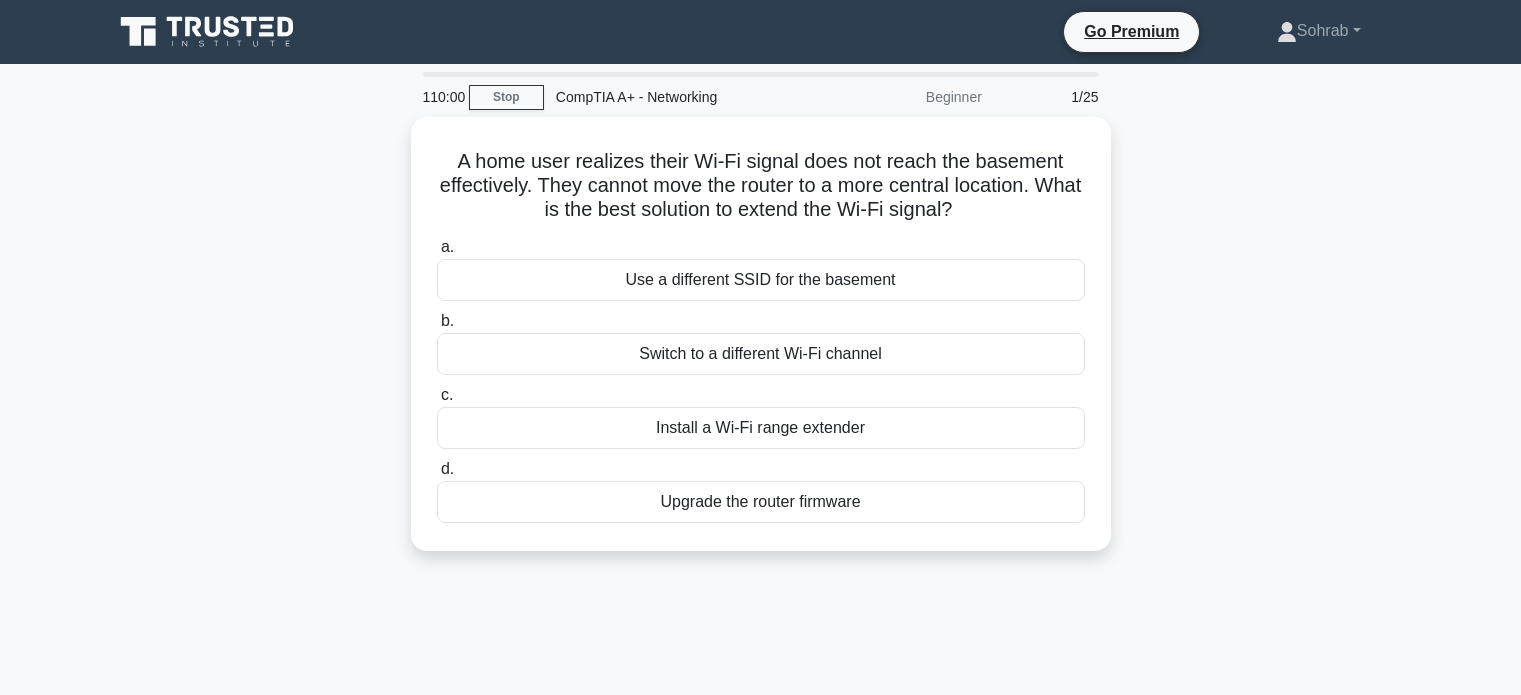 scroll, scrollTop: 0, scrollLeft: 0, axis: both 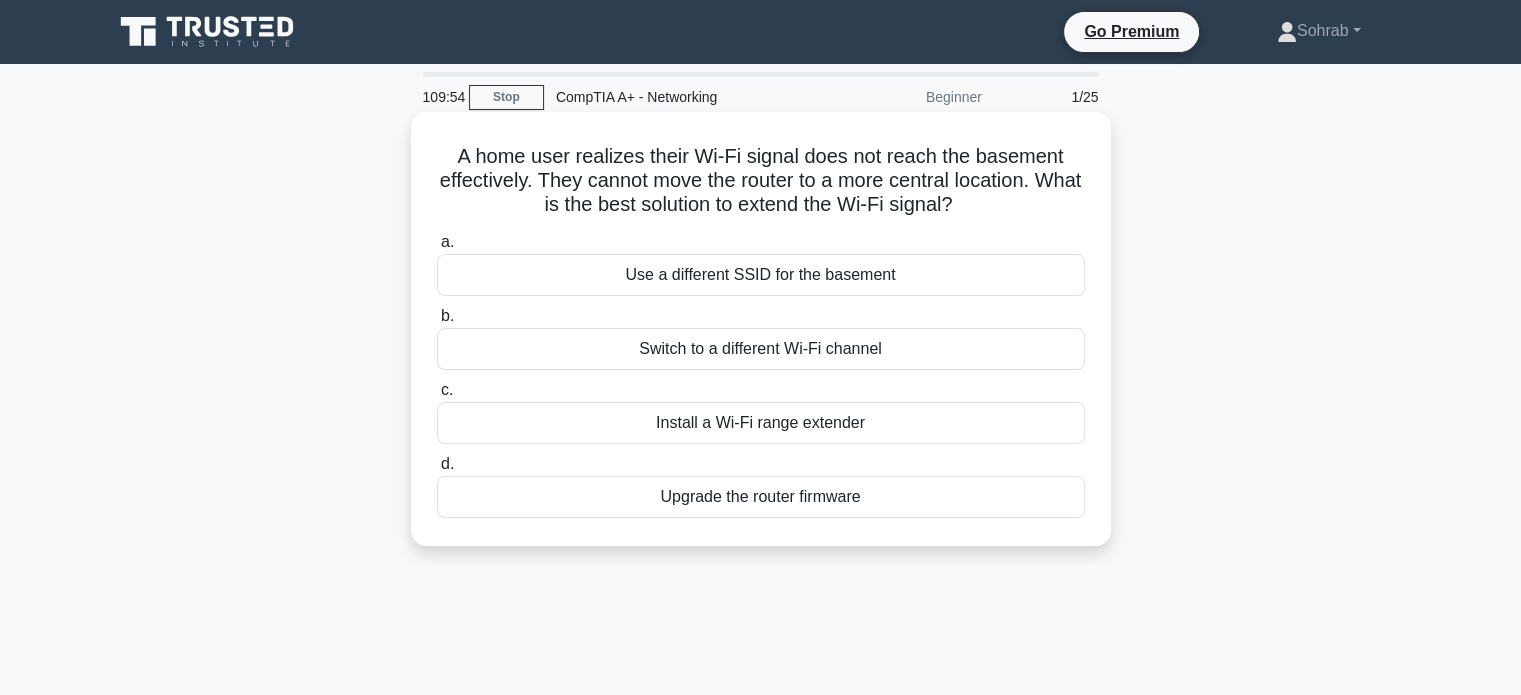 click on "Use a different SSID for the basement" at bounding box center (761, 275) 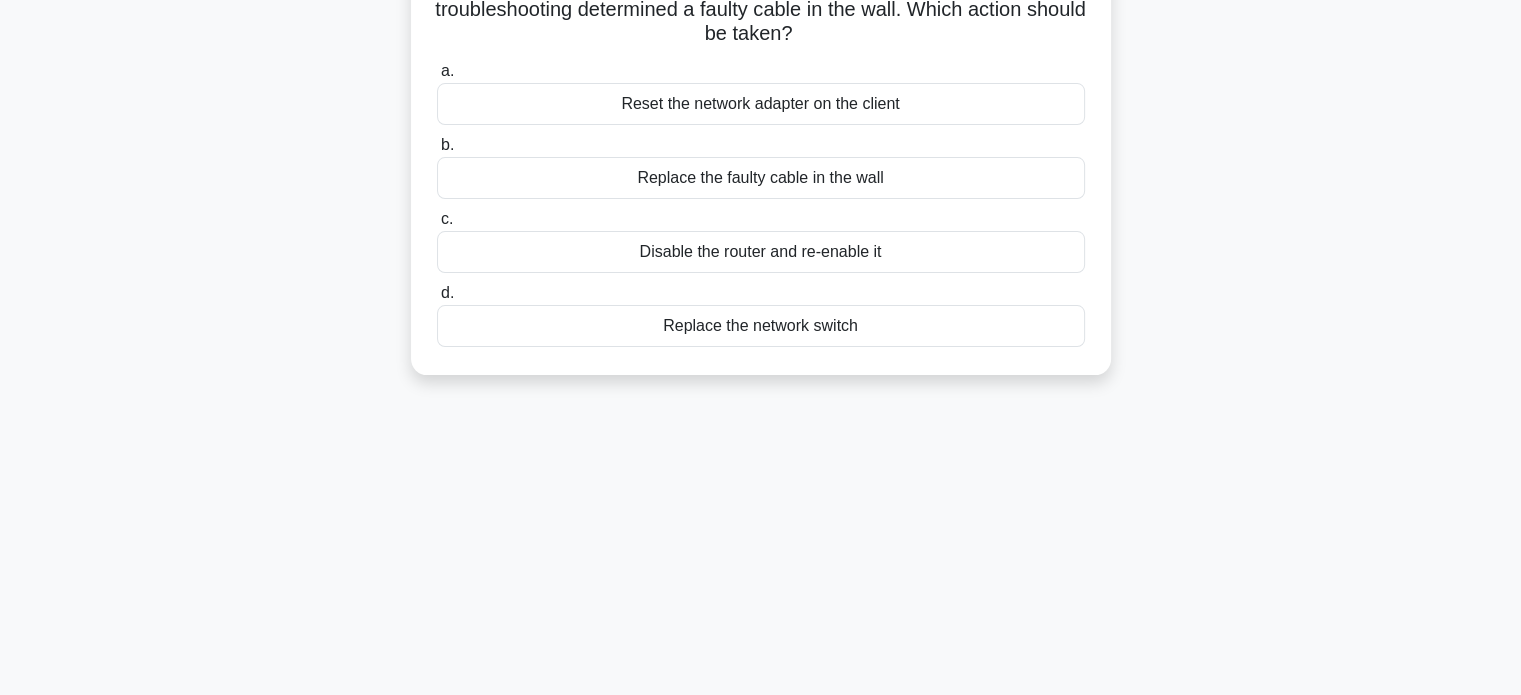 scroll, scrollTop: 0, scrollLeft: 0, axis: both 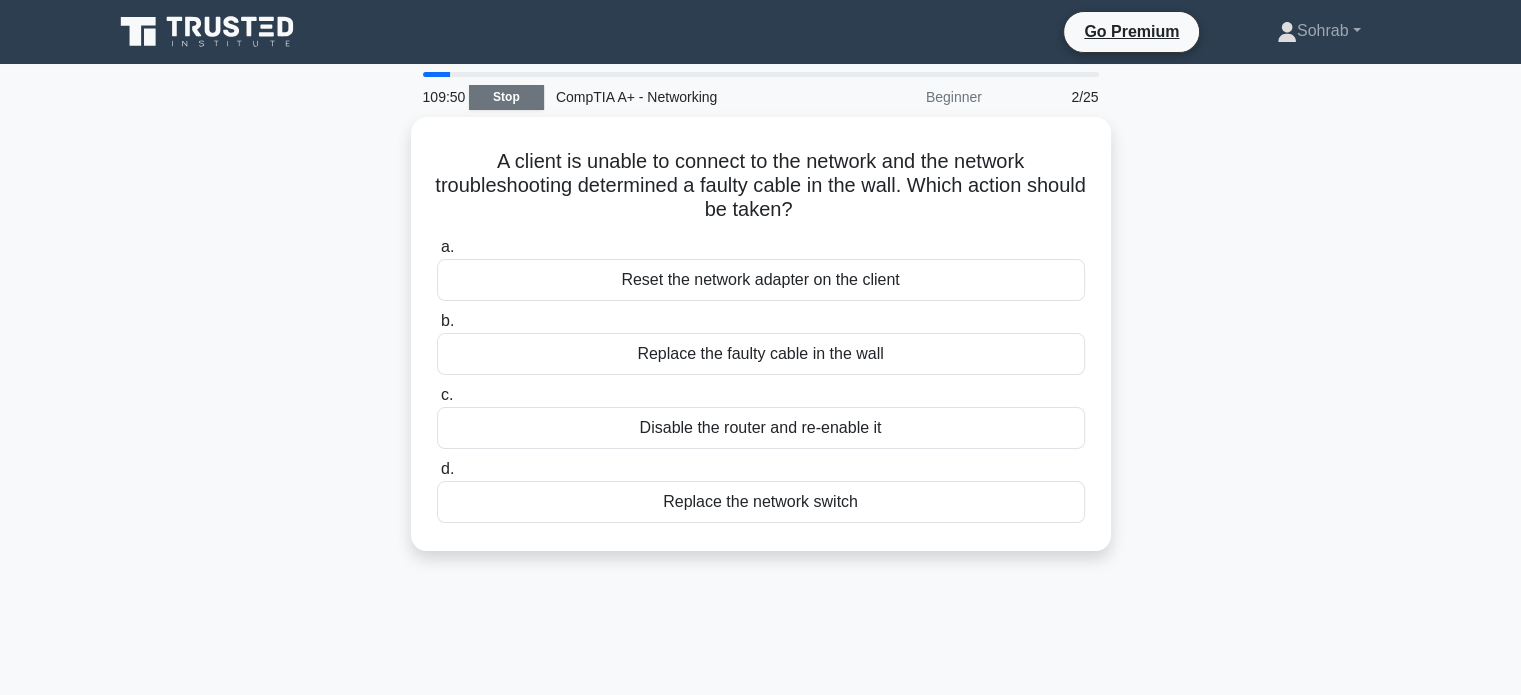 click on "Stop" at bounding box center [506, 97] 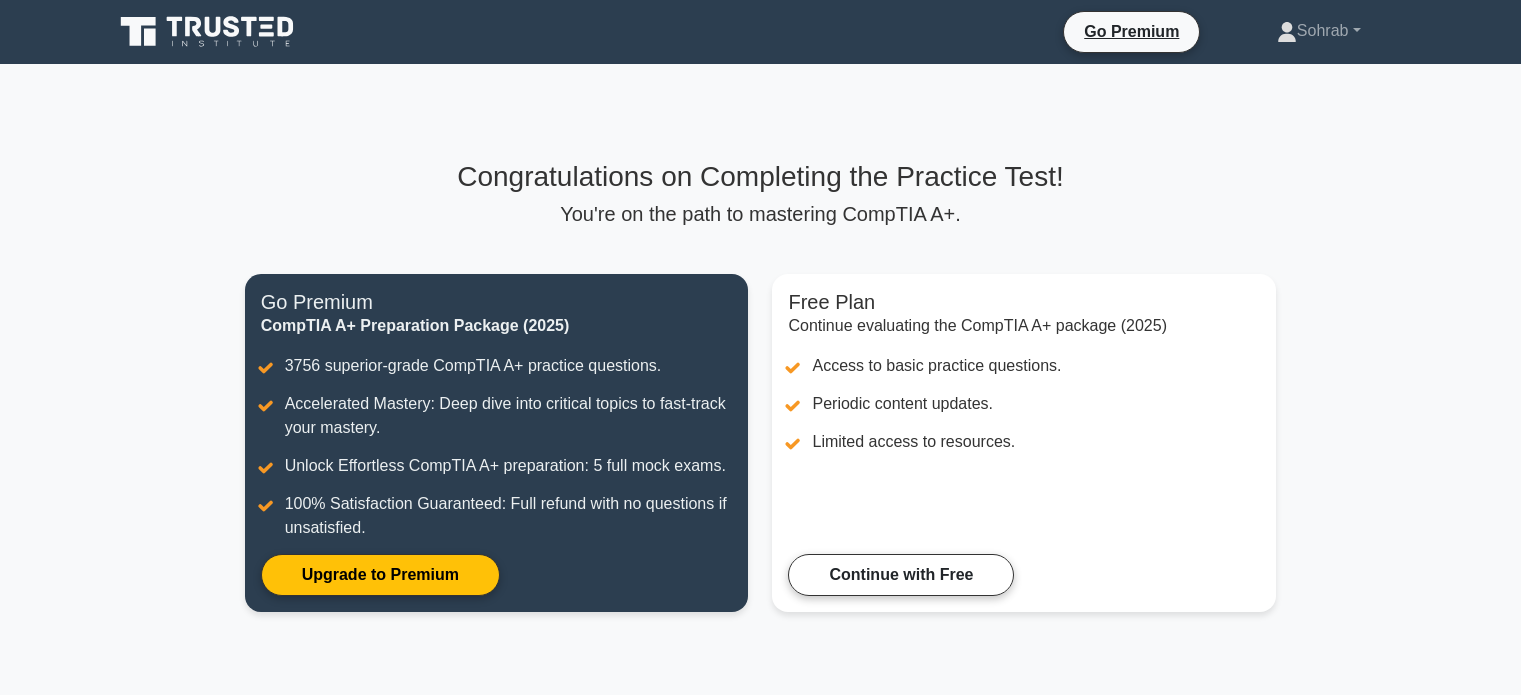 scroll, scrollTop: 0, scrollLeft: 0, axis: both 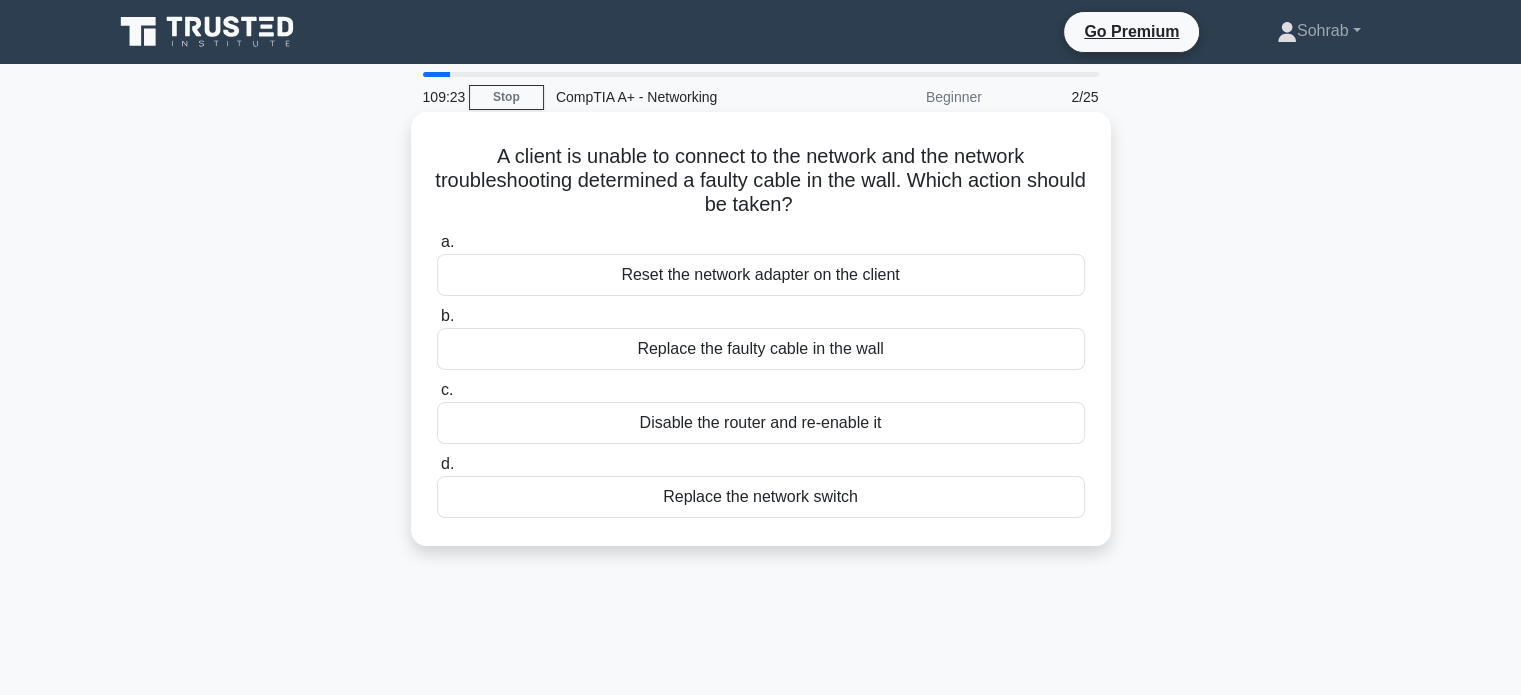 click on "Replace the faulty cable in the wall" at bounding box center [761, 349] 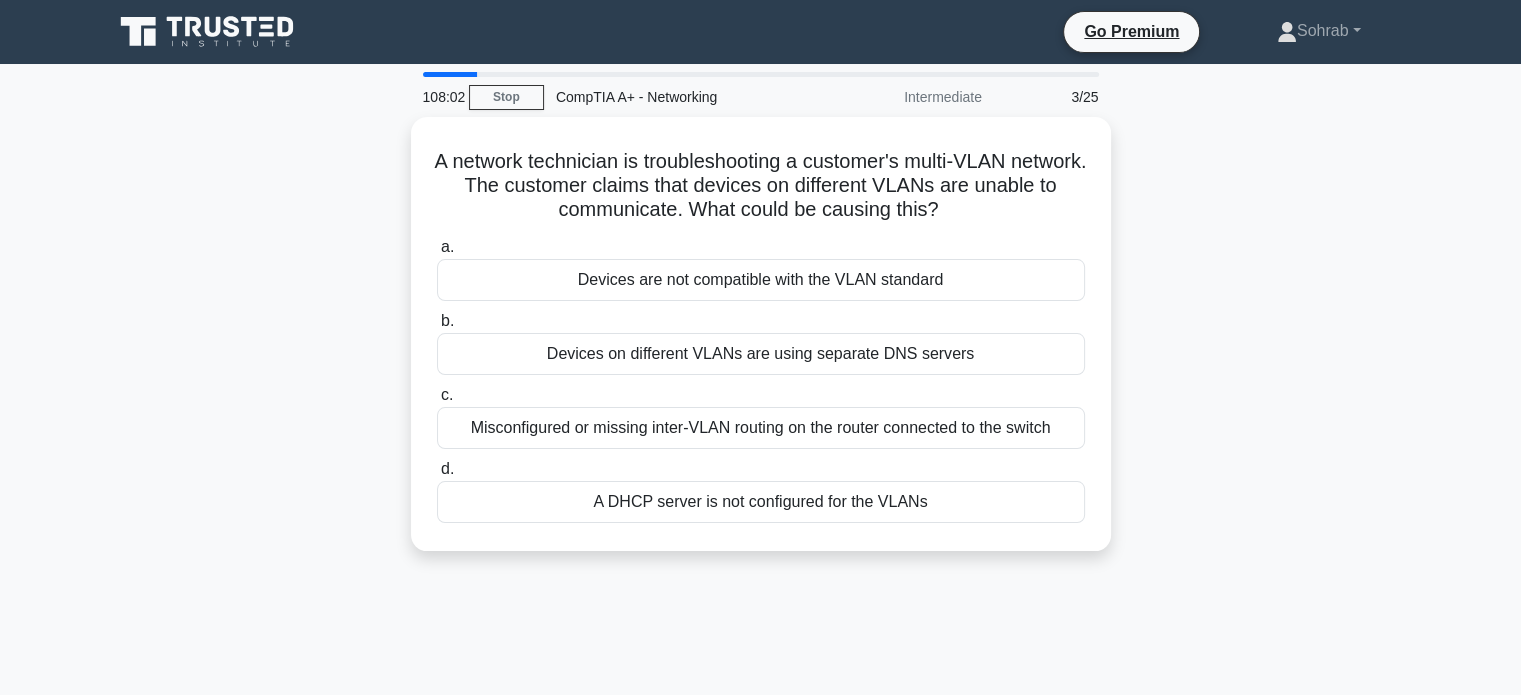 click on "108:02
Stop
CompTIA A+  - Networking
Intermediate
3/25
A network technician is troubleshooting a customer's multi-VLAN network. The customer claims that devices on different VLANs are unable to communicate. What could be causing this?
.spinner_0XTQ{transform-origin:center;animation:spinner_y6GP .75s linear infinite}@keyframes spinner_y6GP{100%{transform:rotate(360deg)}}
a.
b. c. d." at bounding box center (760, 572) 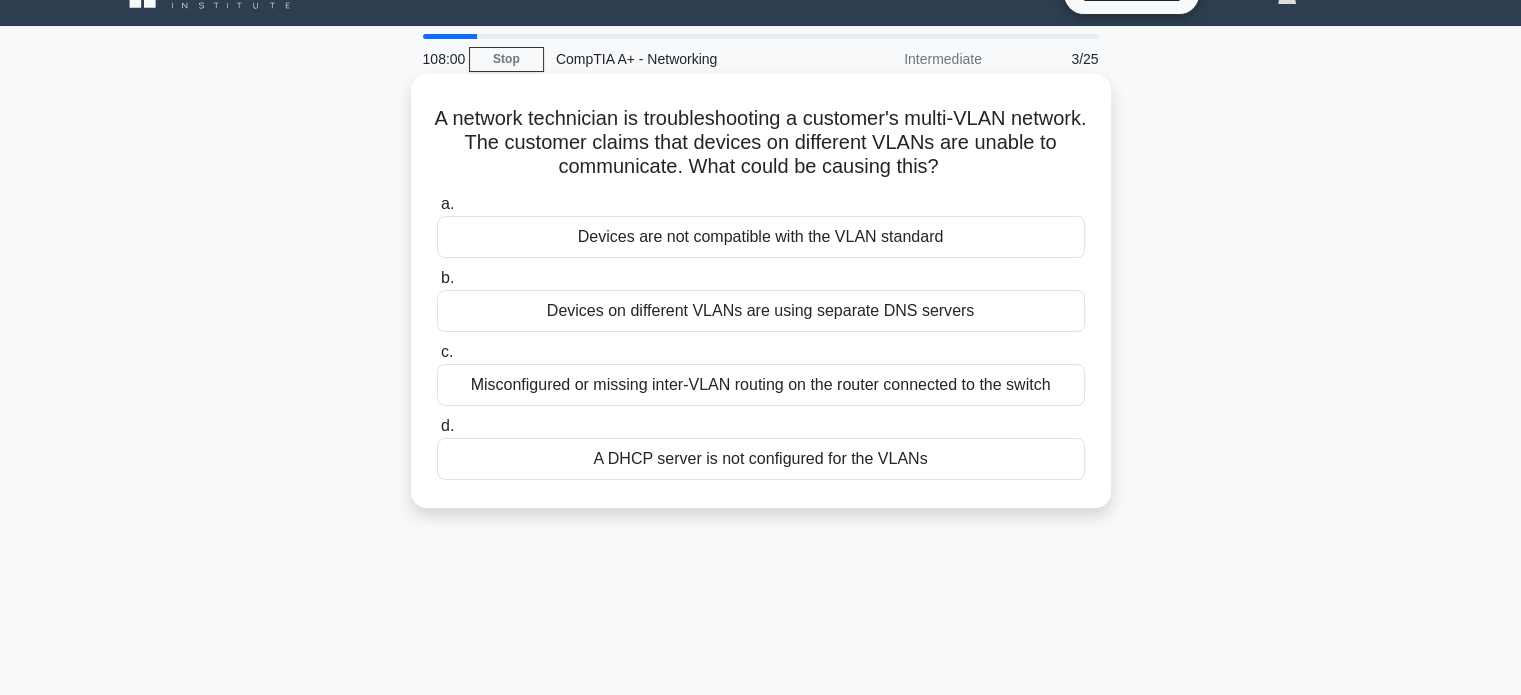 scroll, scrollTop: 36, scrollLeft: 0, axis: vertical 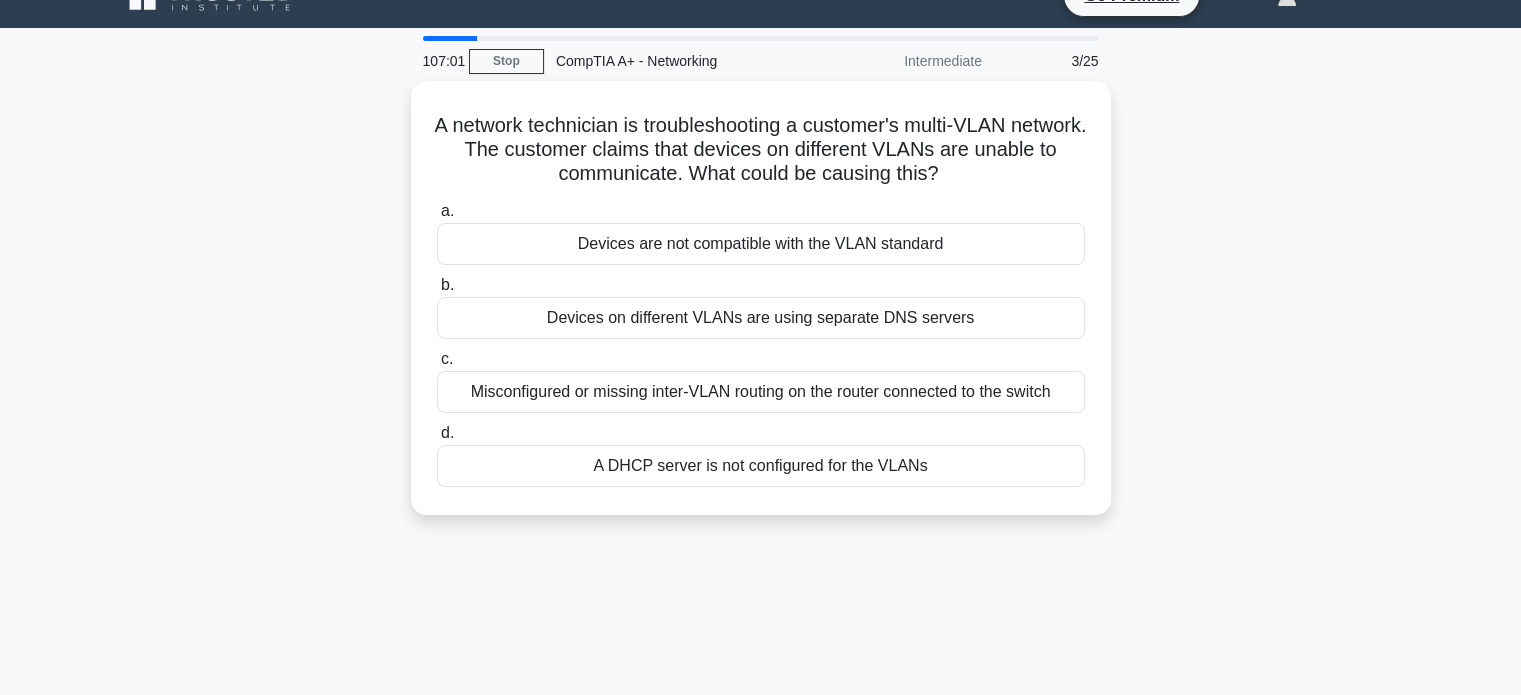 click on "A network technician is troubleshooting a customer's multi-VLAN network. The customer claims that devices on different VLANs are unable to communicate. What could be causing this?
.spinner_0XTQ{transform-origin:center;animation:spinner_y6GP .75s linear infinite}@keyframes spinner_y6GP{100%{transform:rotate(360deg)}}
a.
Devices are not compatible with the VLAN standard" at bounding box center (761, 310) 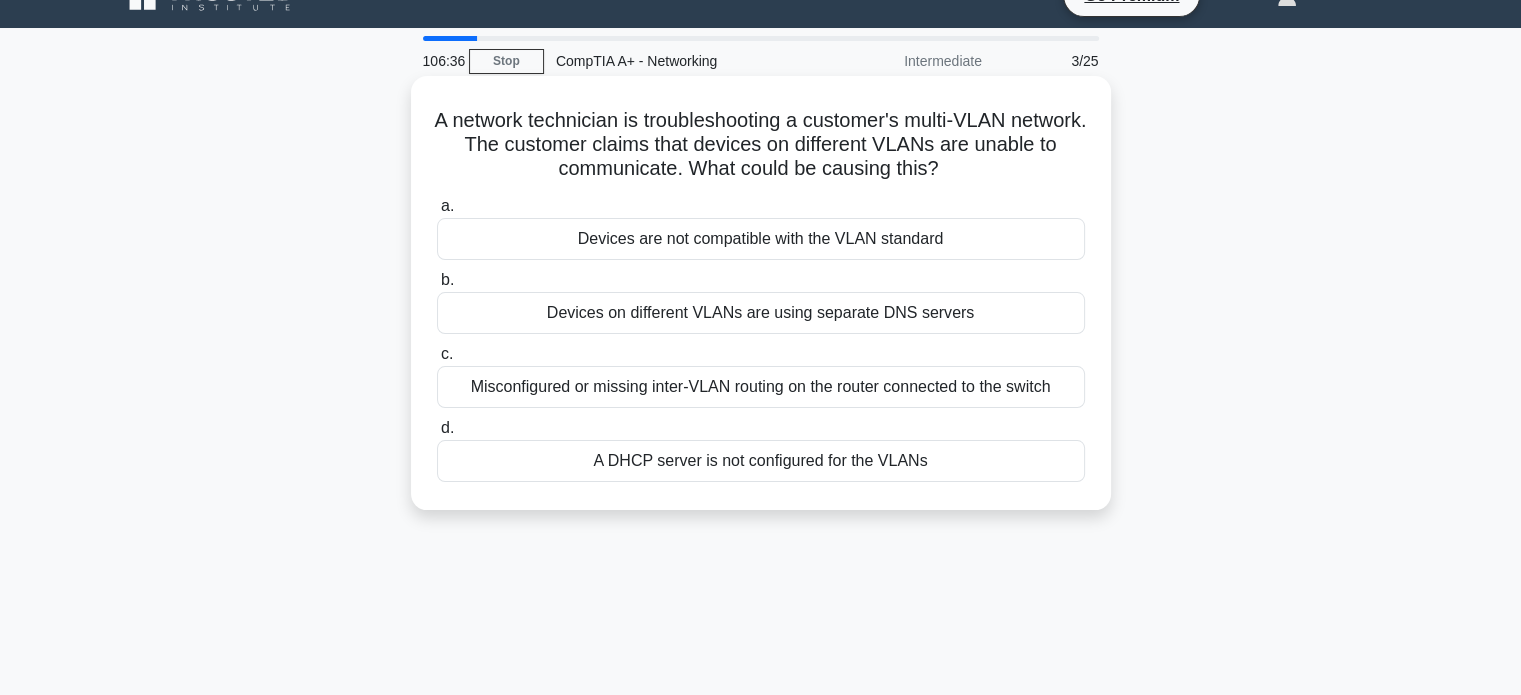 click on "Misconfigured or missing inter-VLAN routing on the router connected to the switch" at bounding box center [761, 387] 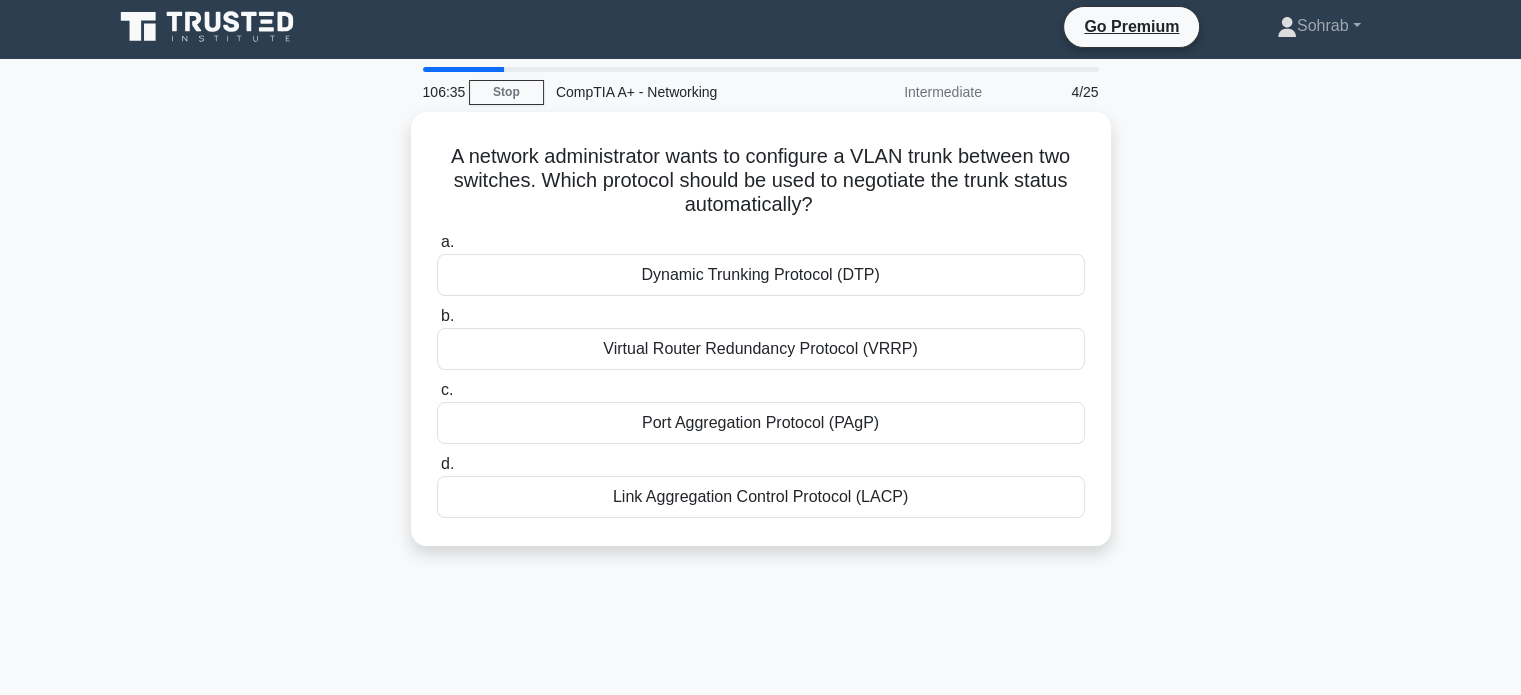 scroll, scrollTop: 0, scrollLeft: 0, axis: both 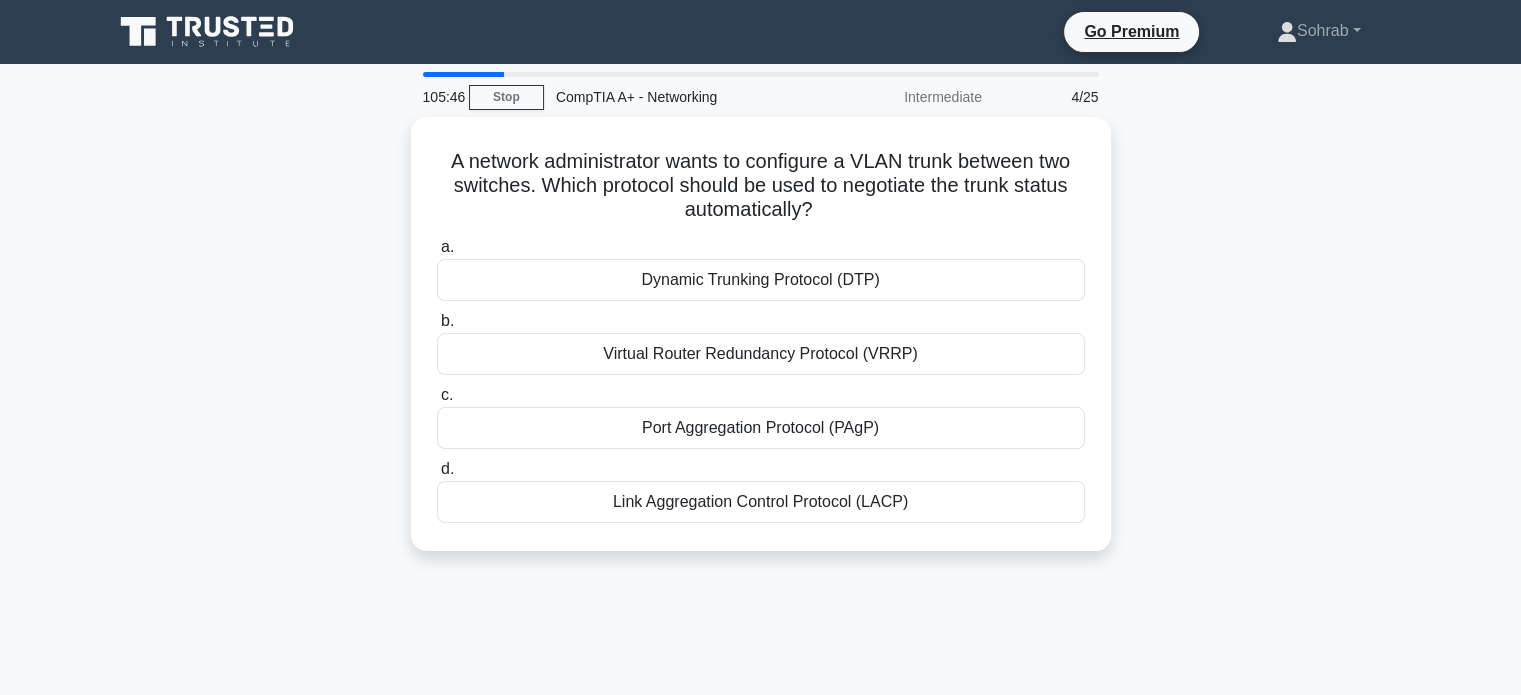 click on "A network administrator wants to configure a VLAN trunk between two switches. Which protocol should be used to negotiate the trunk status automatically?
.spinner_0XTQ{transform-origin:center;animation:spinner_y6GP .75s linear infinite}@keyframes spinner_y6GP{100%{transform:rotate(360deg)}}
a.
Dynamic Trunking Protocol (DTP)
b. c. d." at bounding box center (761, 346) 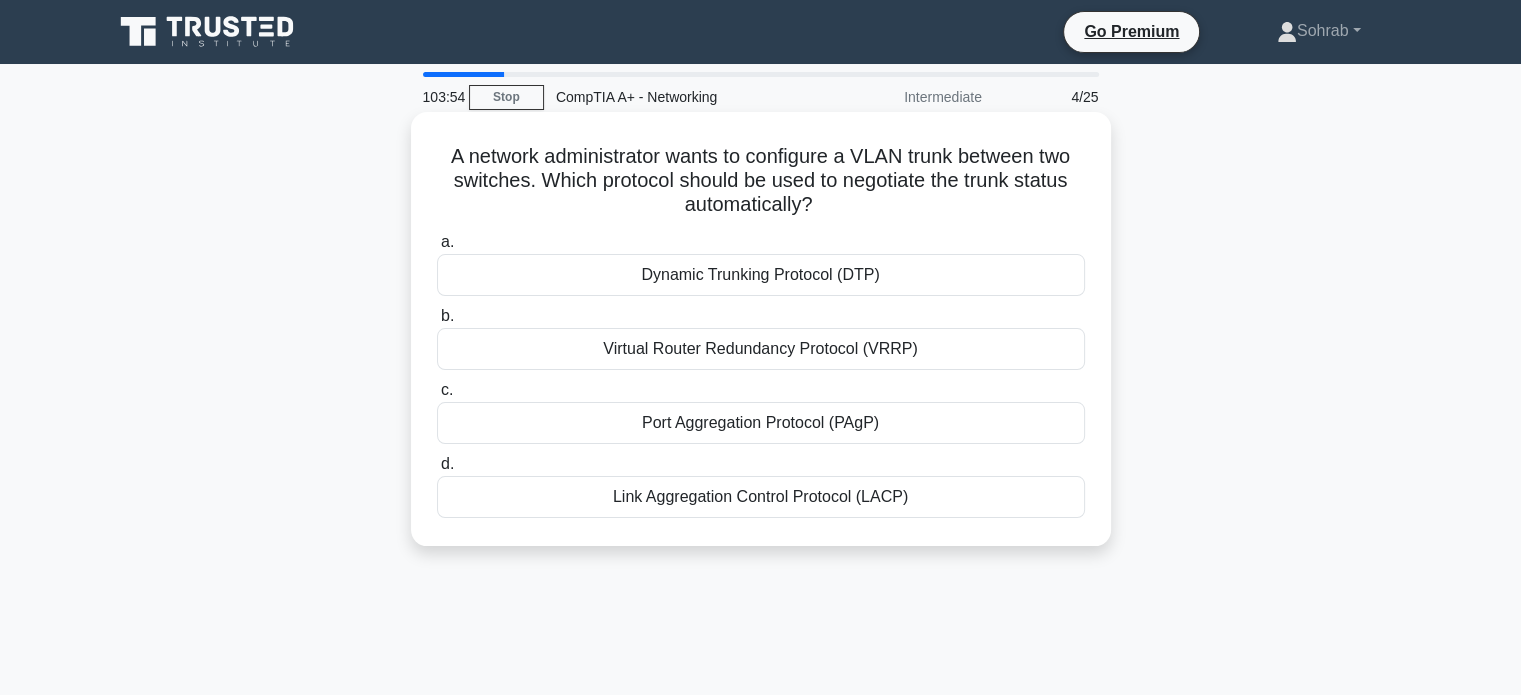 click on "Dynamic Trunking Protocol (DTP)" at bounding box center (761, 275) 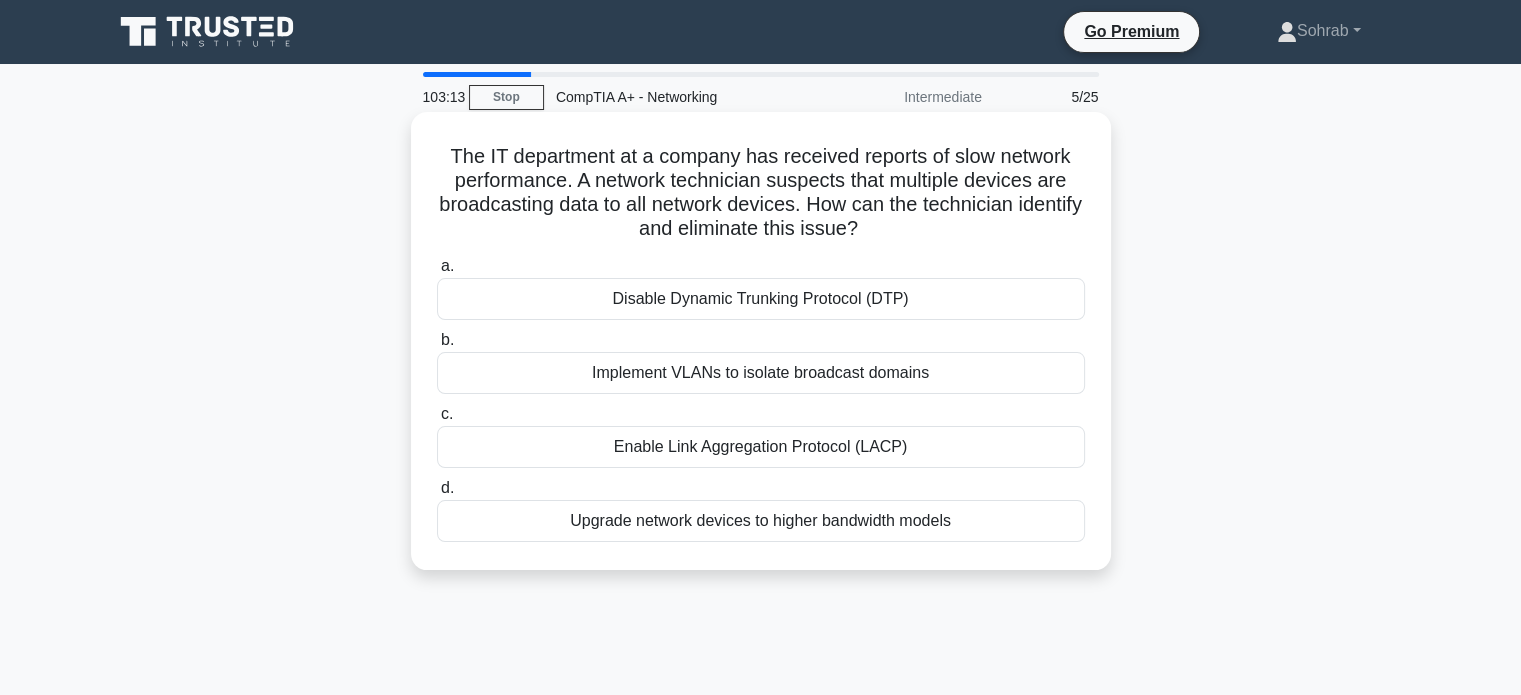 click on "Implement VLANs to isolate broadcast domains" at bounding box center (761, 373) 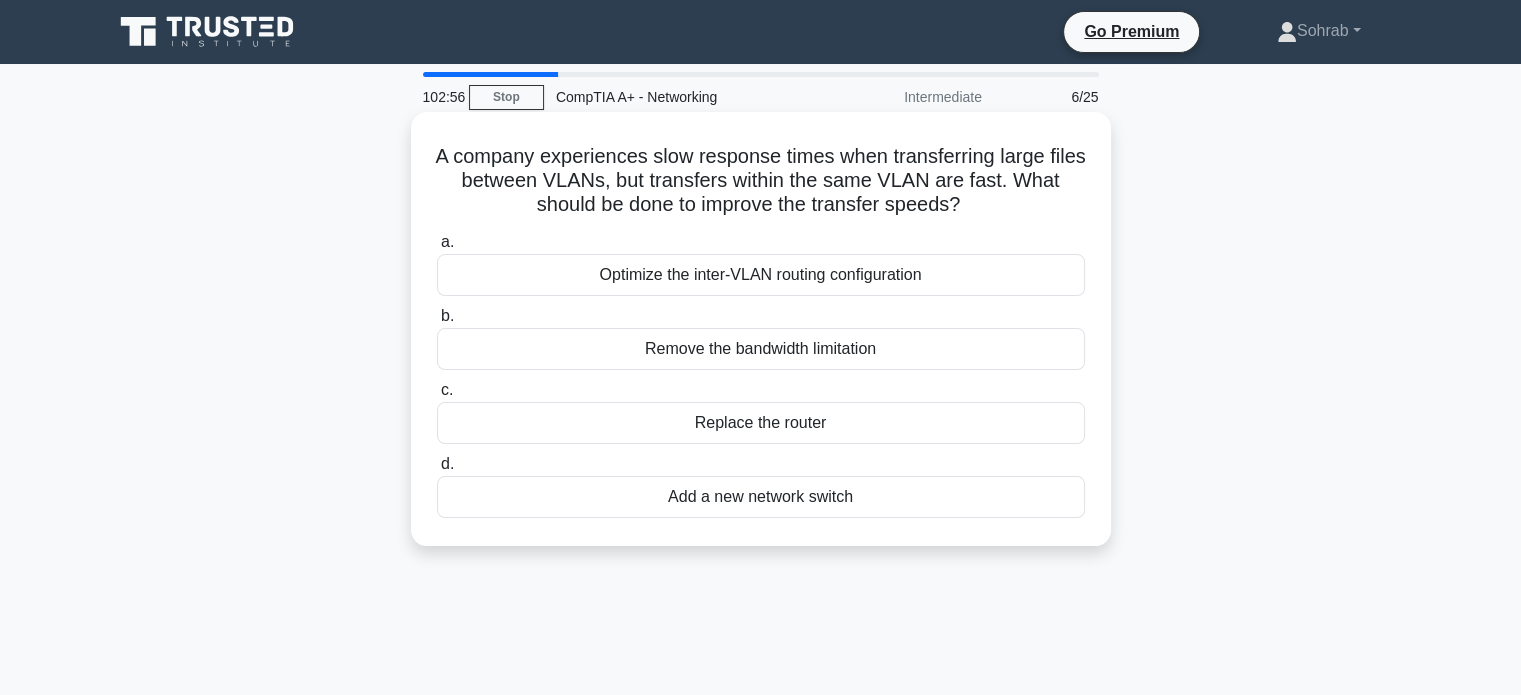 click on "Optimize the inter-VLAN routing configuration" at bounding box center (761, 275) 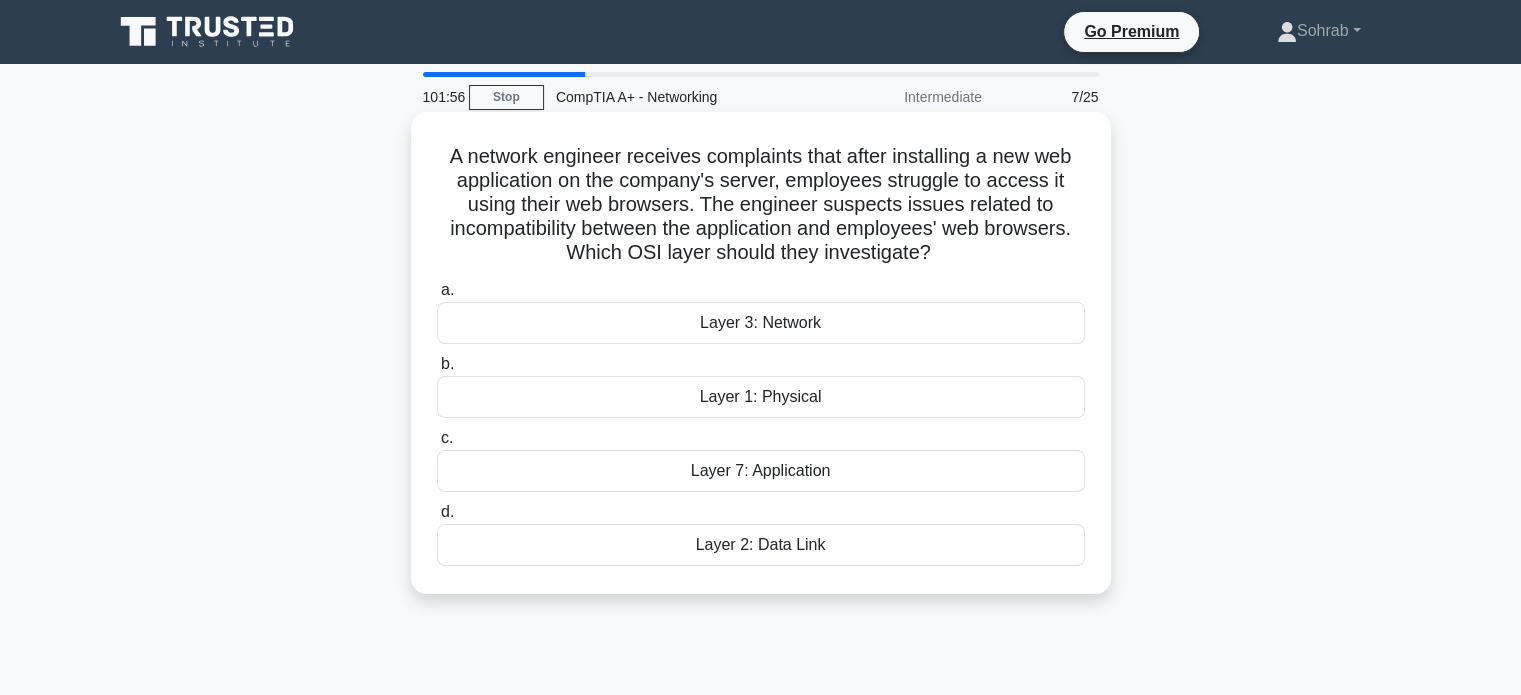 click on "Layer 2: Data Link" at bounding box center [761, 545] 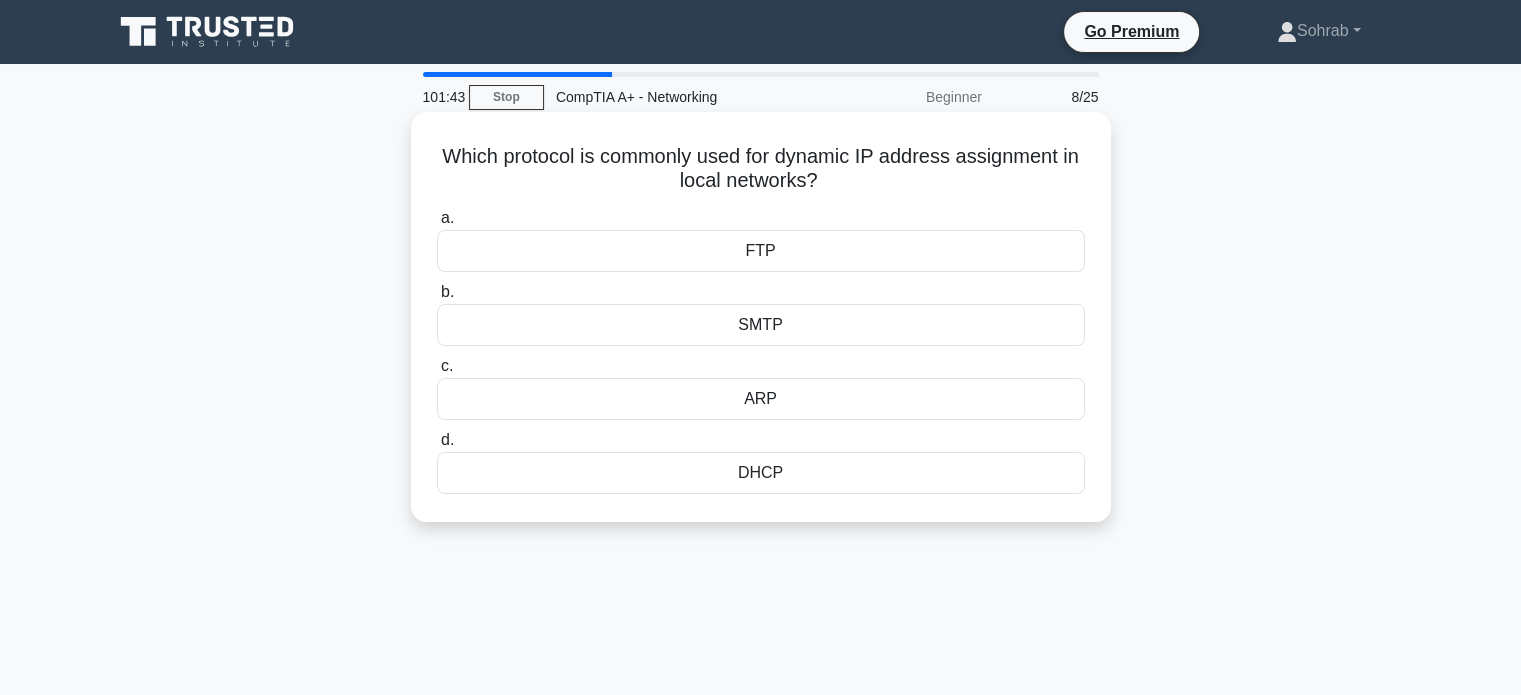 click on "DHCP" at bounding box center [761, 473] 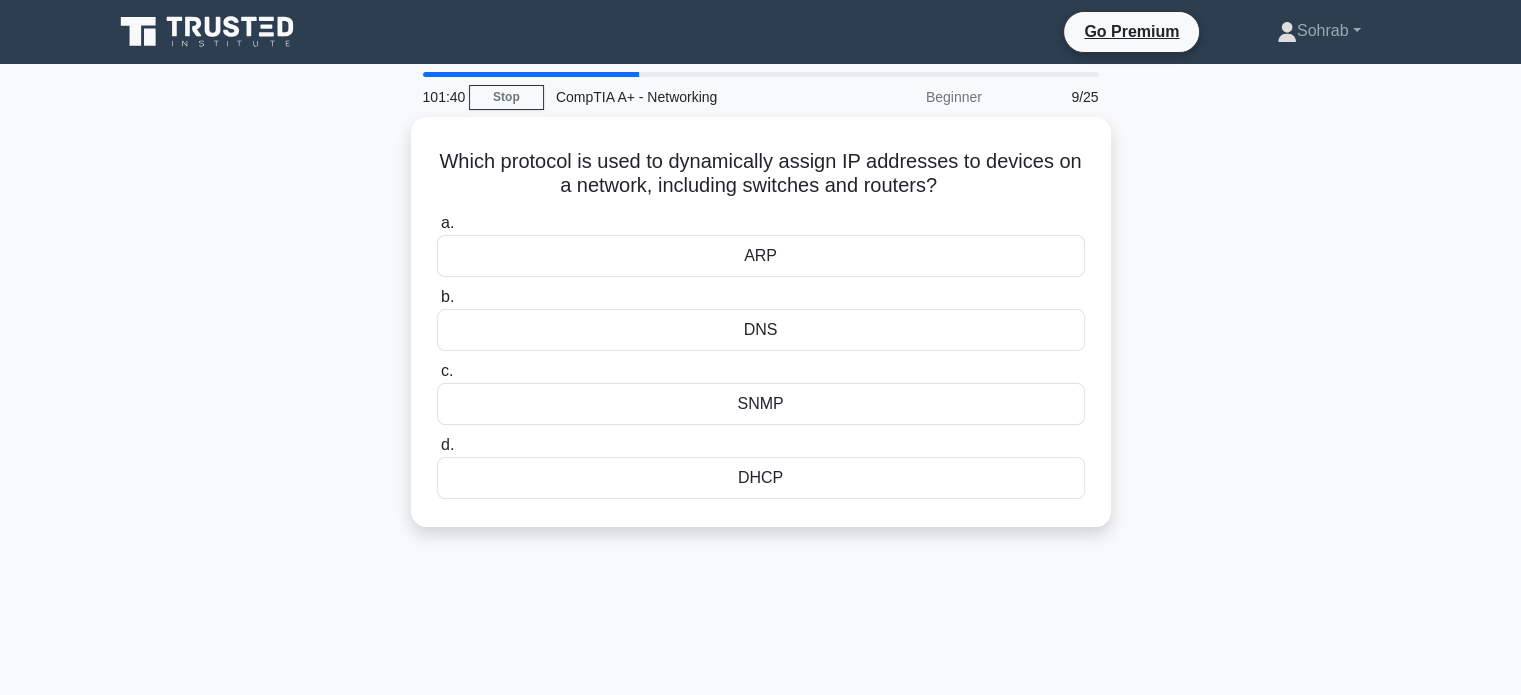 click on "Which protocol is used to dynamically assign IP addresses to devices on a network, including switches and routers?
.spinner_0XTQ{transform-origin:center;animation:spinner_y6GP .75s linear infinite}@keyframes spinner_y6GP{100%{transform:rotate(360deg)}}
a.
ARP
b." at bounding box center [761, 334] 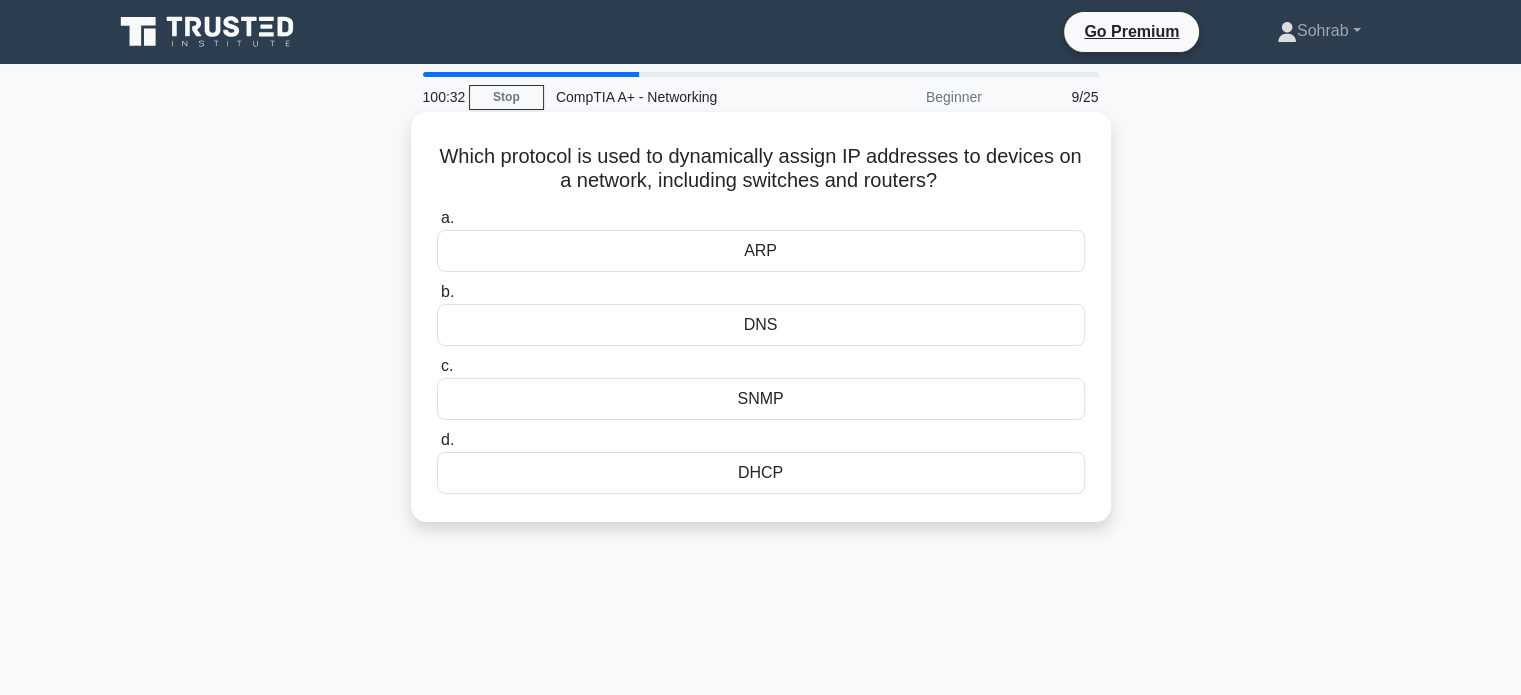drag, startPoint x: 428, startPoint y: 147, endPoint x: 1015, endPoint y: 176, distance: 587.71594 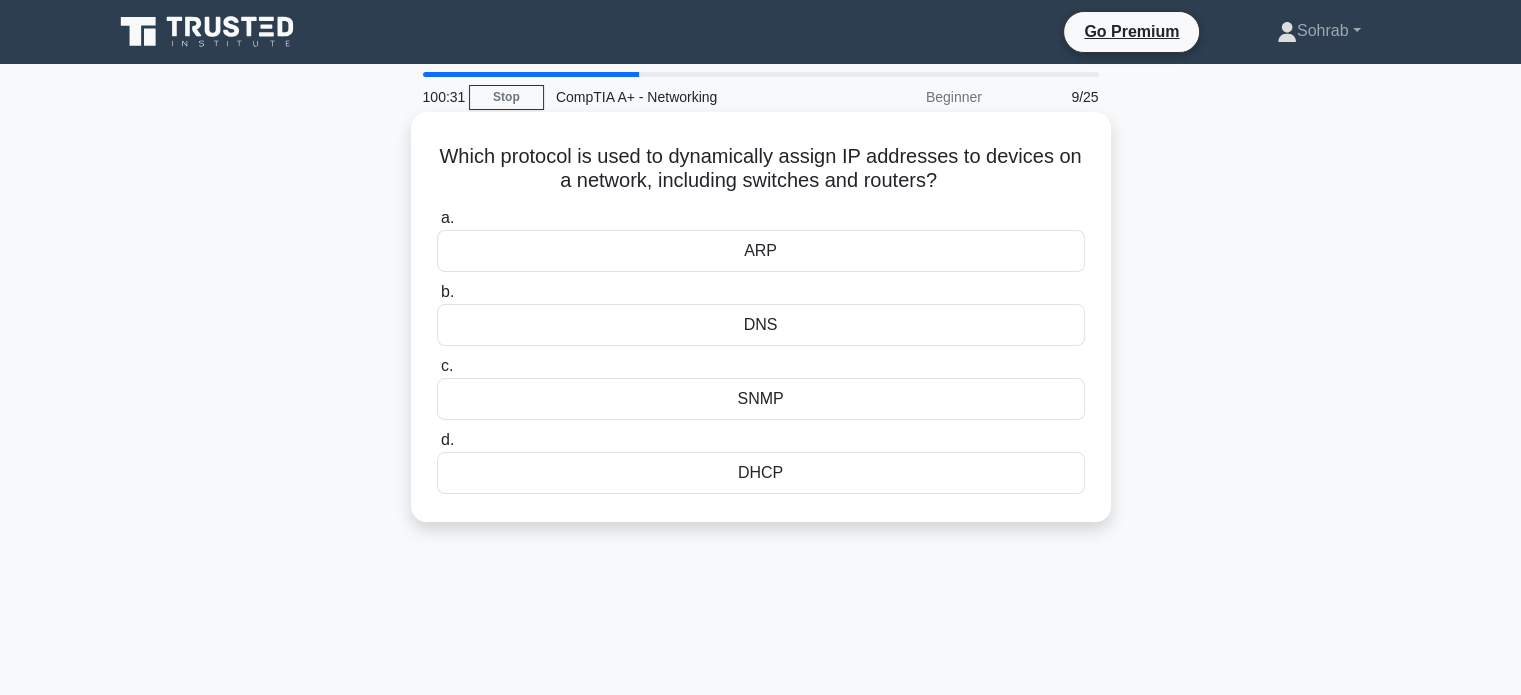copy on "Which protocol is used to dynamically assign IP addresses to devices on a network, including switches and routers?" 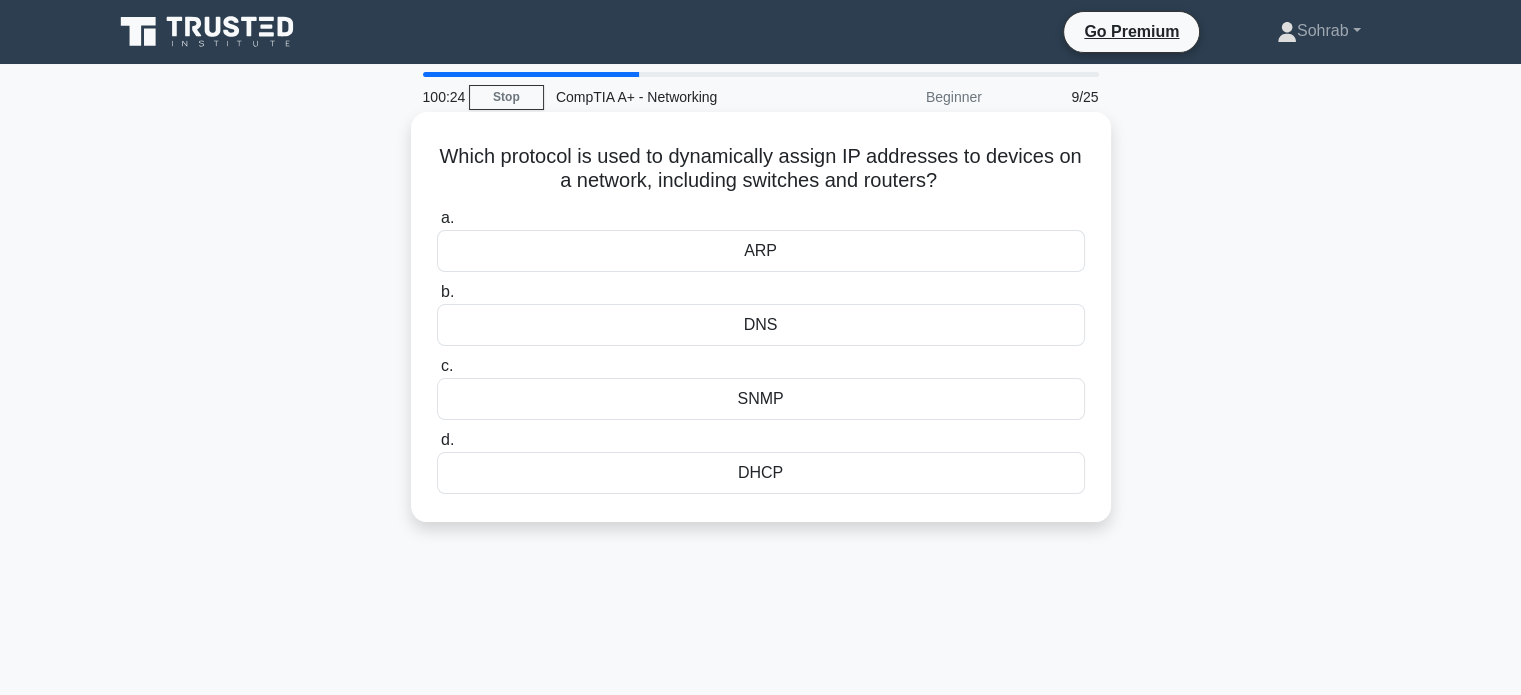 click on "DHCP" at bounding box center (761, 473) 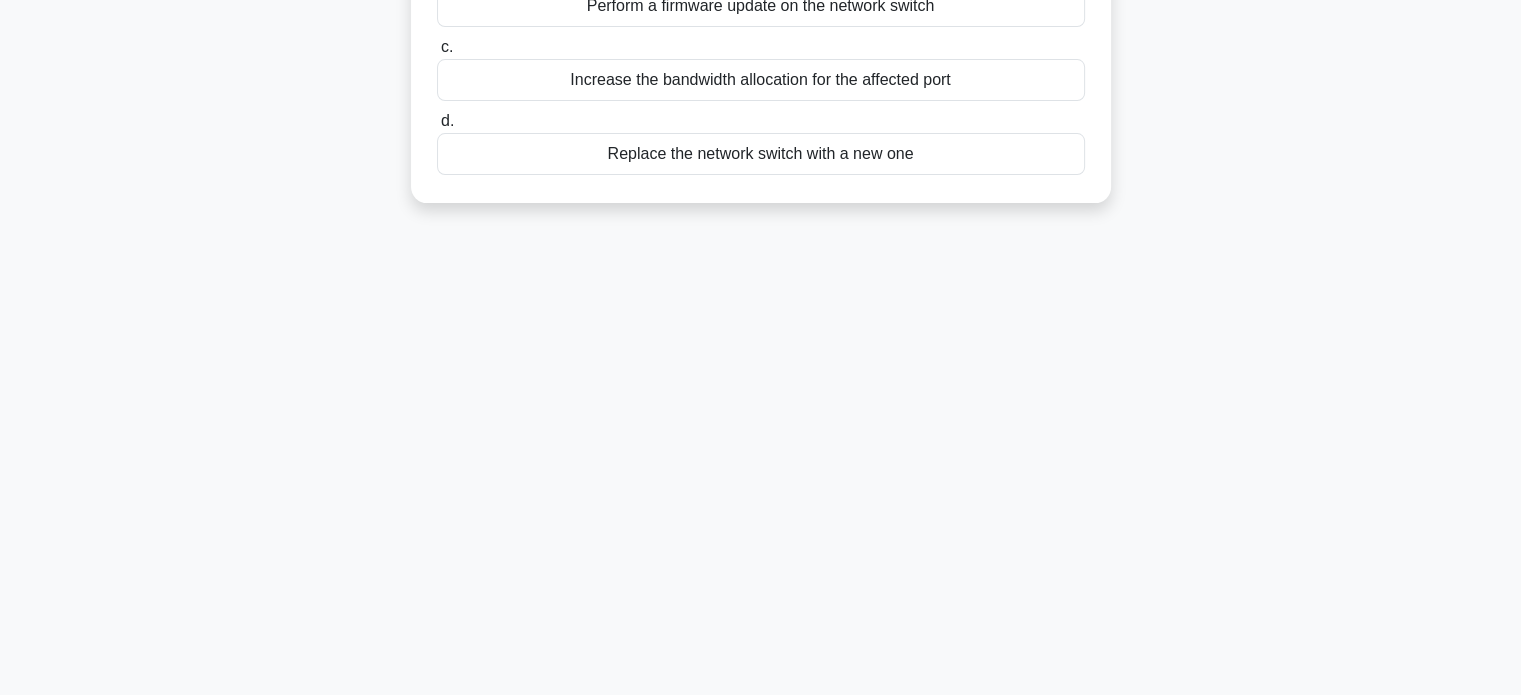 scroll, scrollTop: 0, scrollLeft: 0, axis: both 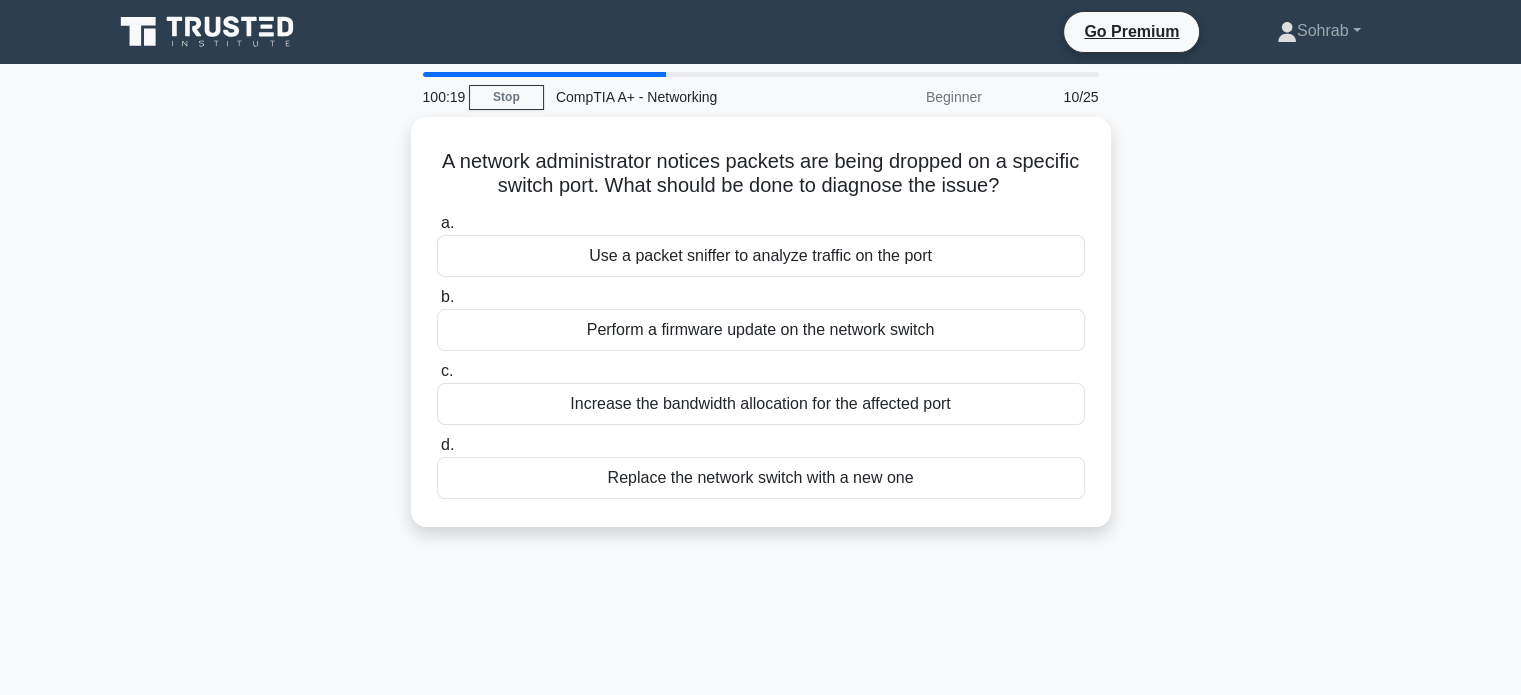 click at bounding box center [544, 74] 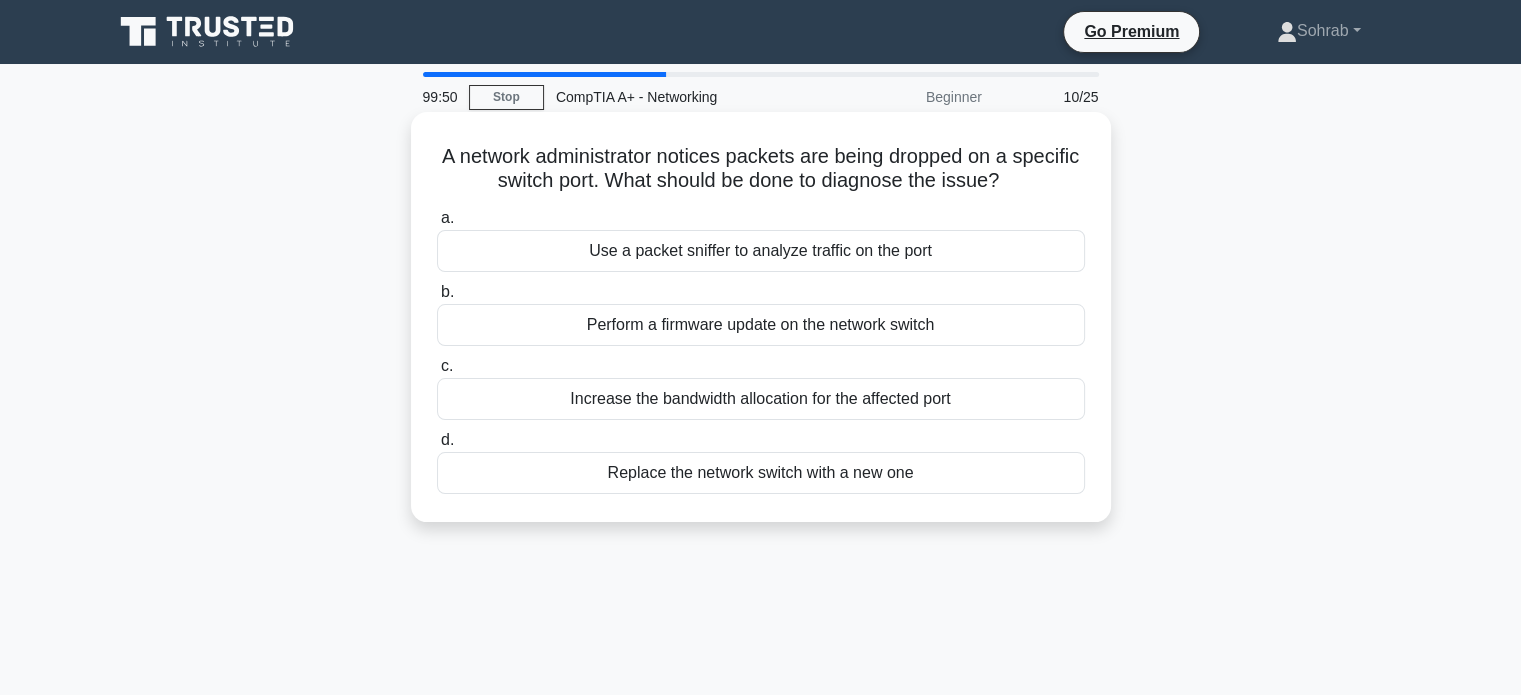 click on "Use a packet sniffer to analyze traffic on the port" at bounding box center (761, 251) 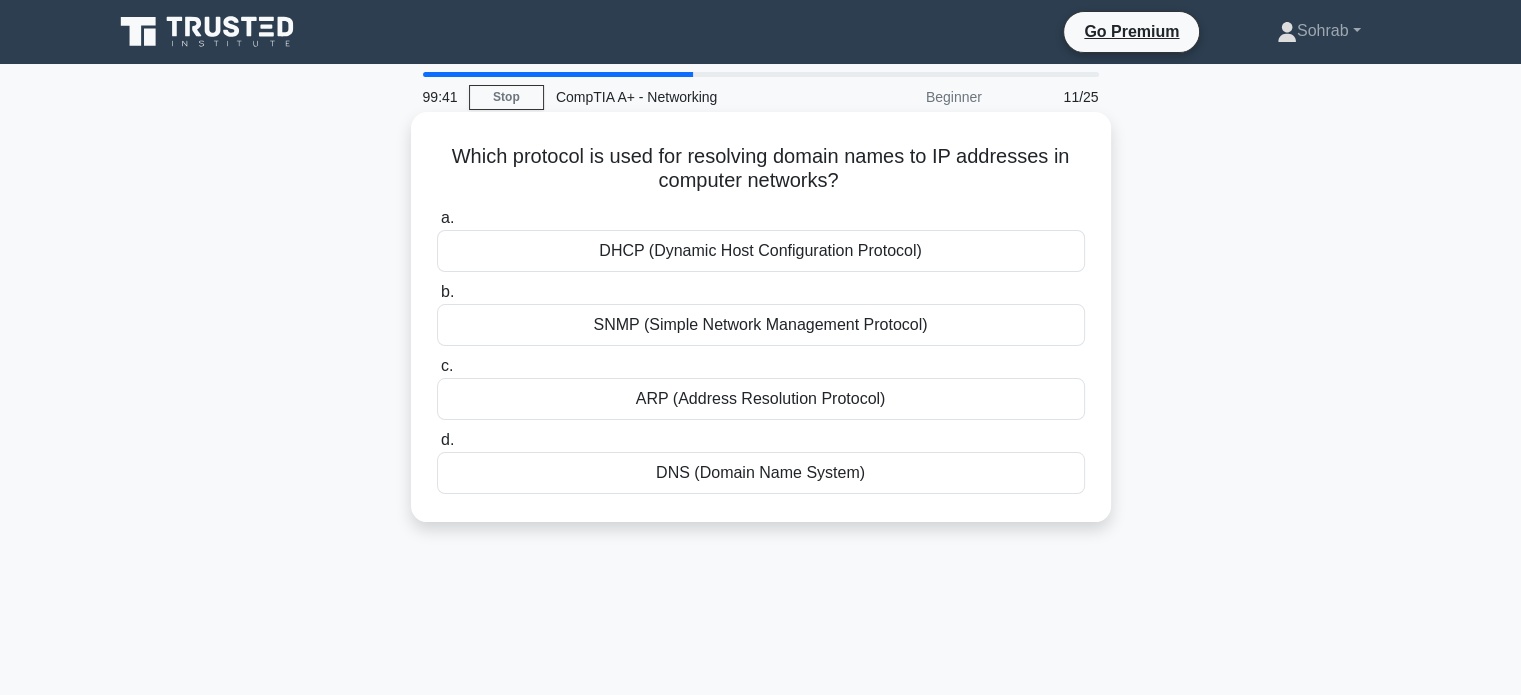 click on "DNS (Domain Name System)" at bounding box center [761, 473] 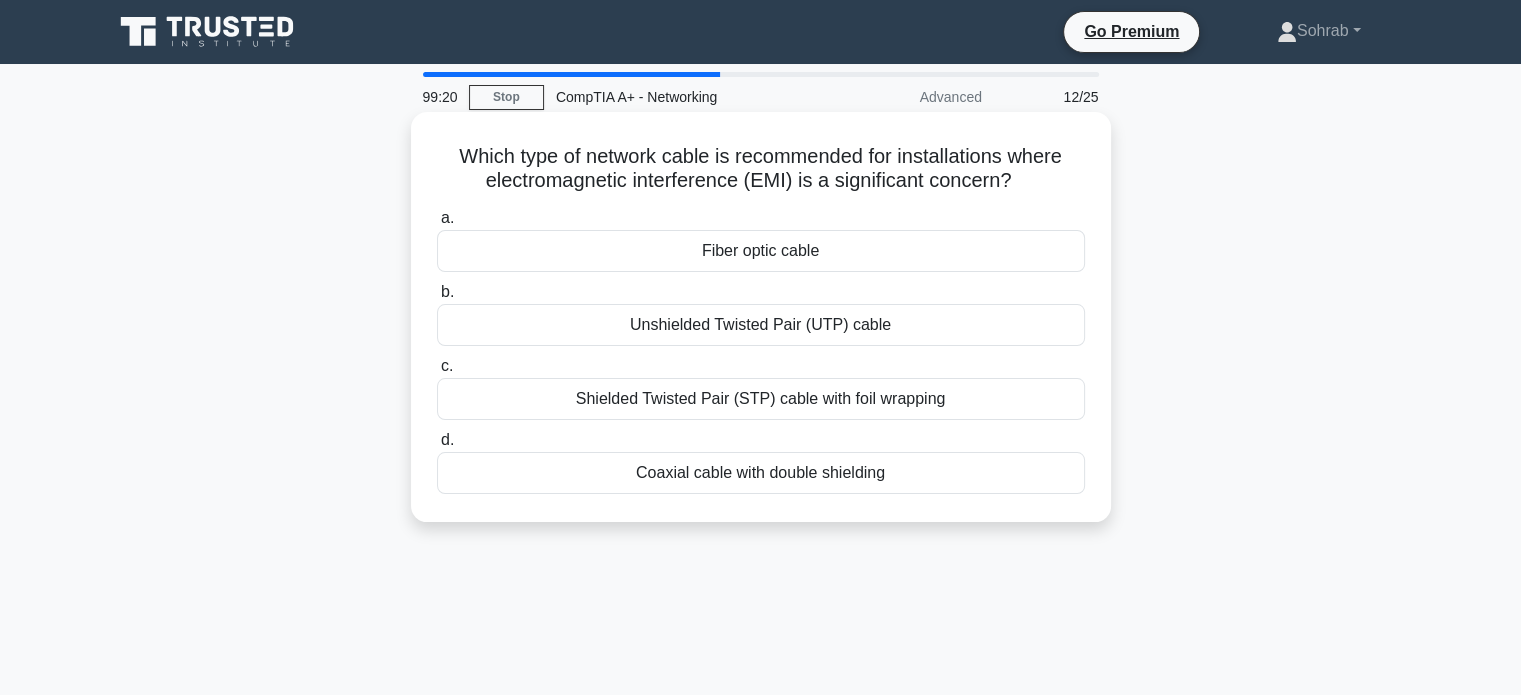 click on "Shielded Twisted Pair (STP) cable with foil wrapping" at bounding box center [761, 399] 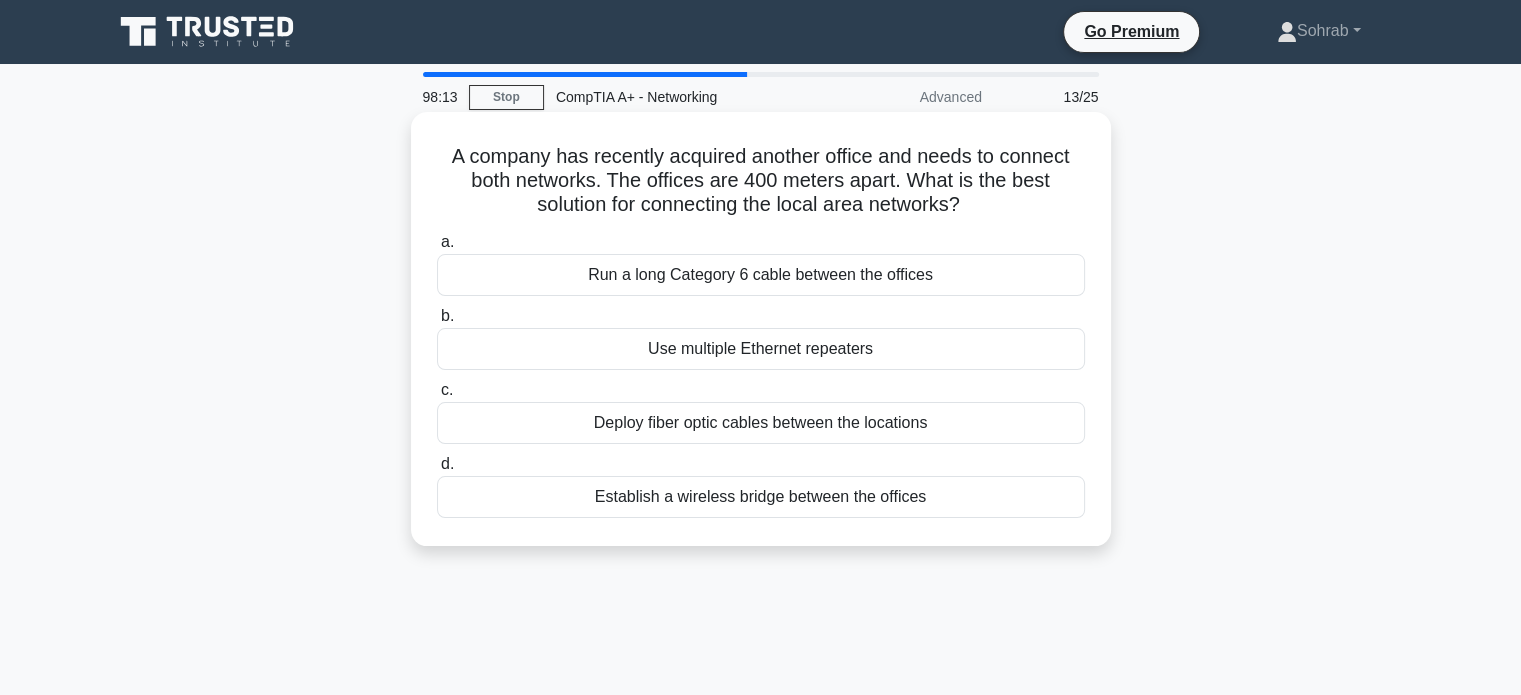 click on "Establish a wireless bridge between the offices" at bounding box center (761, 497) 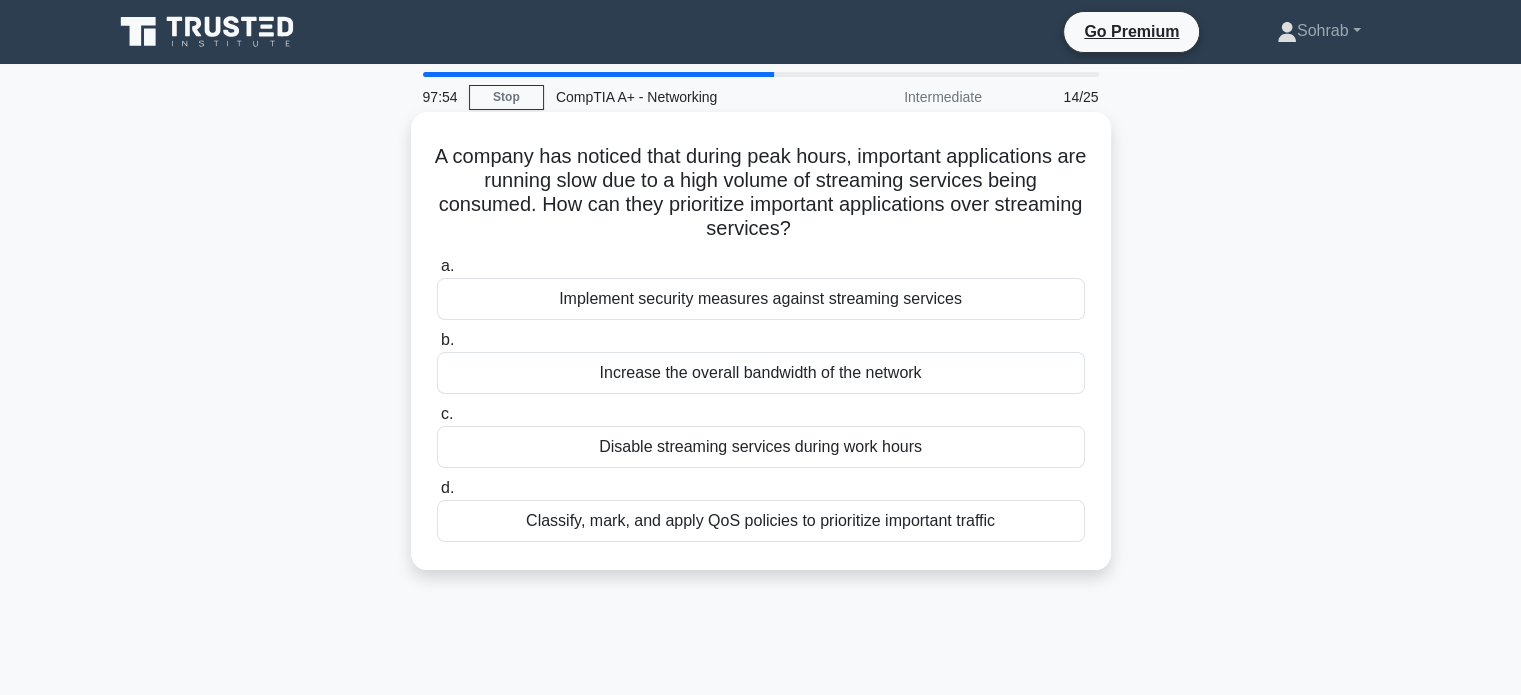 click on "Classify, mark, and apply QoS policies to prioritize important traffic" at bounding box center (761, 521) 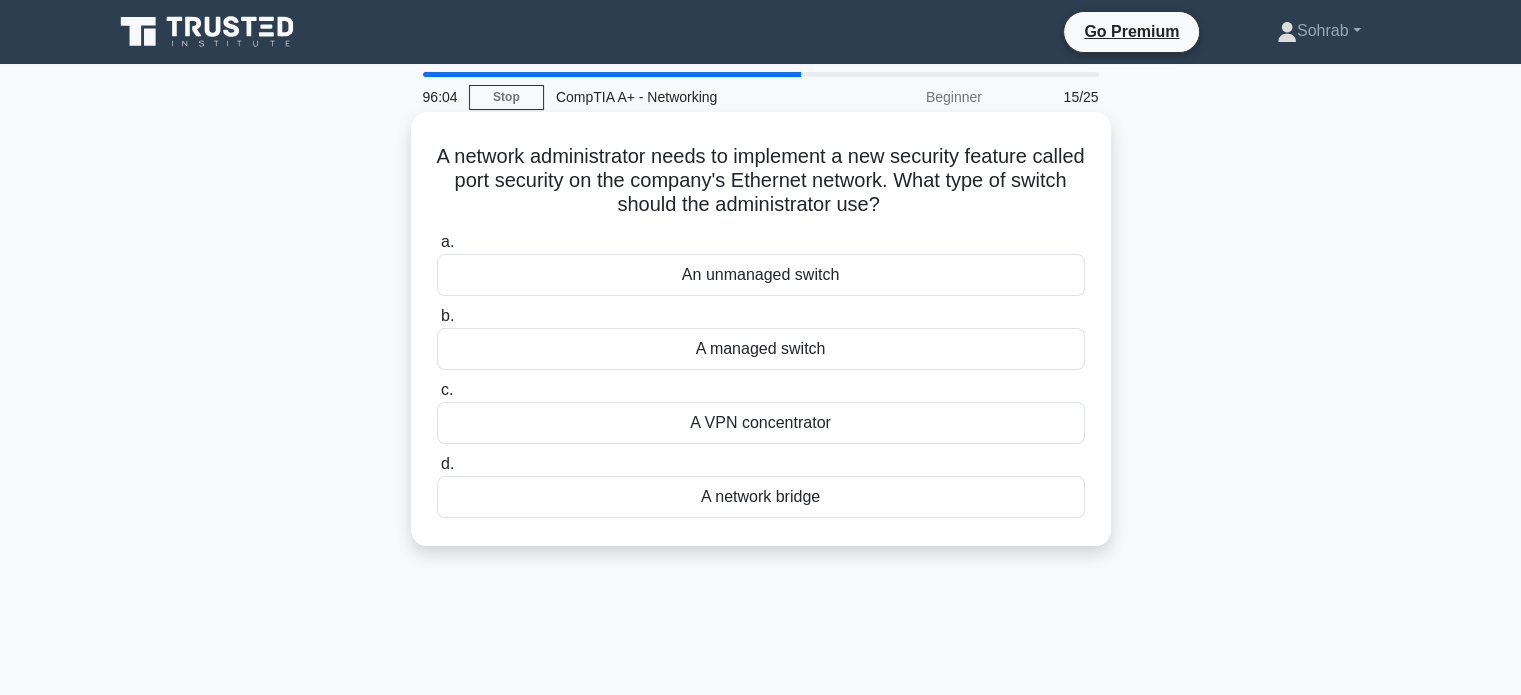 click on "A network administrator needs to implement a new security feature called port security on the company's Ethernet network. What type of switch should the administrator use?
.spinner_0XTQ{transform-origin:center;animation:spinner_y6GP .75s linear infinite}@keyframes spinner_y6GP{100%{transform:rotate(360deg)}}" at bounding box center [761, 181] 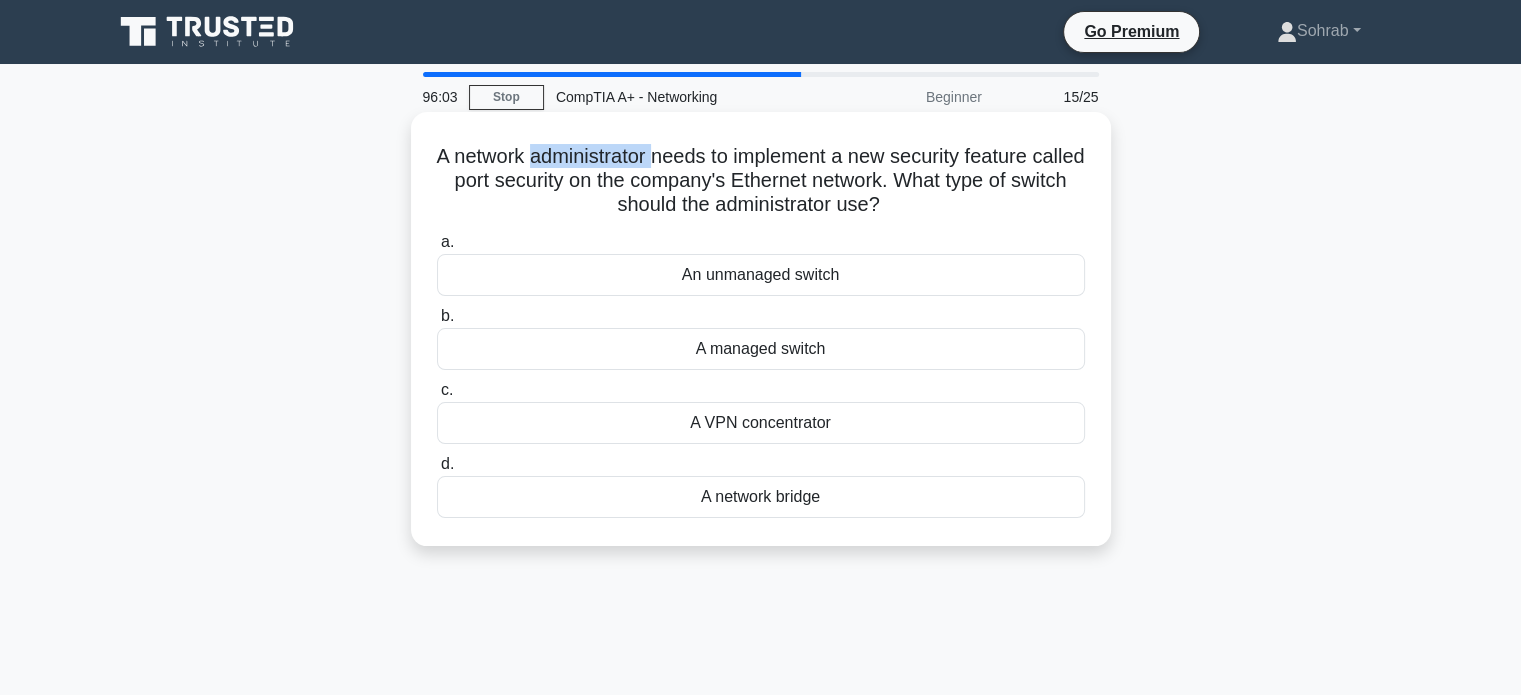 click on "A network administrator needs to implement a new security feature called port security on the company's Ethernet network. What type of switch should the administrator use?
.spinner_0XTQ{transform-origin:center;animation:spinner_y6GP .75s linear infinite}@keyframes spinner_y6GP{100%{transform:rotate(360deg)}}" at bounding box center (761, 181) 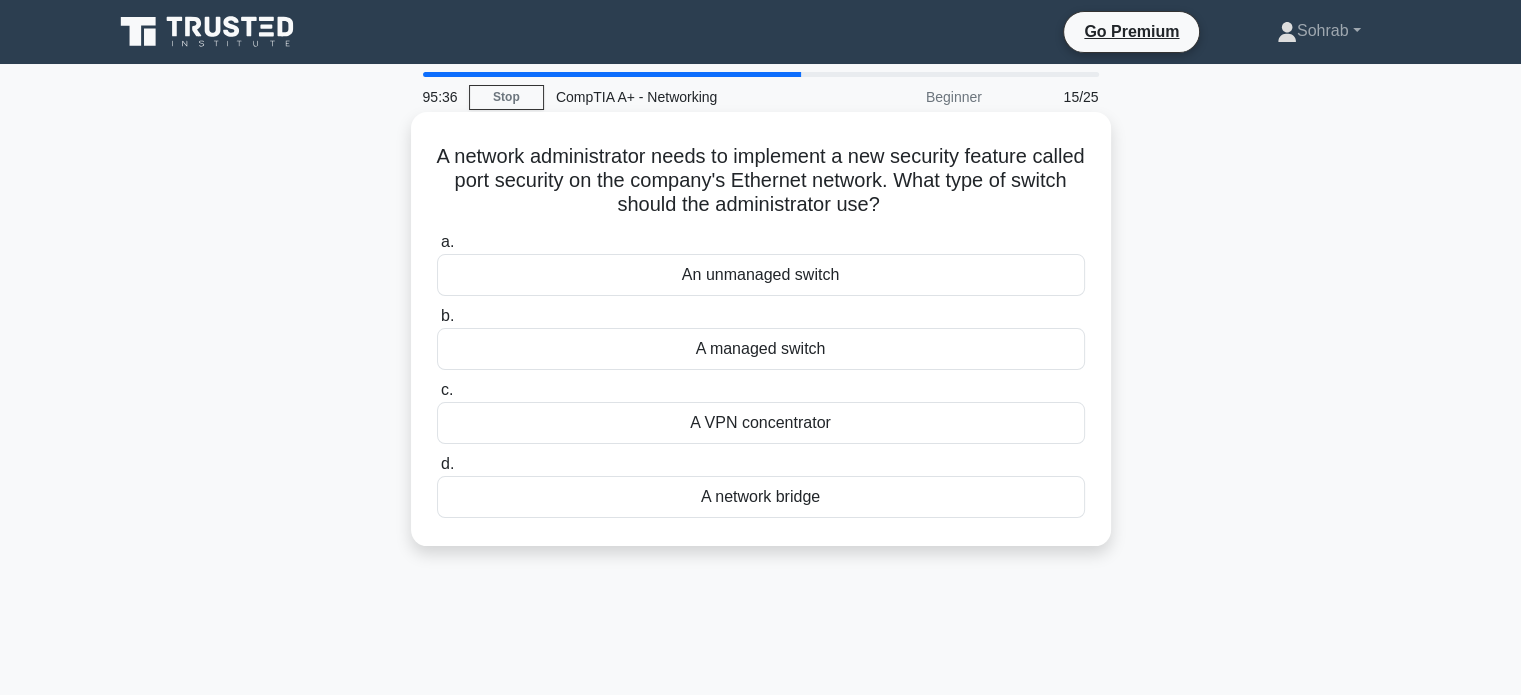 drag, startPoint x: 437, startPoint y: 158, endPoint x: 1016, endPoint y: 213, distance: 581.6064 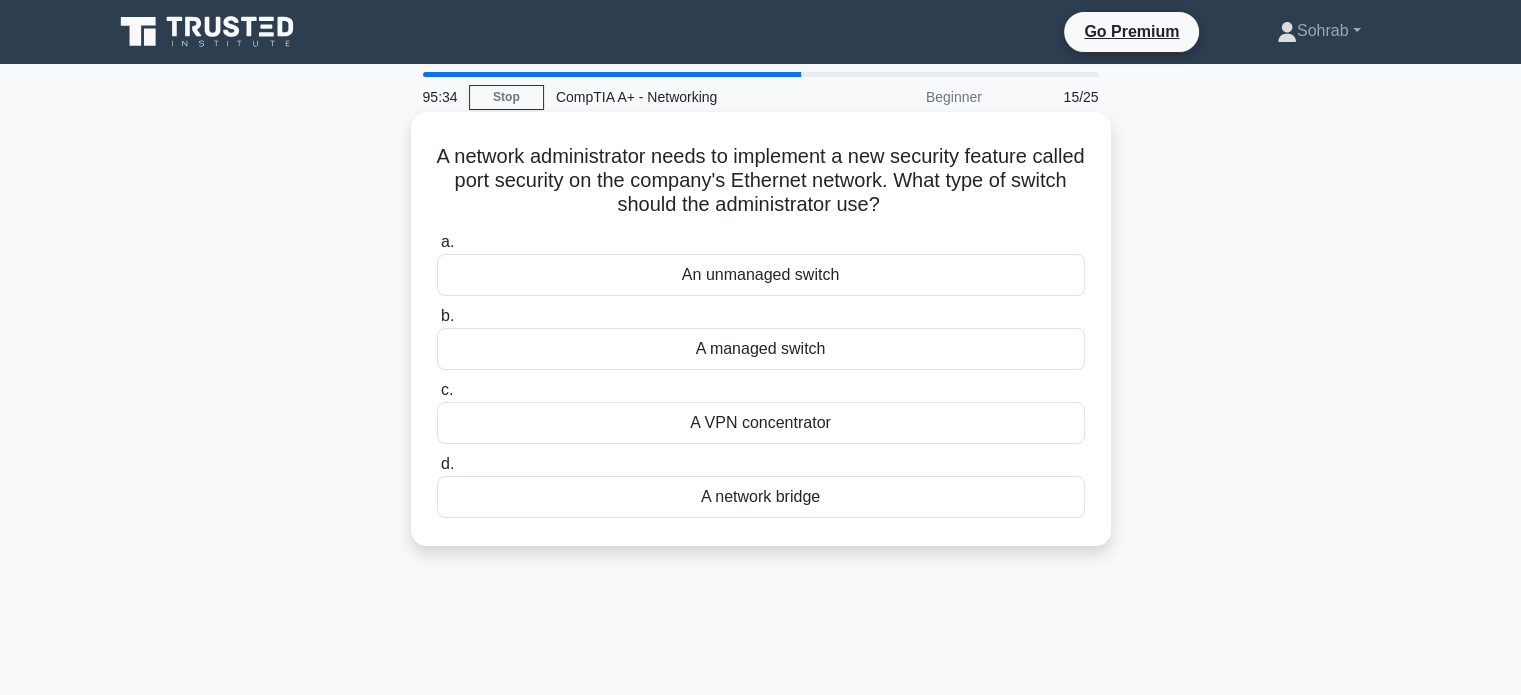 copy on "A network administrator needs to implement a new security feature called port security on the company's Ethernet network. What type of switch should the administrator use?" 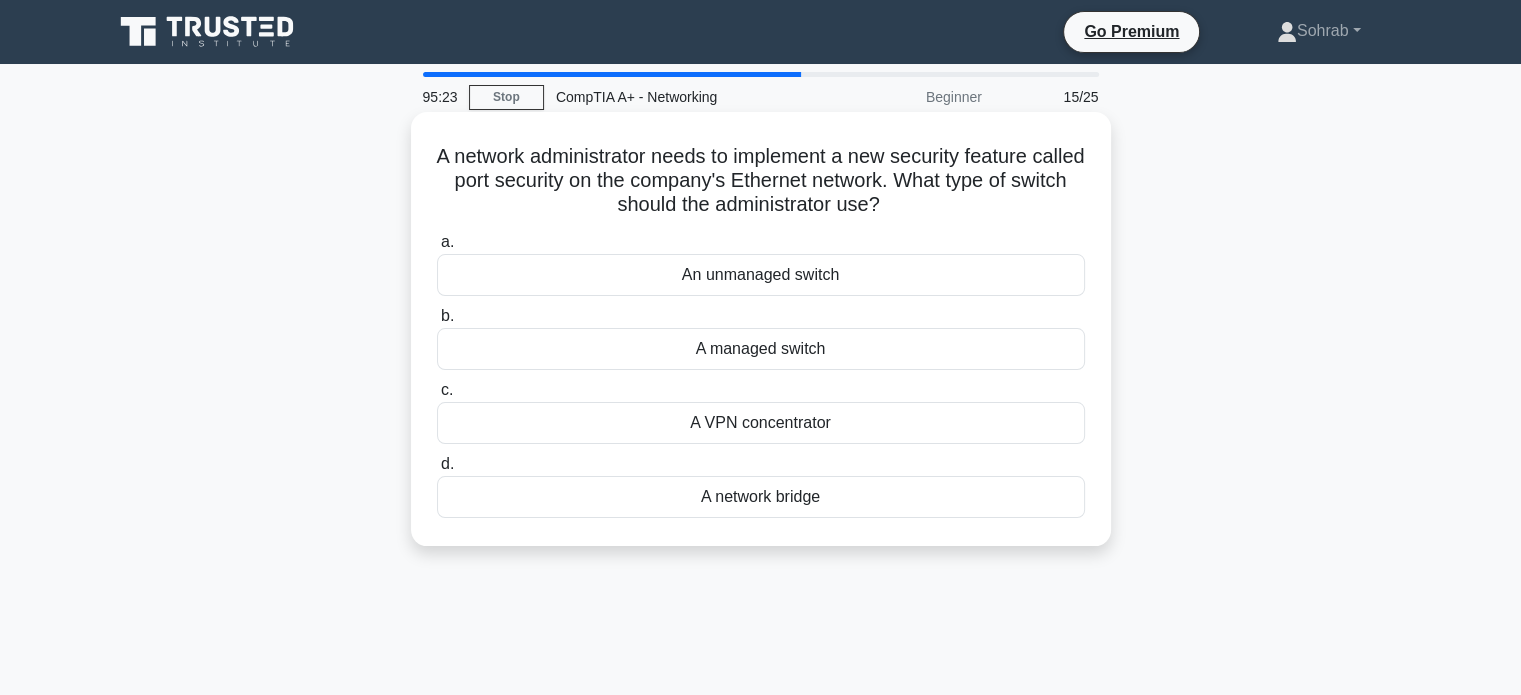 click on "A managed switch" at bounding box center (761, 349) 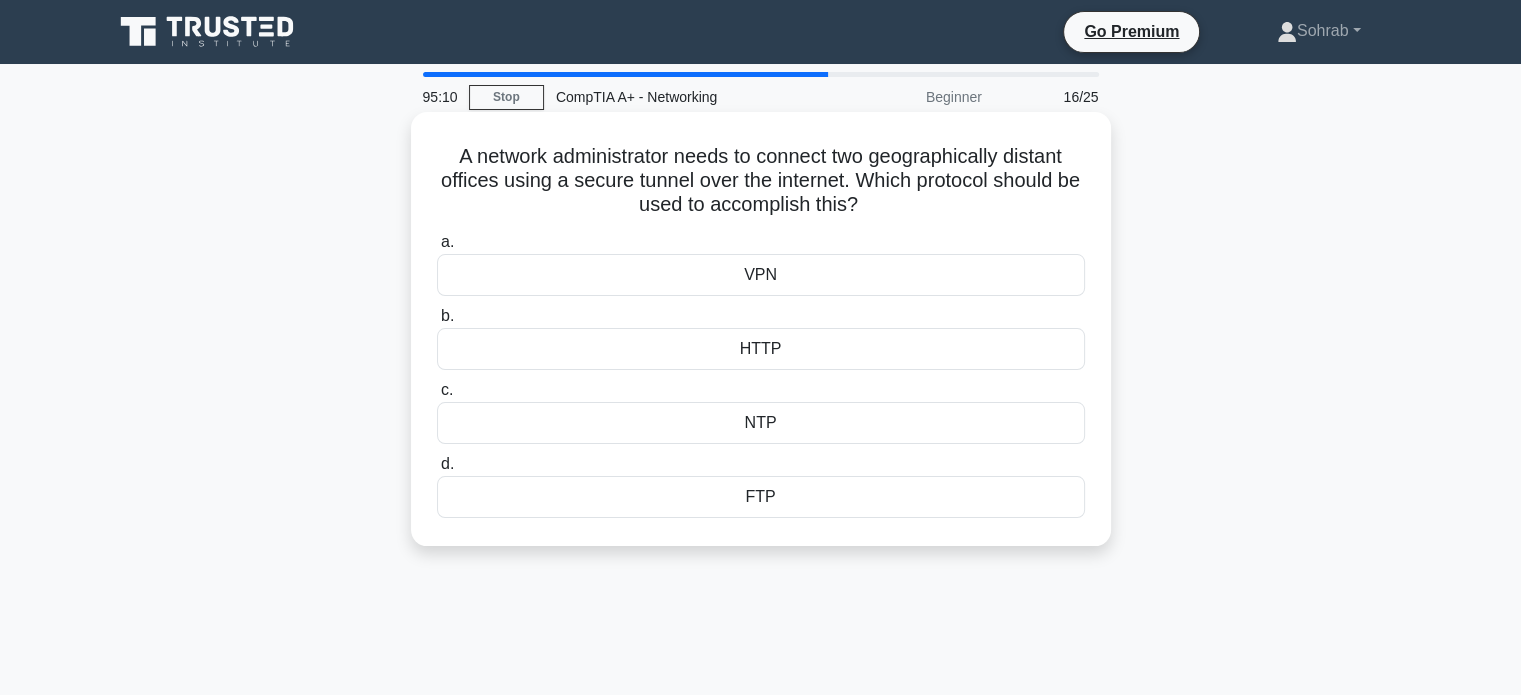 drag, startPoint x: 878, startPoint y: 206, endPoint x: 422, endPoint y: 158, distance: 458.51935 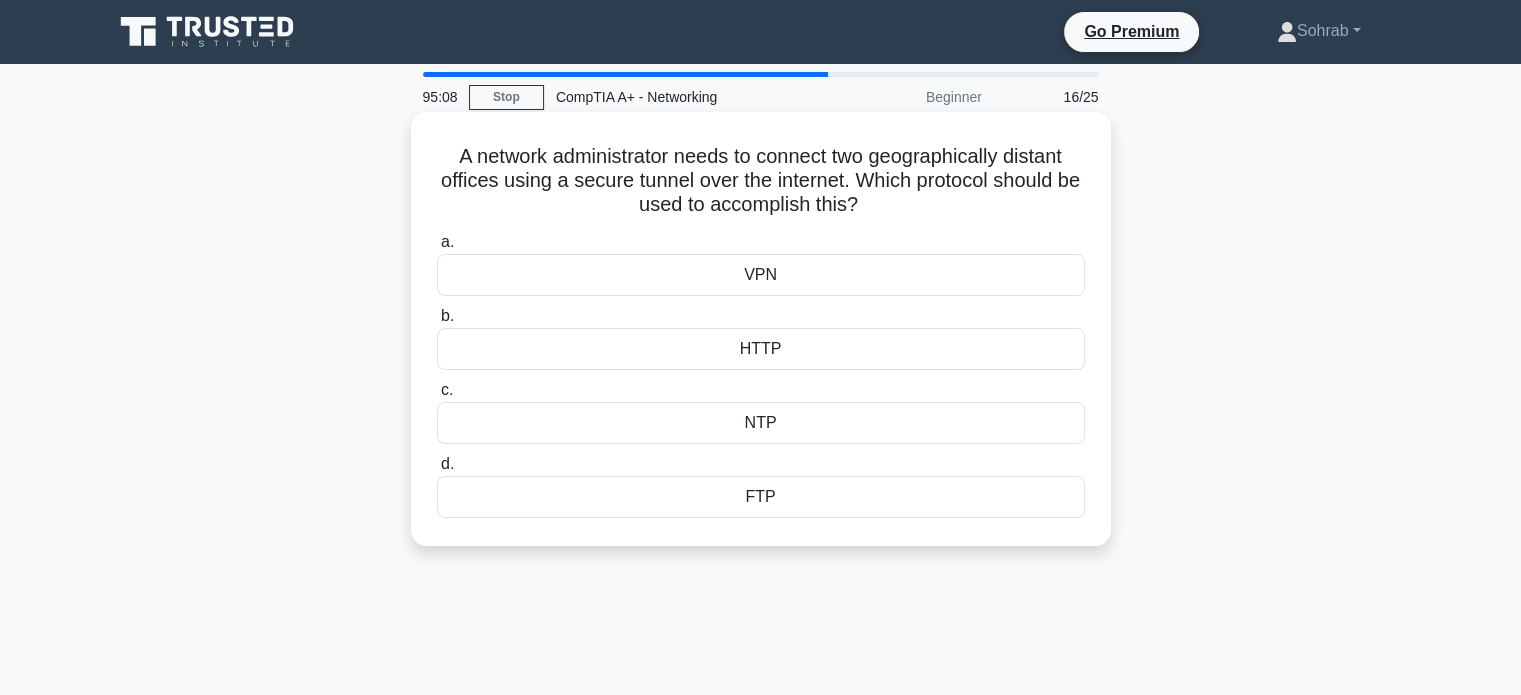 copy on "A network administrator needs to connect two geographically distant offices using a secure tunnel over the internet. Which protocol should be used to accomplish this?" 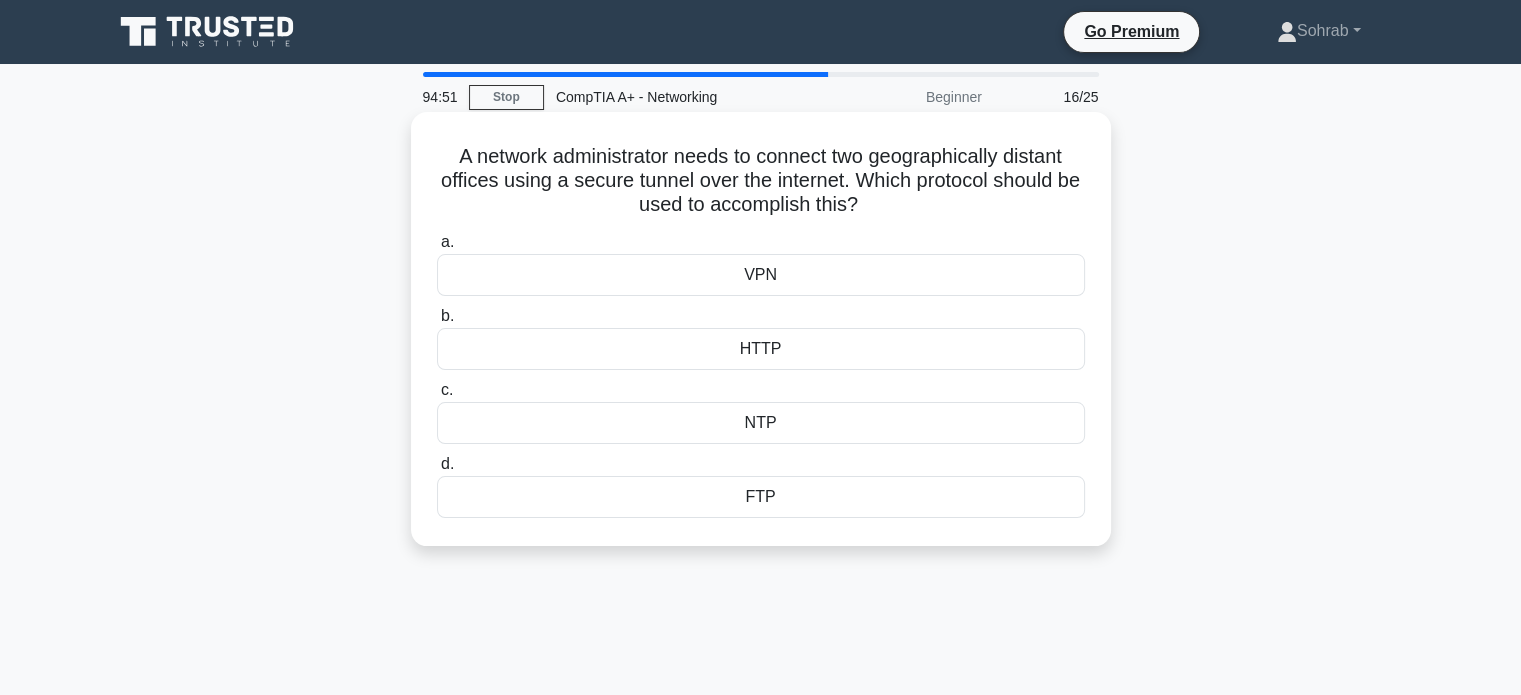 click on "VPN" at bounding box center (761, 275) 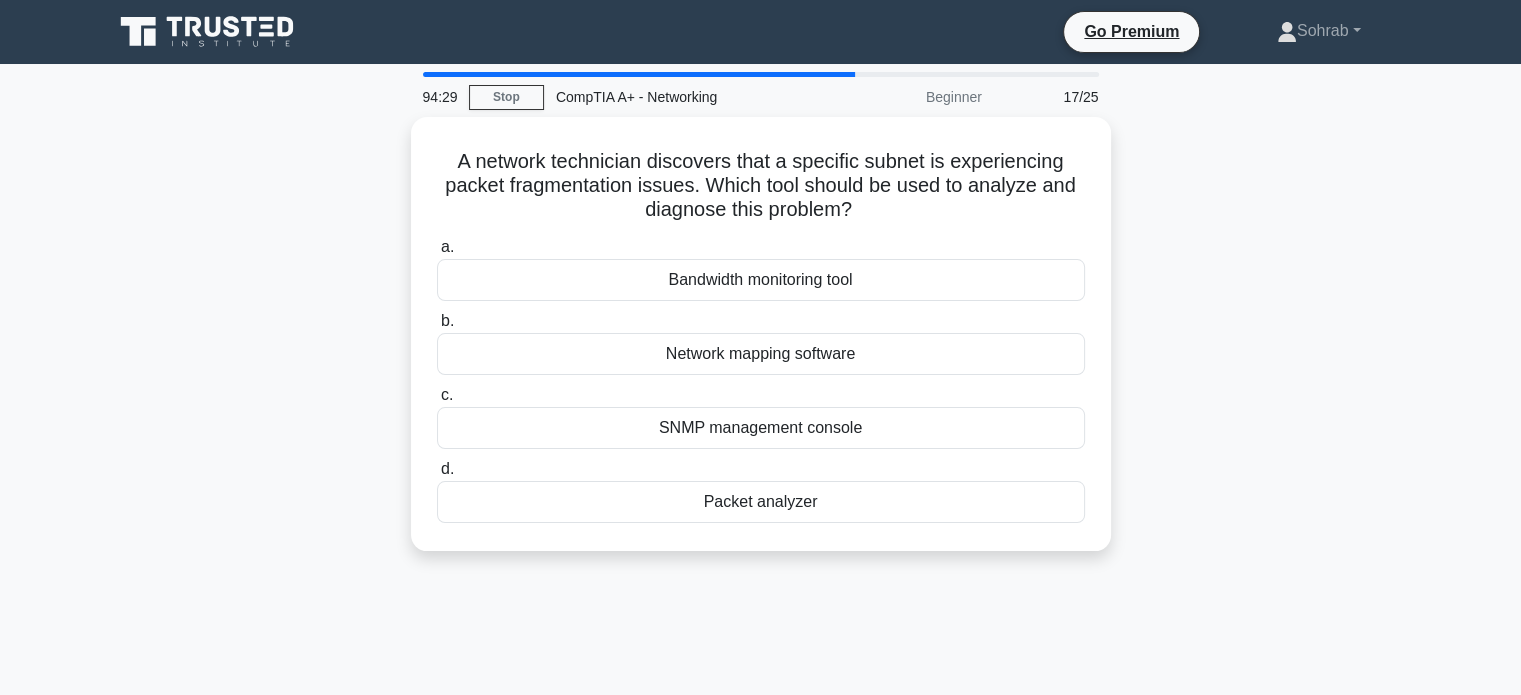 drag, startPoint x: 859, startPoint y: 215, endPoint x: 404, endPoint y: 150, distance: 459.61942 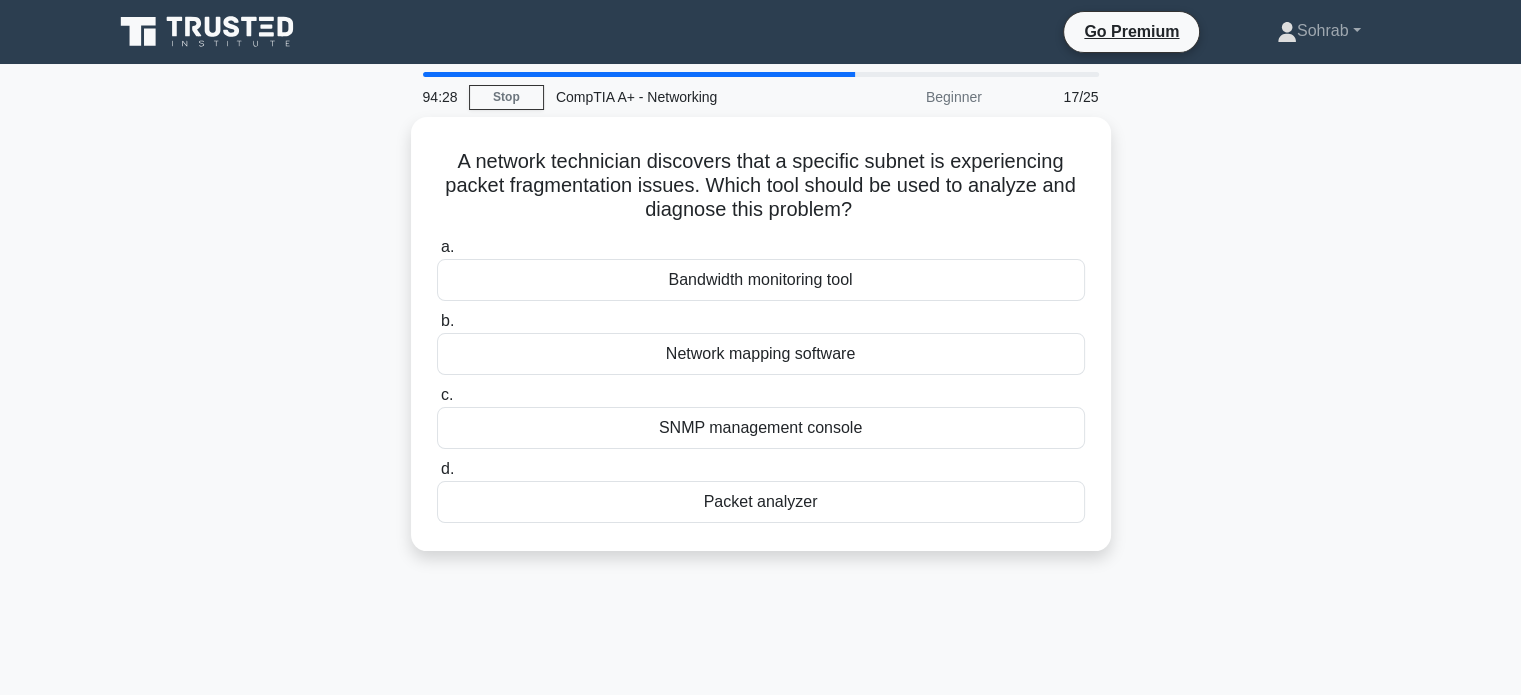 copy on "A network technician discovers that a specific subnet is experiencing packet fragmentation issues. Which tool should be used to analyze and diagnose this problem?" 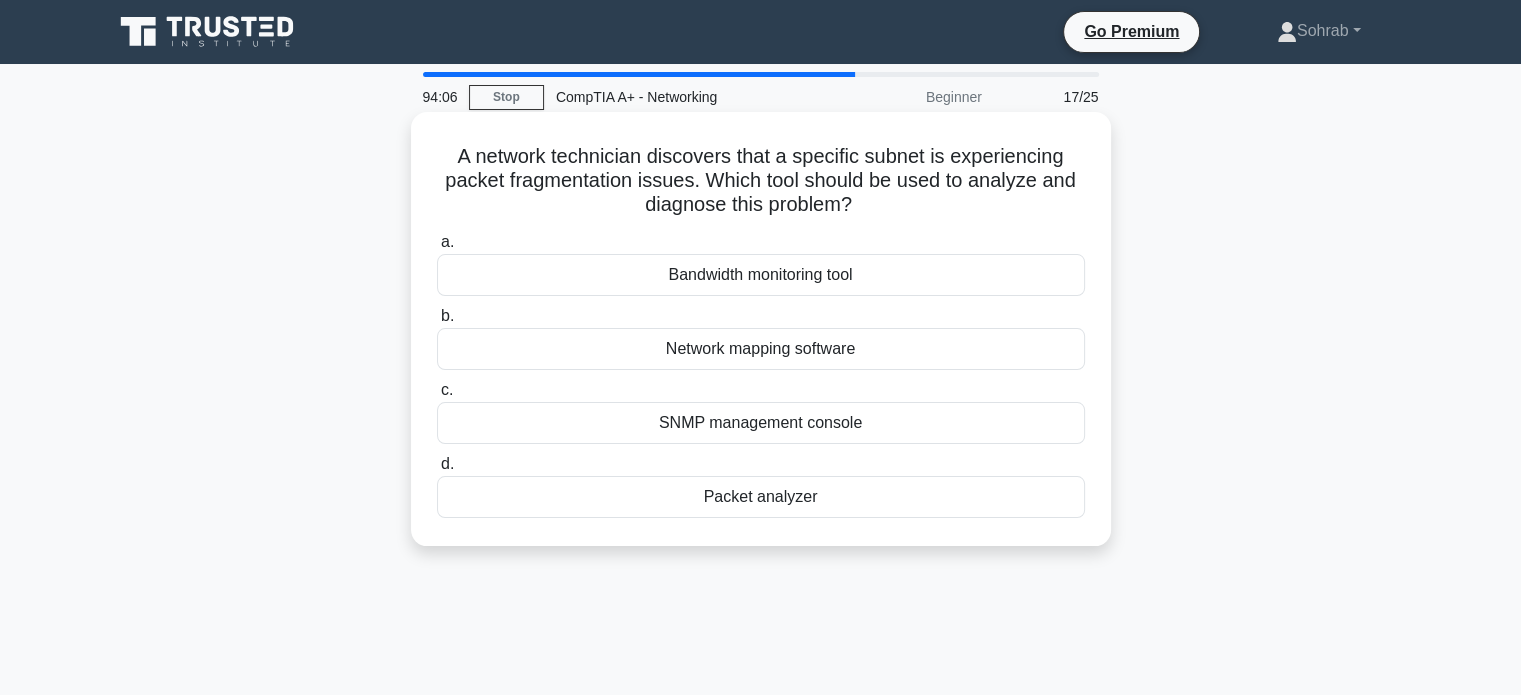 drag, startPoint x: 423, startPoint y: 242, endPoint x: 980, endPoint y: 499, distance: 613.43134 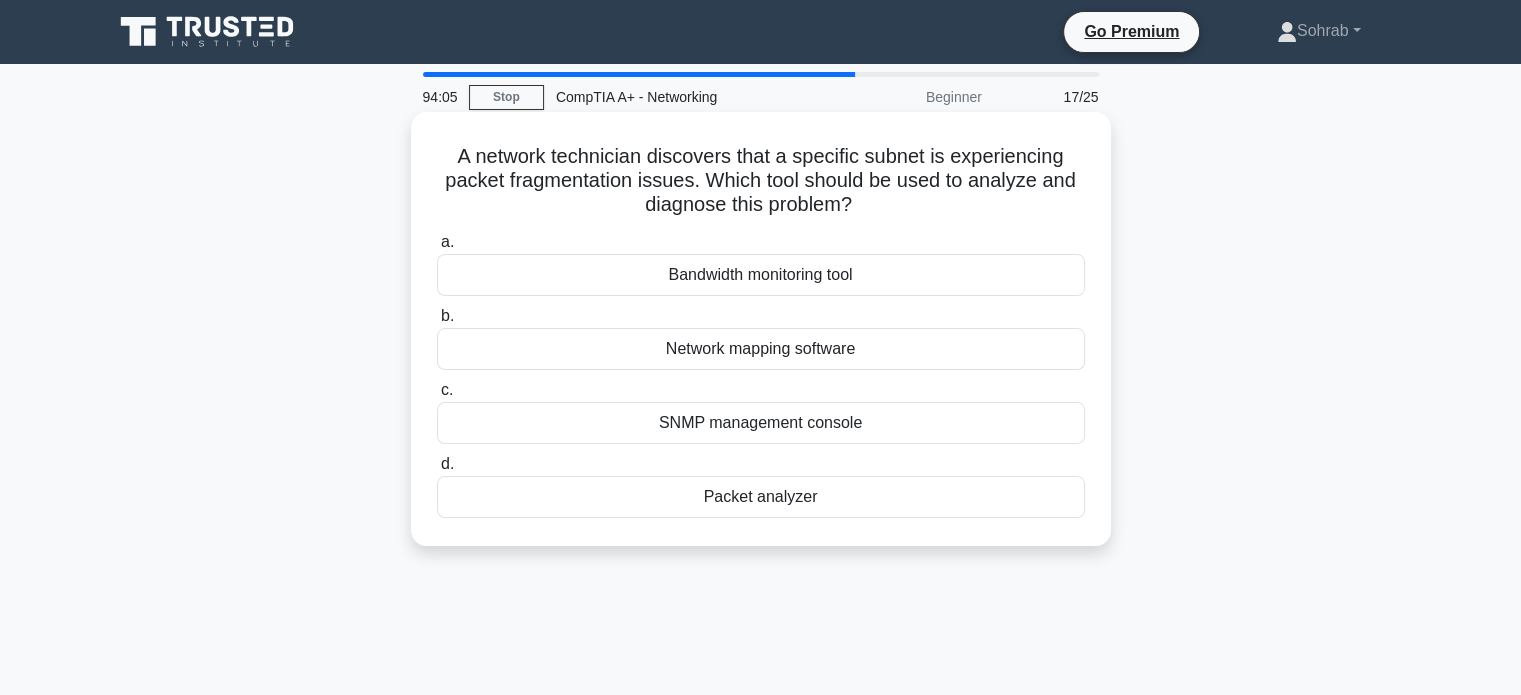 copy on "a.
Bandwidth monitoring tool
b.
Network mapping software
c.
SNMP management console
d.
Packet analyzer" 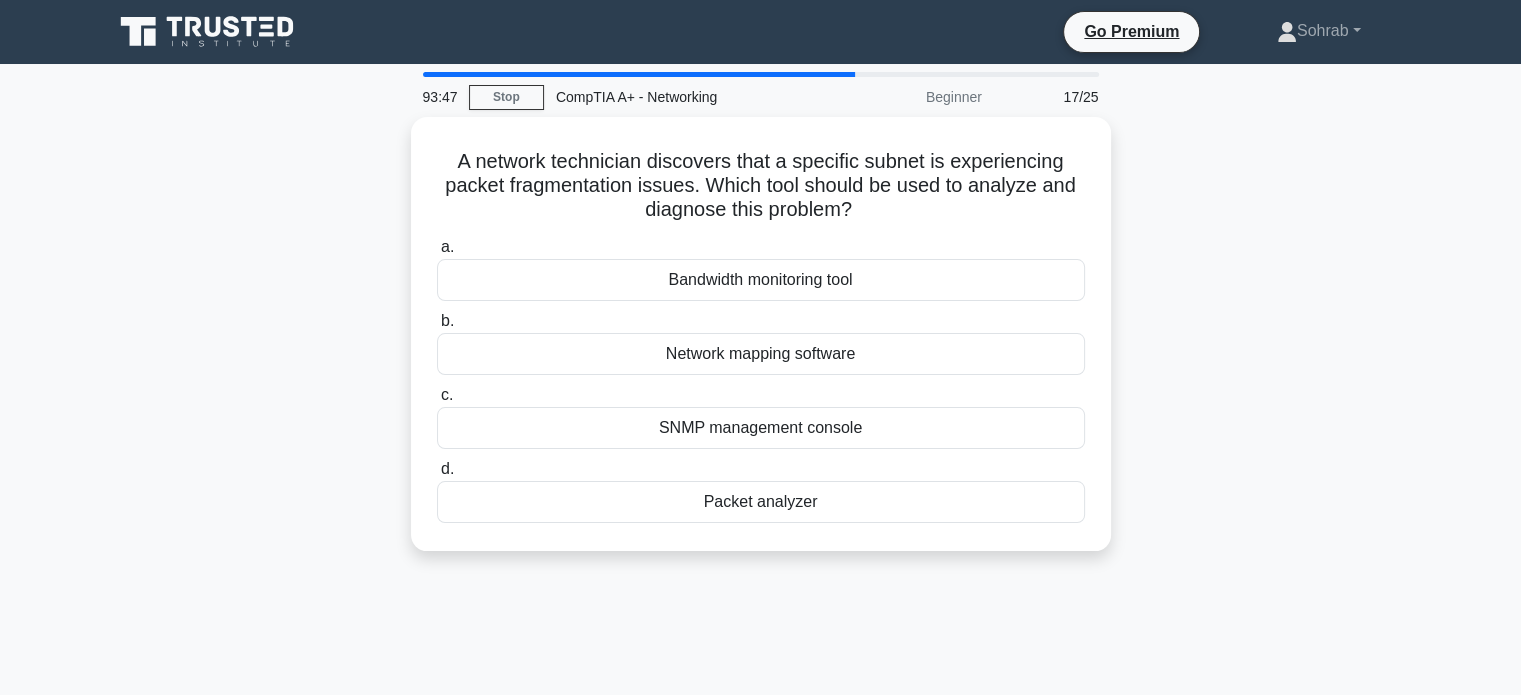 click on "93:47
Stop
CompTIA A+  - Networking
Beginner
17/25
A network technician discovers that a specific subnet is experiencing packet fragmentation issues. Which tool should be used to analyze and diagnose this problem?
.spinner_0XTQ{transform-origin:center;animation:spinner_y6GP .75s linear infinite}@keyframes spinner_y6GP{100%{transform:rotate(360deg)}}
a.
b. c. d." at bounding box center (761, 572) 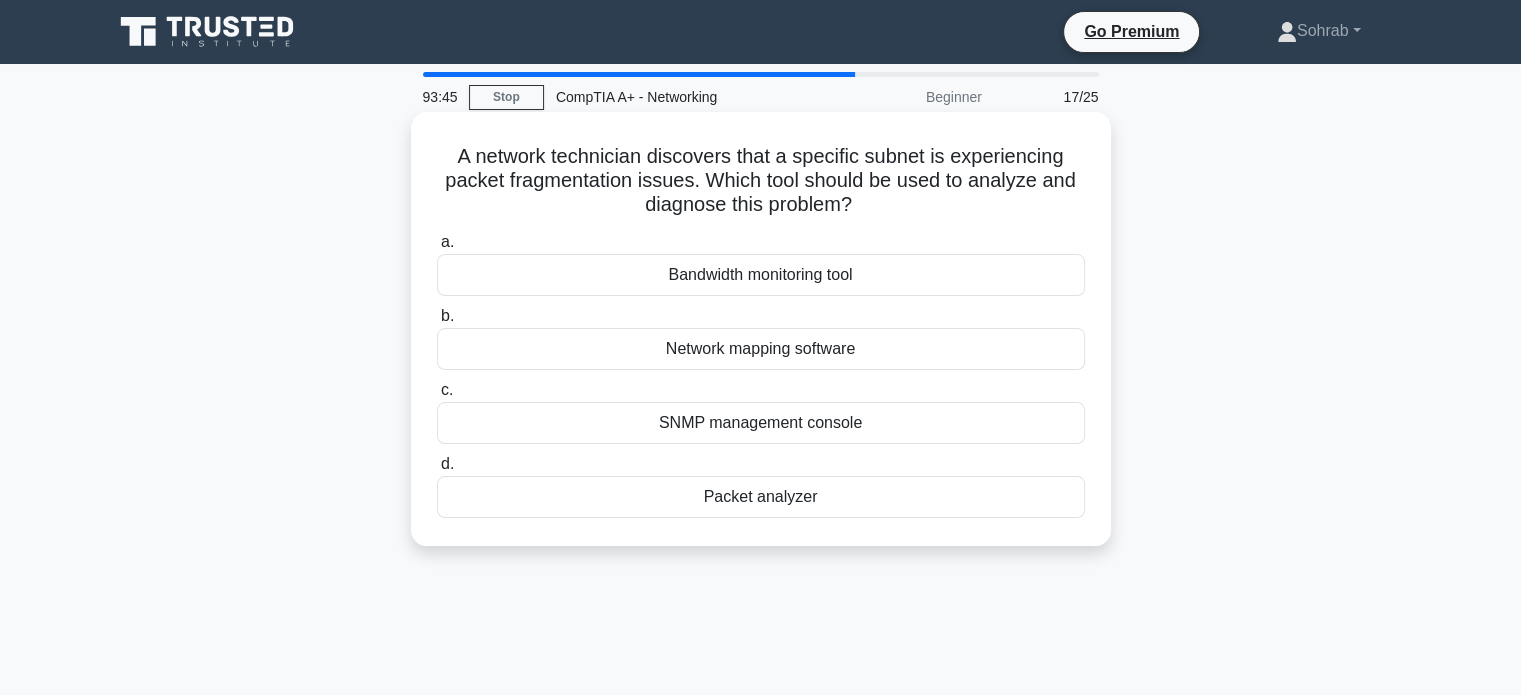 click on "Packet analyzer" at bounding box center (761, 497) 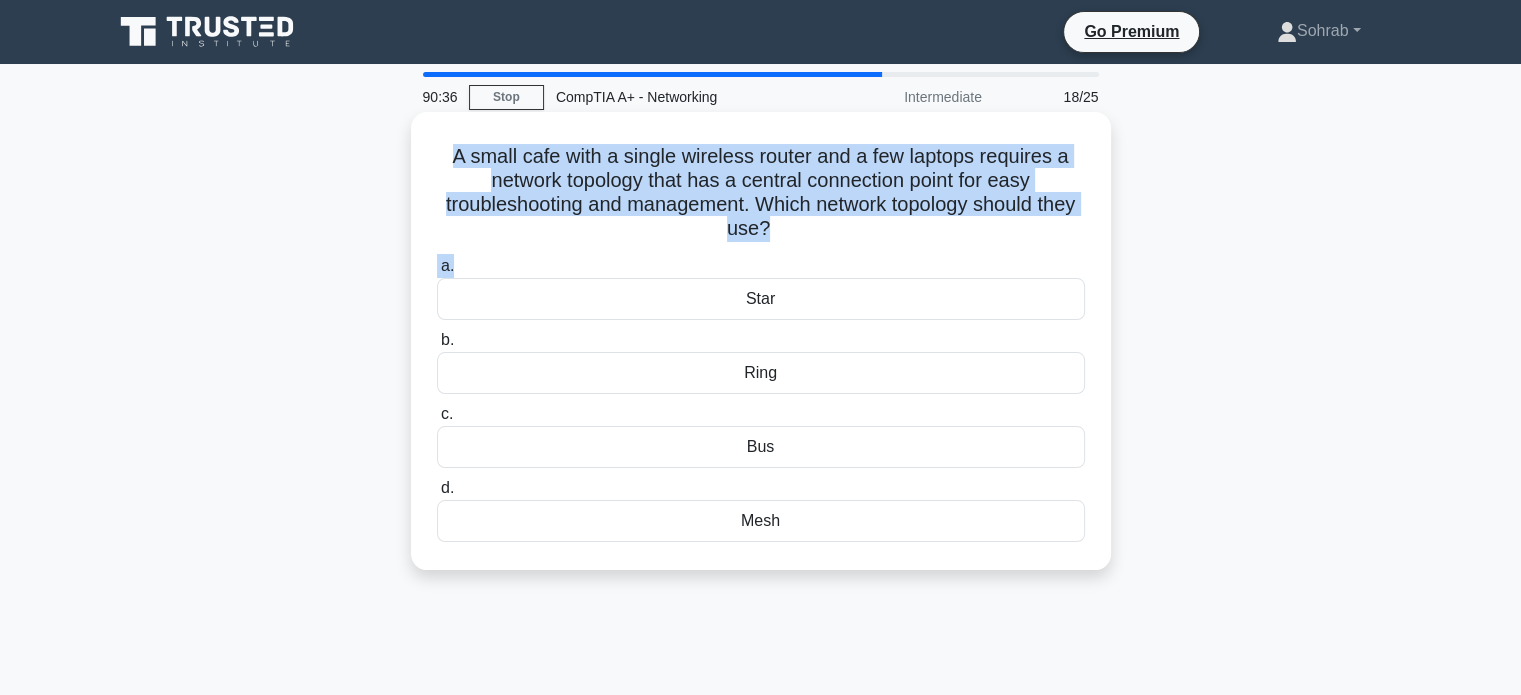 drag, startPoint x: 816, startPoint y: 250, endPoint x: 420, endPoint y: 159, distance: 406.3213 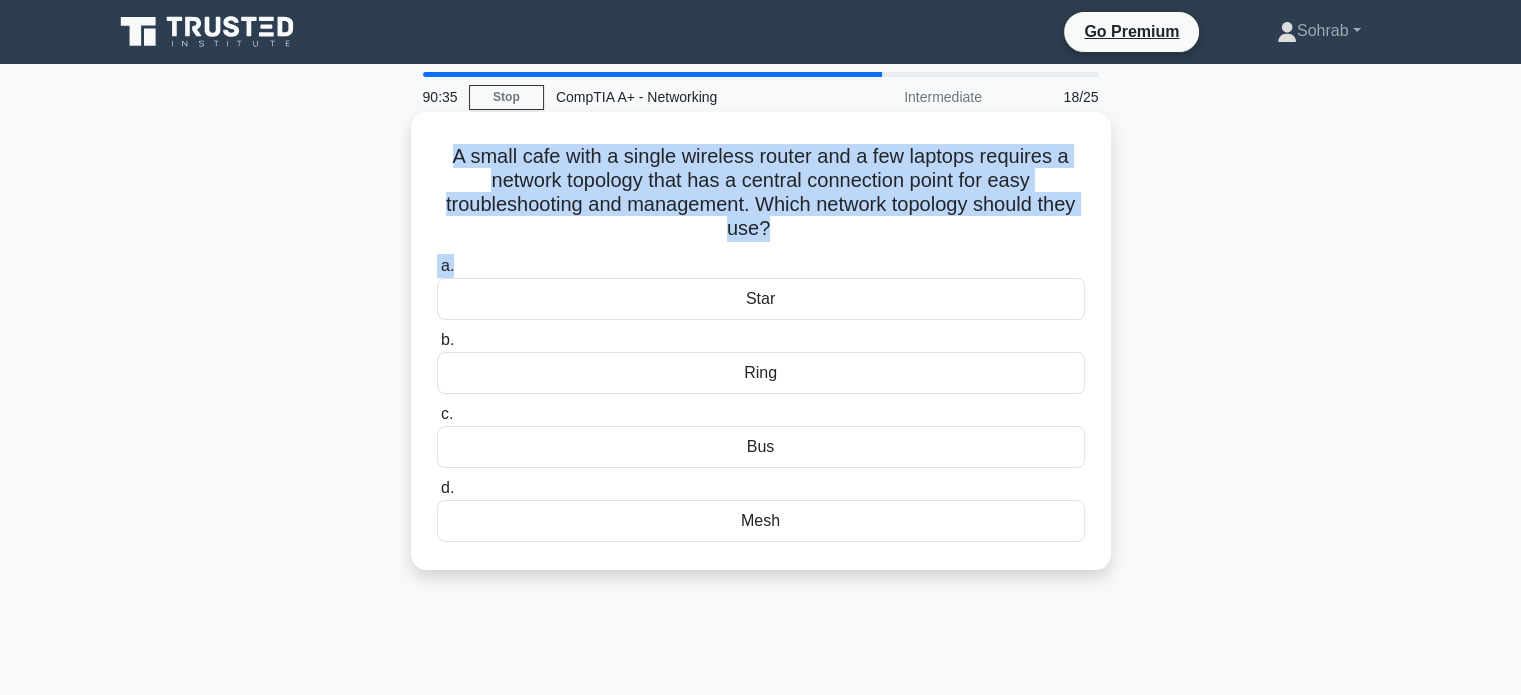 copy on "A small cafe with a single wireless router and a few laptops requires a network topology that has a central connection point for easy troubleshooting and management. Which network topology should they use?
.spinner_0XTQ{transform-origin:center;animation:spinner_y6GP .75s linear infinite}@keyframes spinner_y6GP{100%{transform:rotate(360deg)}}
a." 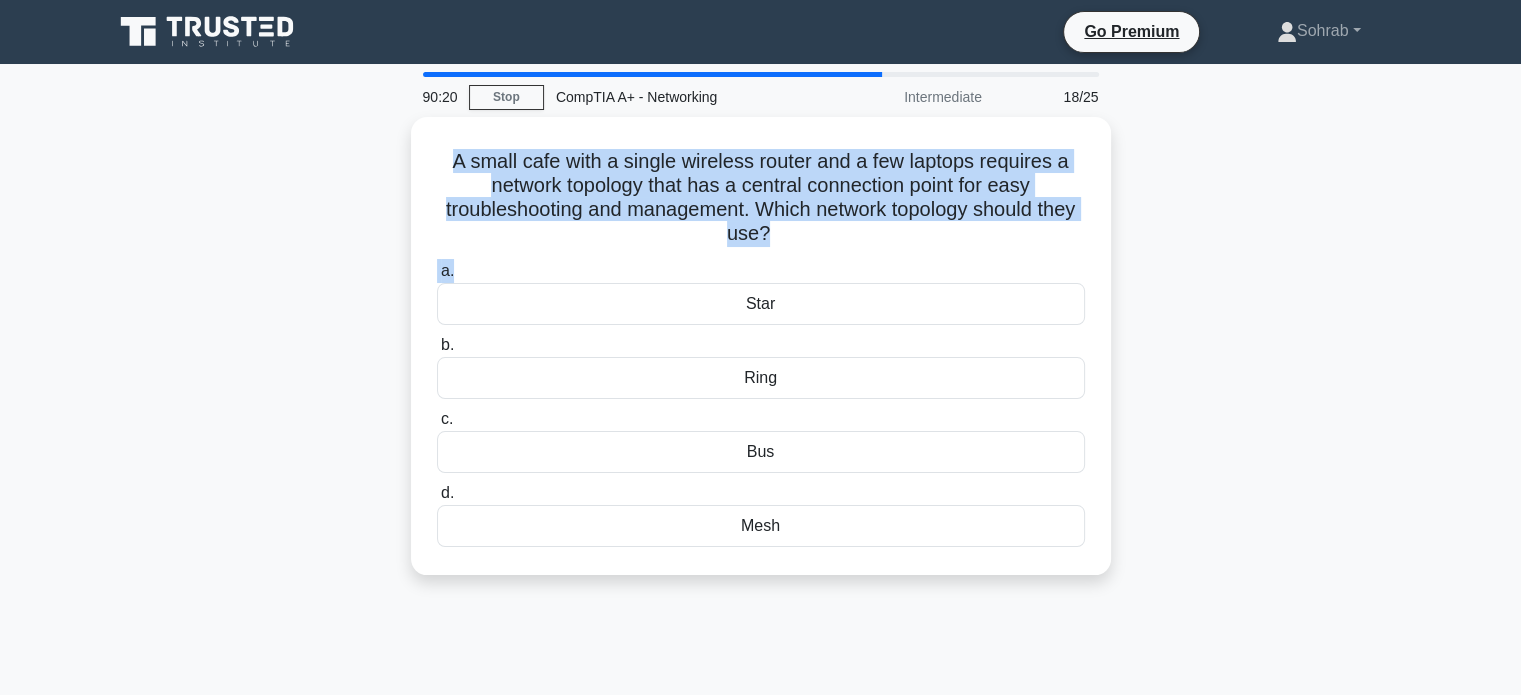 click on "A small cafe with a single wireless router and a few laptops requires a network topology that has a central connection point for easy troubleshooting and management. Which network topology should they use?
.spinner_0XTQ{transform-origin:center;animation:spinner_y6GP .75s linear infinite}@keyframes spinner_y6GP{100%{transform:rotate(360deg)}}
a.
Star
b. c. d." at bounding box center [761, 358] 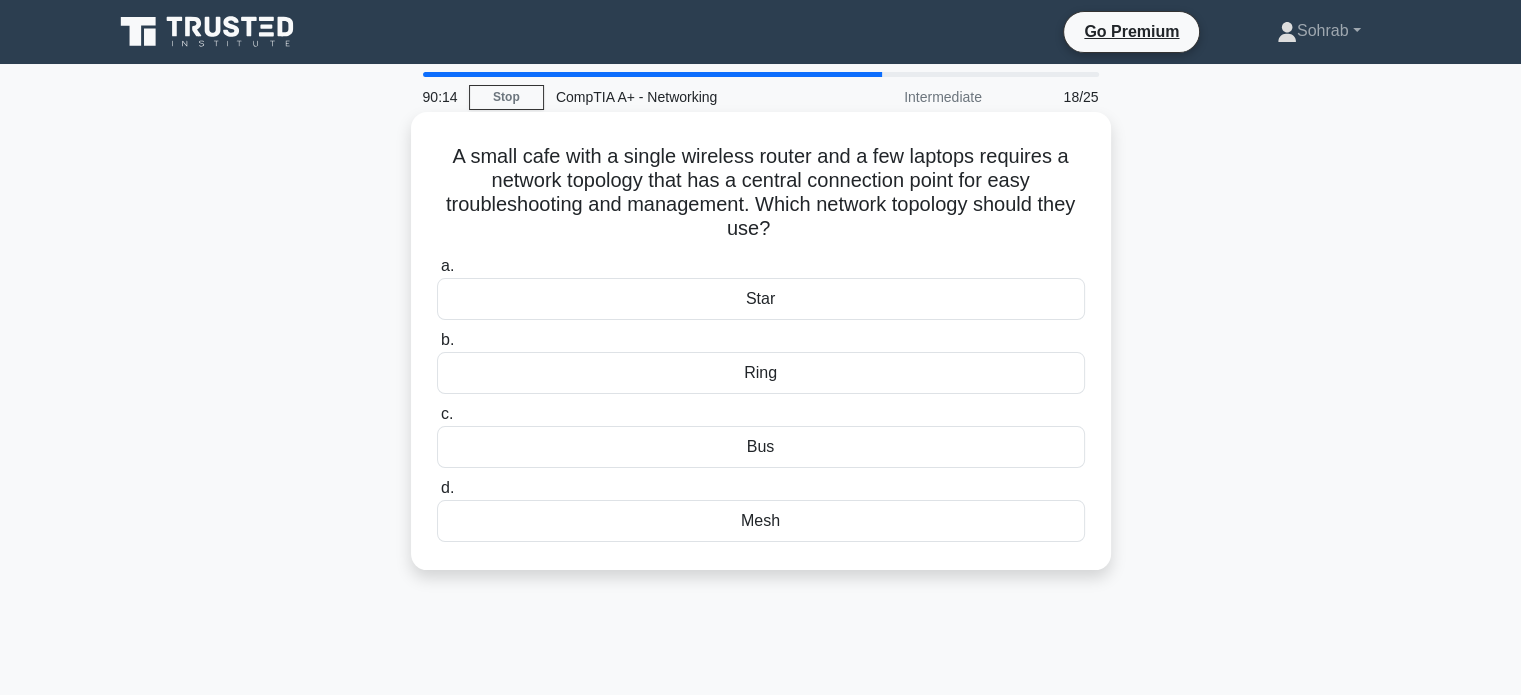 click on "Star" at bounding box center [761, 299] 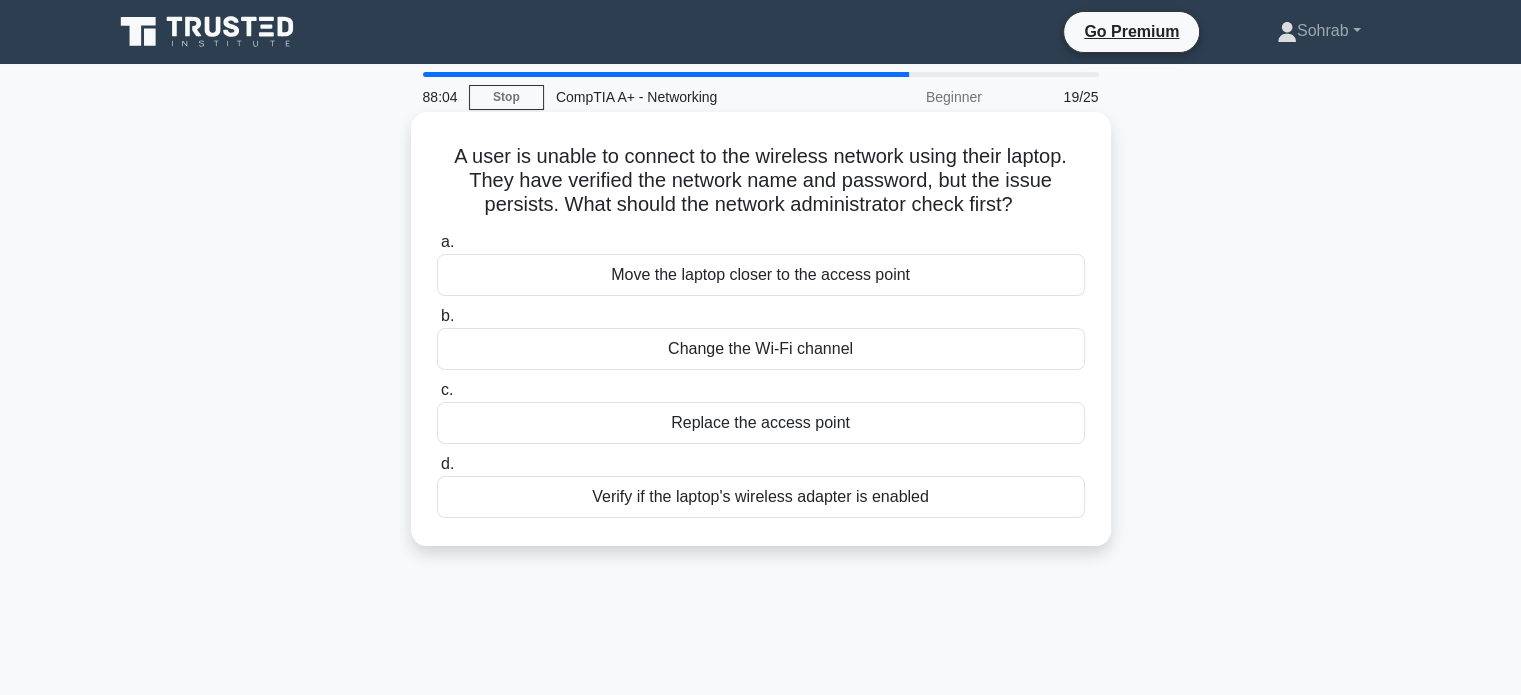 click on "Verify if the laptop's wireless adapter is enabled" at bounding box center (761, 497) 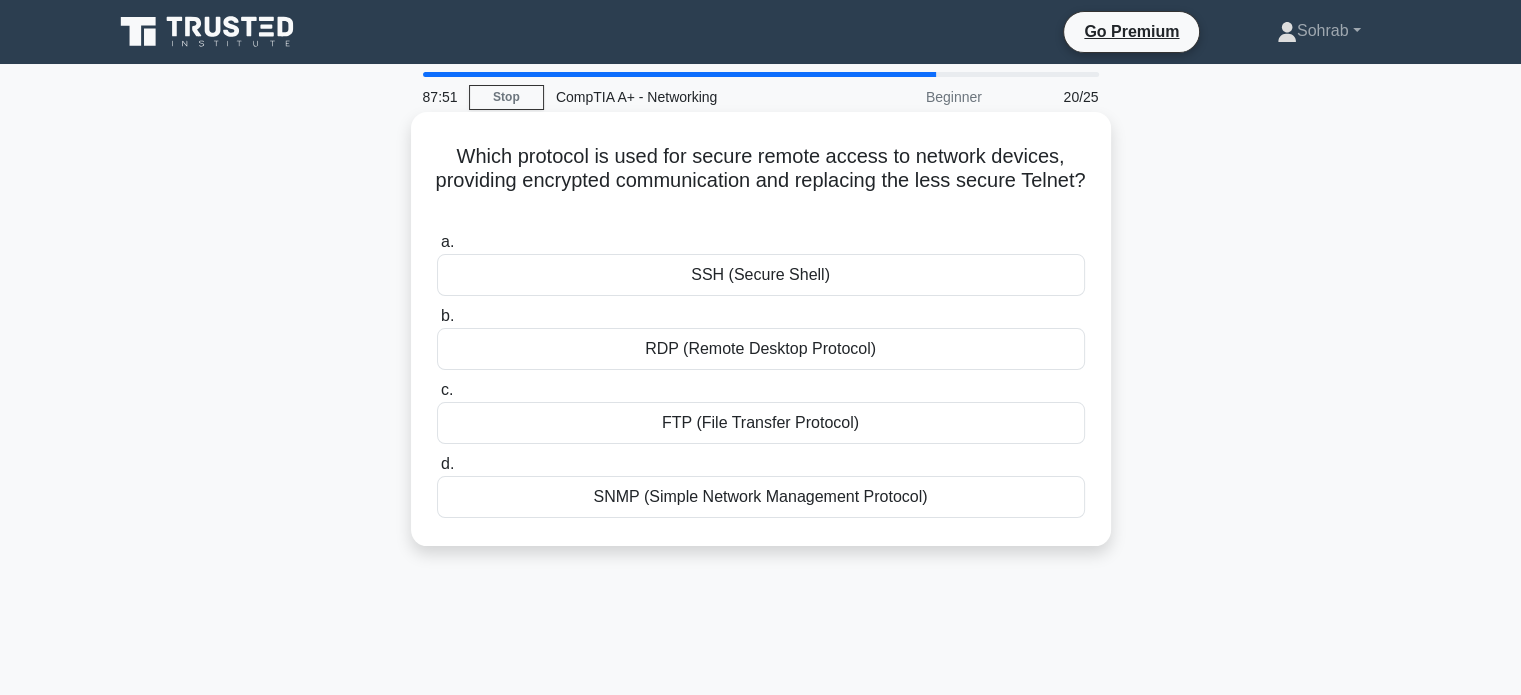 click on "SSH (Secure Shell)" at bounding box center (761, 275) 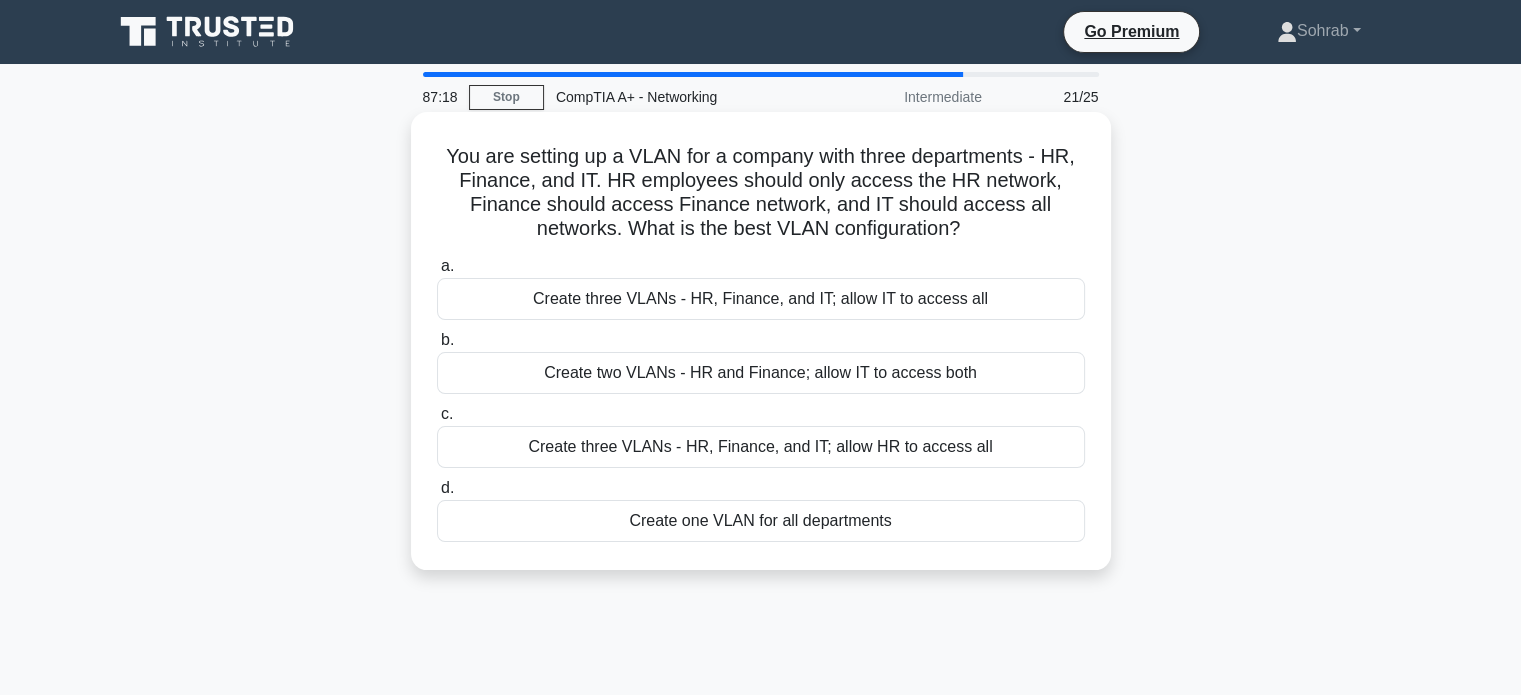 click on "Create three VLANs - HR, Finance, and IT; allow IT to access all" at bounding box center (761, 299) 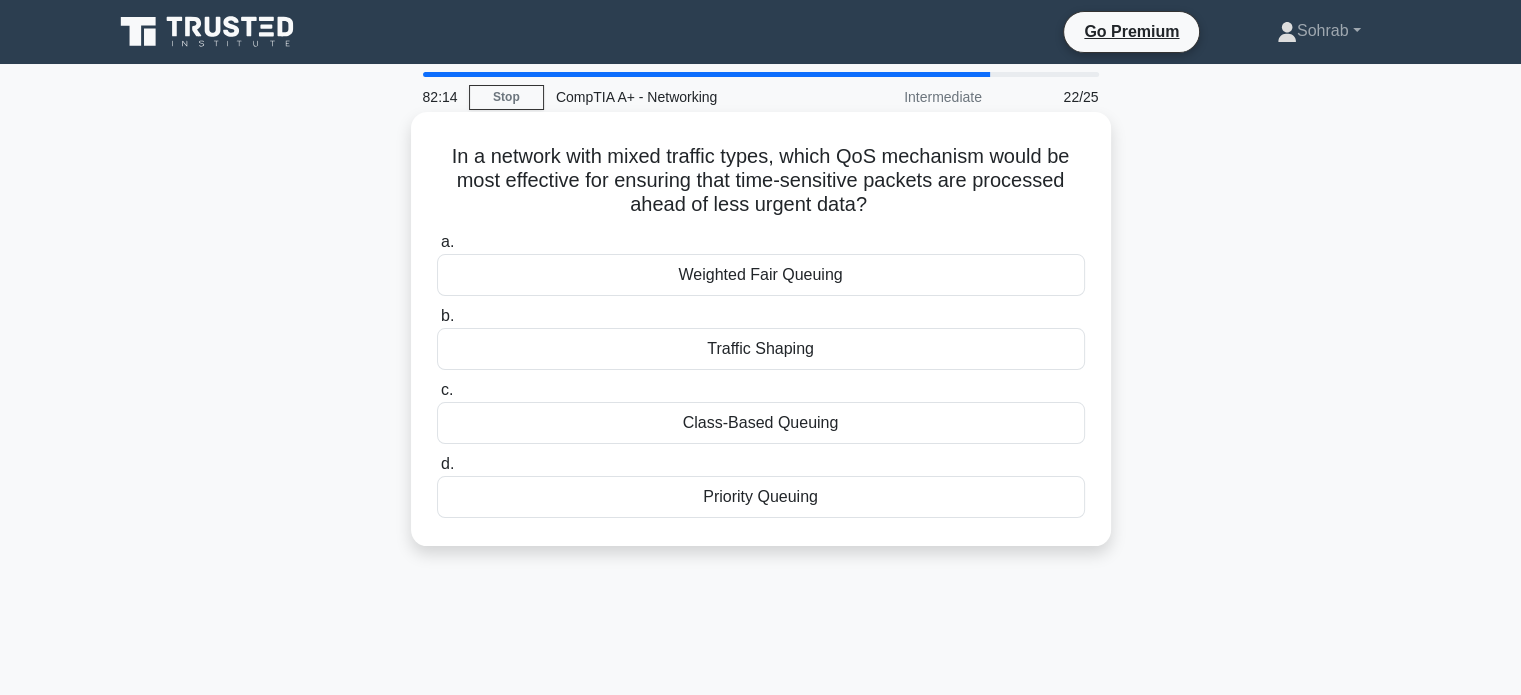 click on "Priority Queuing" at bounding box center (761, 497) 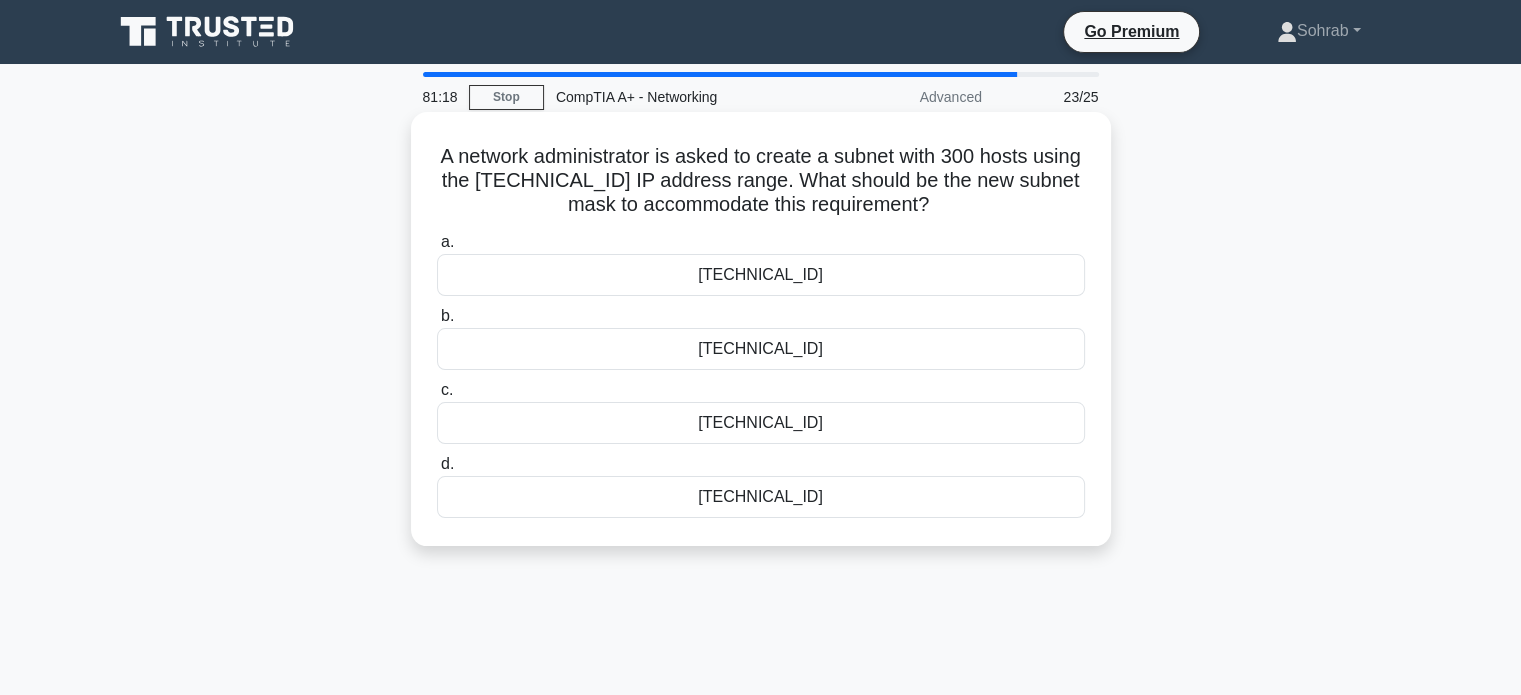 click on "255.255.254.0" at bounding box center [761, 349] 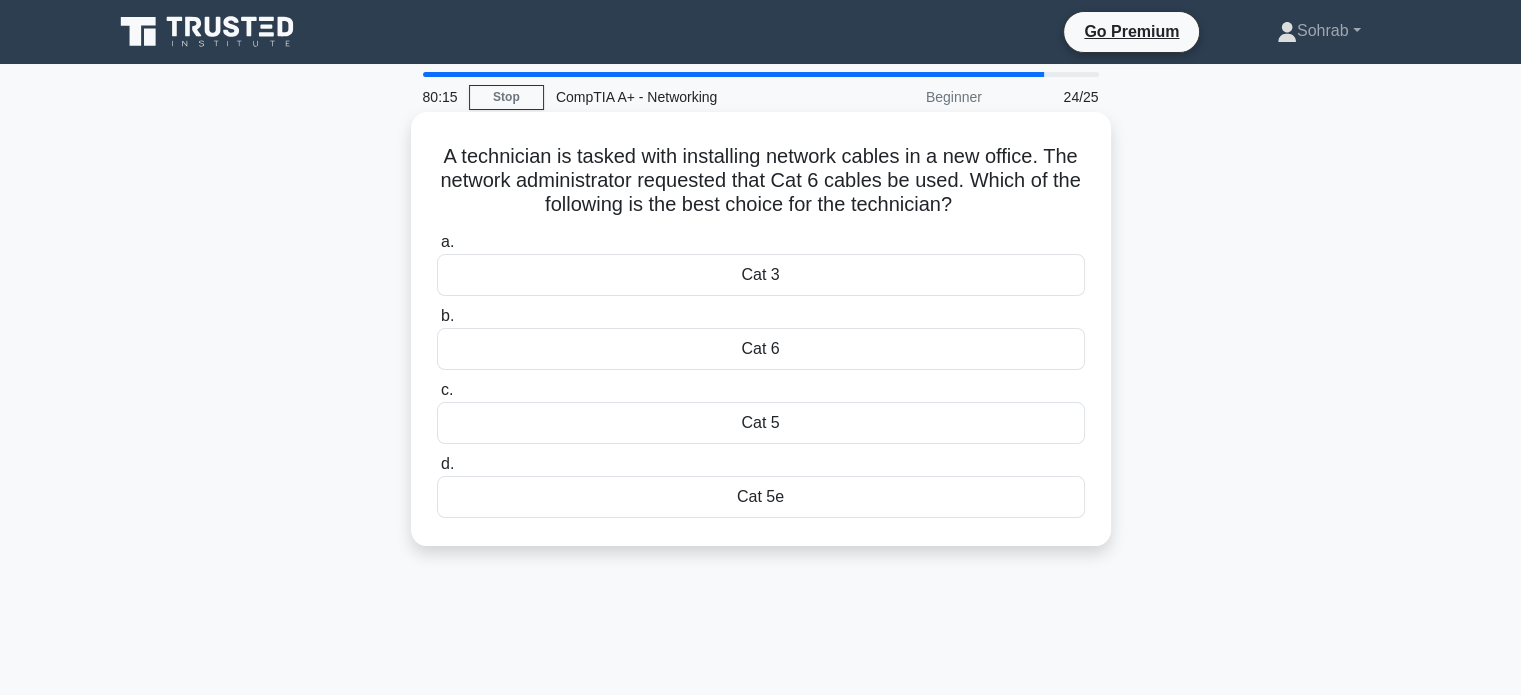 click on "Cat 6" at bounding box center [761, 349] 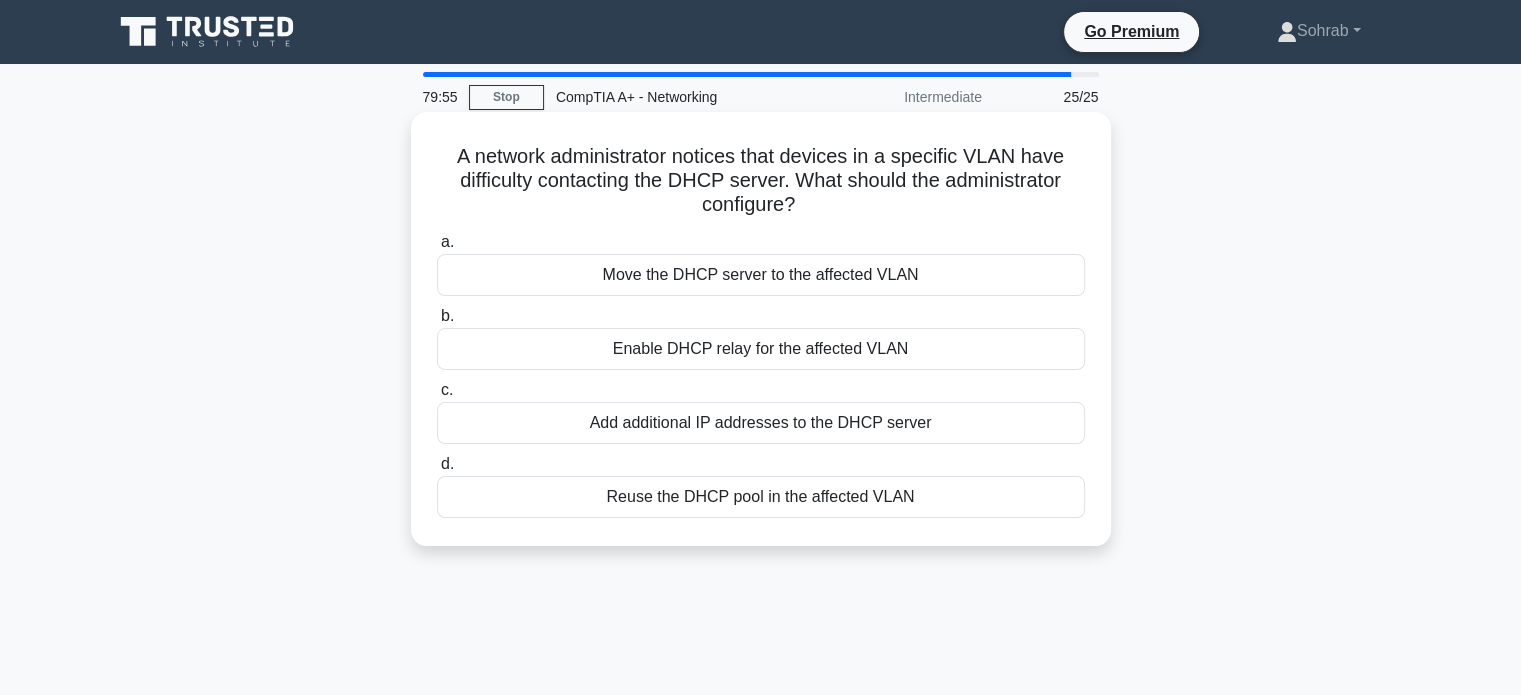 click on "Reuse the DHCP pool in the affected VLAN" at bounding box center [761, 497] 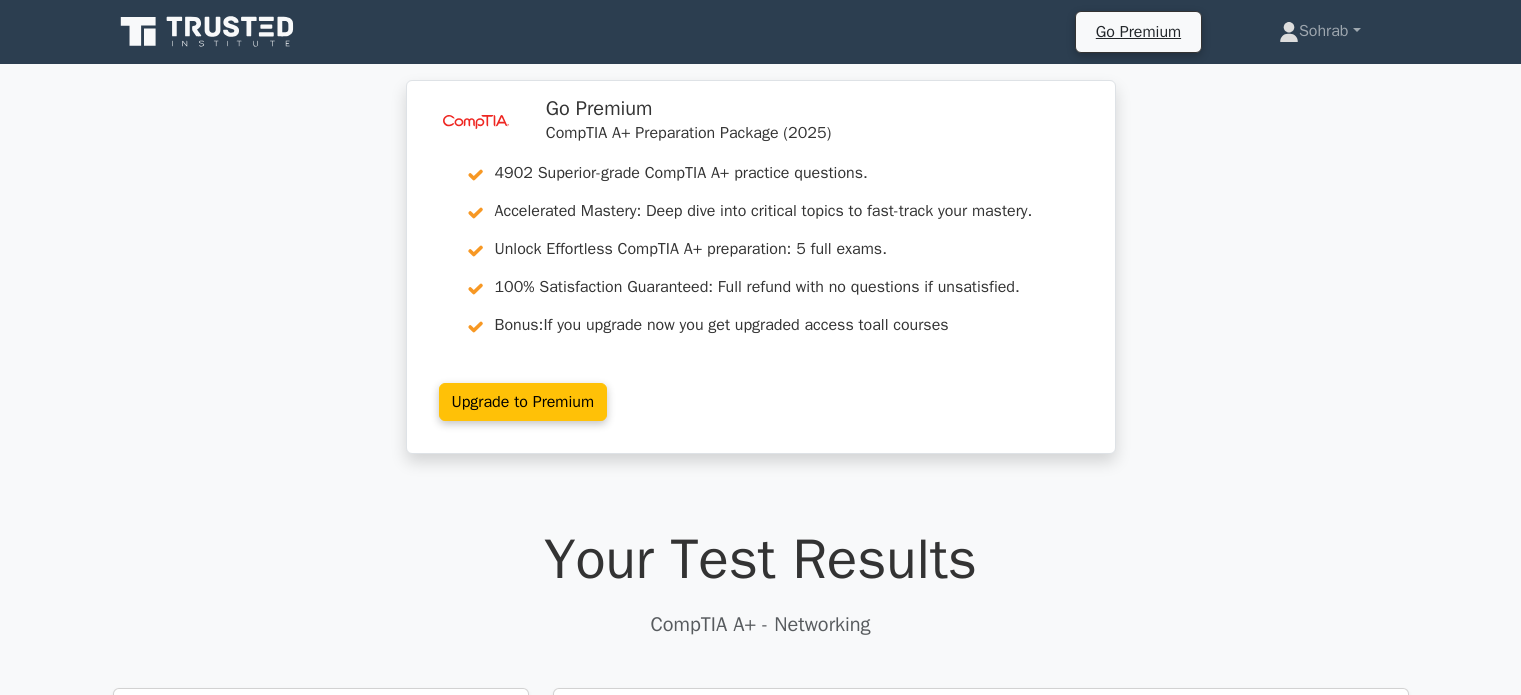 scroll, scrollTop: 0, scrollLeft: 0, axis: both 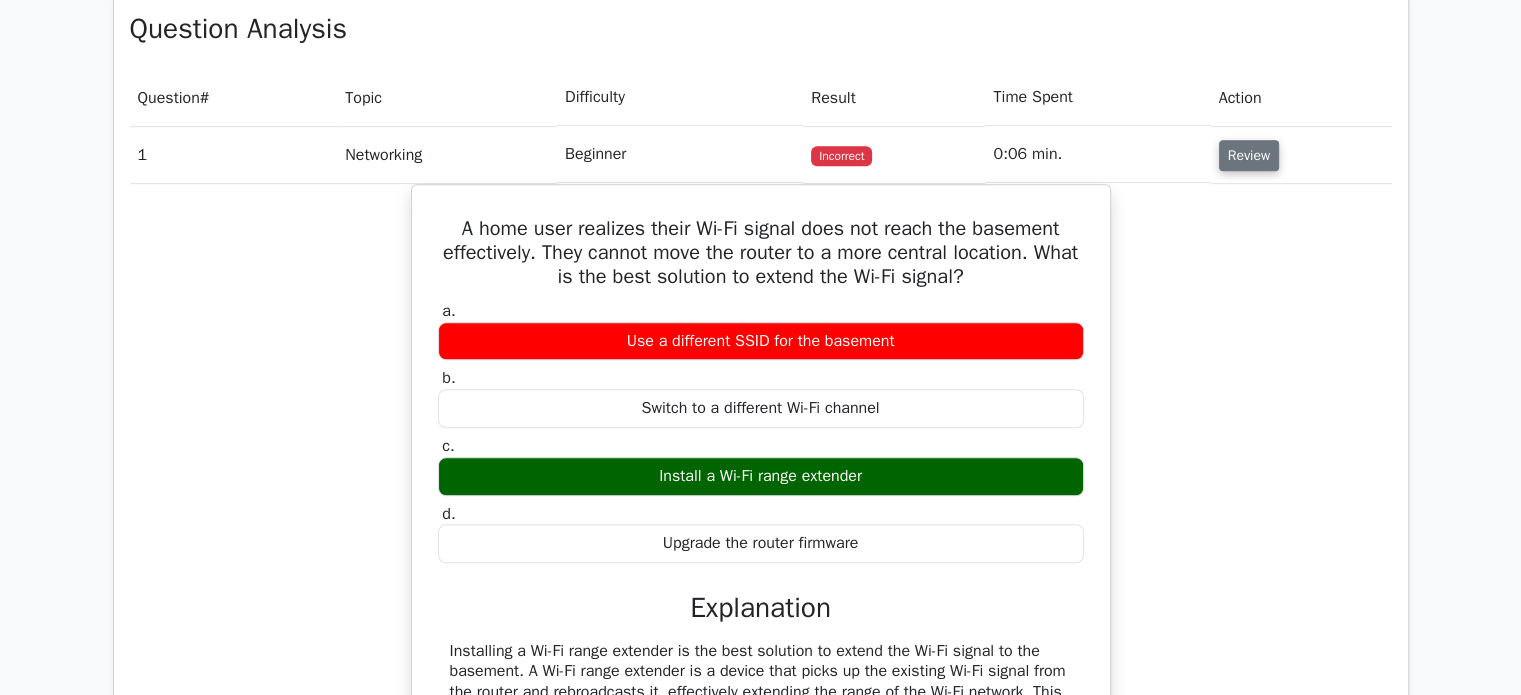 click on "Review" at bounding box center (1249, 155) 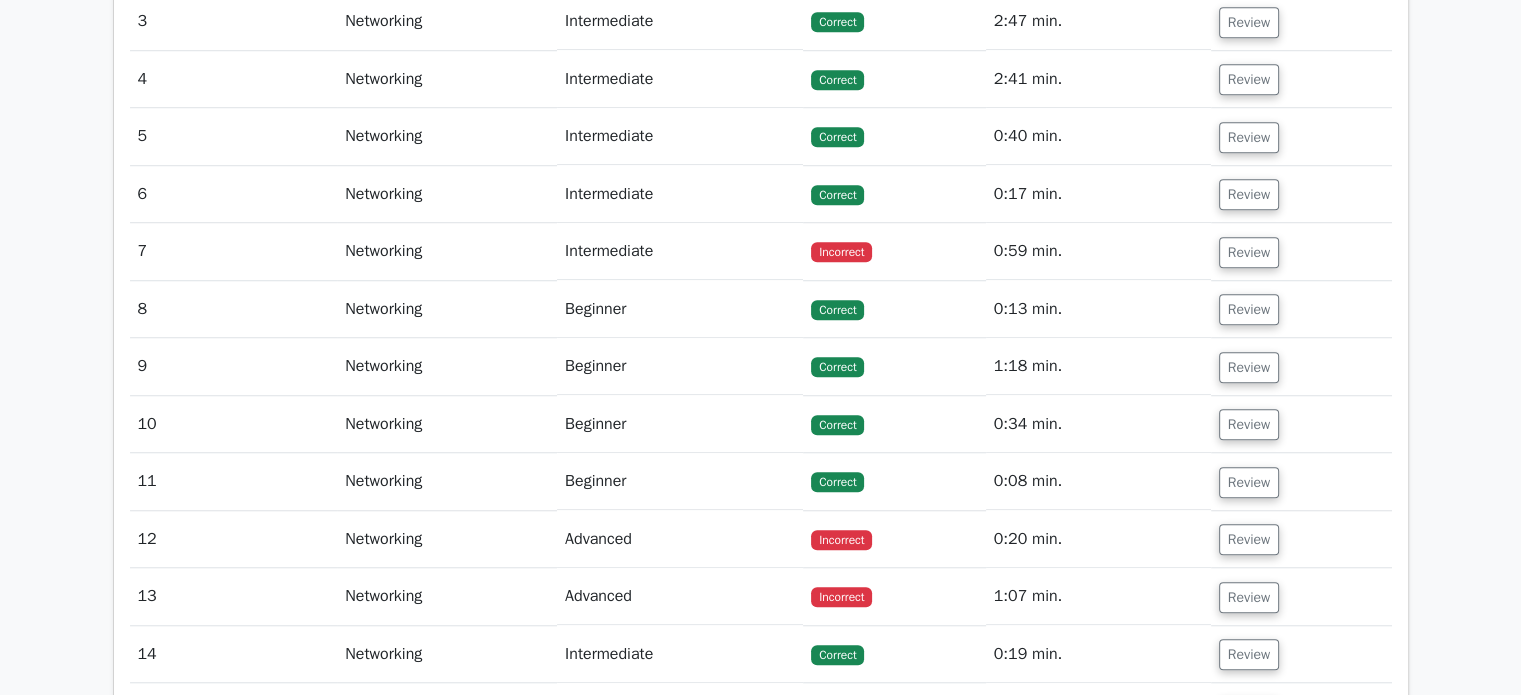 scroll, scrollTop: 1568, scrollLeft: 0, axis: vertical 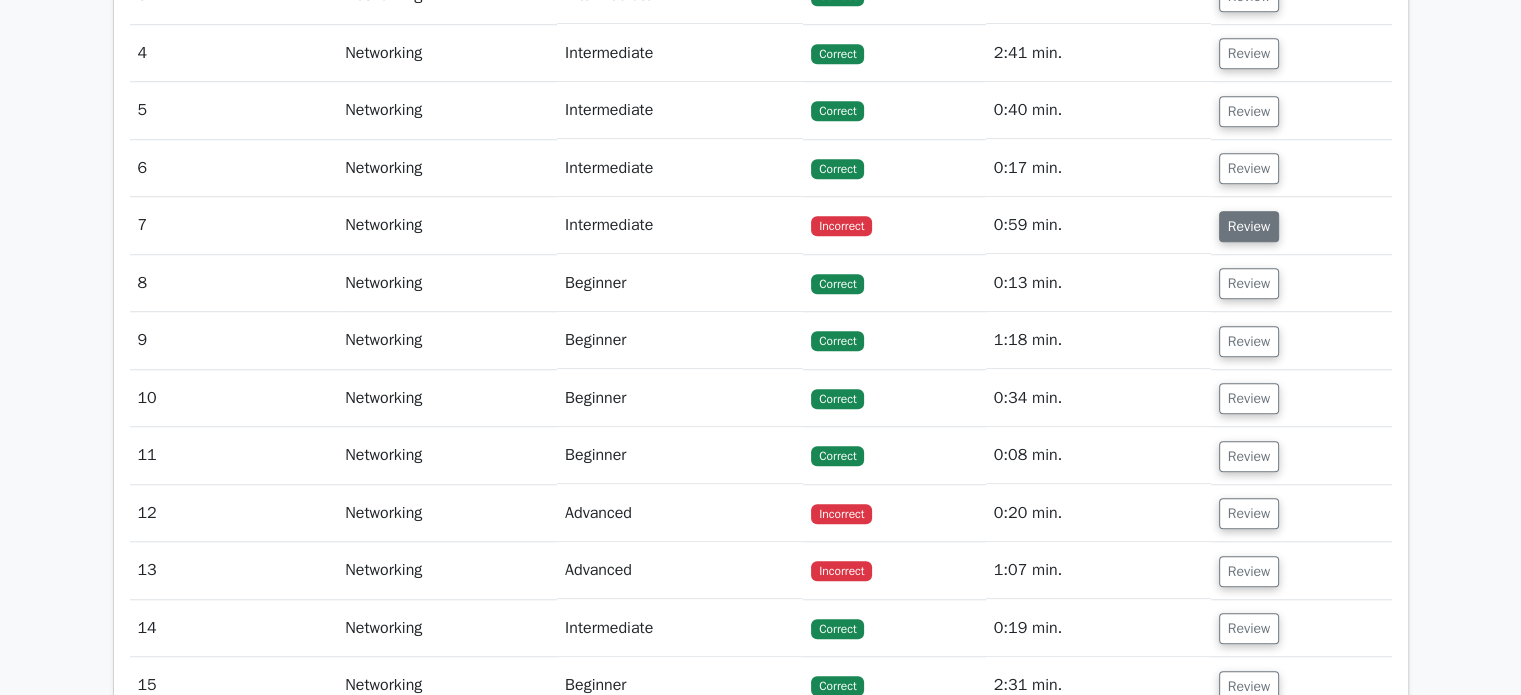 click on "Review" at bounding box center [1249, 226] 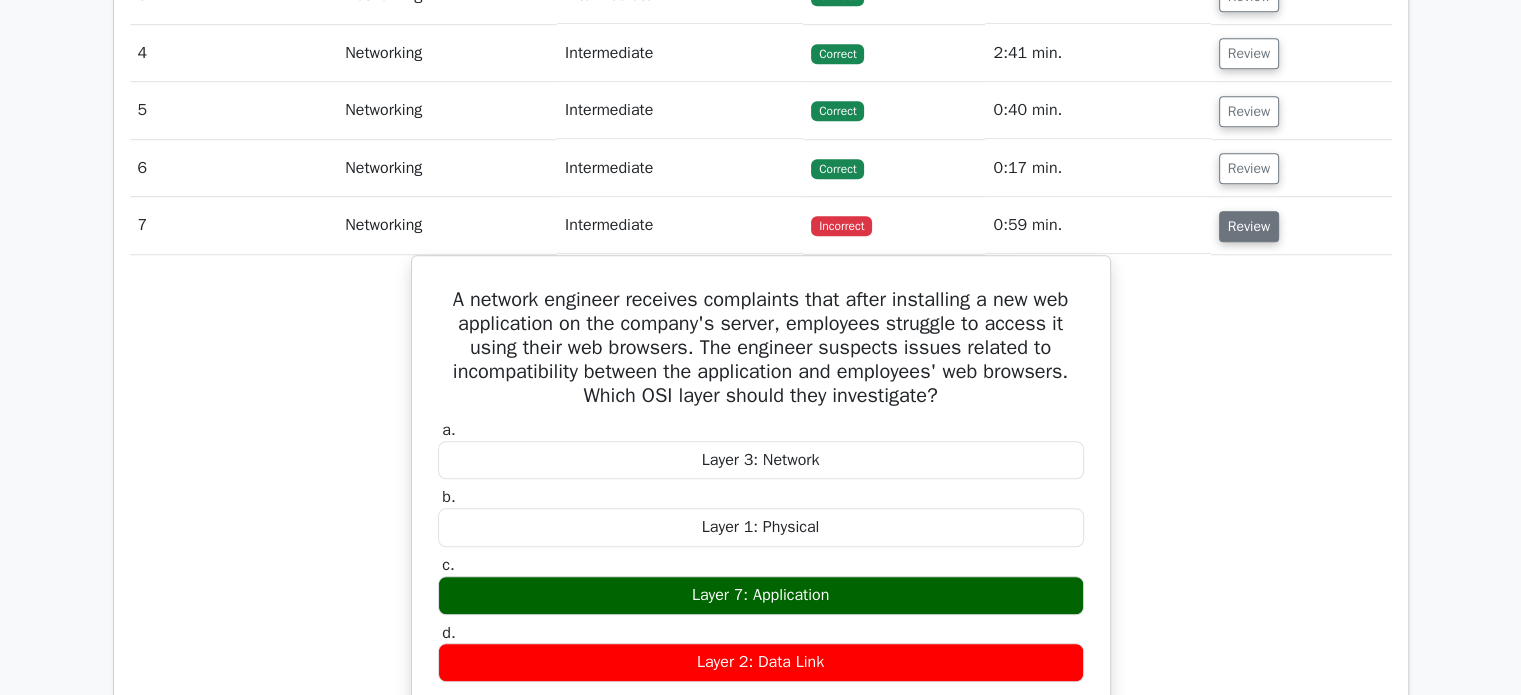 click on "Review" at bounding box center (1249, 226) 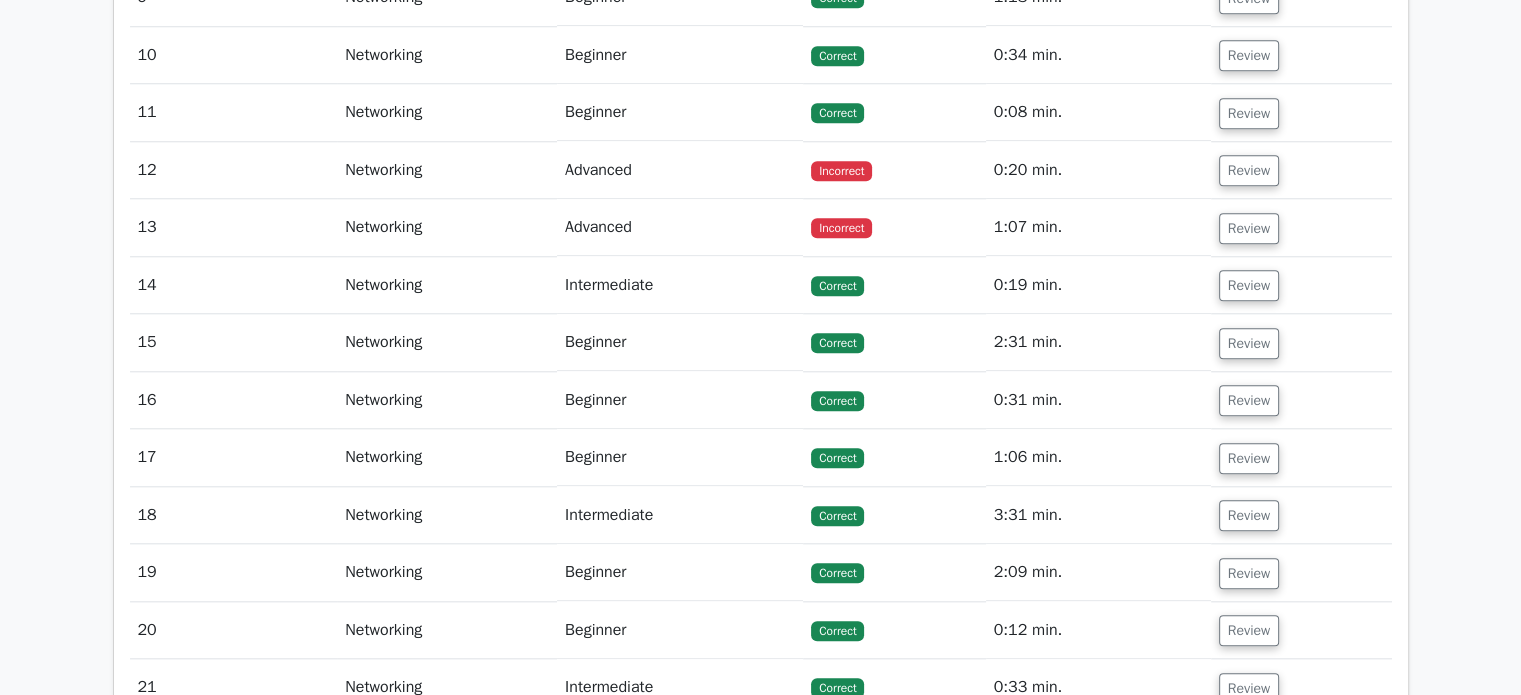 scroll, scrollTop: 1920, scrollLeft: 0, axis: vertical 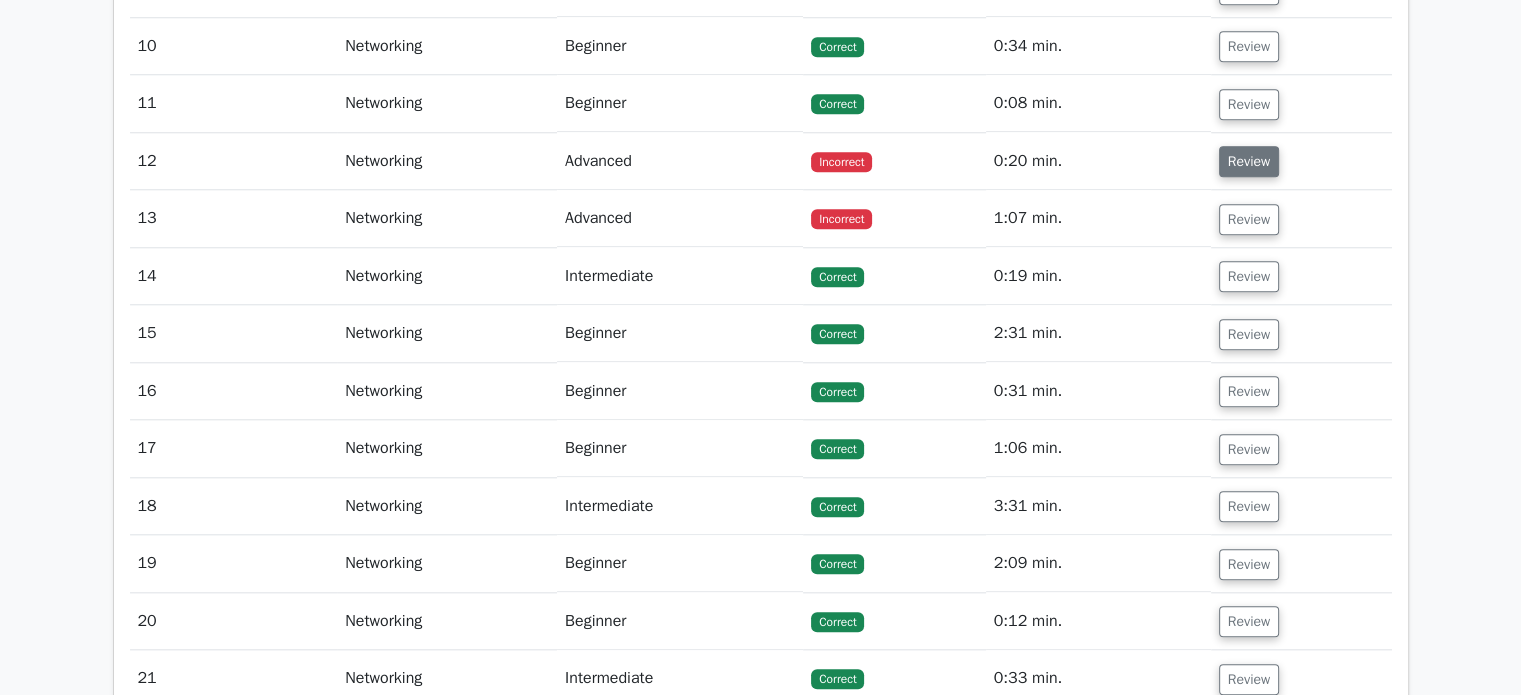 click on "Review" at bounding box center (1249, 161) 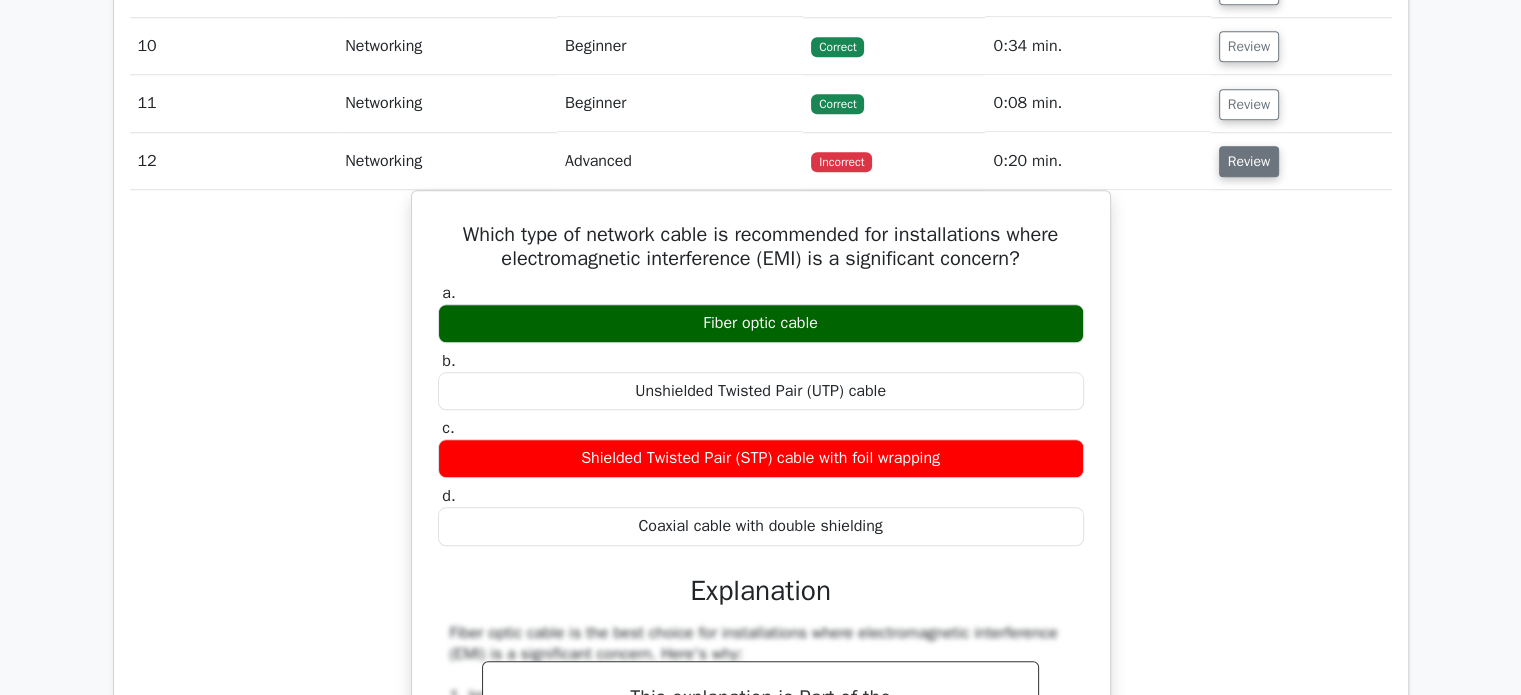 click on "Review" at bounding box center (1249, 161) 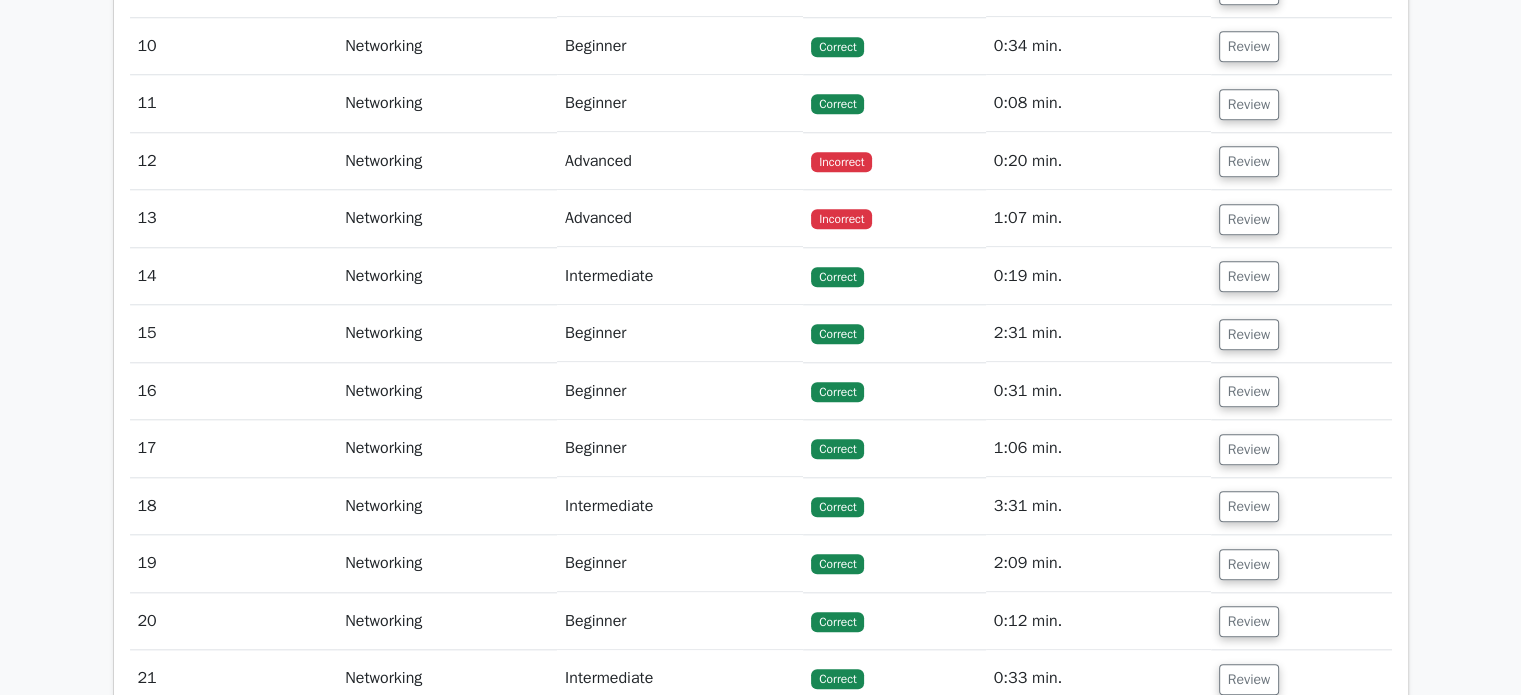 click on "Review" at bounding box center [1301, 218] 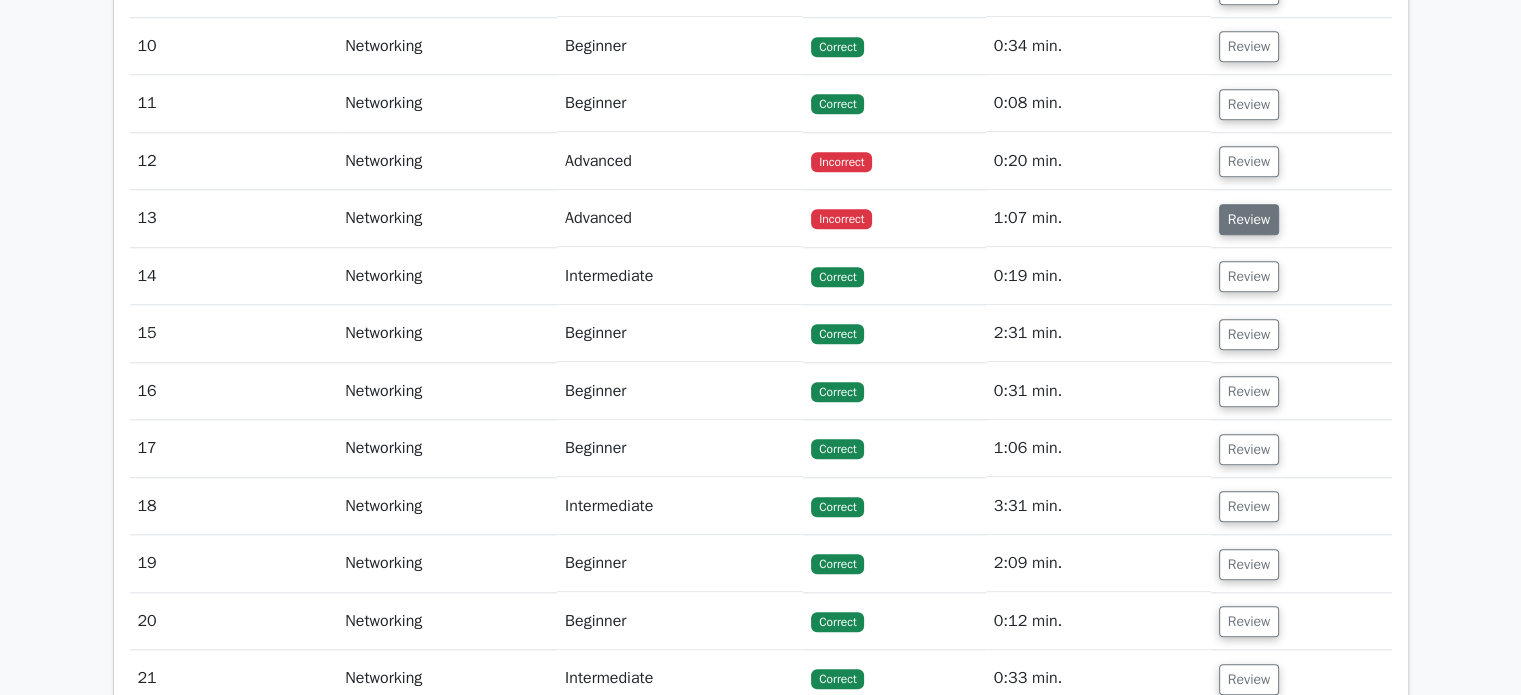 click on "Review" at bounding box center [1249, 219] 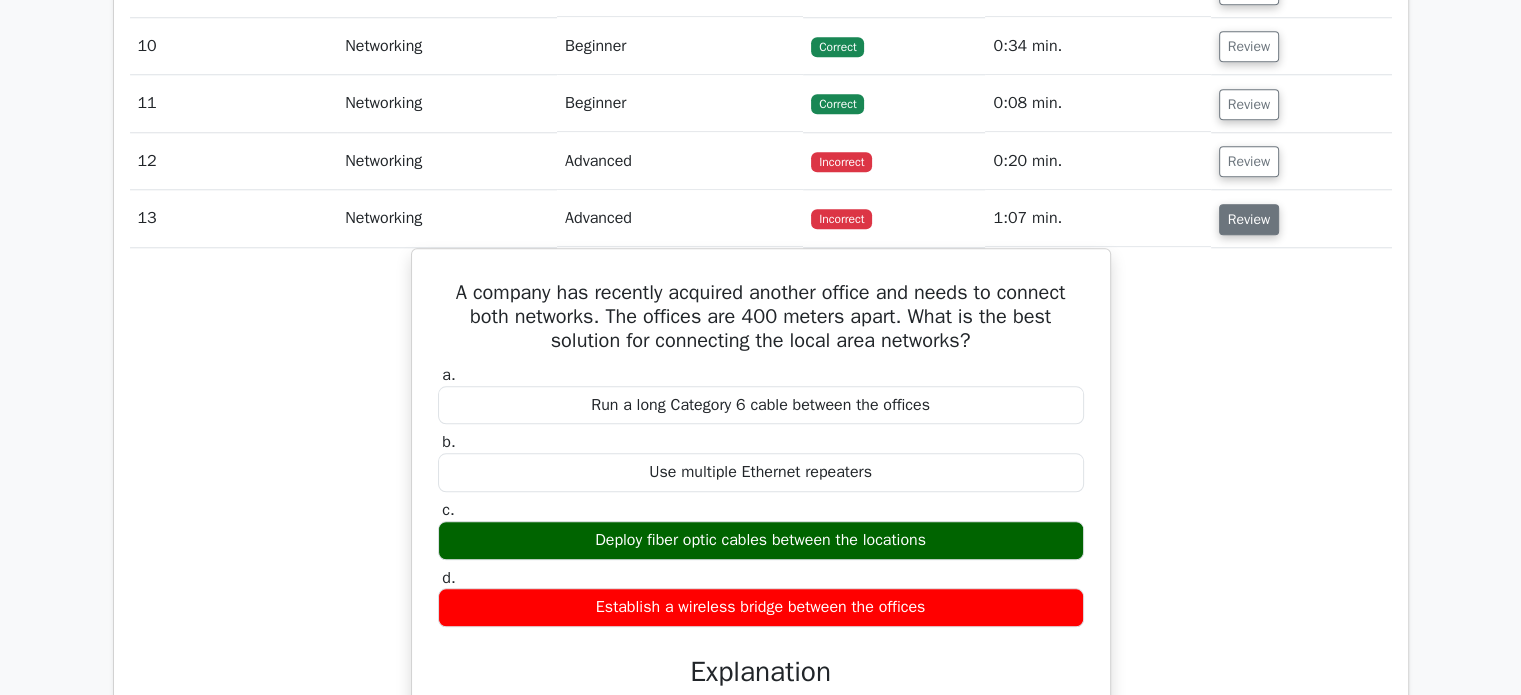 click on "Review" at bounding box center (1249, 219) 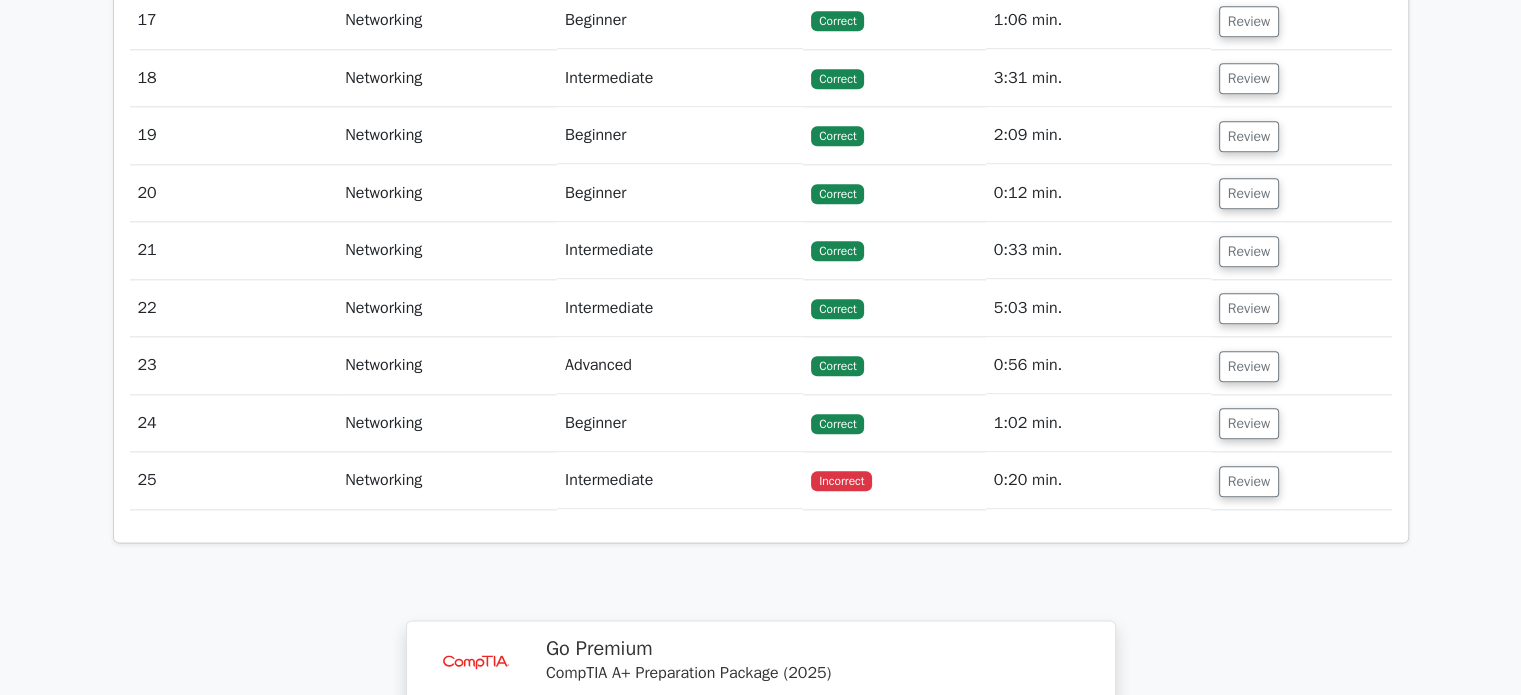 scroll, scrollTop: 2356, scrollLeft: 0, axis: vertical 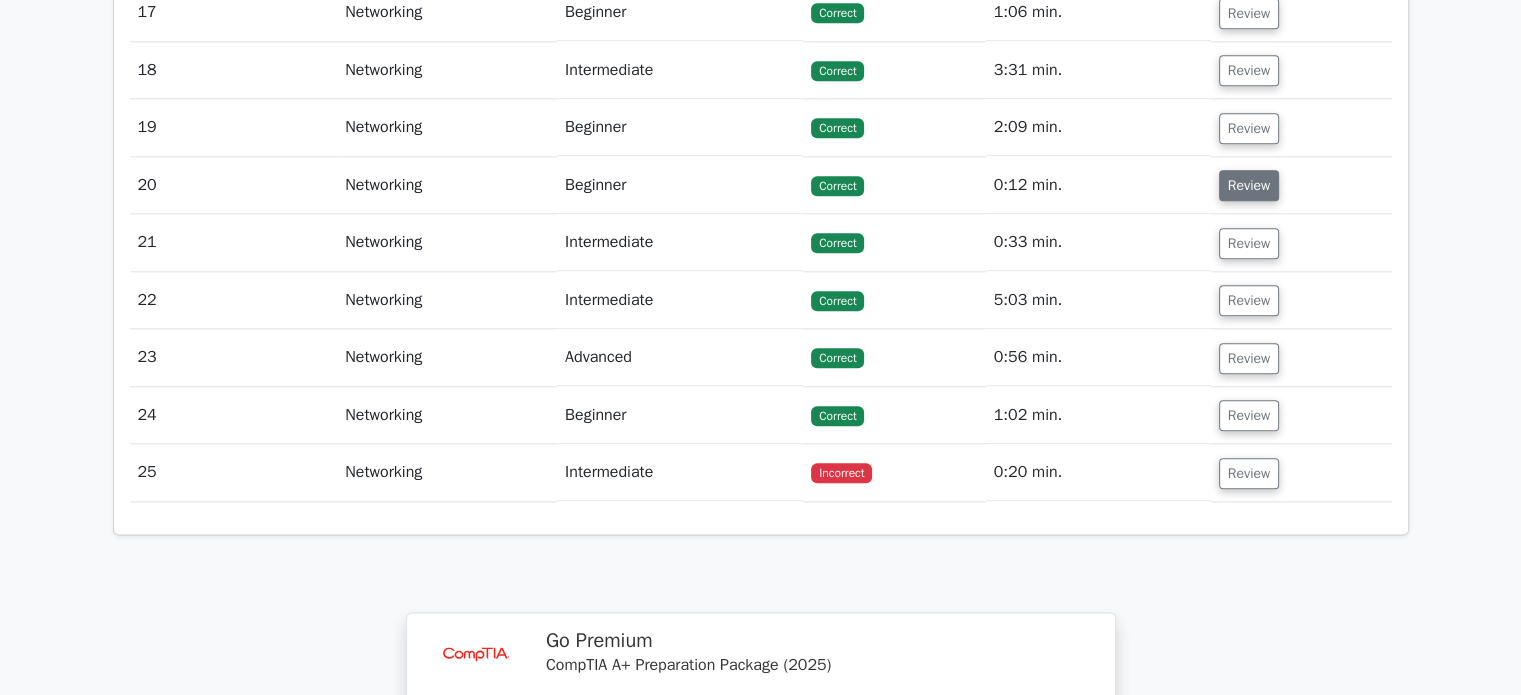 click on "Review" at bounding box center [1249, 185] 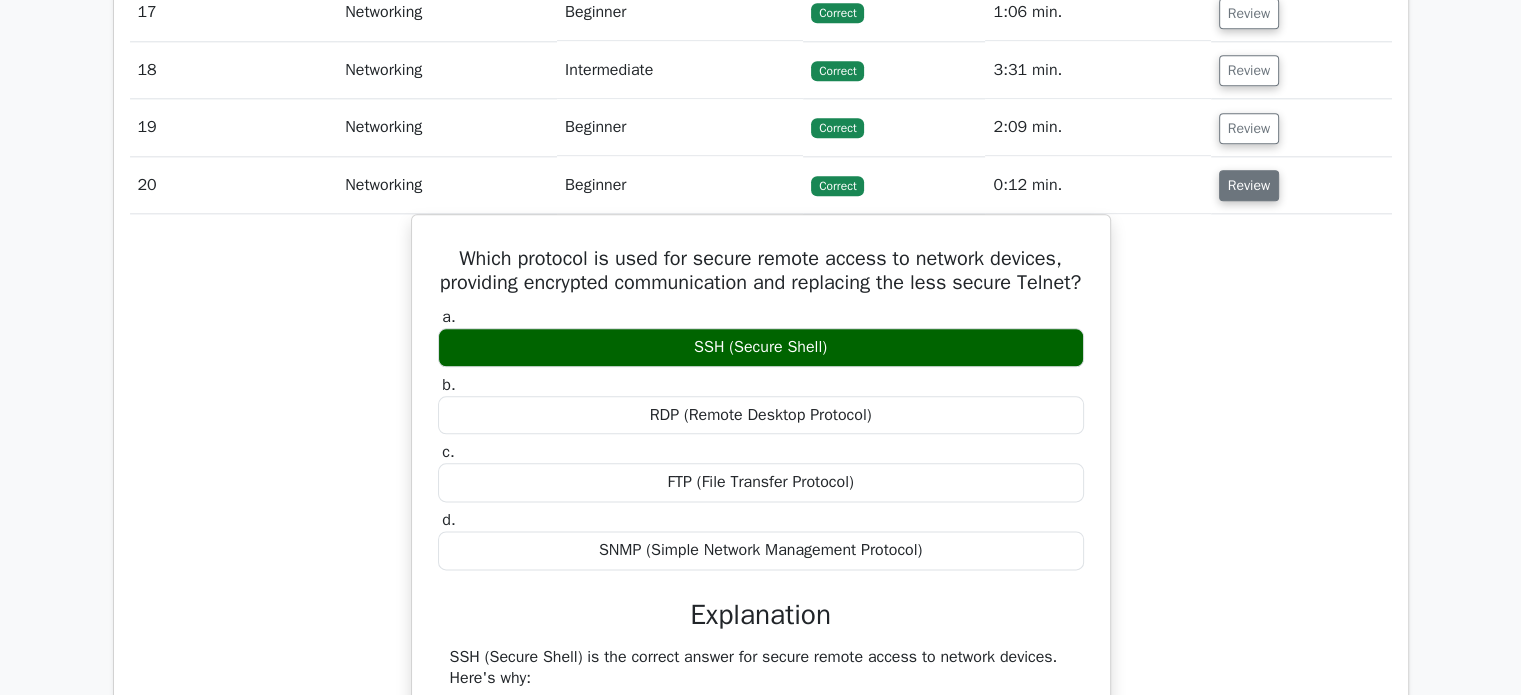 click on "Review" at bounding box center [1249, 185] 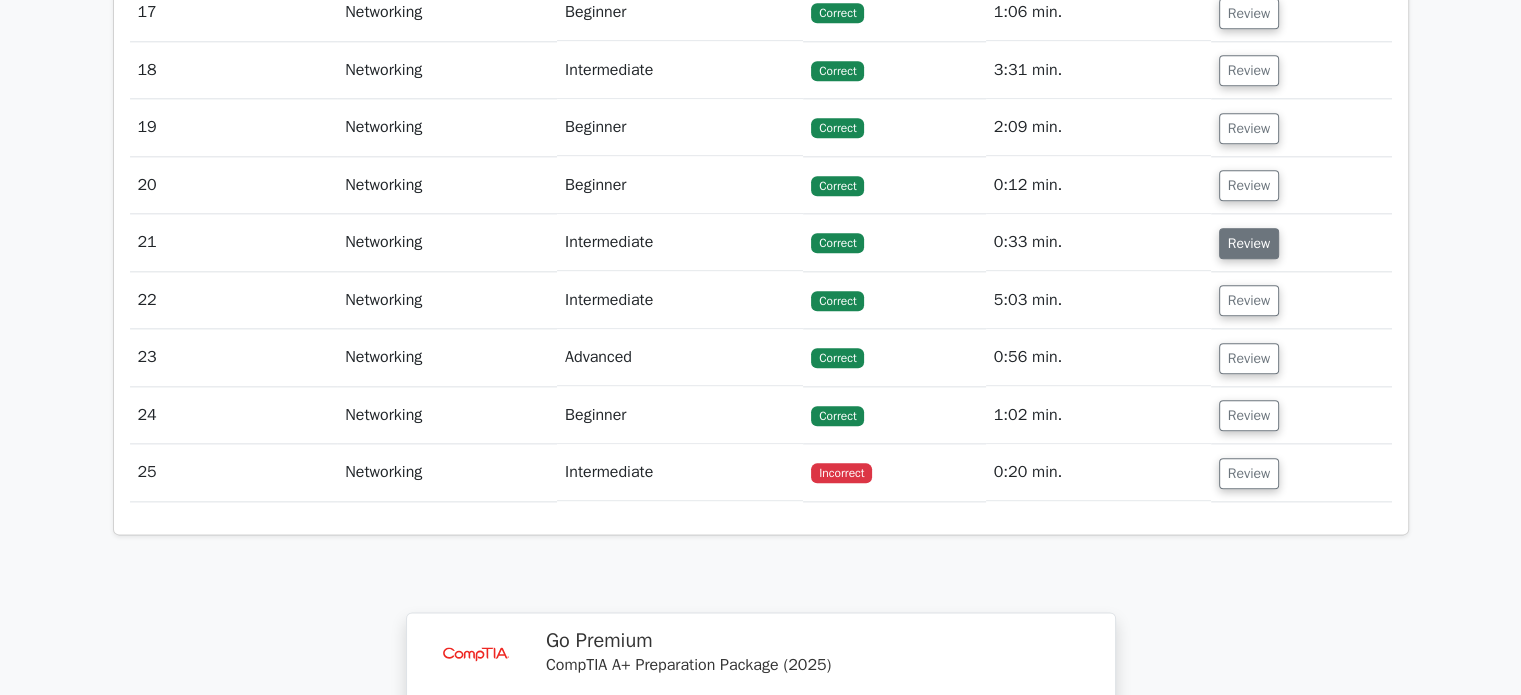click on "Review" at bounding box center (1301, 242) 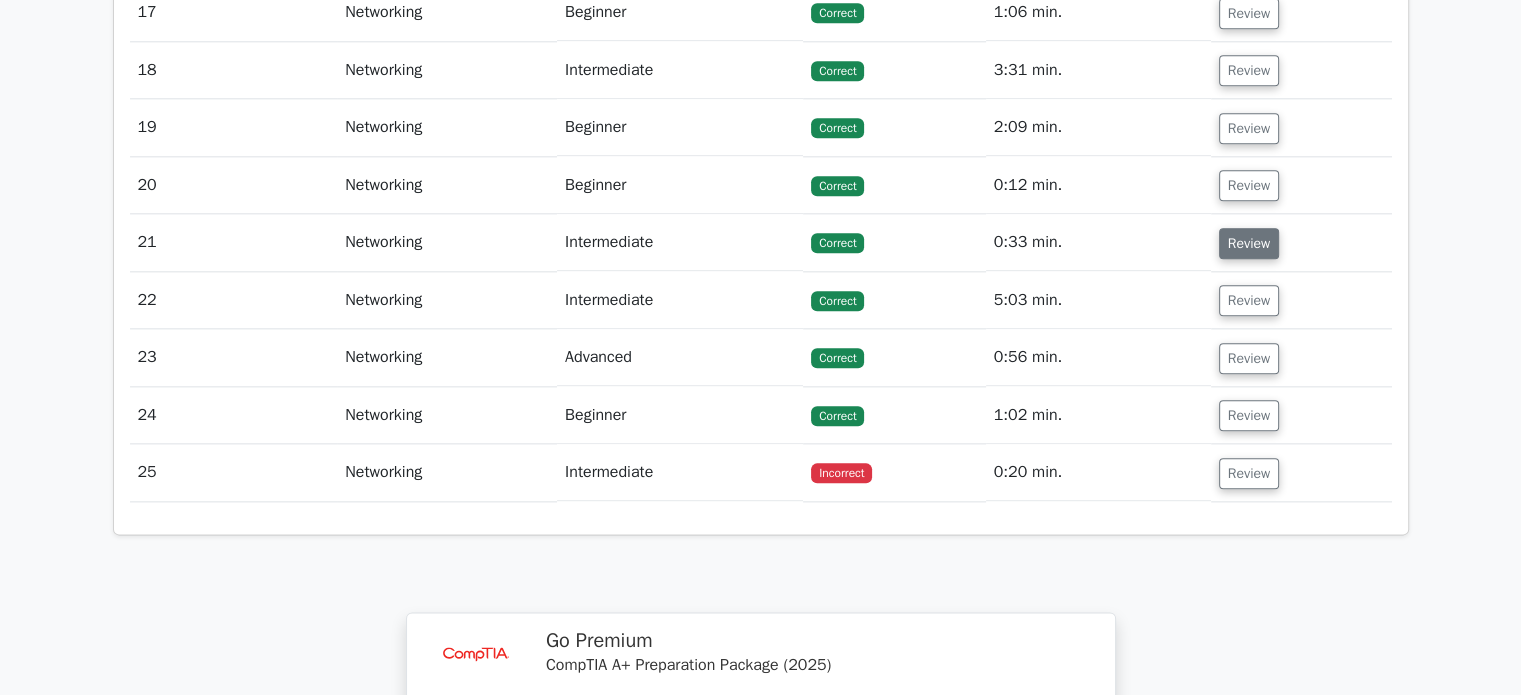 click on "Review" at bounding box center [1249, 243] 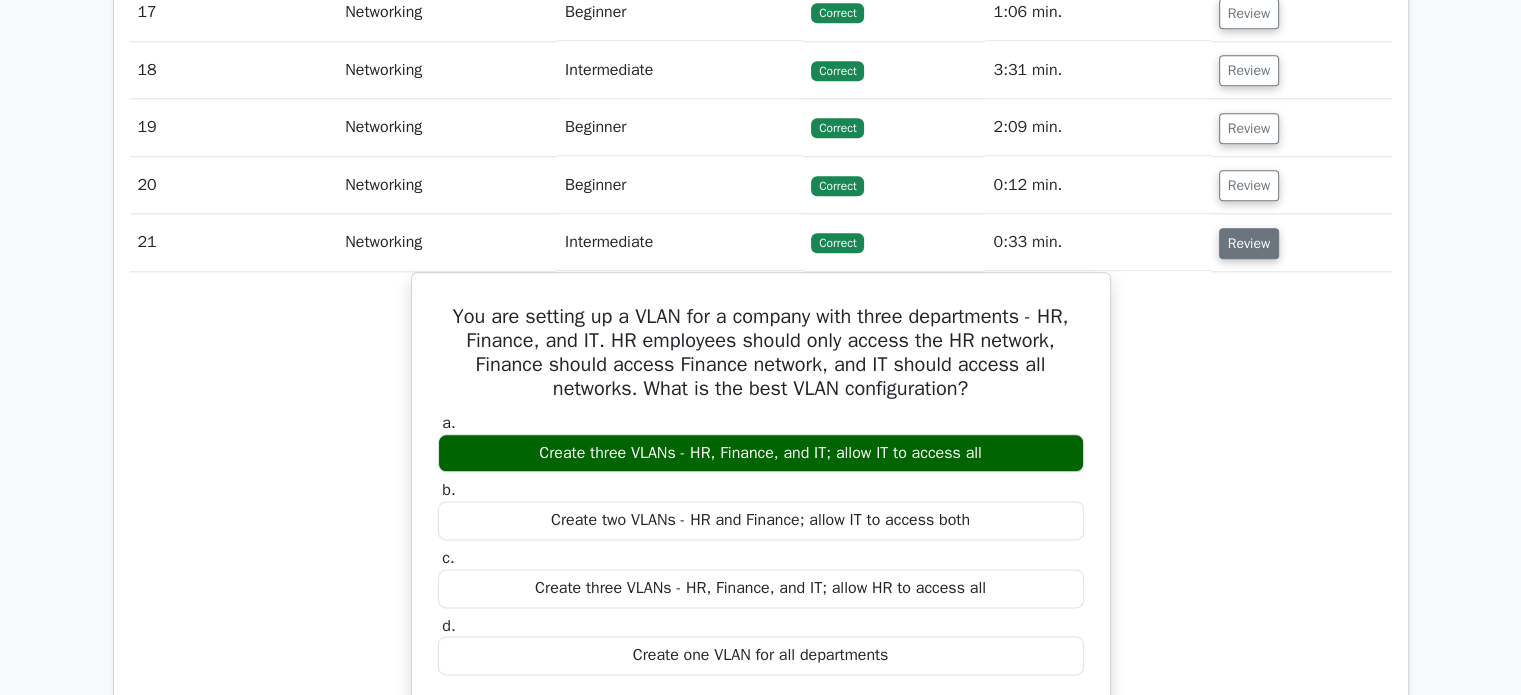 click on "Review" at bounding box center (1249, 243) 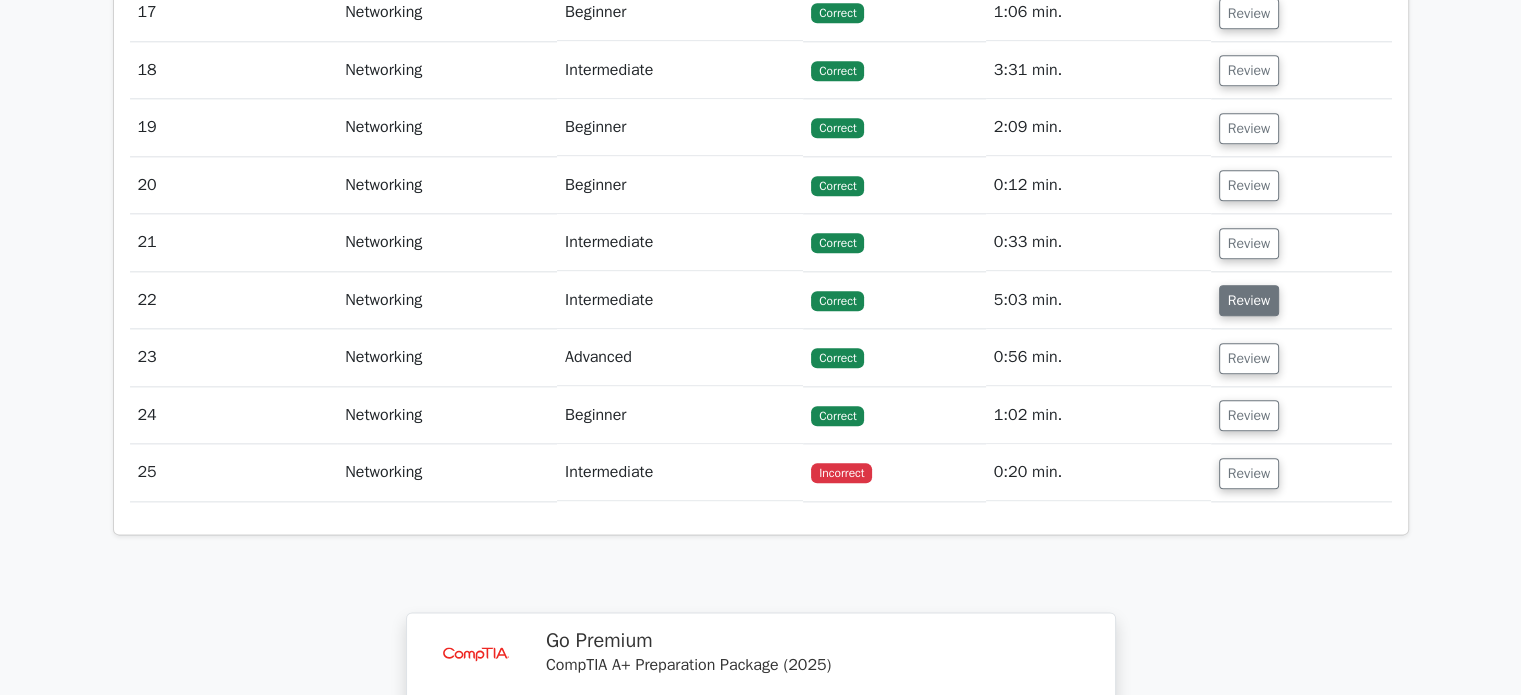 click on "Review" at bounding box center (1249, 300) 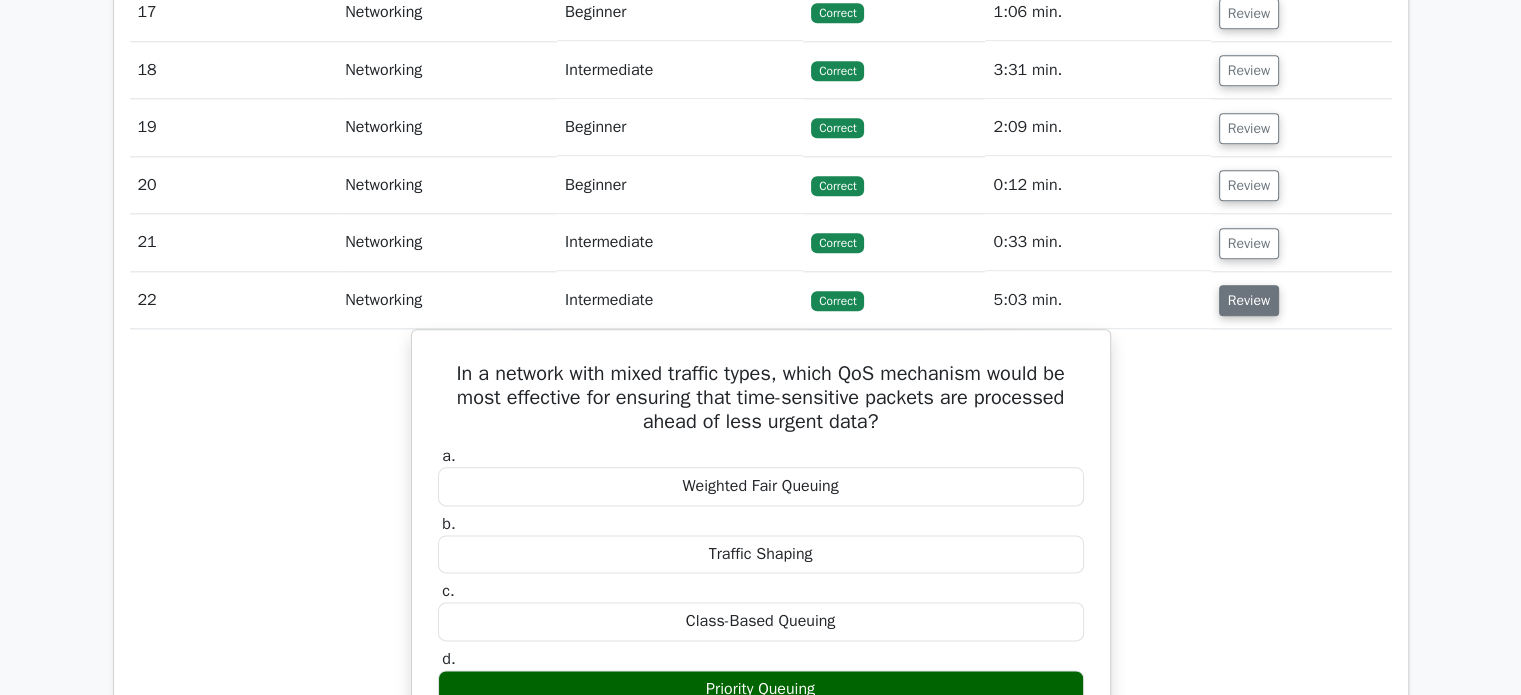 click on "Review" at bounding box center (1249, 300) 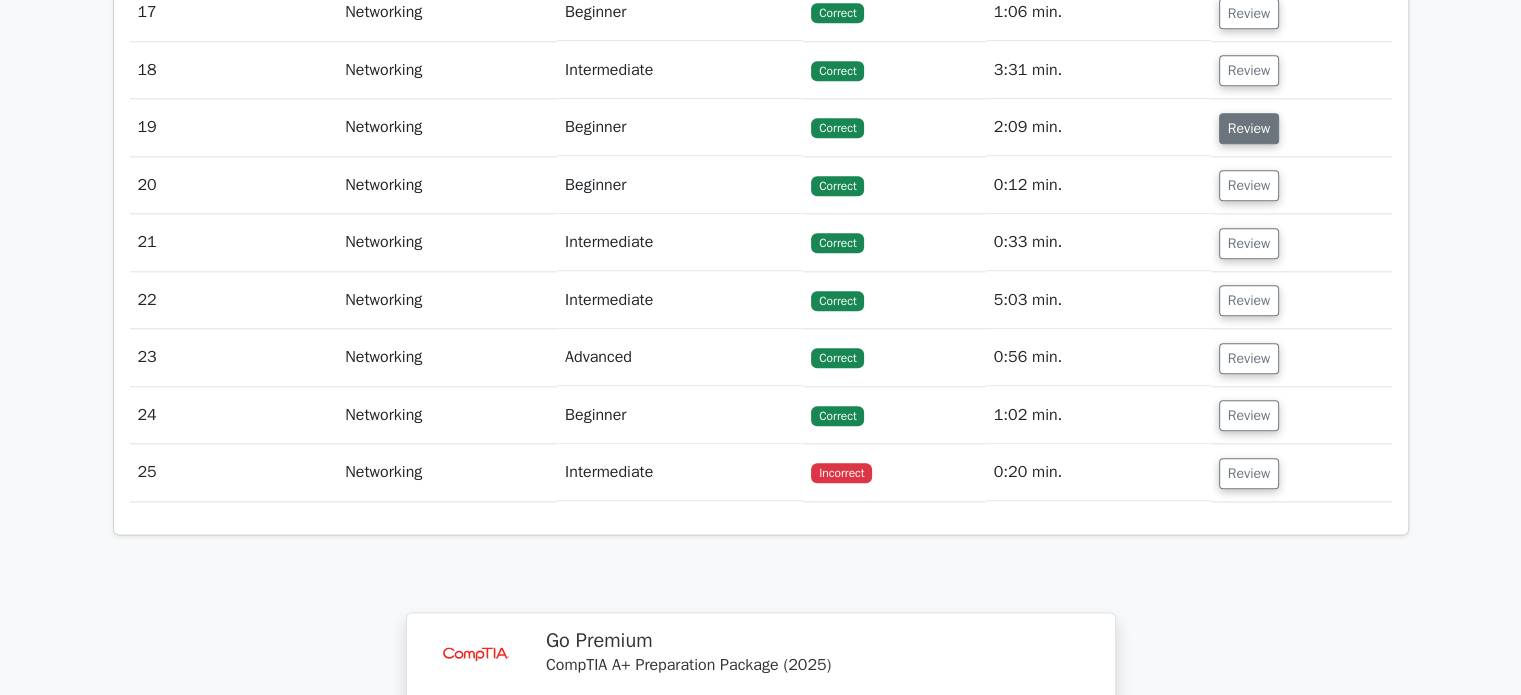 click on "Review" at bounding box center (1249, 128) 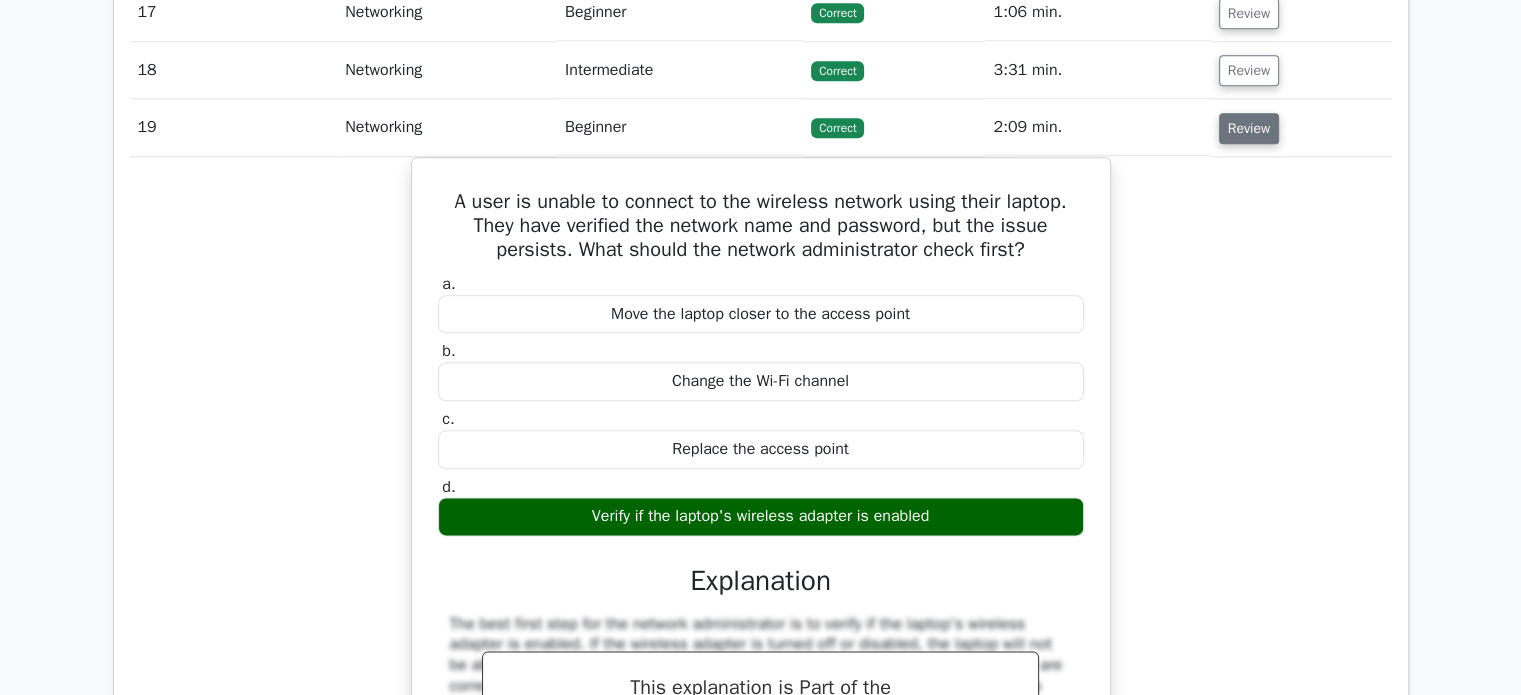 click on "Review" at bounding box center (1249, 128) 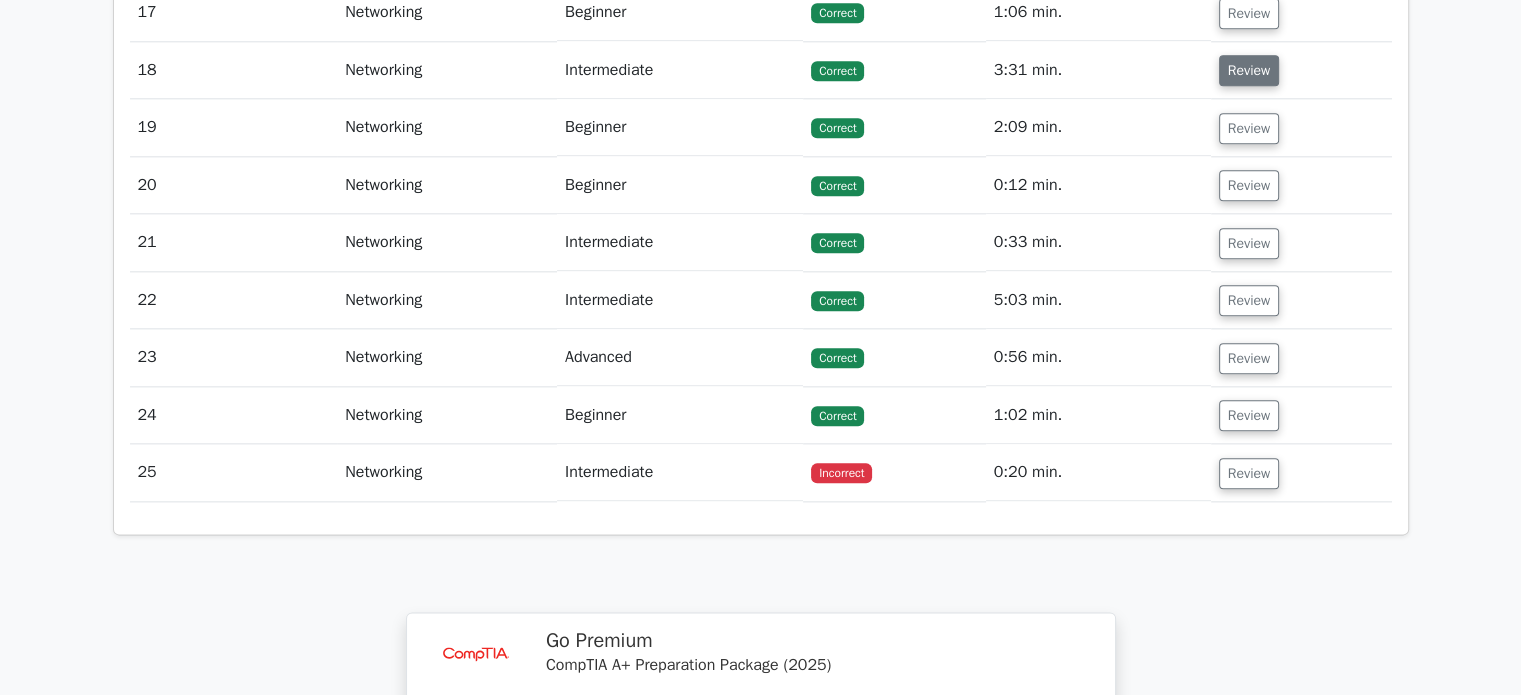 click on "Review" at bounding box center (1249, 70) 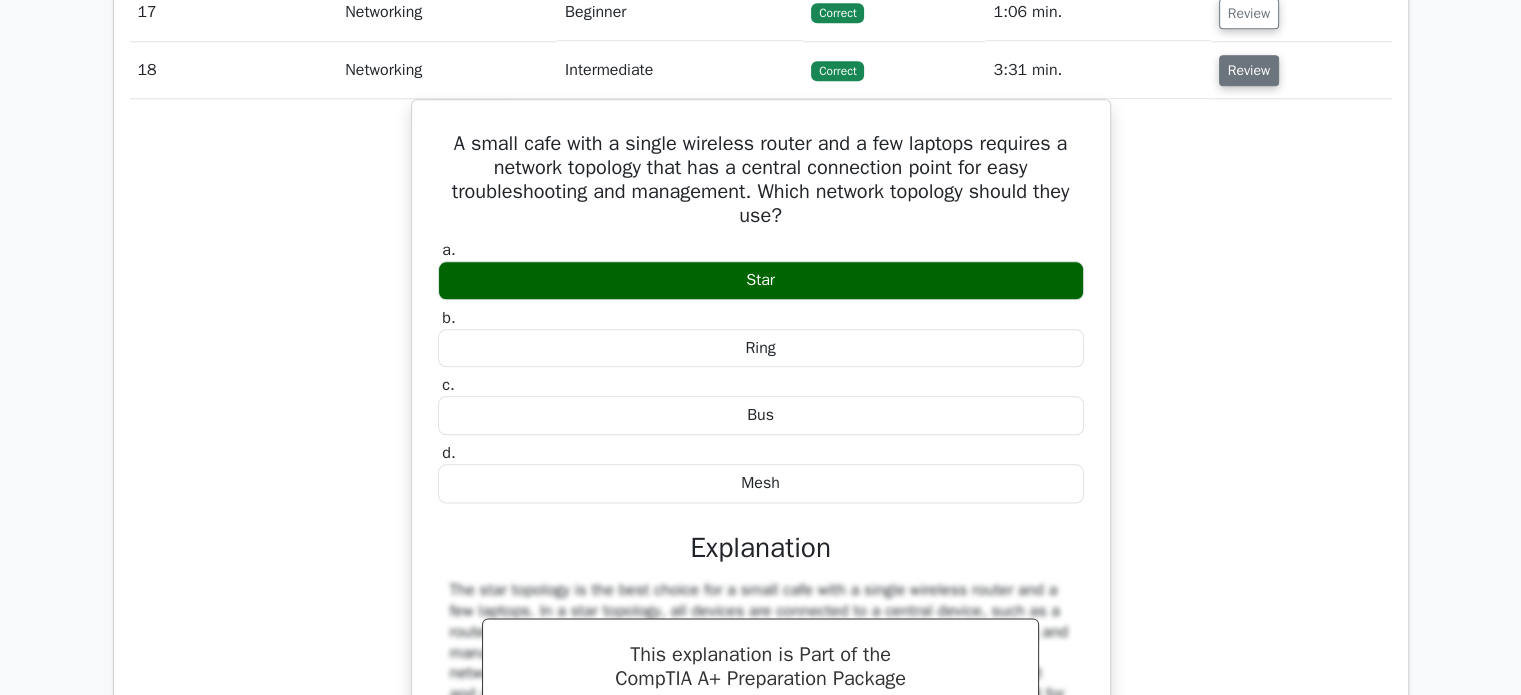 click on "Review" at bounding box center [1249, 70] 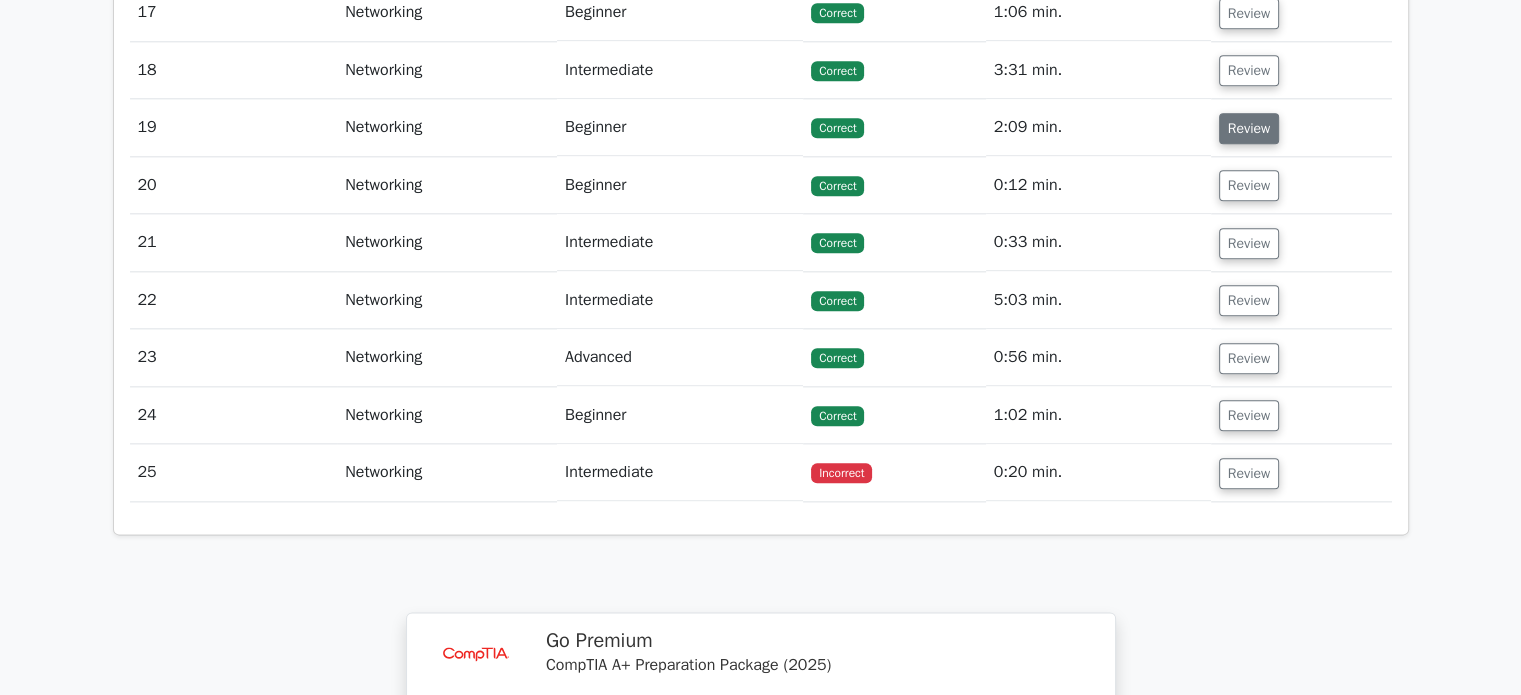 click on "Review" at bounding box center (1249, 128) 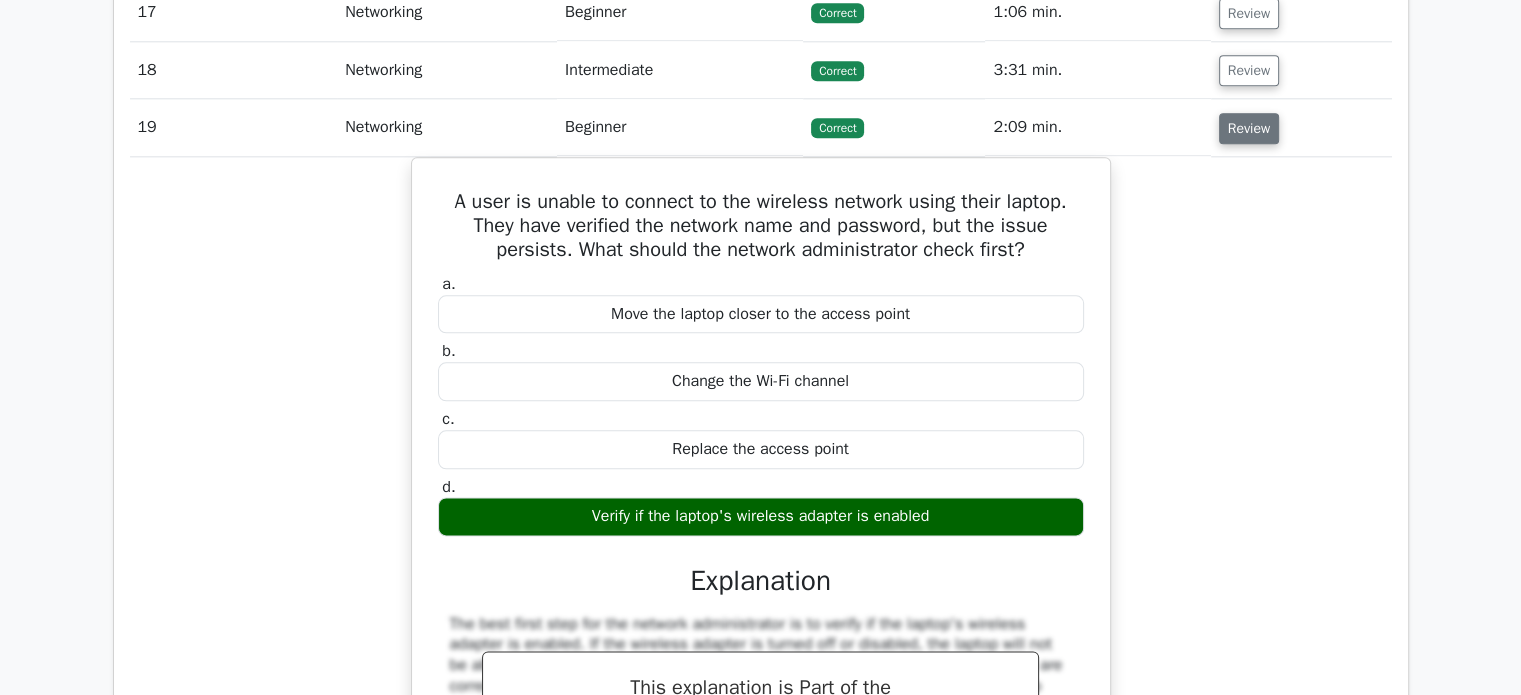 click on "Review" at bounding box center (1249, 128) 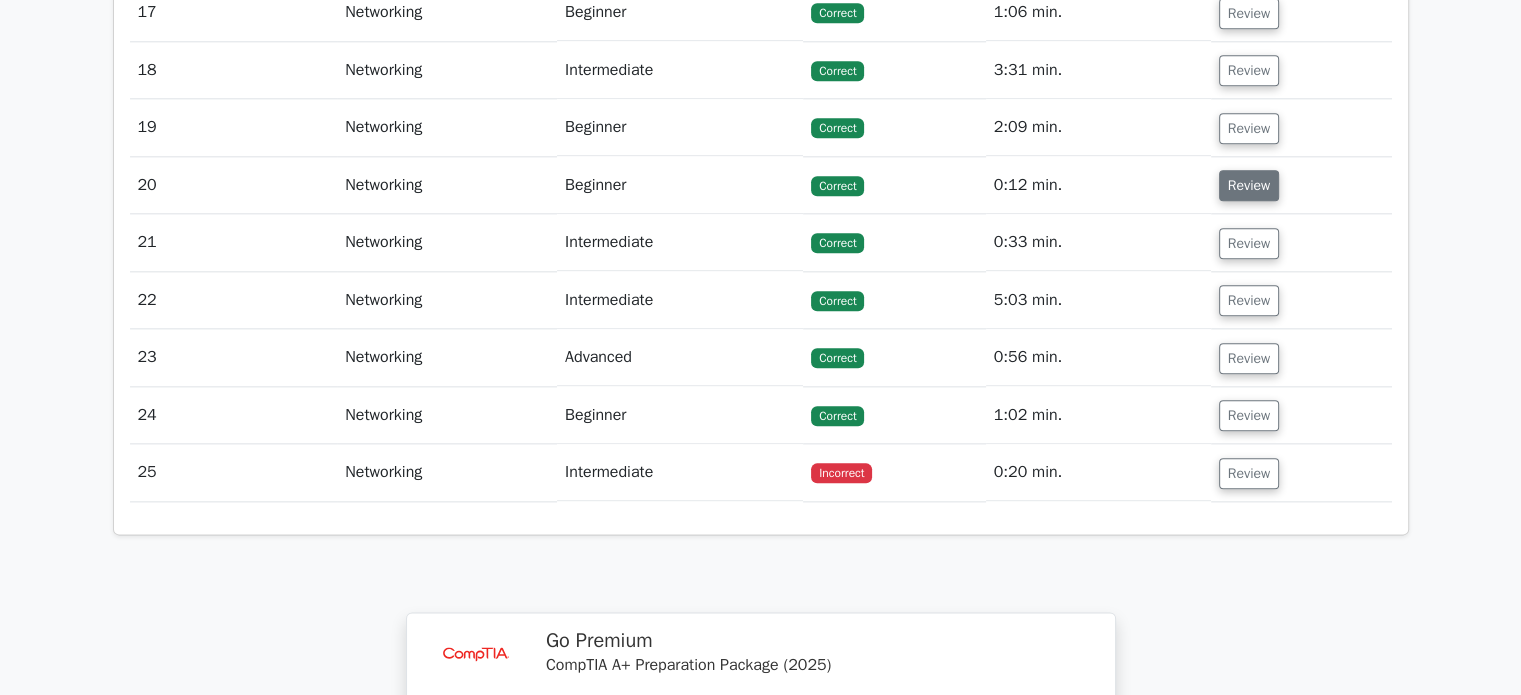 click on "Review" at bounding box center (1249, 185) 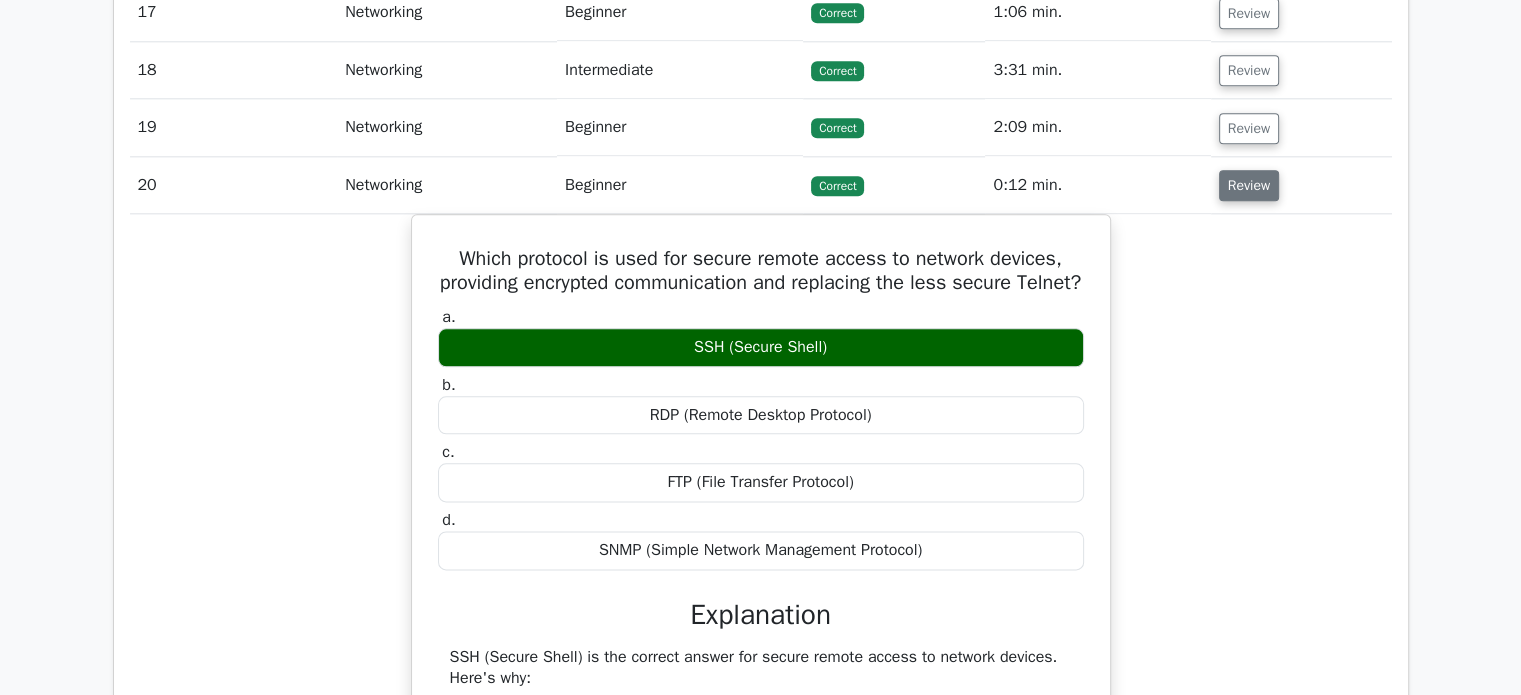 click on "Review" at bounding box center [1249, 185] 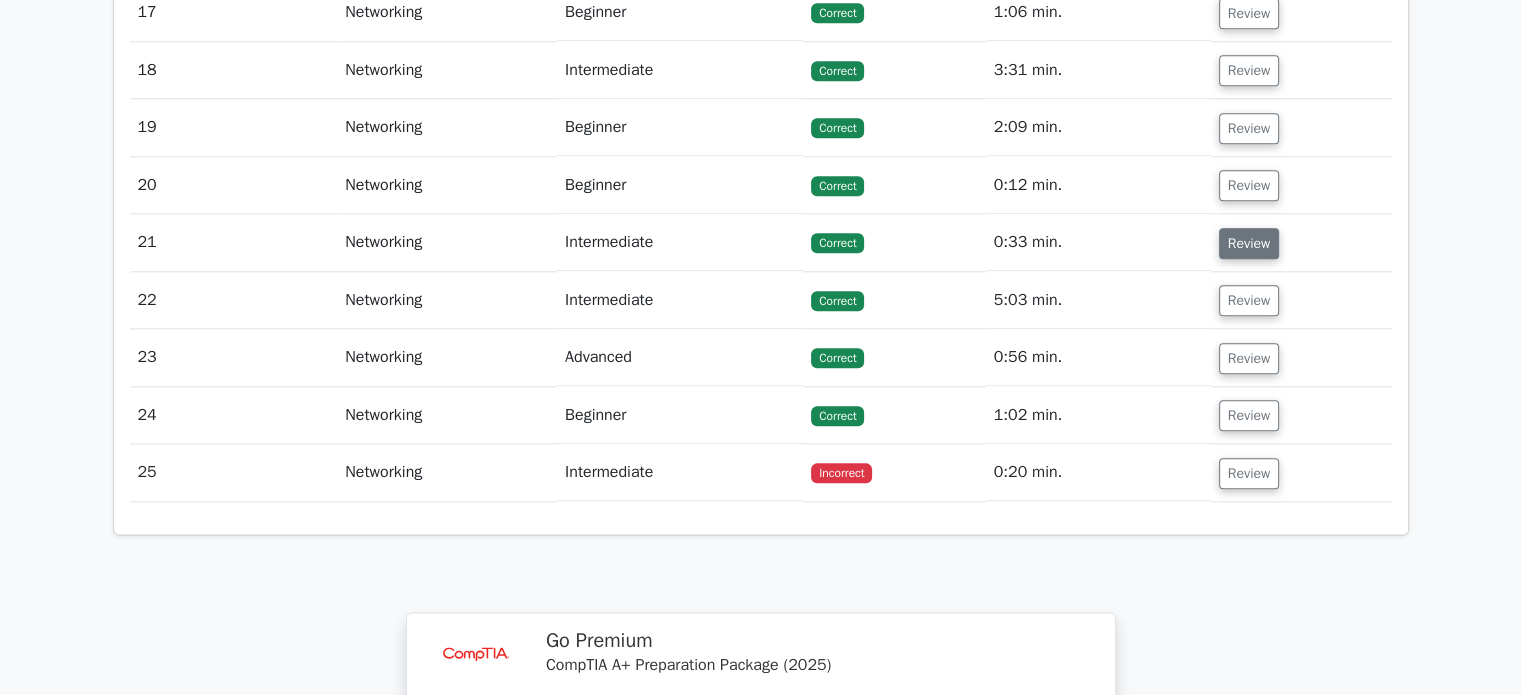 click on "Review" at bounding box center [1249, 243] 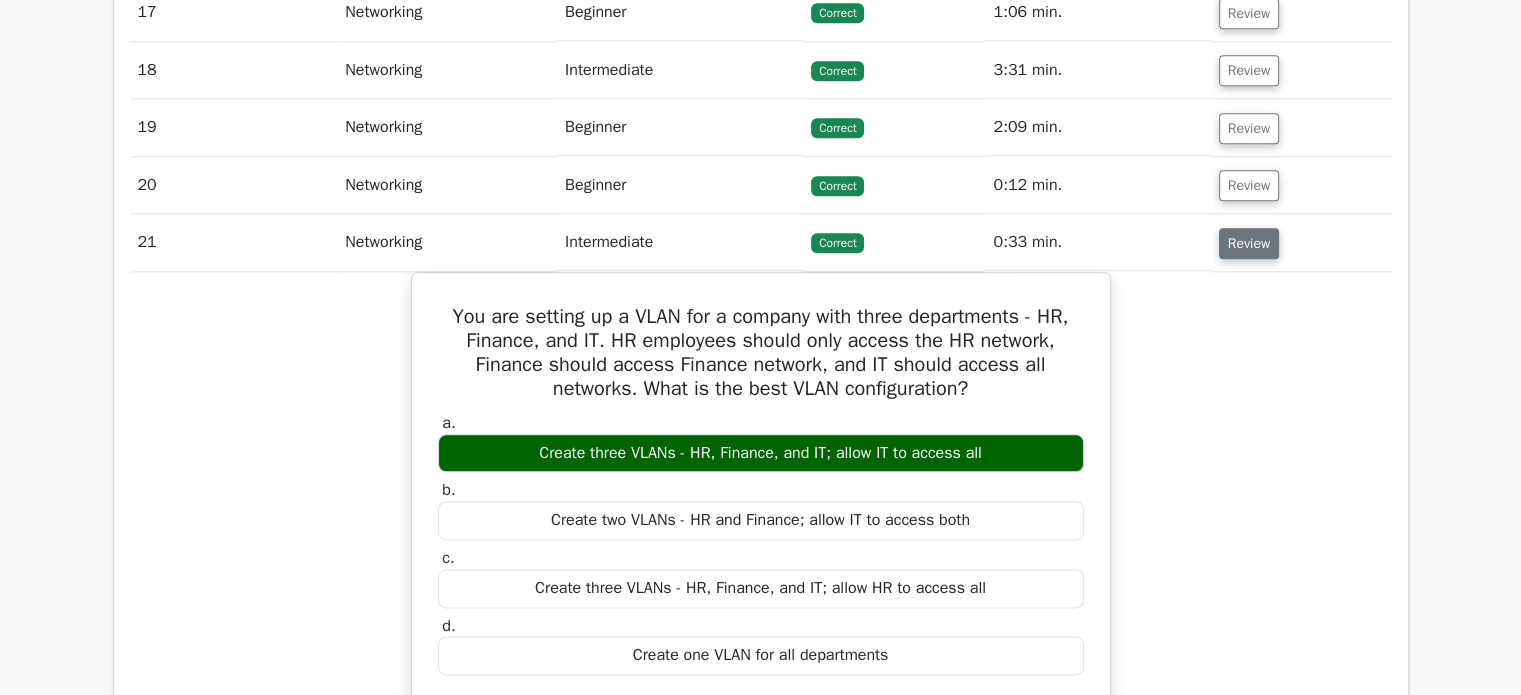click on "Review" at bounding box center [1249, 243] 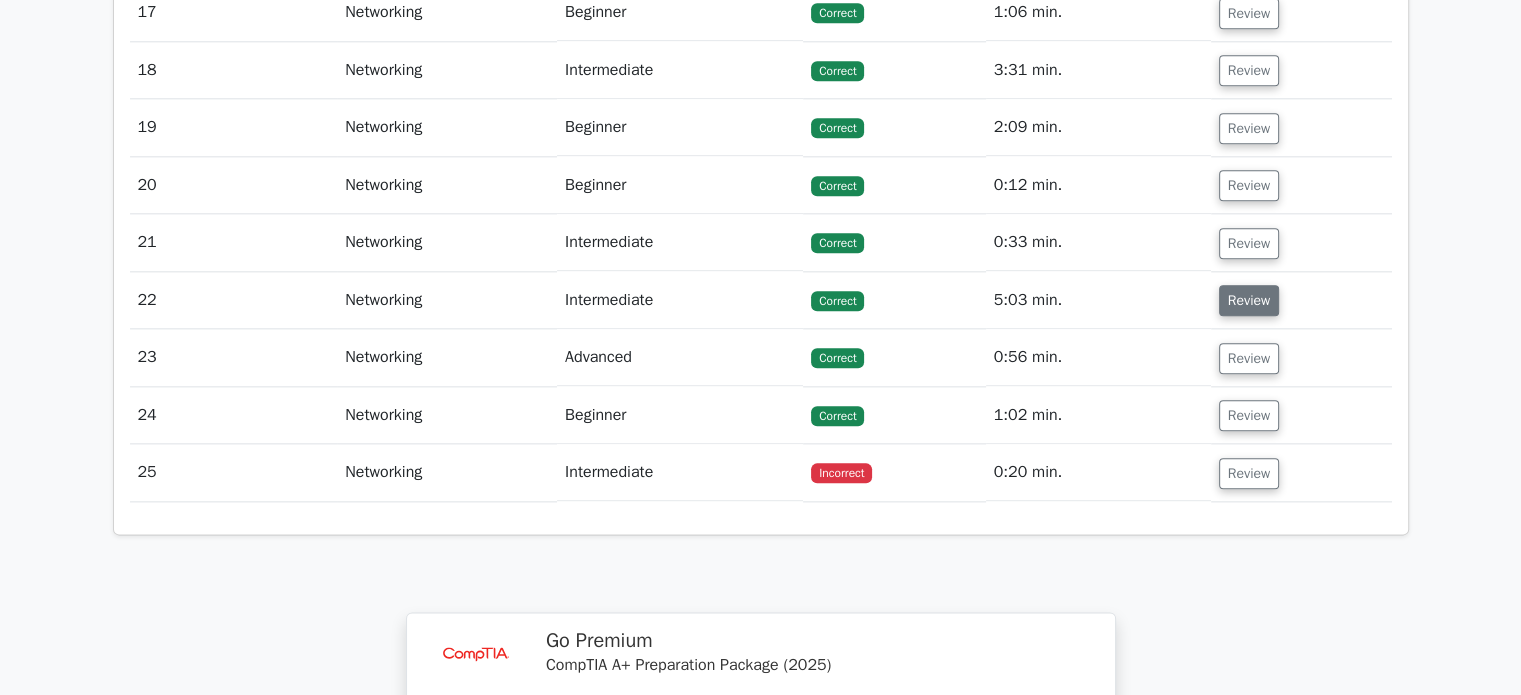 click on "Review" at bounding box center [1249, 300] 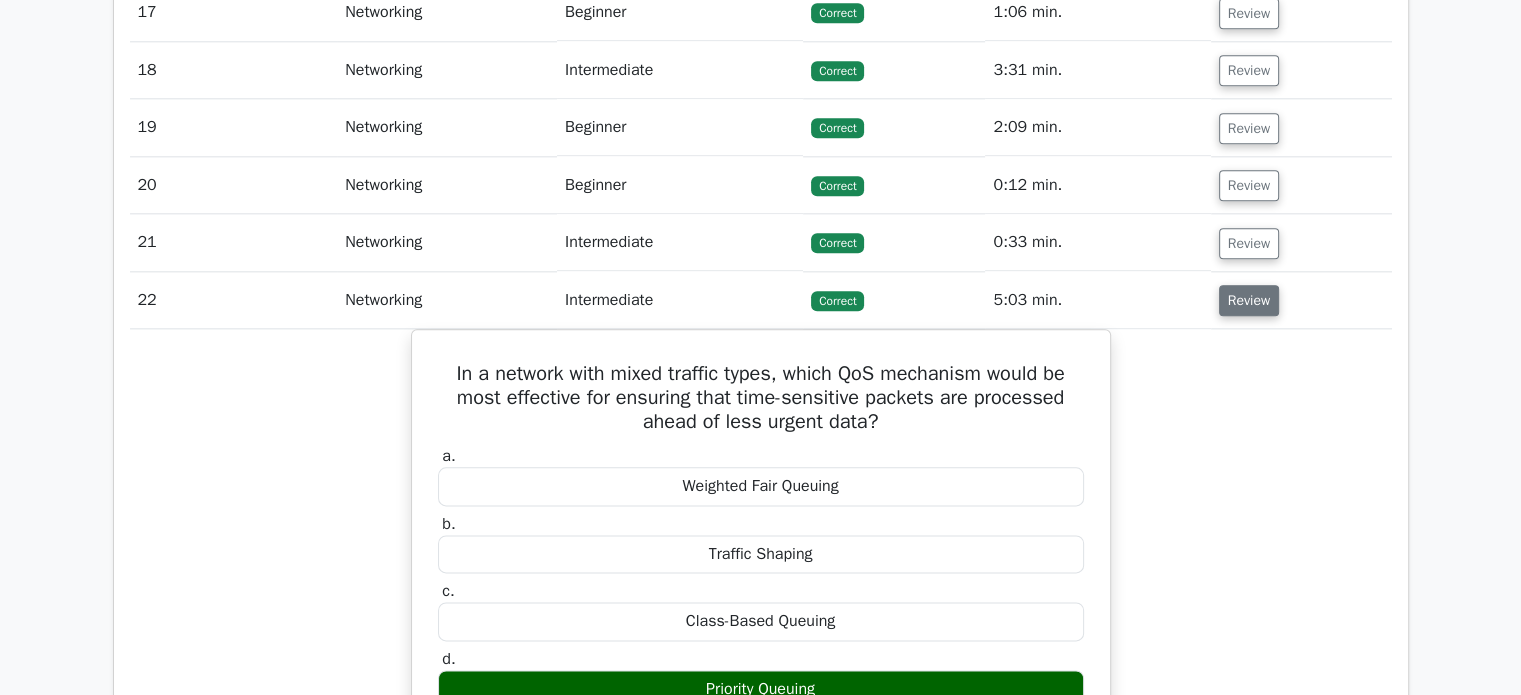 click on "Review" at bounding box center [1249, 300] 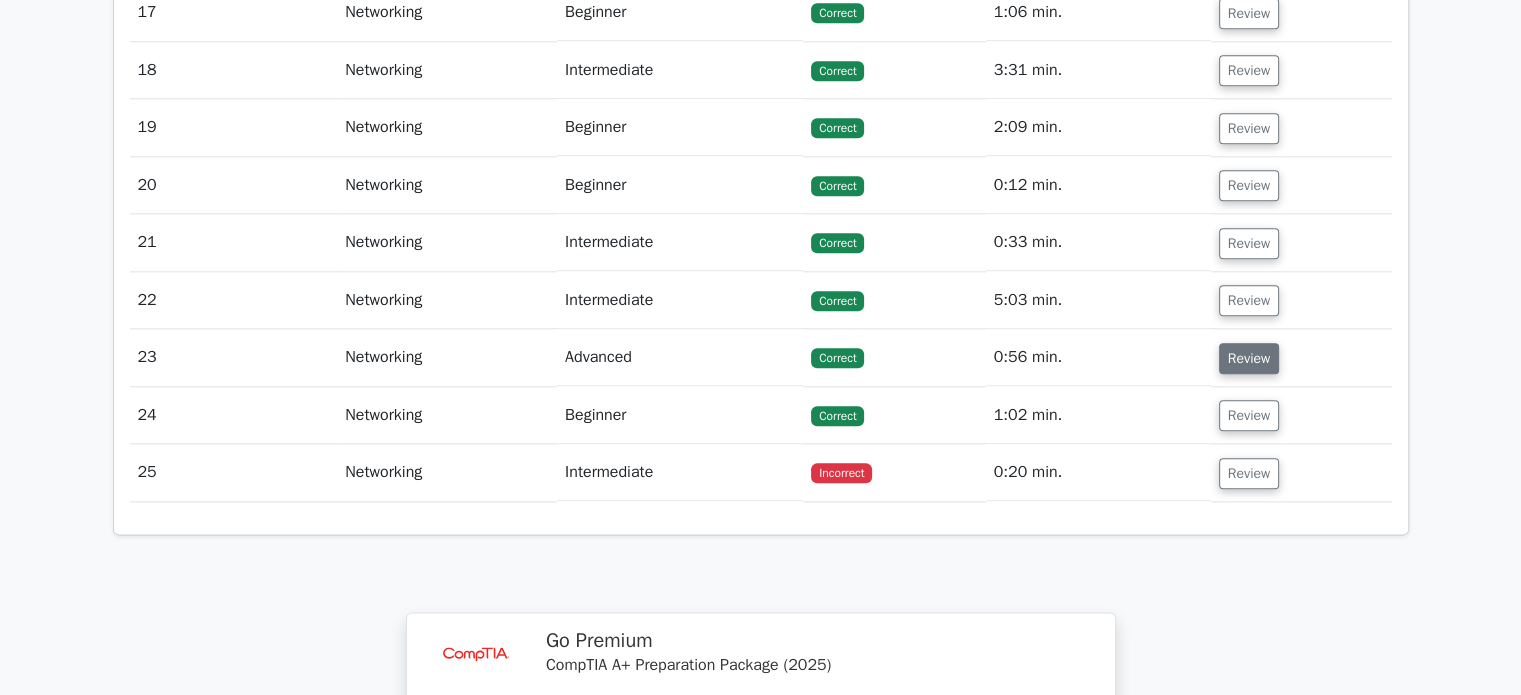 click on "Review" at bounding box center (1249, 358) 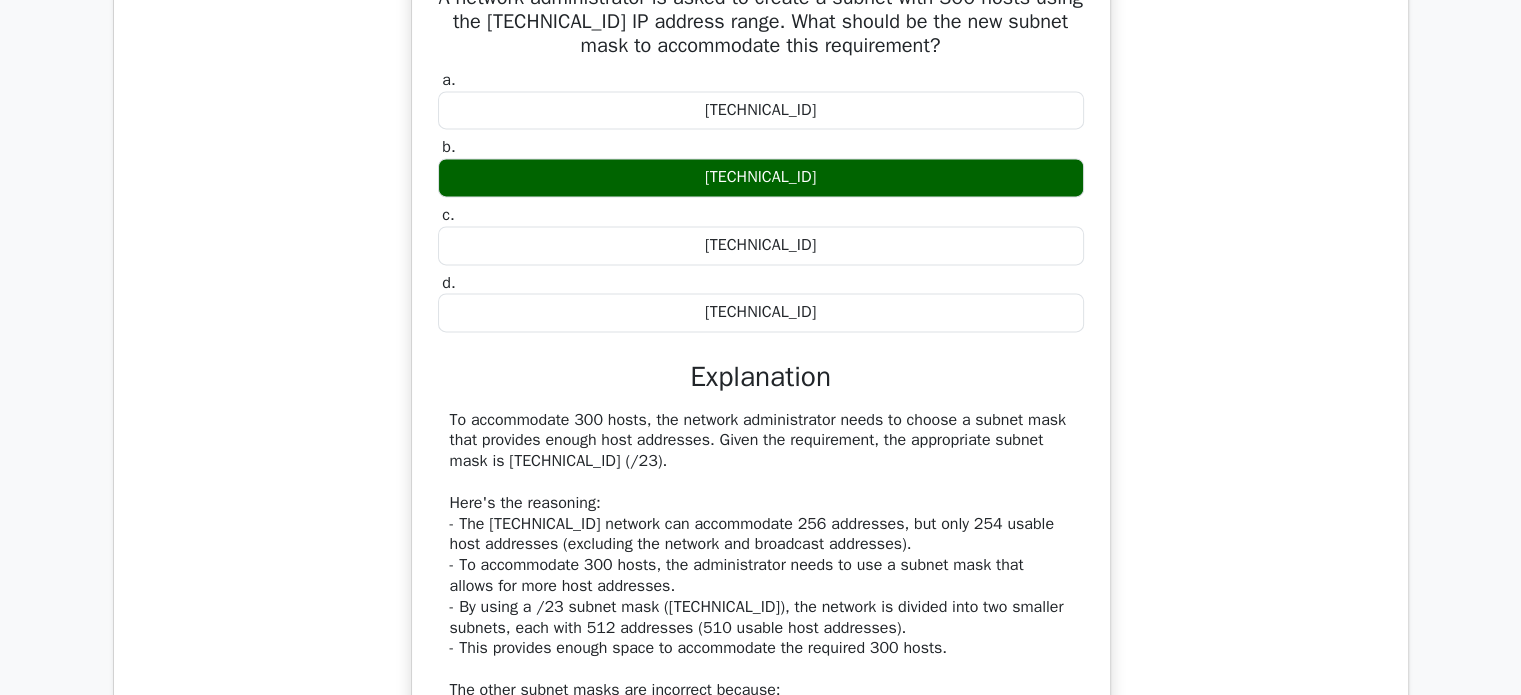 scroll, scrollTop: 2791, scrollLeft: 0, axis: vertical 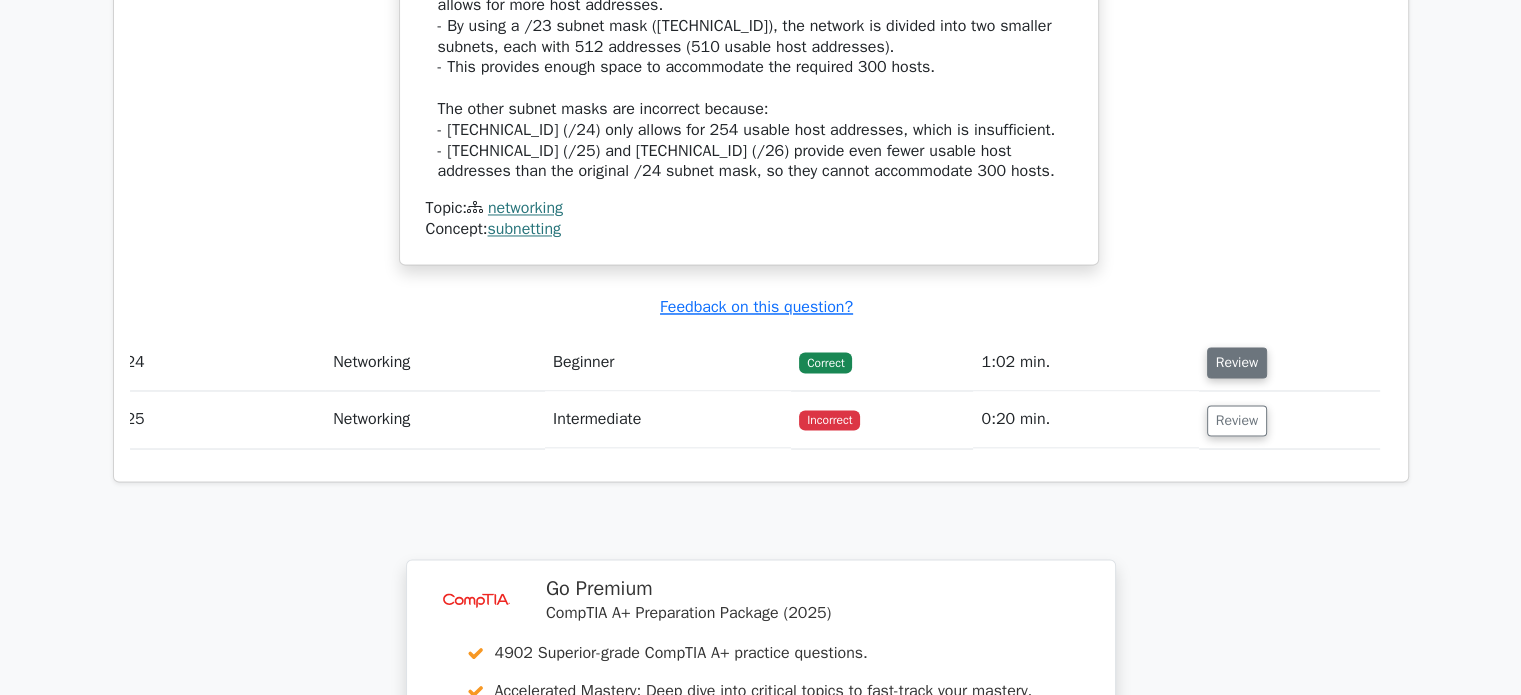 click on "Review" at bounding box center (1237, 362) 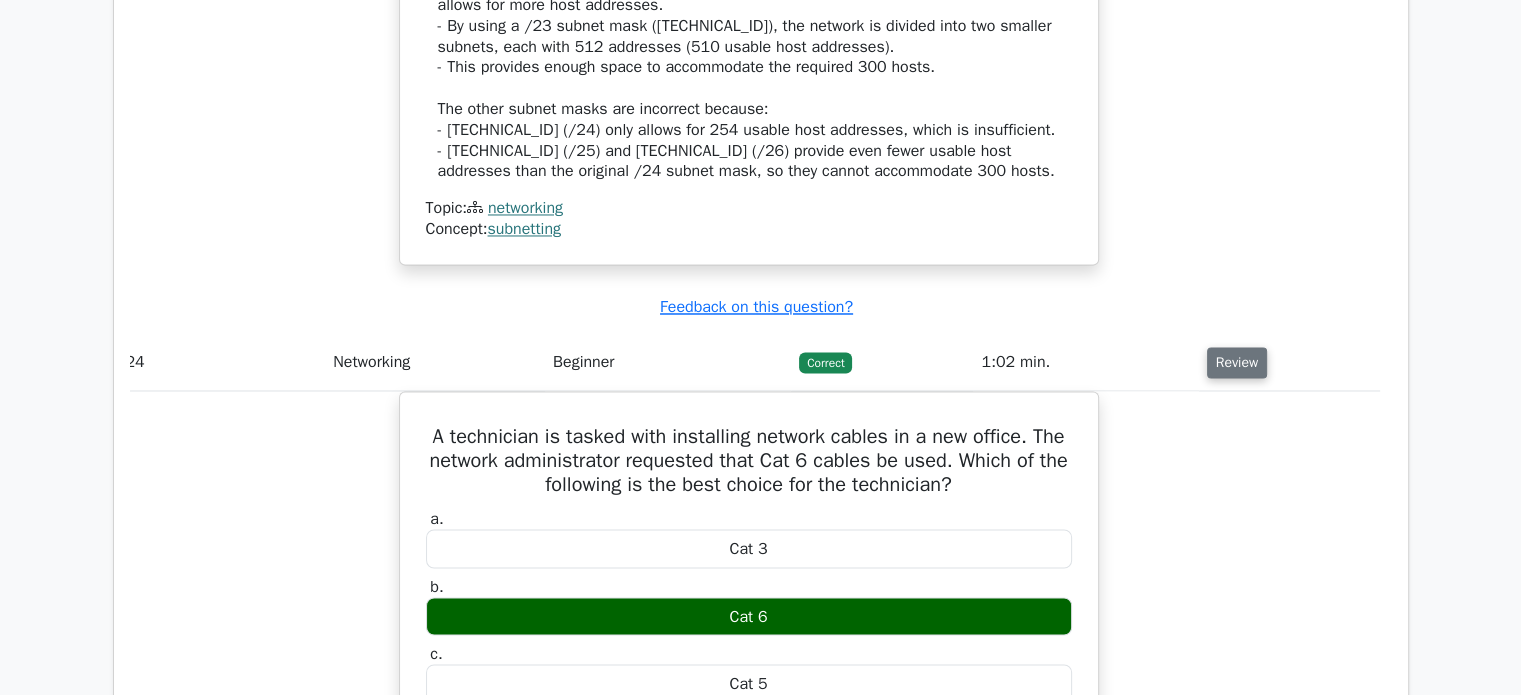 click on "Review" at bounding box center [1237, 362] 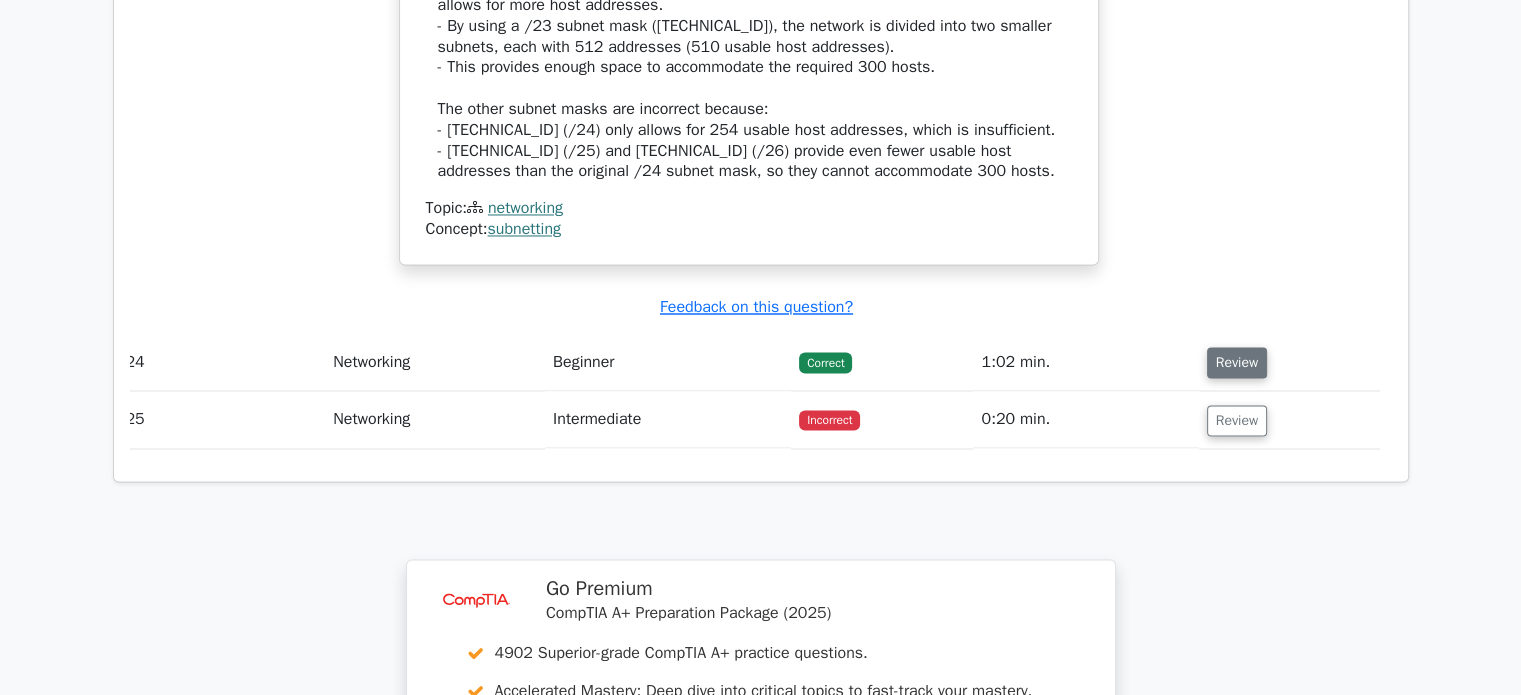 click on "Review" at bounding box center [1237, 362] 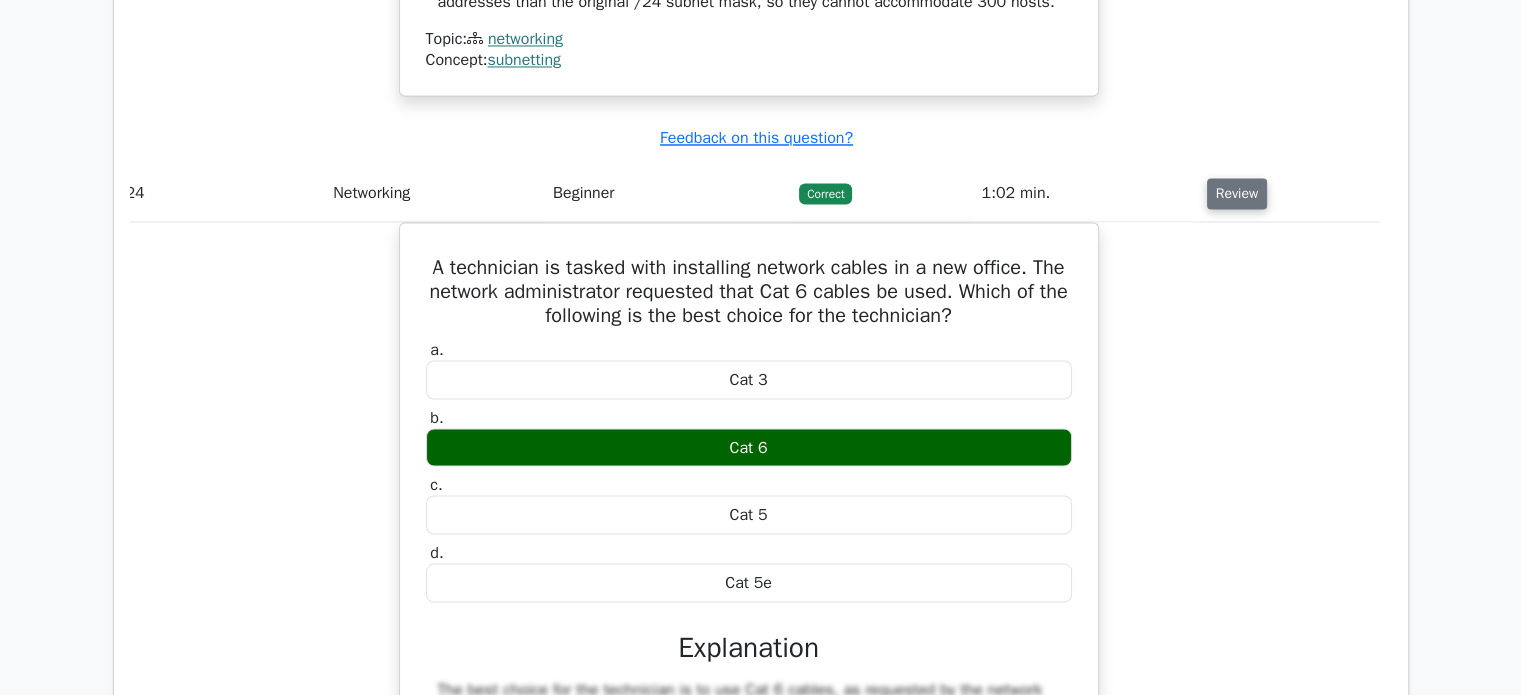 scroll, scrollTop: 3547, scrollLeft: 0, axis: vertical 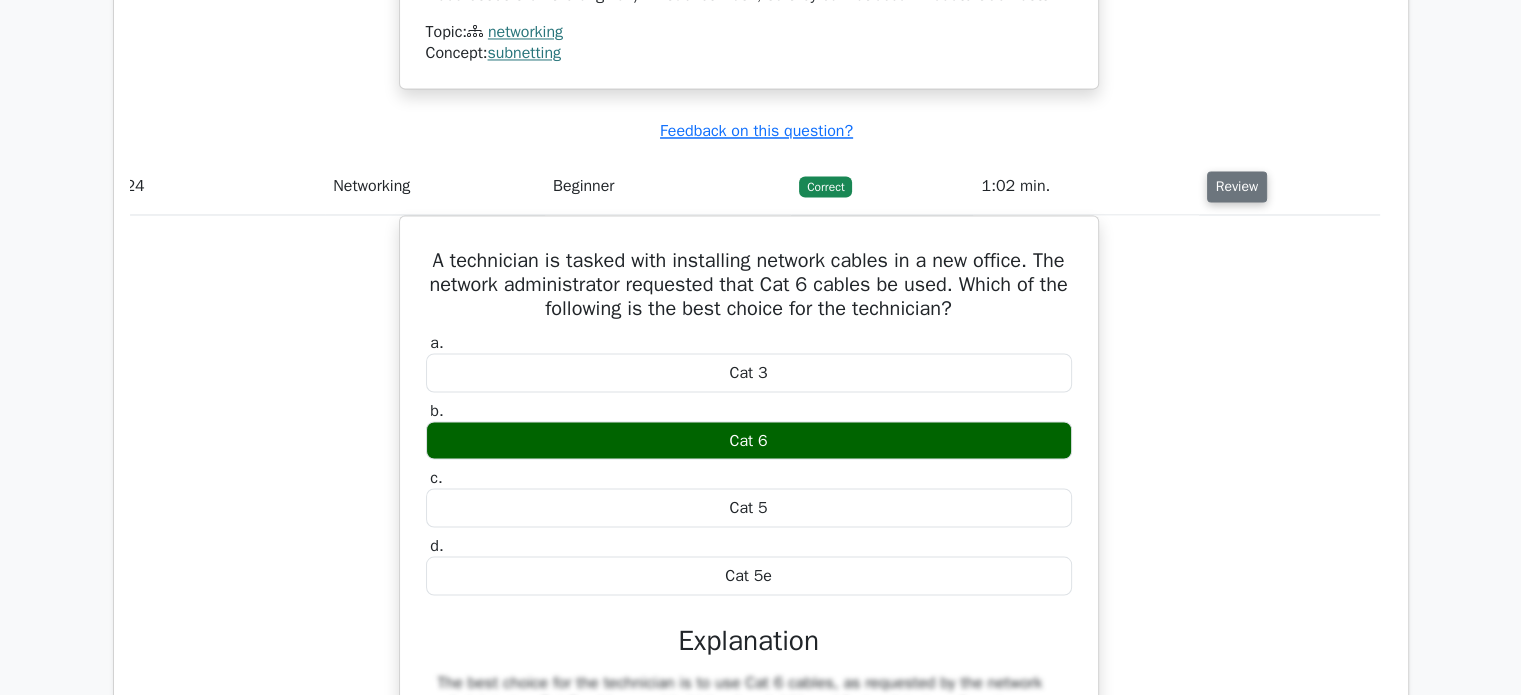 click on "A technician is tasked with installing network cables in a new office. The network administrator requested that Cat 6 cables be used. Which of the following is the best choice for the technician?
a.
Cat 3
b." at bounding box center (749, 608) 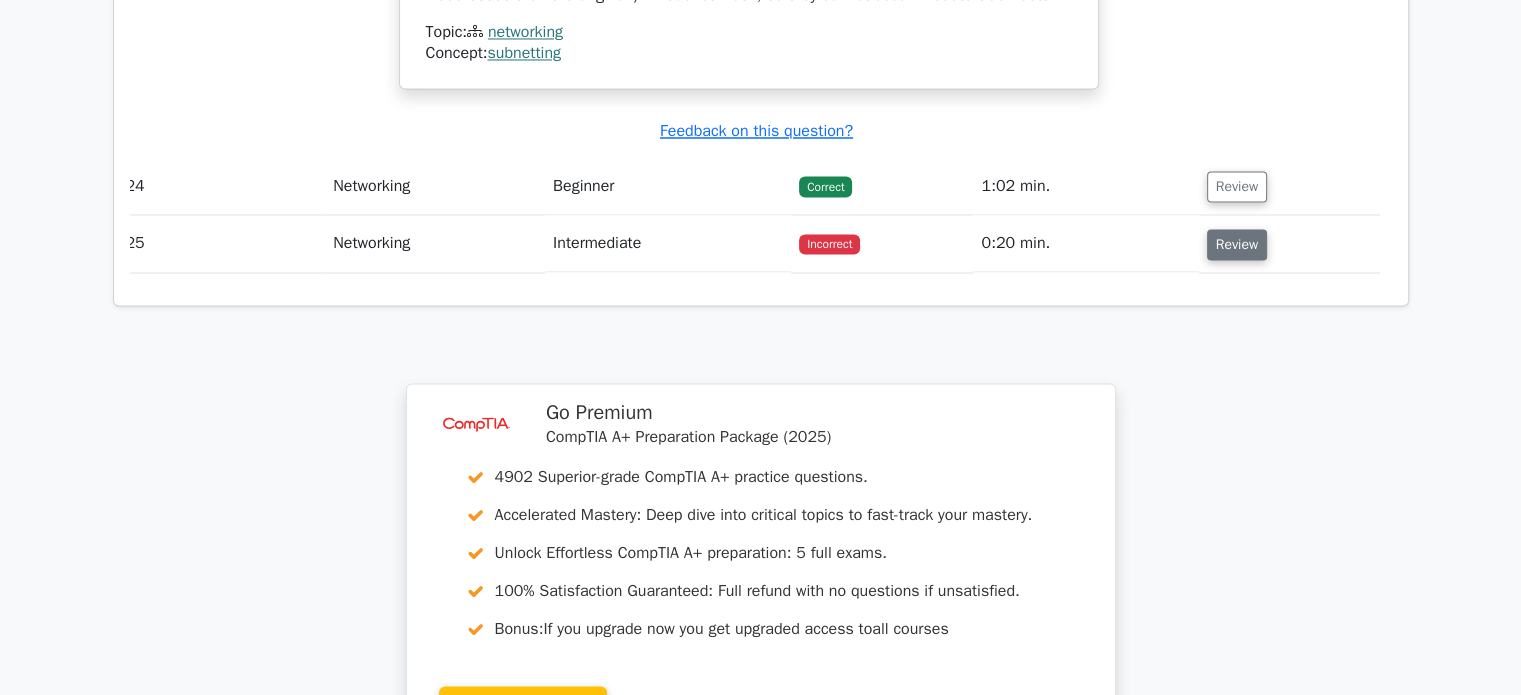 click on "Review" at bounding box center (1237, 244) 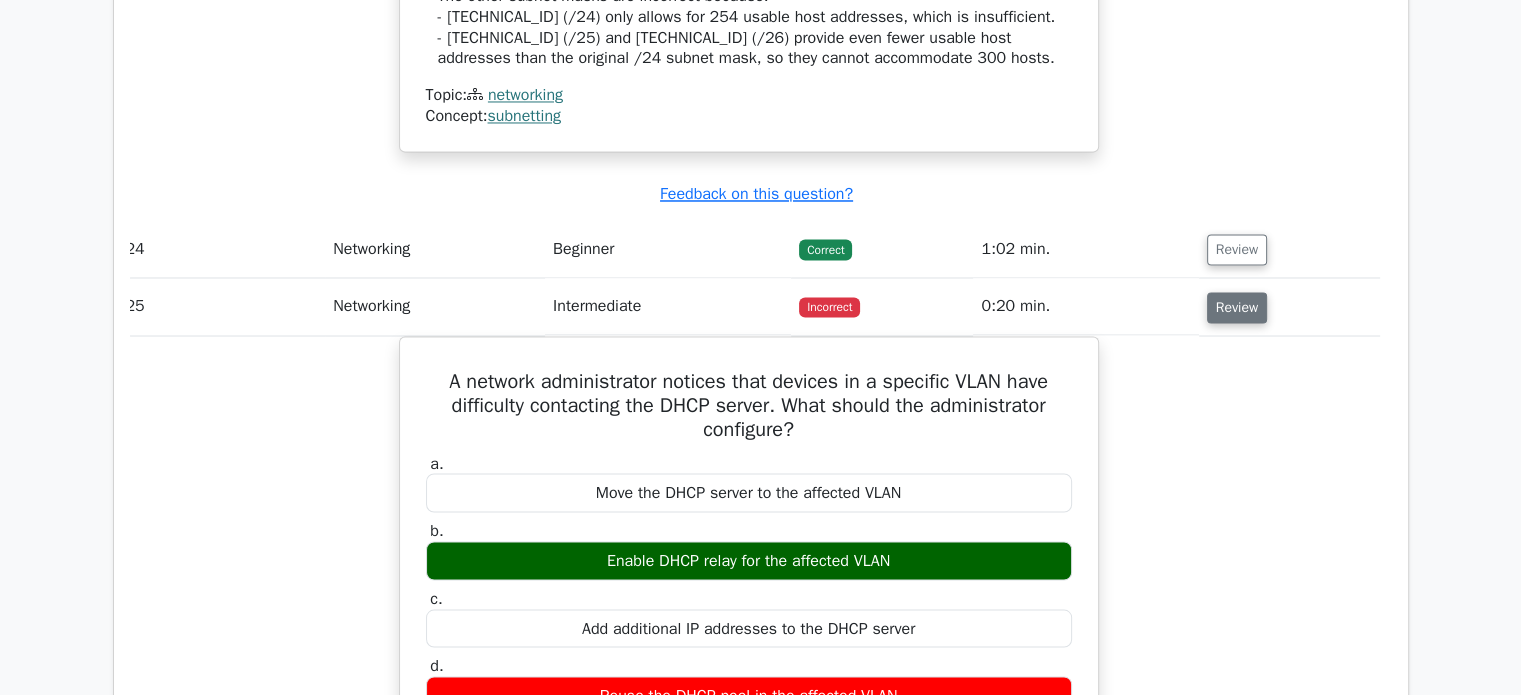 scroll, scrollTop: 3483, scrollLeft: 0, axis: vertical 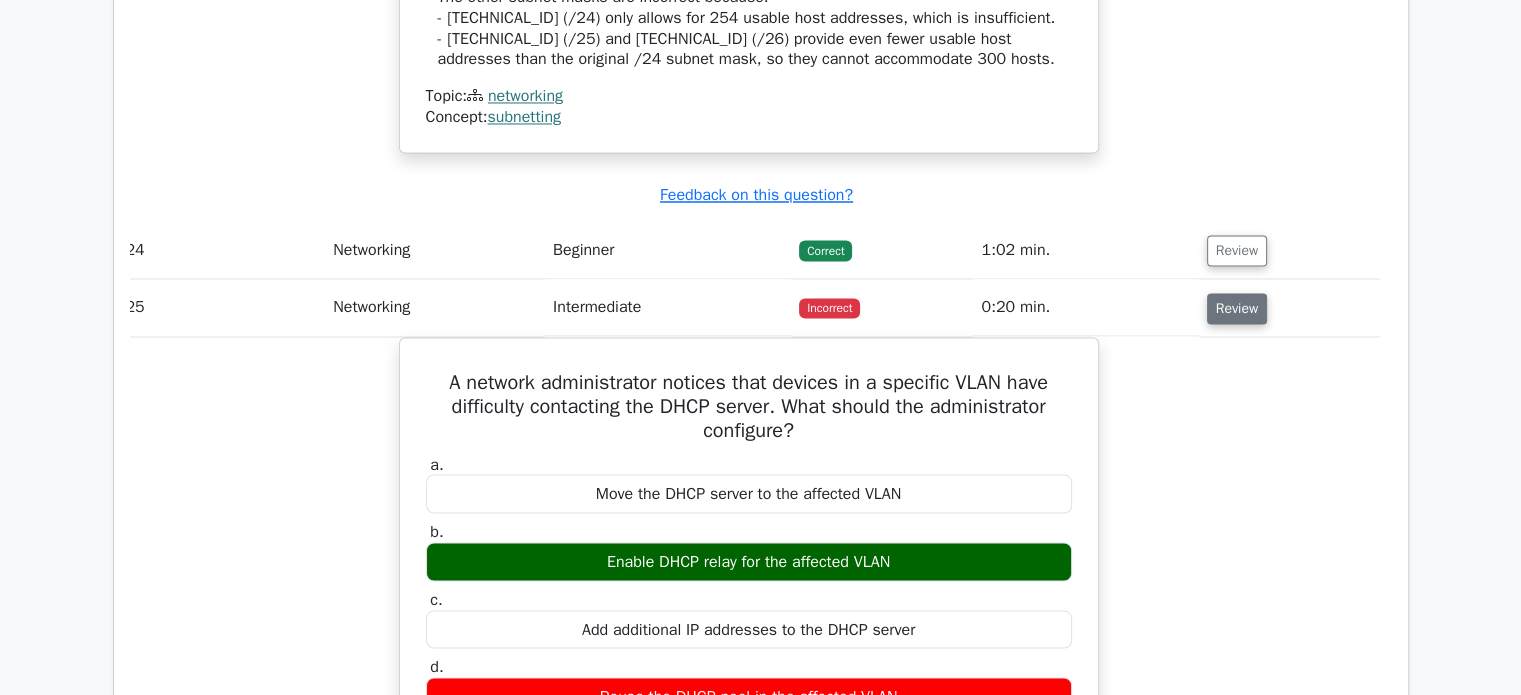 click on "Review" at bounding box center [1237, 308] 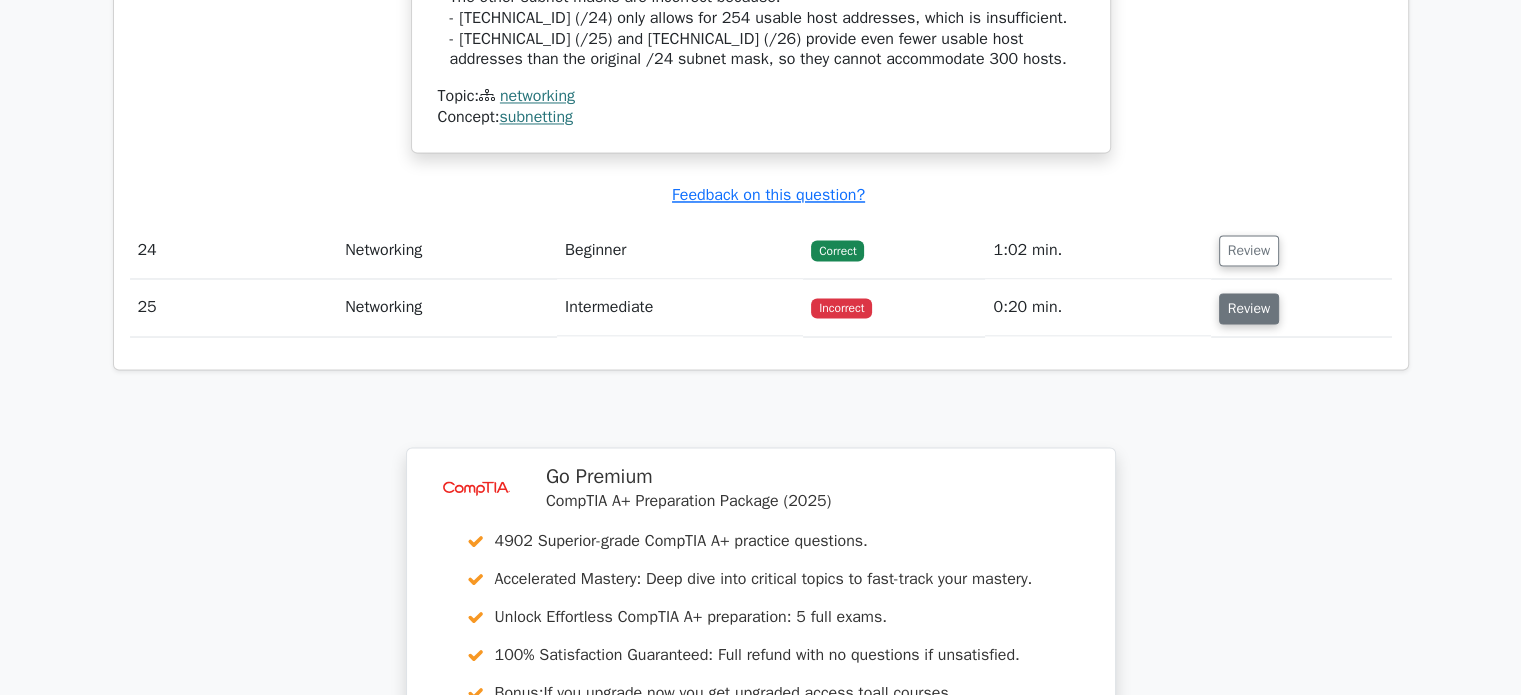 scroll, scrollTop: 0, scrollLeft: 0, axis: both 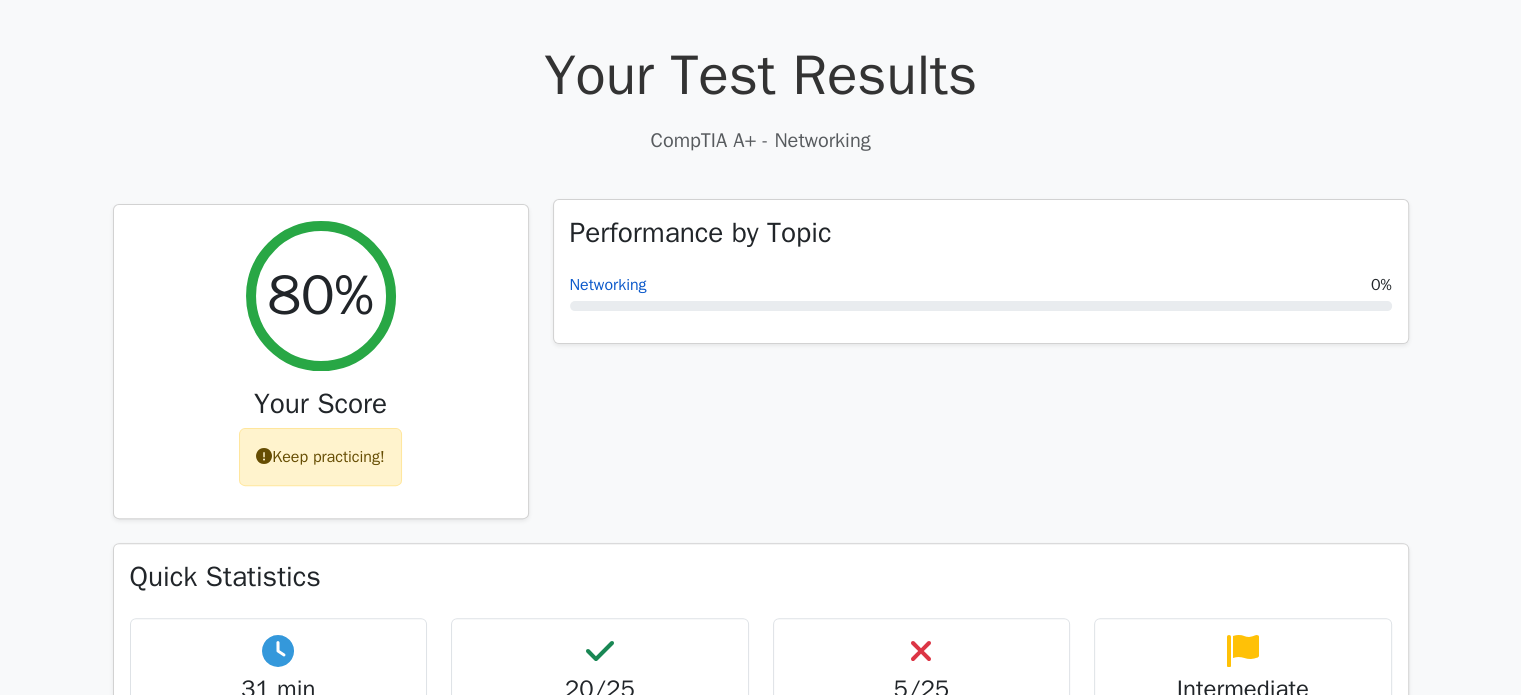 click on "Networking" at bounding box center (608, 285) 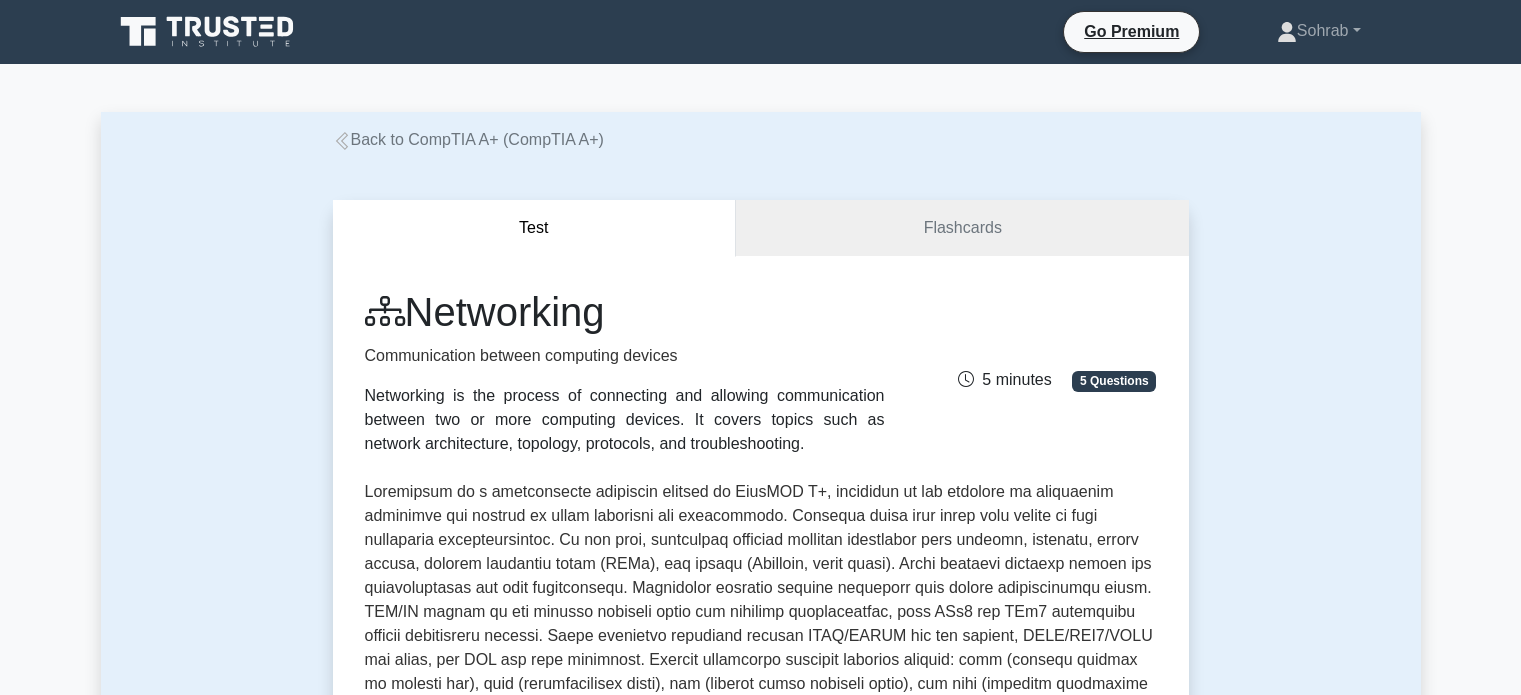 scroll, scrollTop: 0, scrollLeft: 0, axis: both 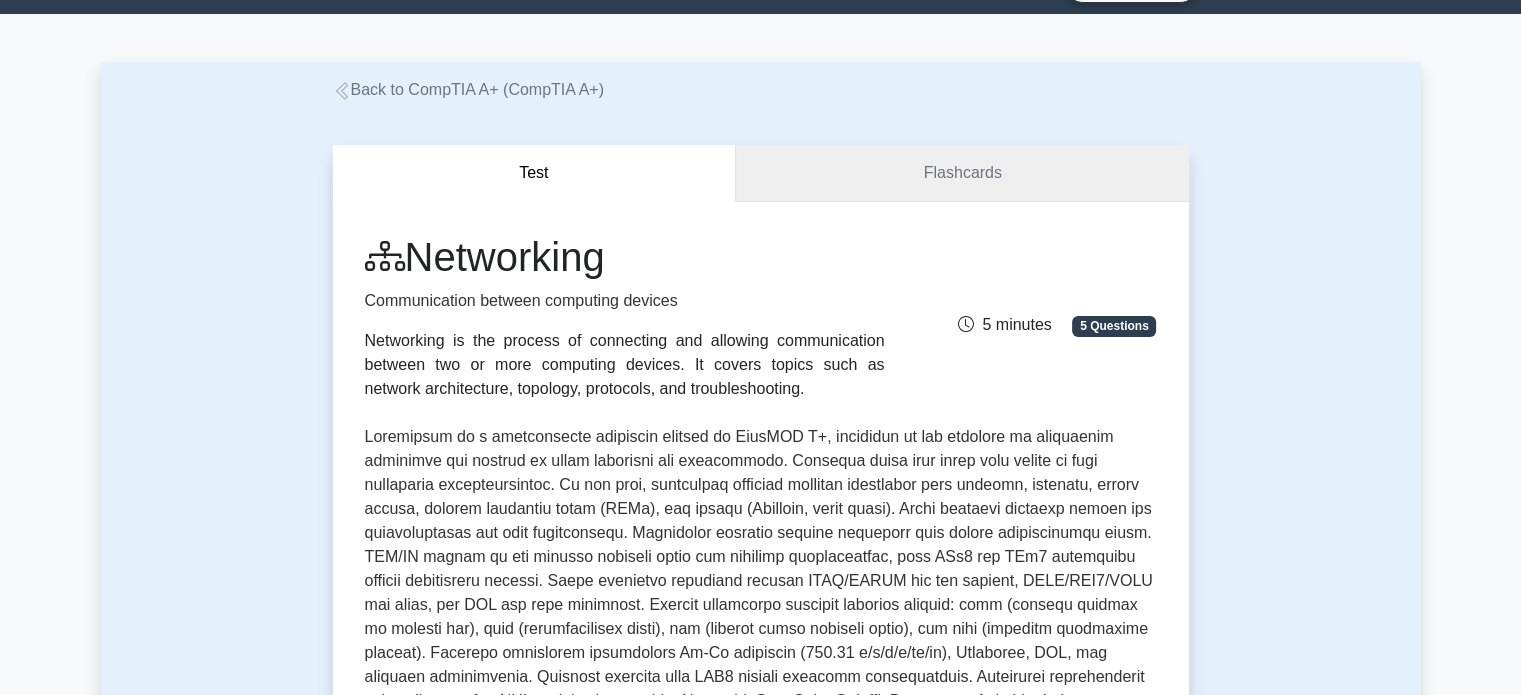 click on "Flashcards" at bounding box center (962, 173) 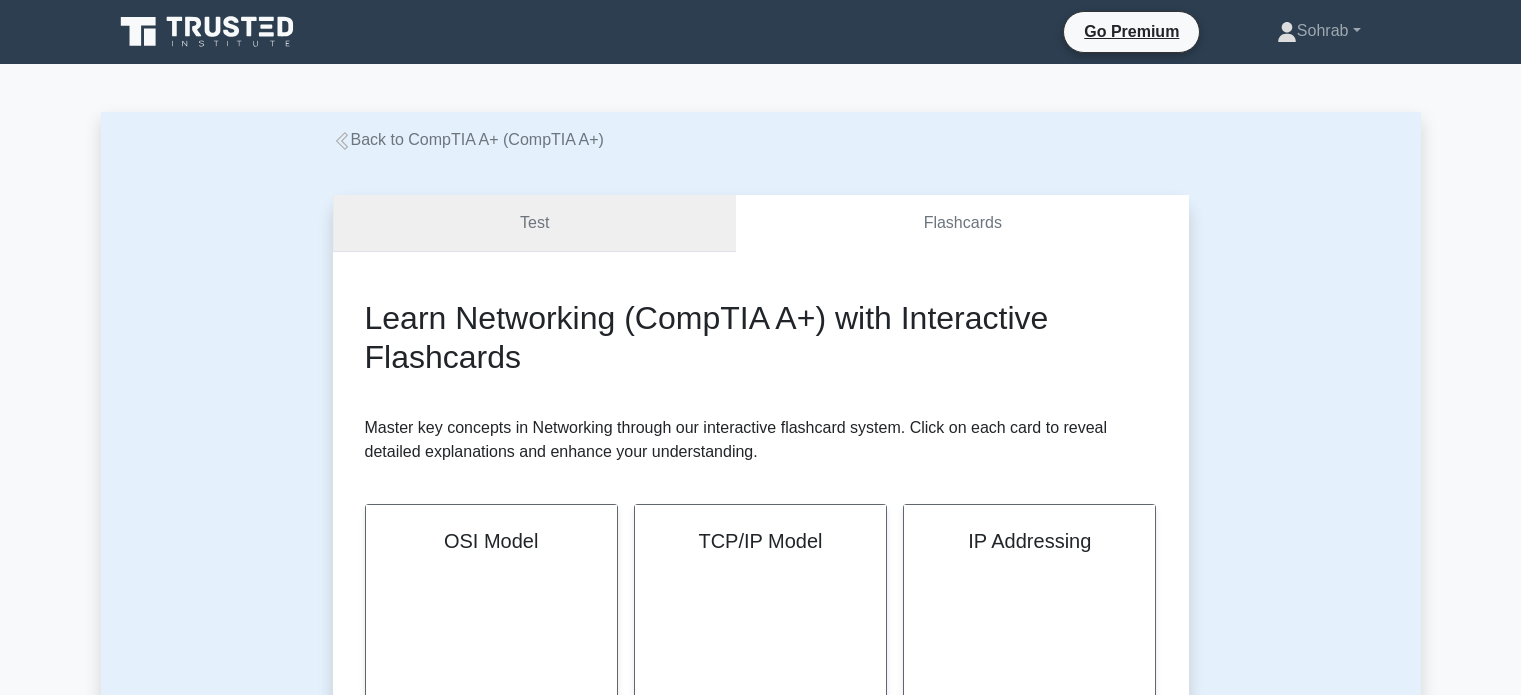 scroll, scrollTop: 0, scrollLeft: 0, axis: both 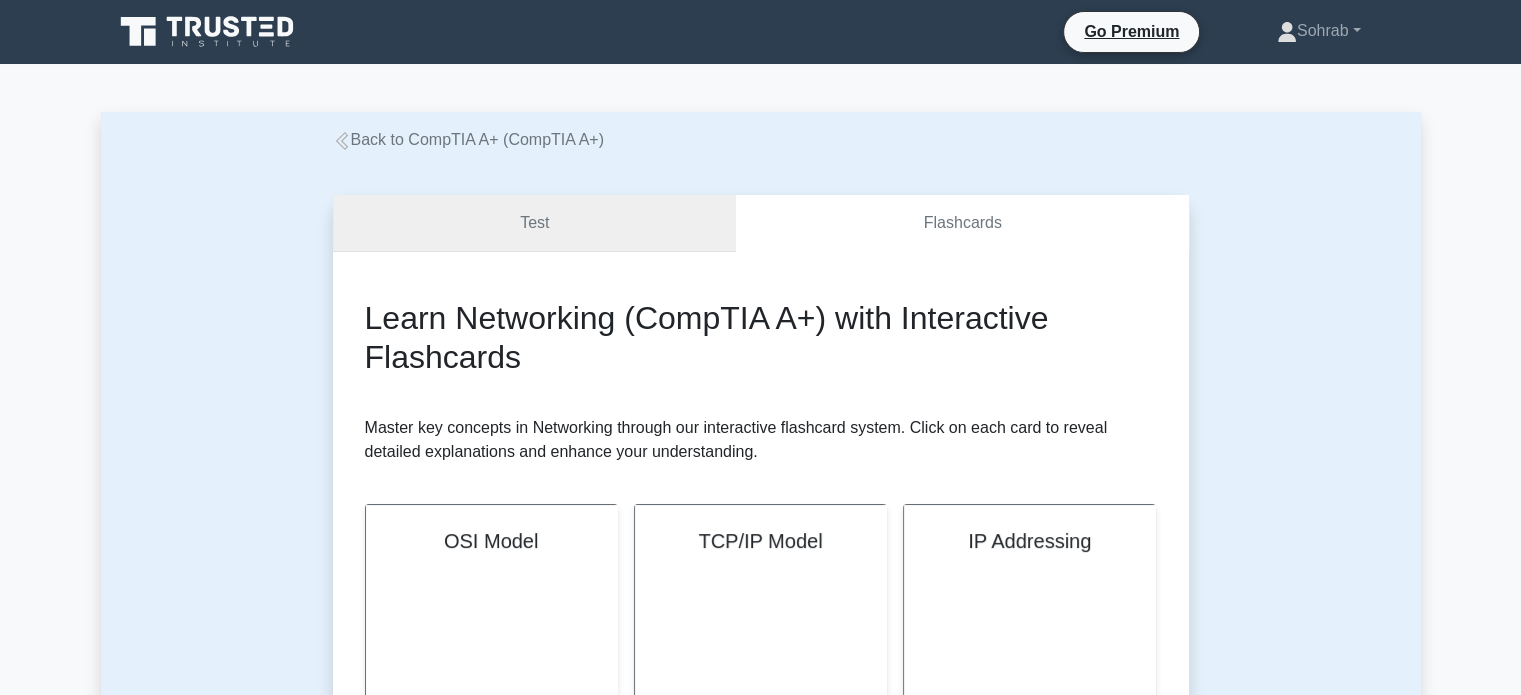 click on "Test" at bounding box center [535, 223] 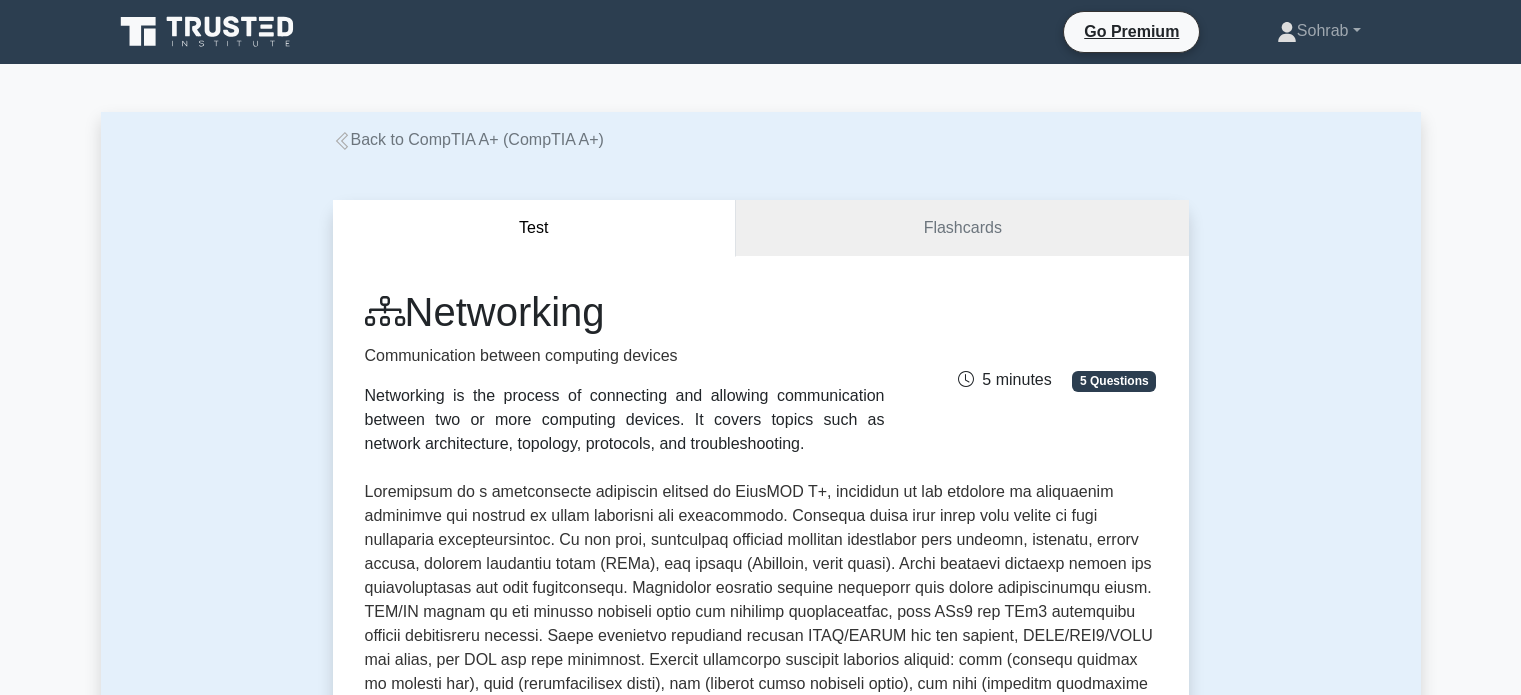 scroll, scrollTop: 0, scrollLeft: 0, axis: both 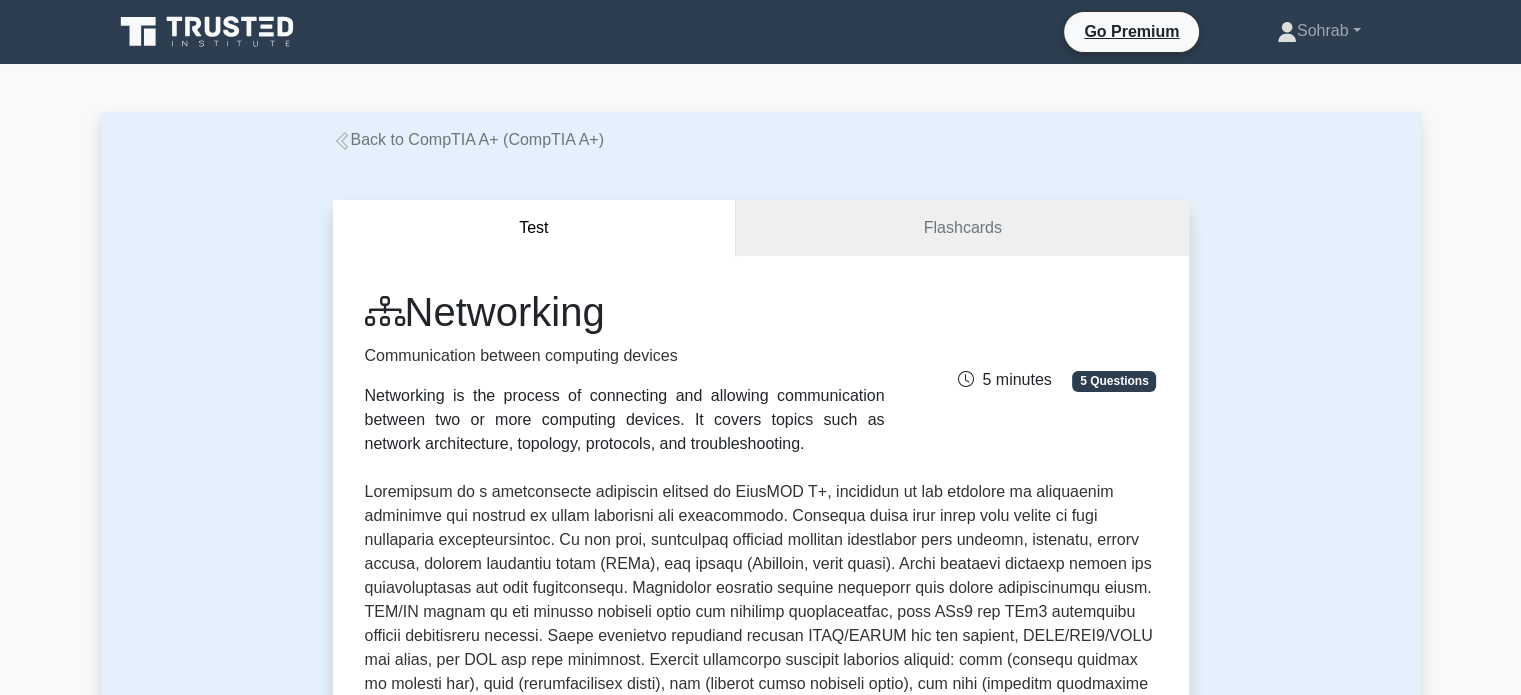 click on "Back to CompTIA A+ (CompTIA A+)" at bounding box center (468, 139) 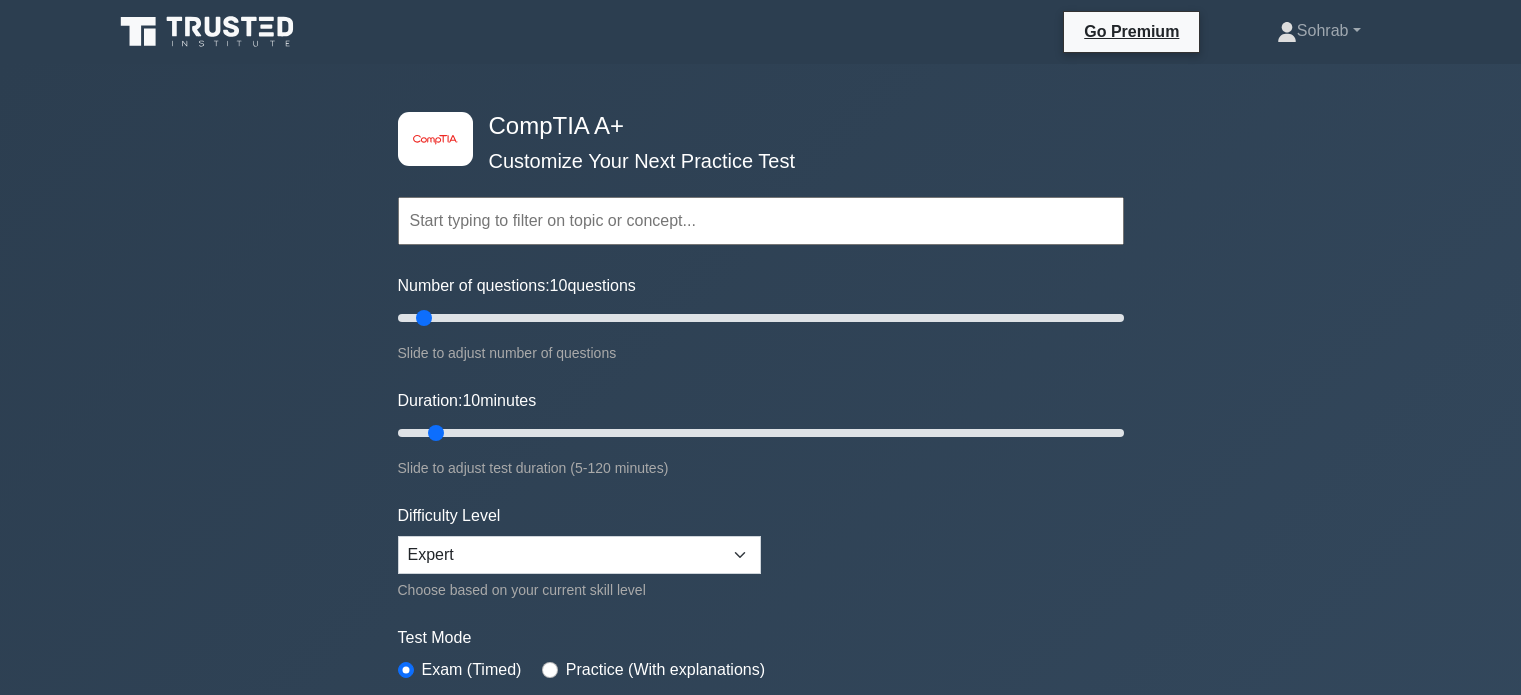 scroll, scrollTop: 0, scrollLeft: 0, axis: both 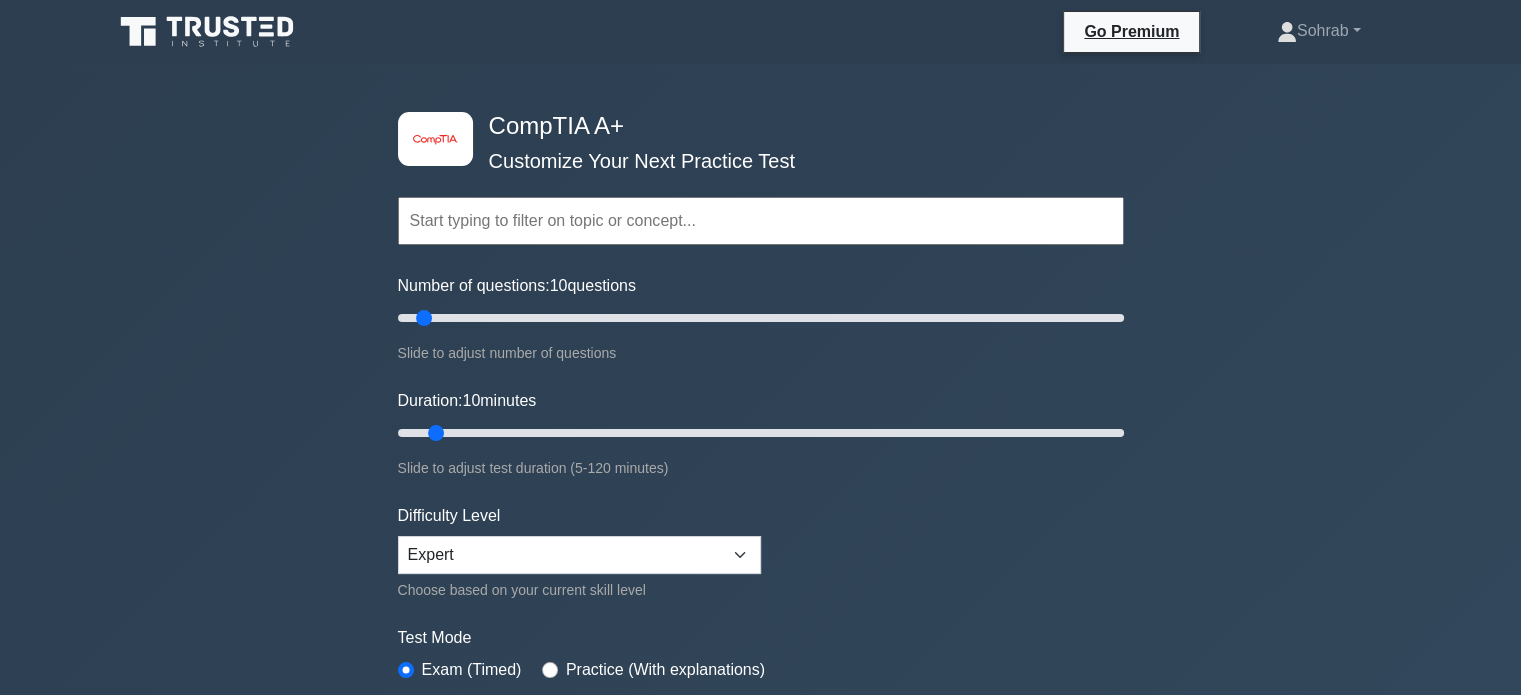 click at bounding box center [761, 221] 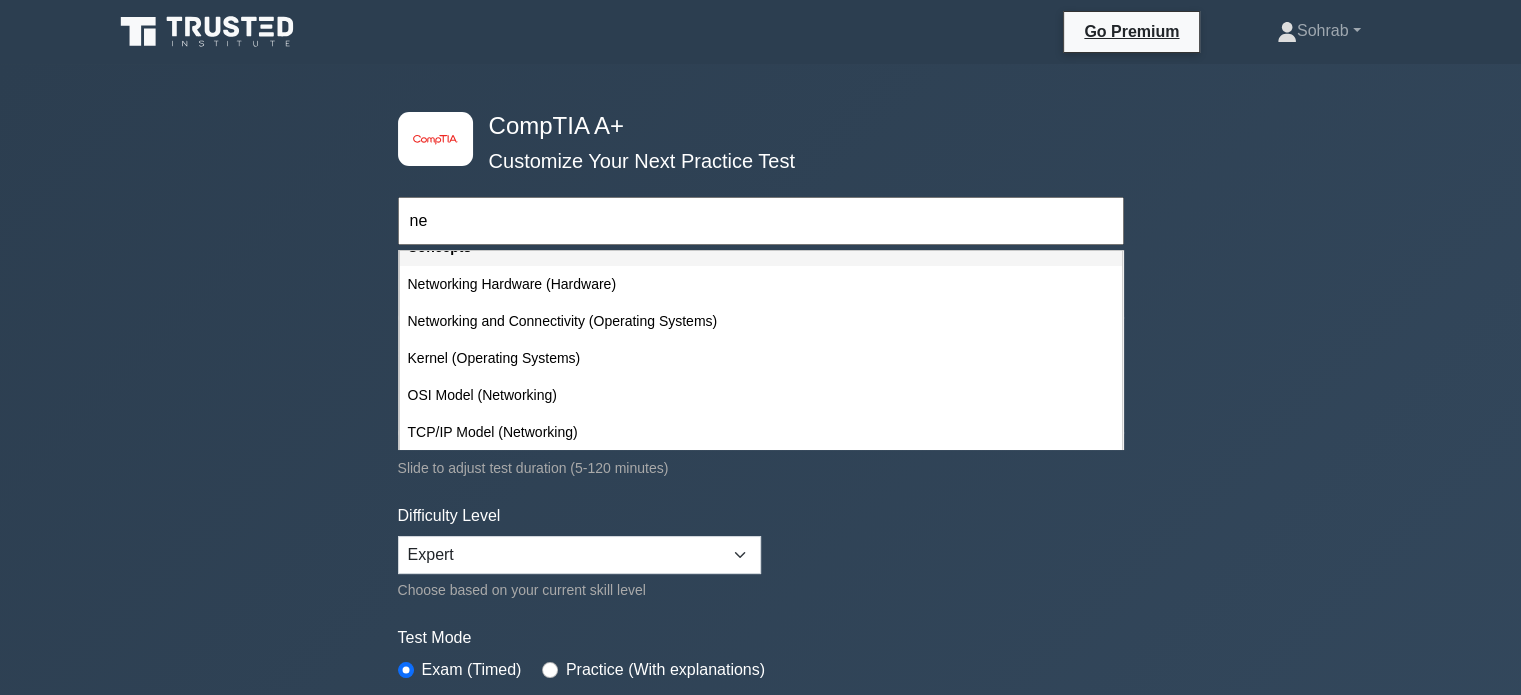 type on "n" 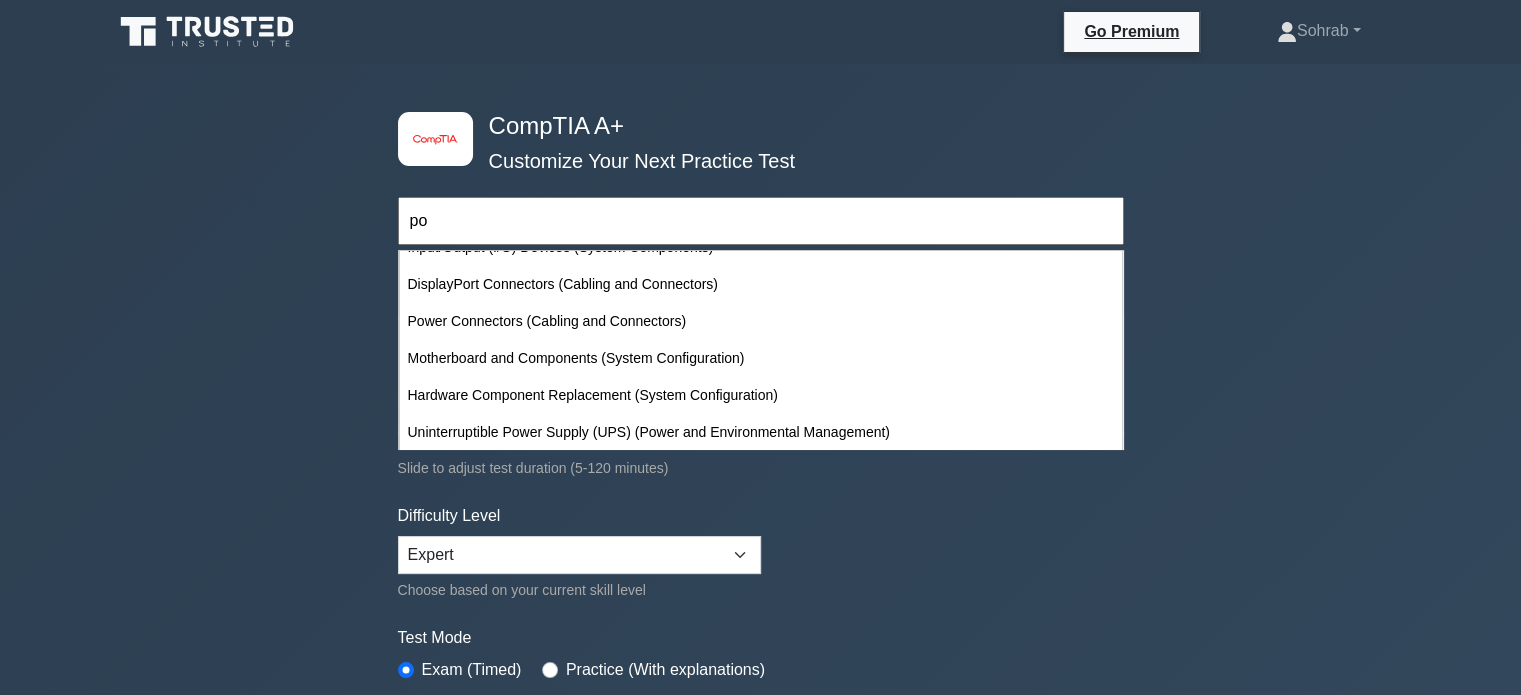 scroll, scrollTop: 0, scrollLeft: 0, axis: both 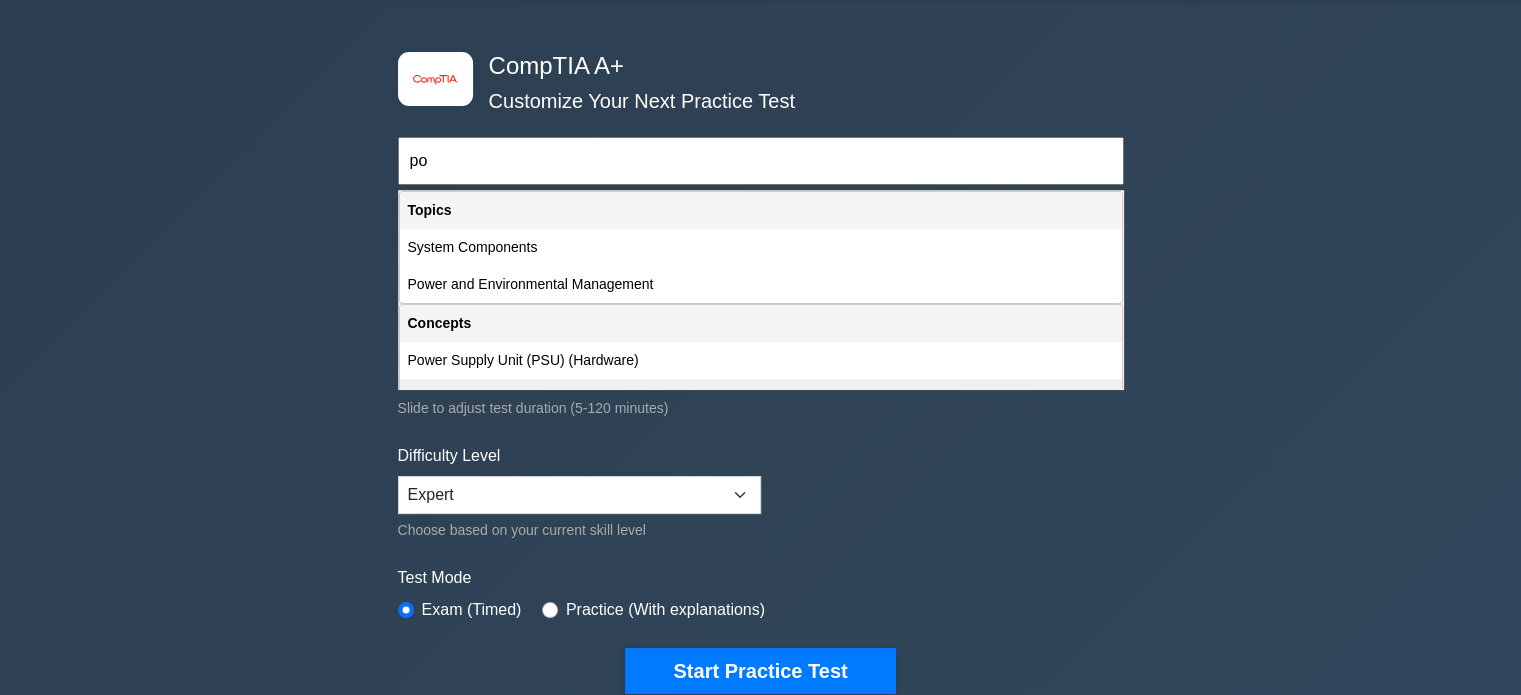 type on "p" 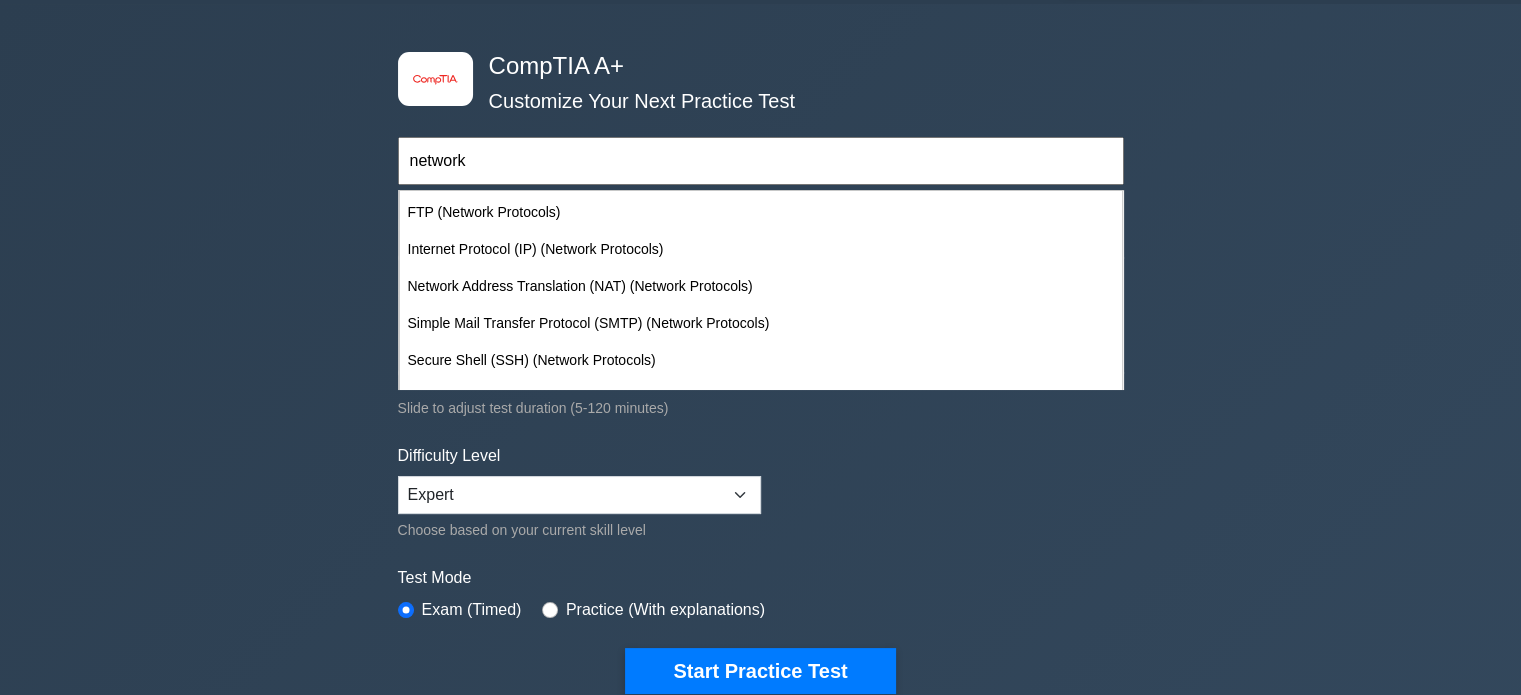 scroll, scrollTop: 1654, scrollLeft: 0, axis: vertical 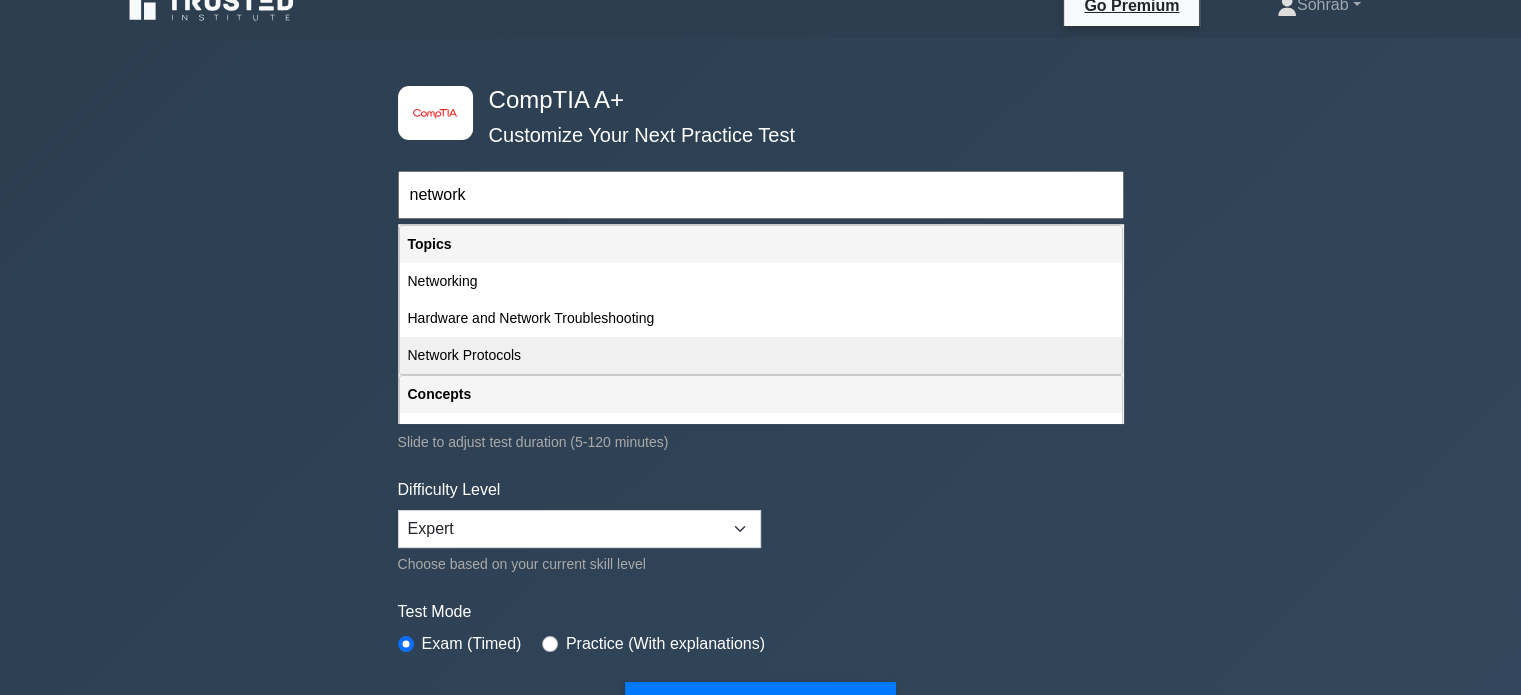click on "Network Protocols" at bounding box center (761, 355) 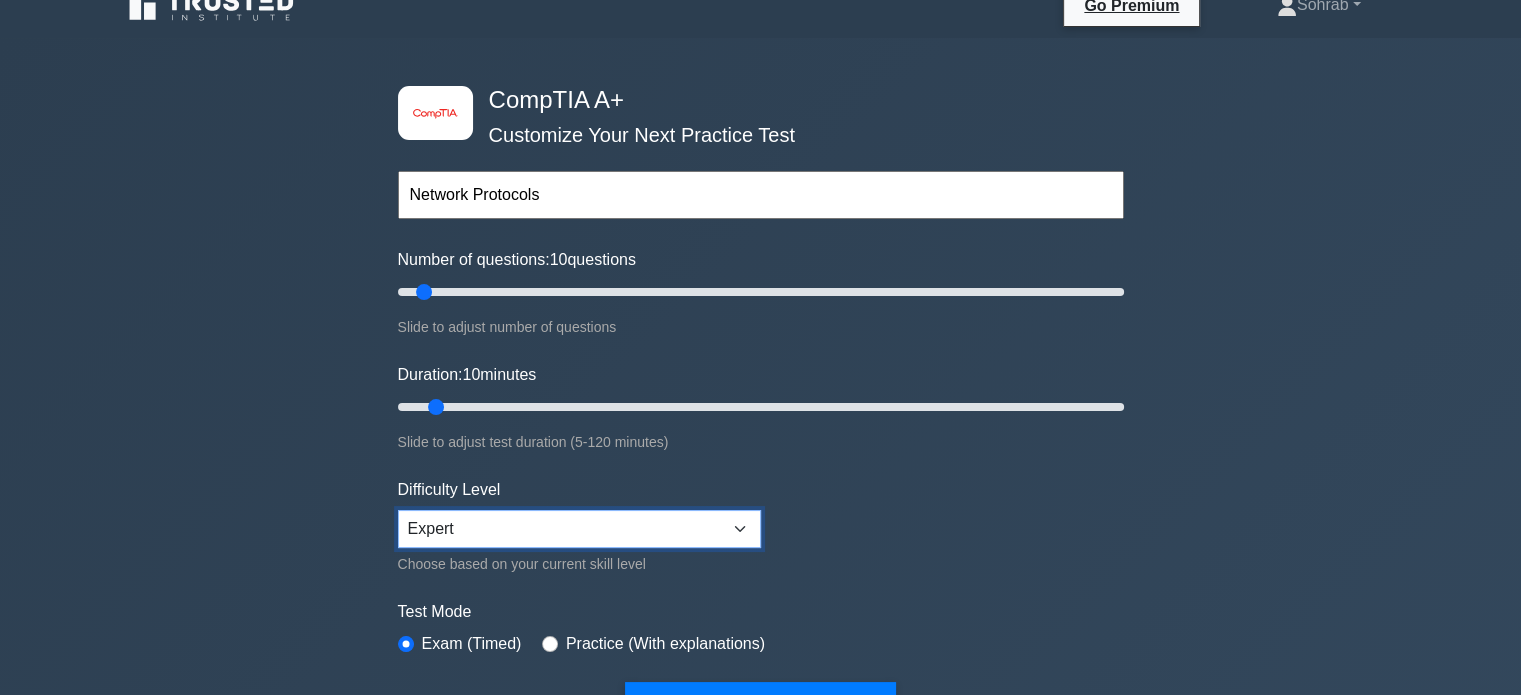 click on "Beginner
Intermediate
Expert" at bounding box center [579, 529] 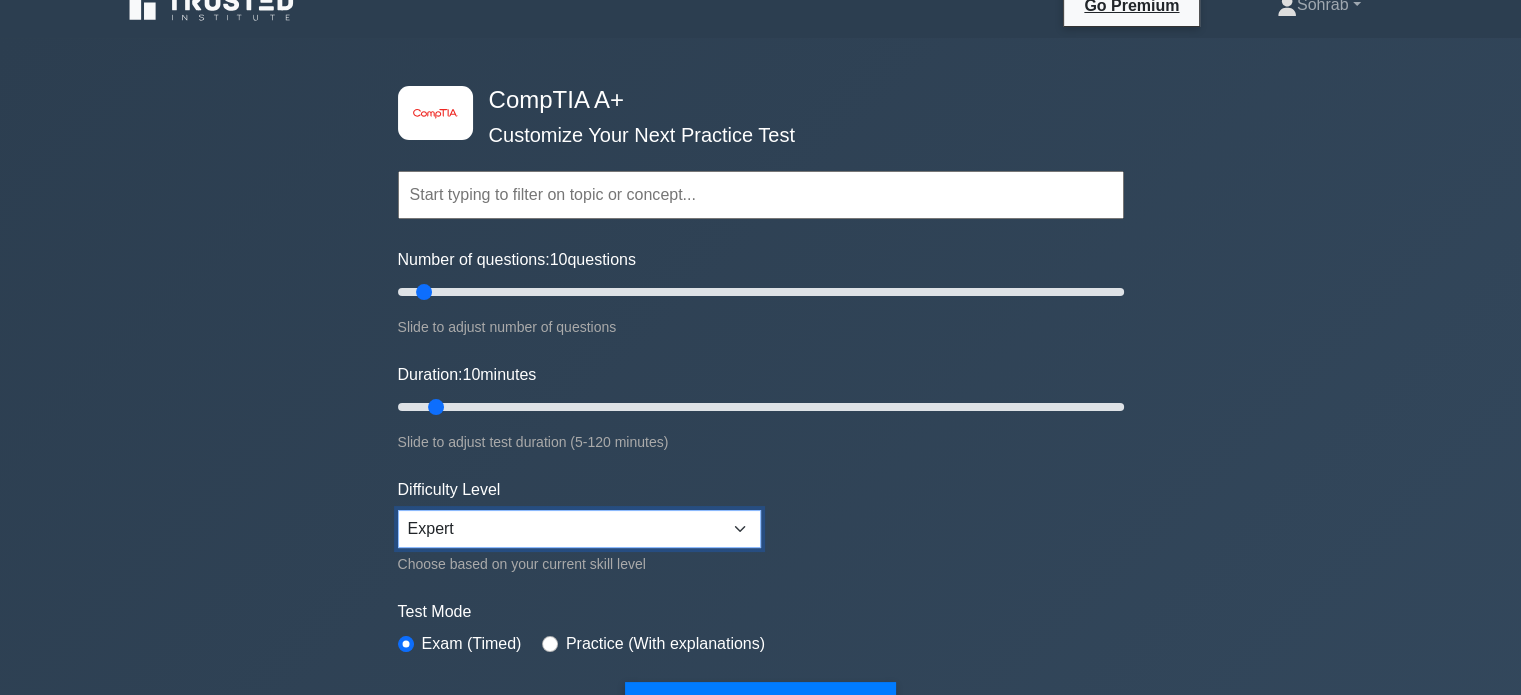 select on "intermediate" 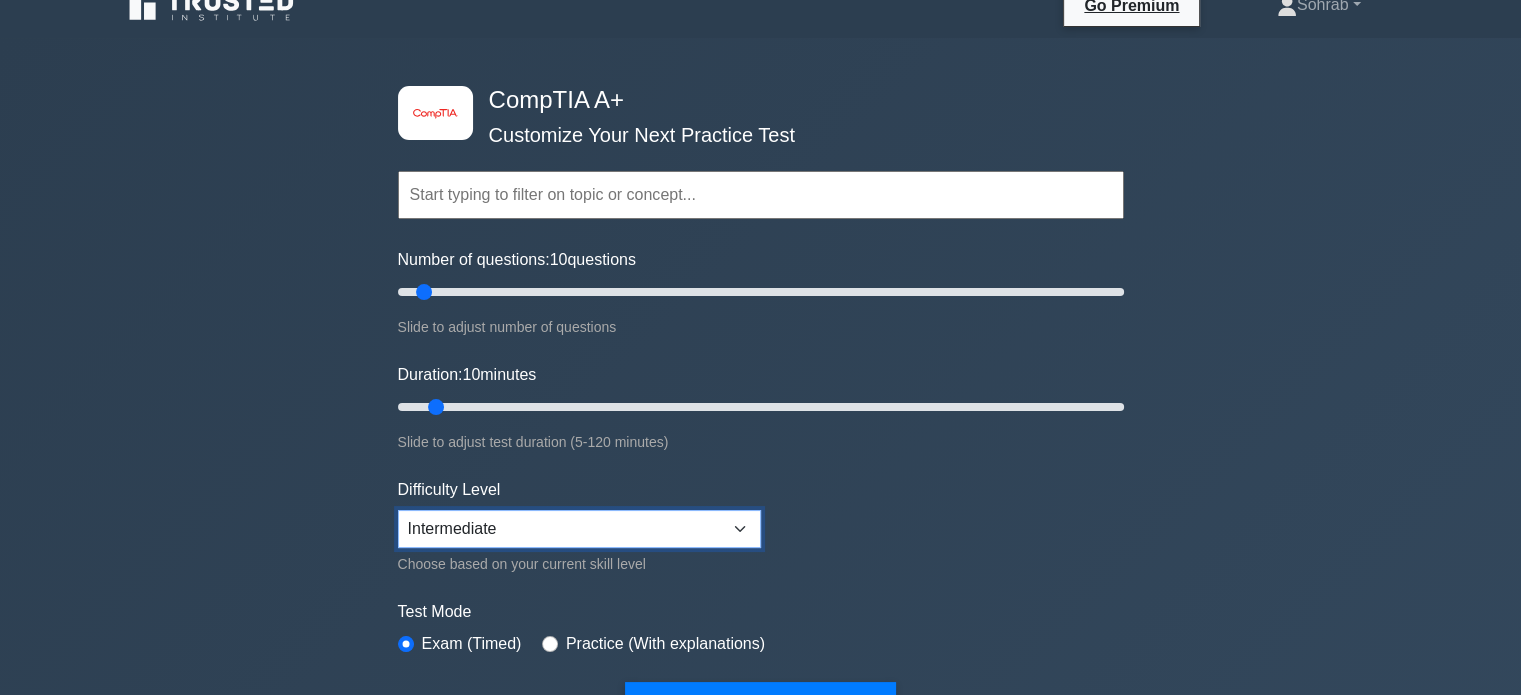 click on "Beginner
Intermediate
Expert" at bounding box center (579, 529) 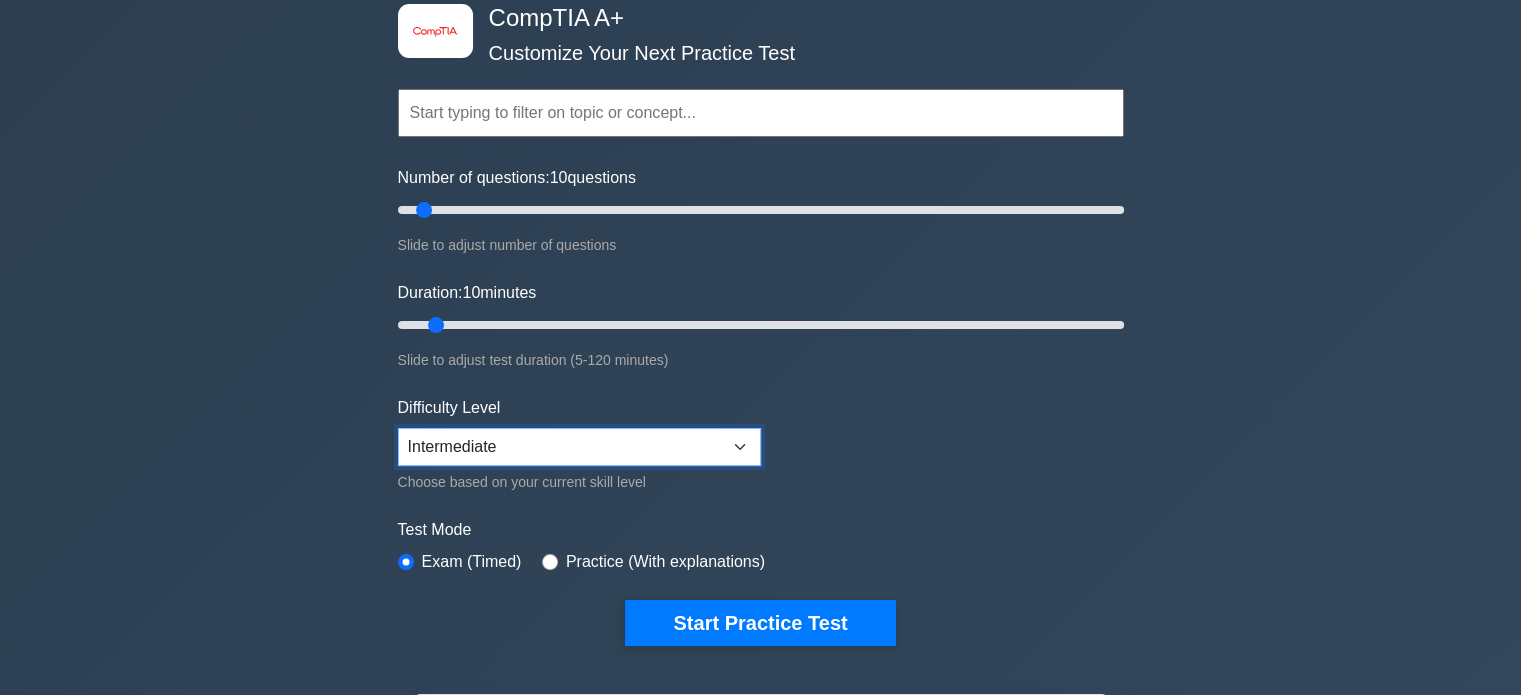 scroll, scrollTop: 123, scrollLeft: 0, axis: vertical 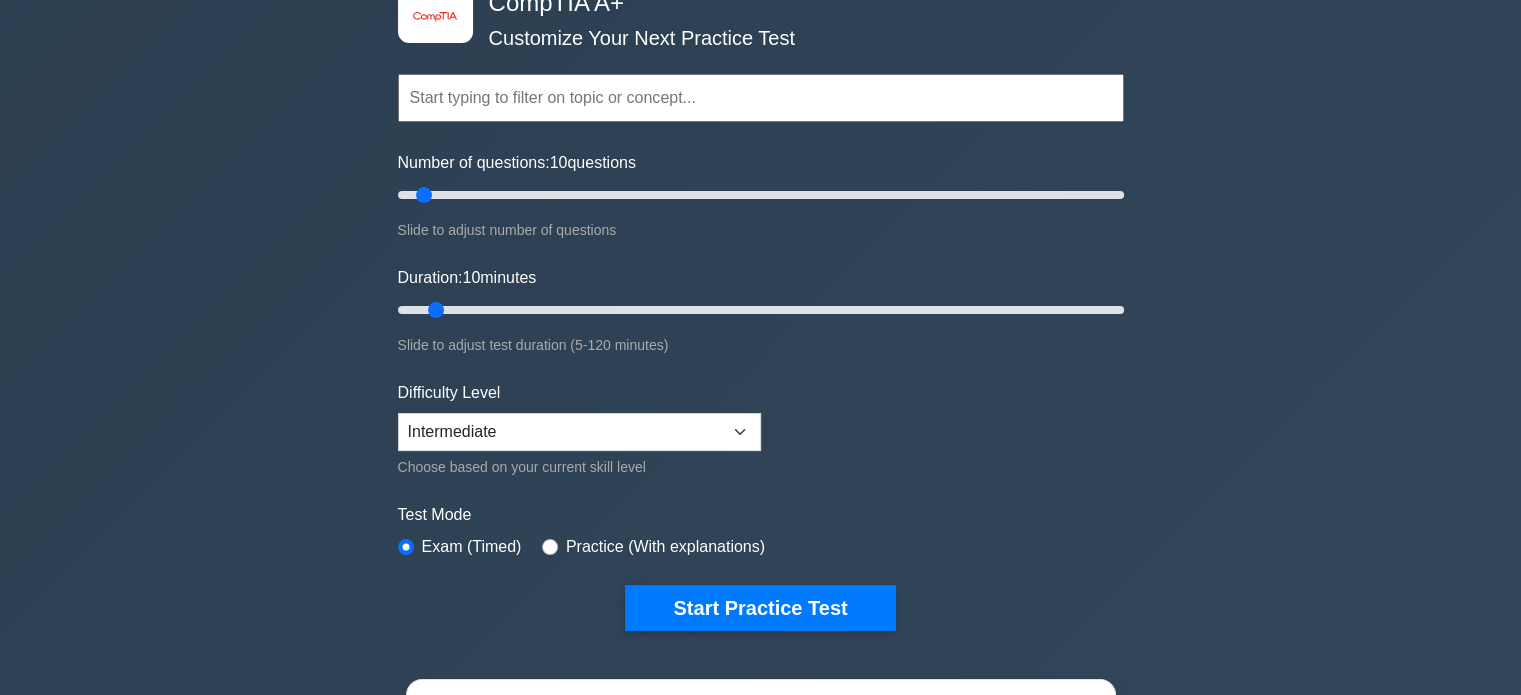 click at bounding box center [761, 98] 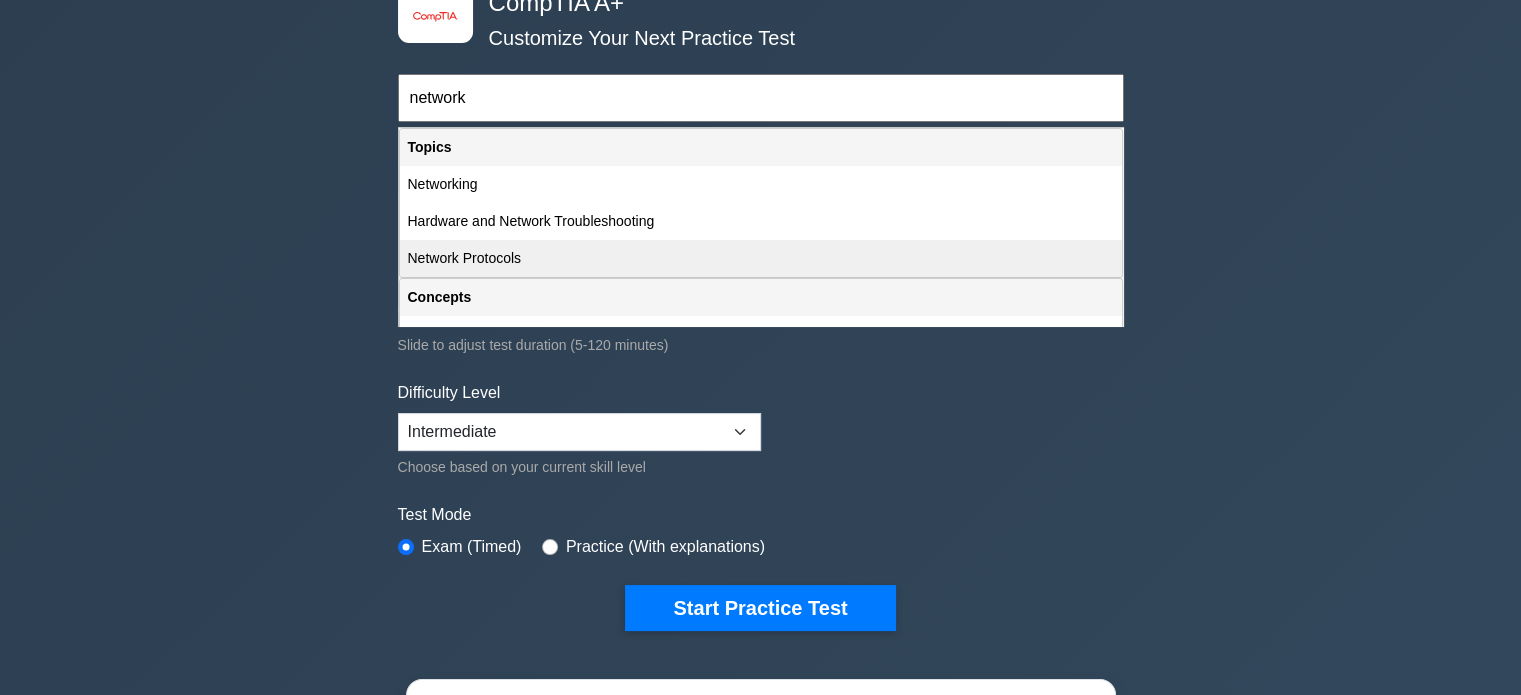 click on "Network Protocols" at bounding box center (761, 258) 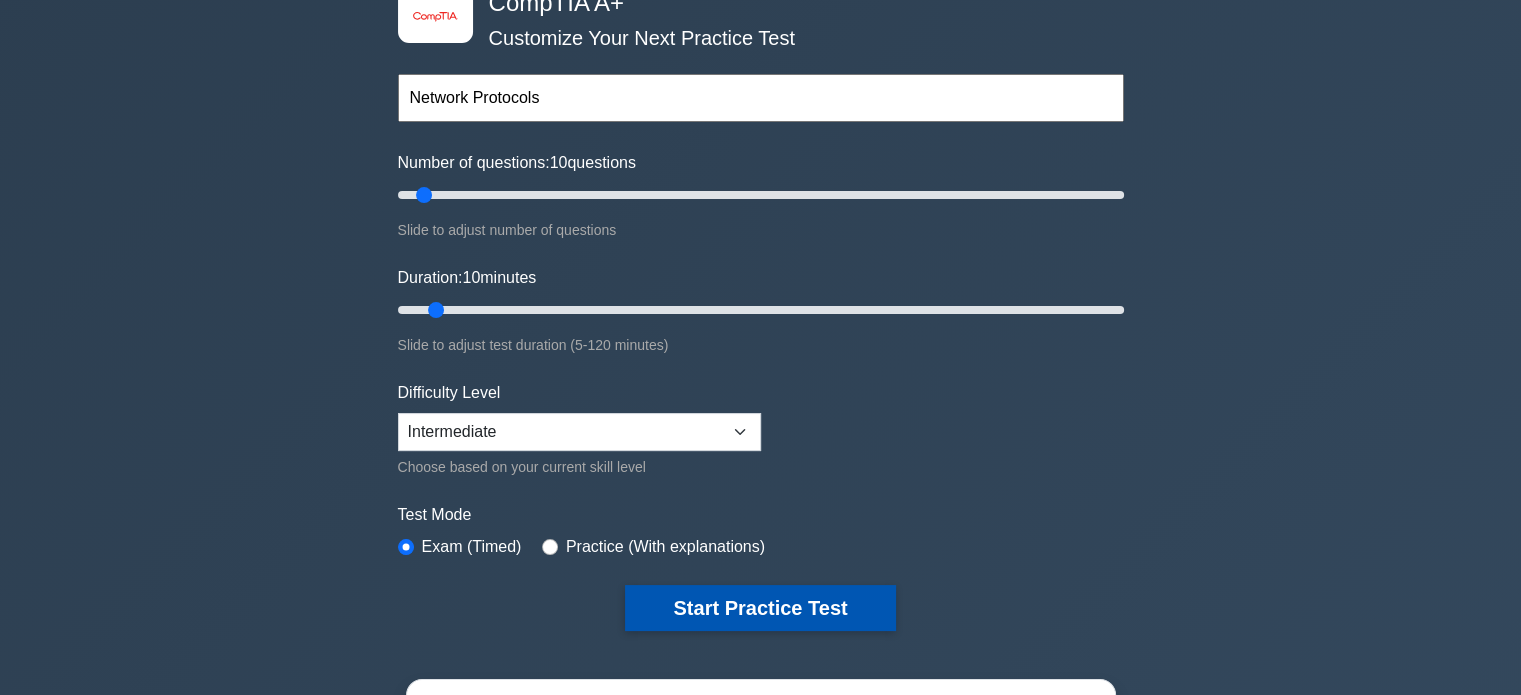 click on "Start Practice Test" at bounding box center [760, 608] 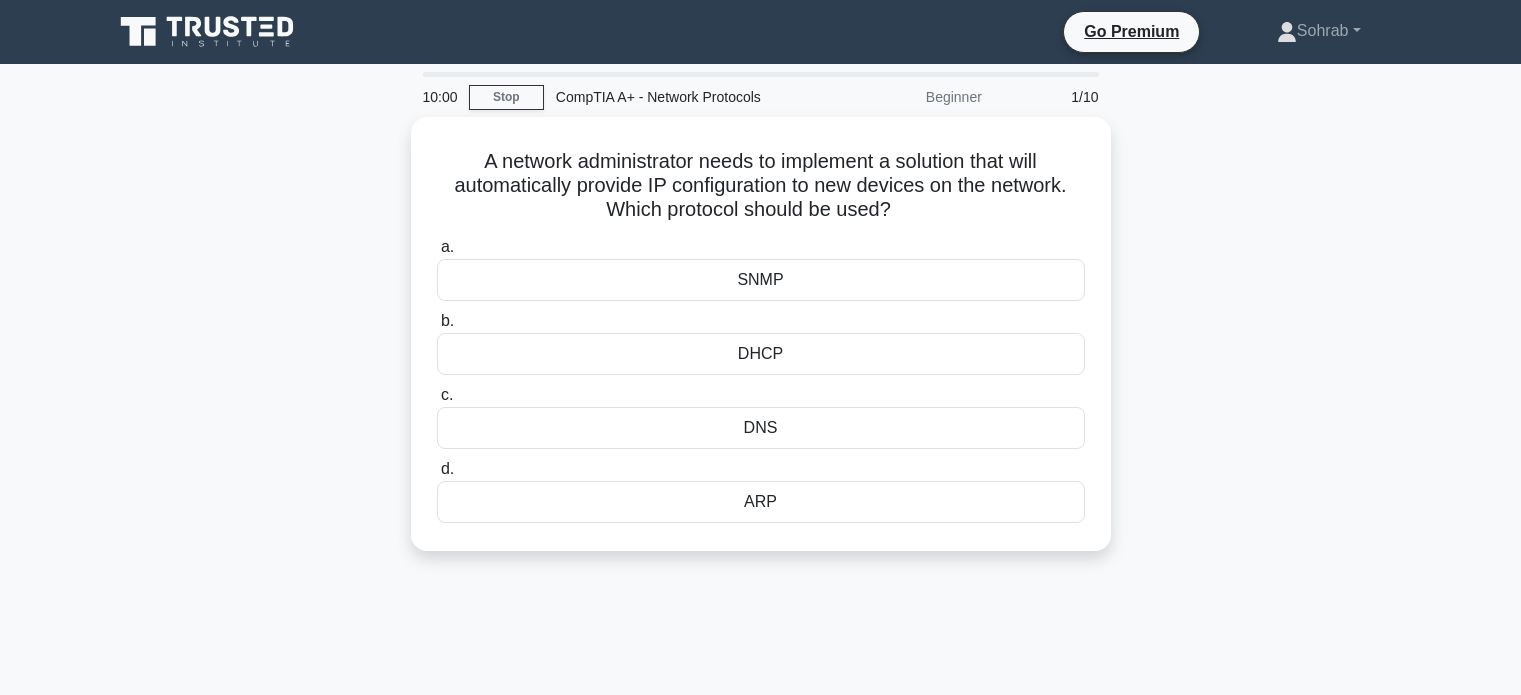 scroll, scrollTop: 0, scrollLeft: 0, axis: both 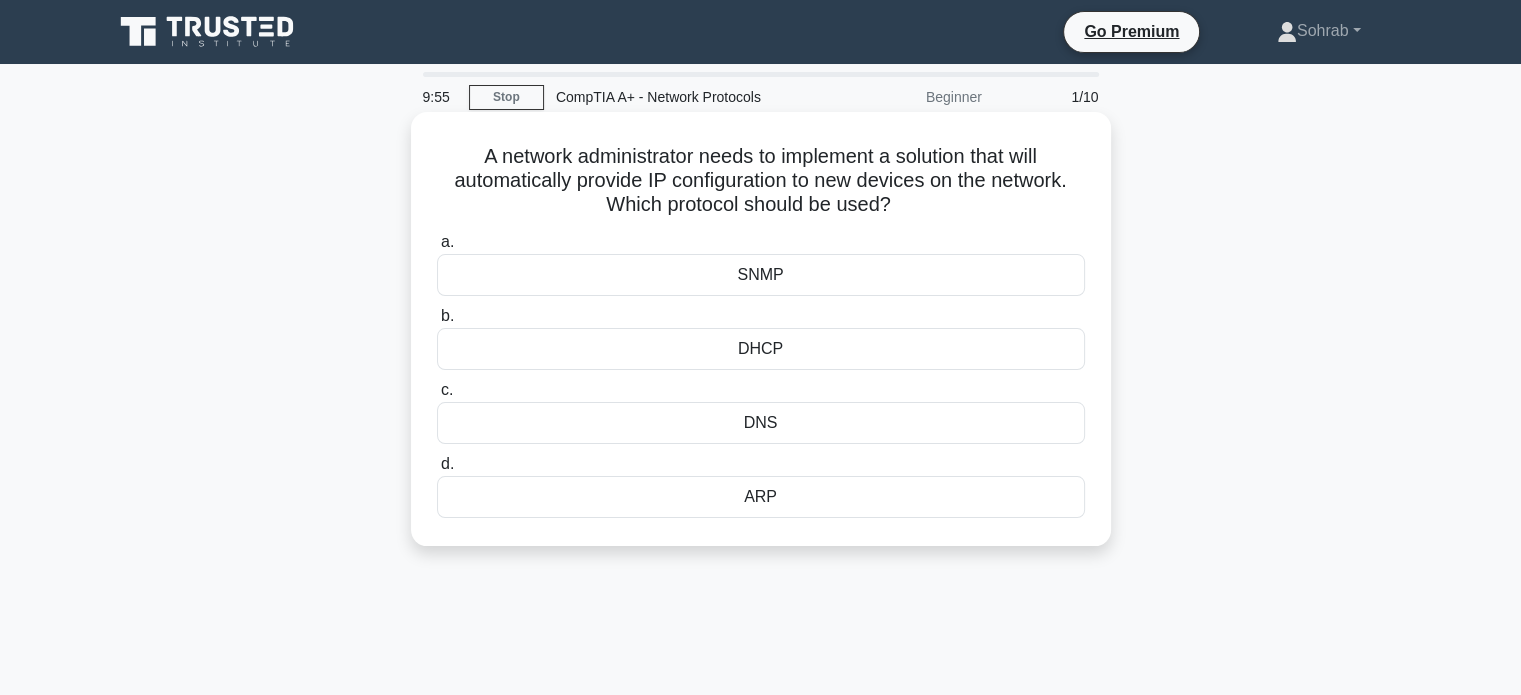 click on "DHCP" at bounding box center (761, 349) 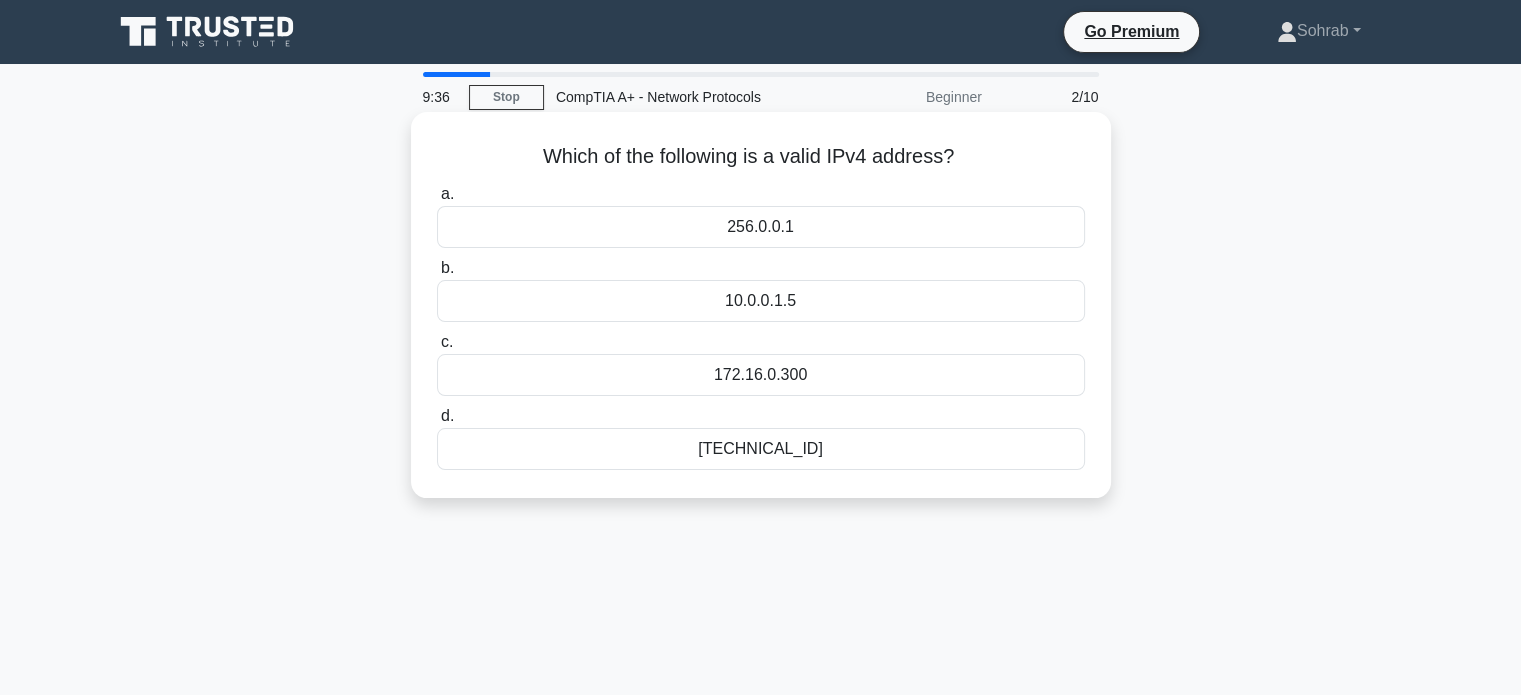 click on "[TECHNICAL_ID]" at bounding box center (761, 449) 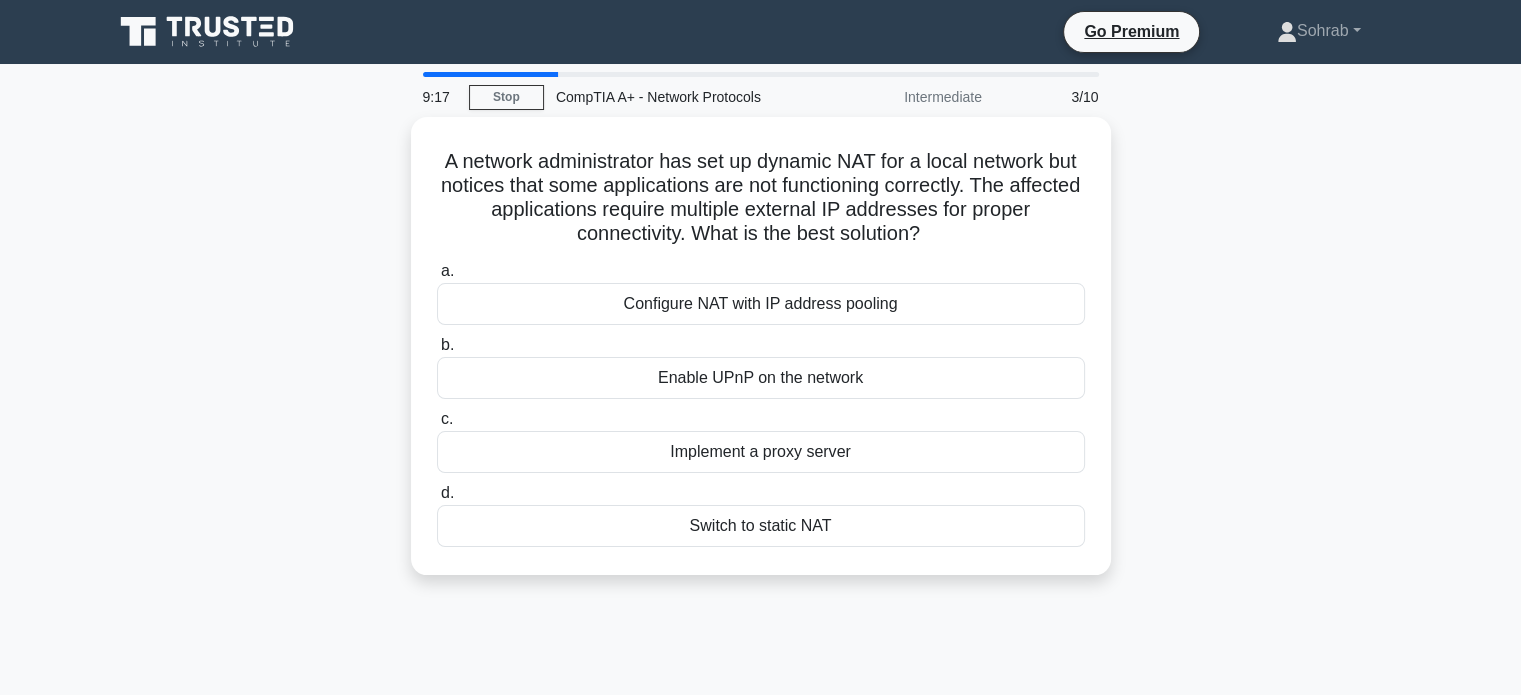 click on "A network administrator has set up dynamic NAT for a local network but notices that some applications are not functioning correctly. The affected applications require multiple external IP addresses for proper connectivity. What is the best solution?
.spinner_0XTQ{transform-origin:center;animation:spinner_y6GP .75s linear infinite}@keyframes spinner_y6GP{100%{transform:rotate(360deg)}}
a.
b. c. d." at bounding box center (761, 358) 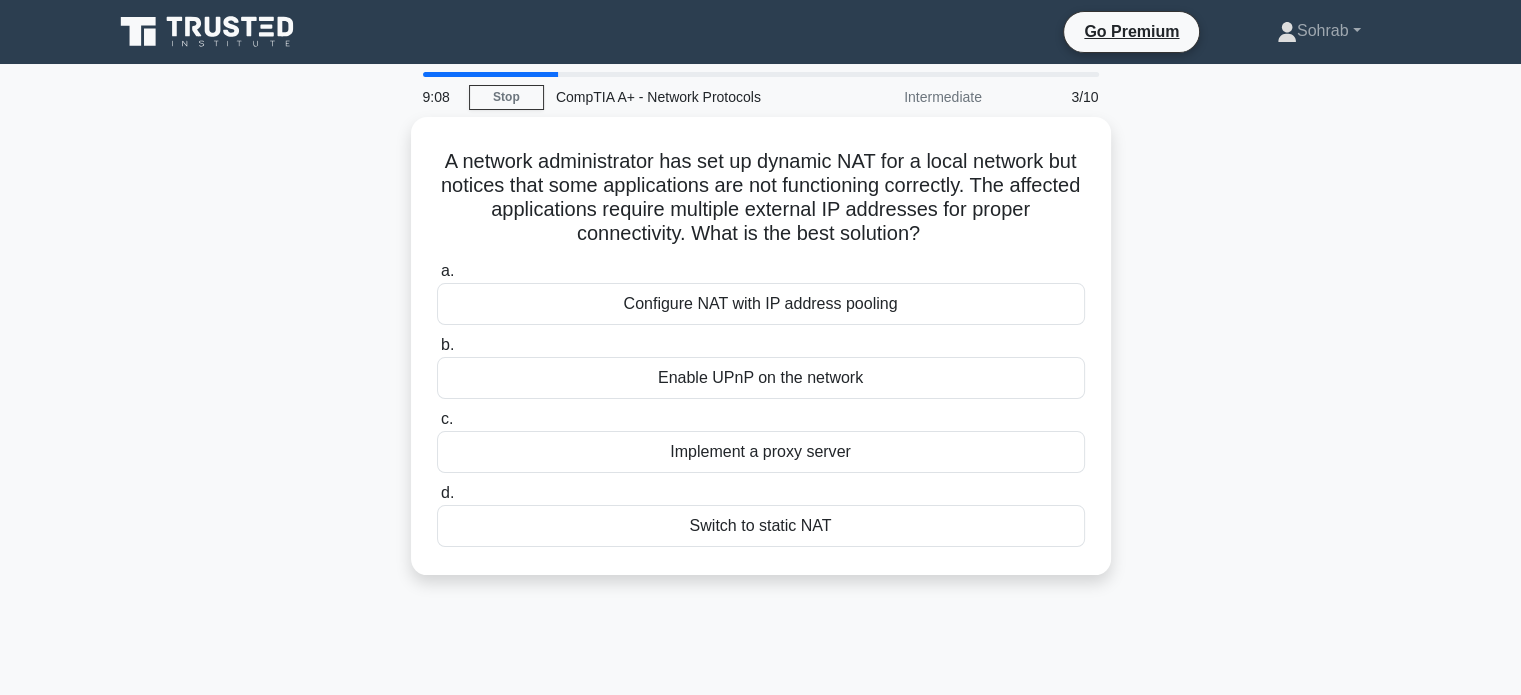 click on "A network administrator has set up dynamic NAT for a local network but notices that some applications are not functioning correctly. The affected applications require multiple external IP addresses for proper connectivity. What is the best solution?
.spinner_0XTQ{transform-origin:center;animation:spinner_y6GP .75s linear infinite}@keyframes spinner_y6GP{100%{transform:rotate(360deg)}}
a.
b. c. d." at bounding box center (761, 358) 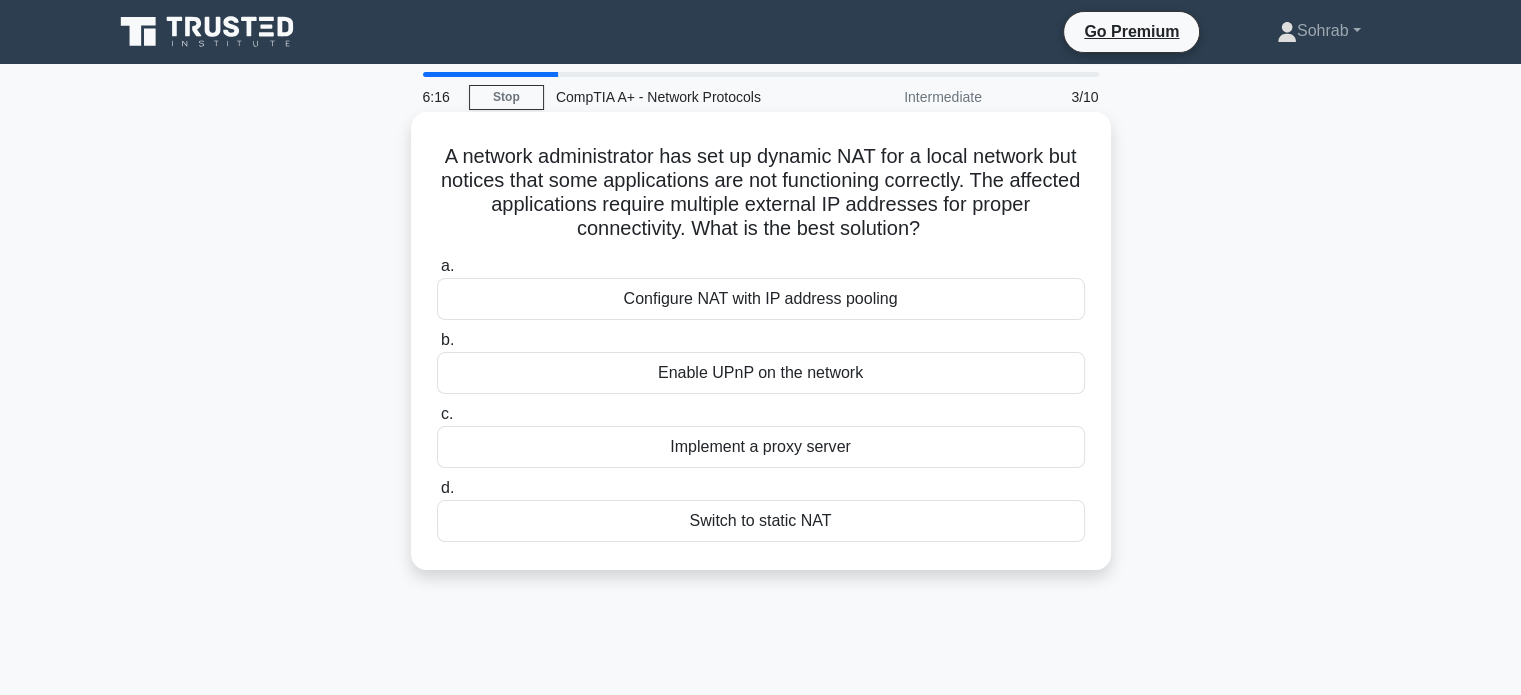 click on "Configure NAT with IP address pooling" at bounding box center [761, 299] 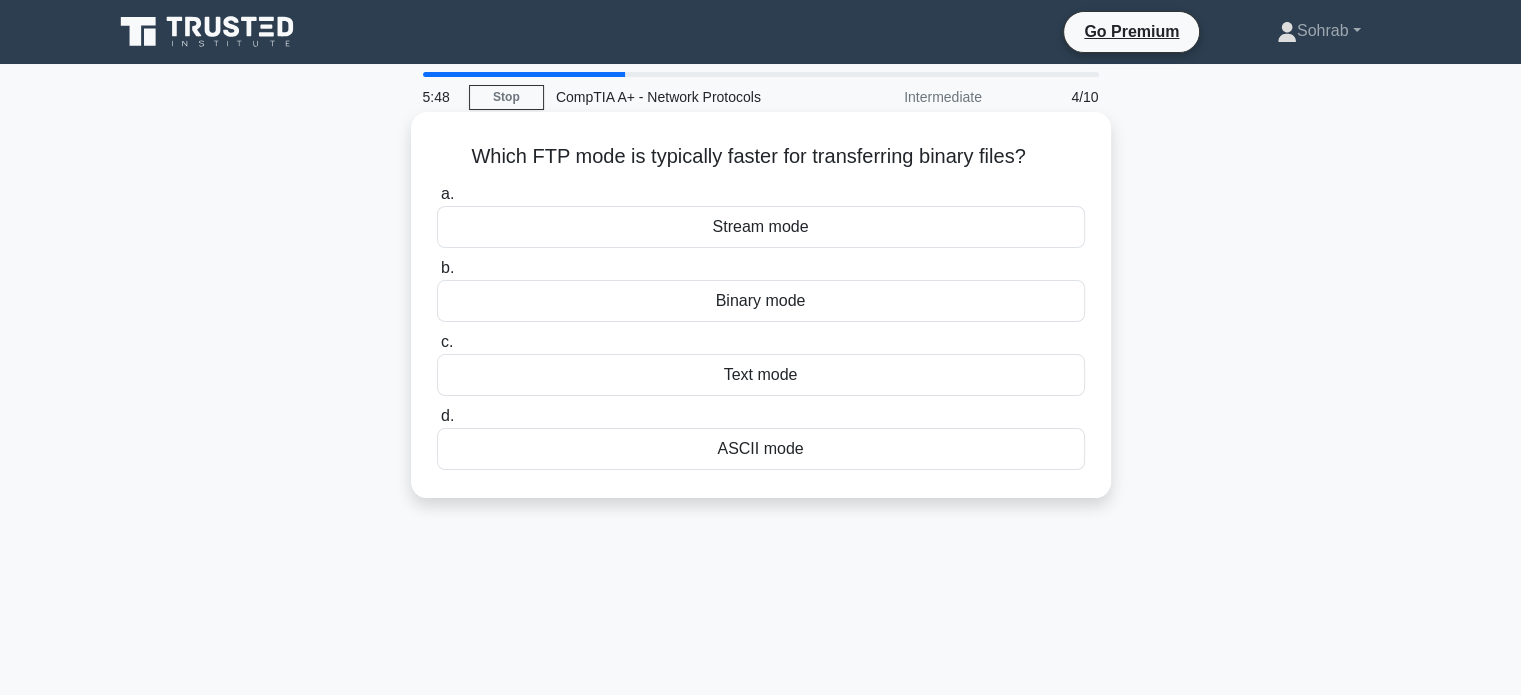 click on "Binary mode" at bounding box center [761, 301] 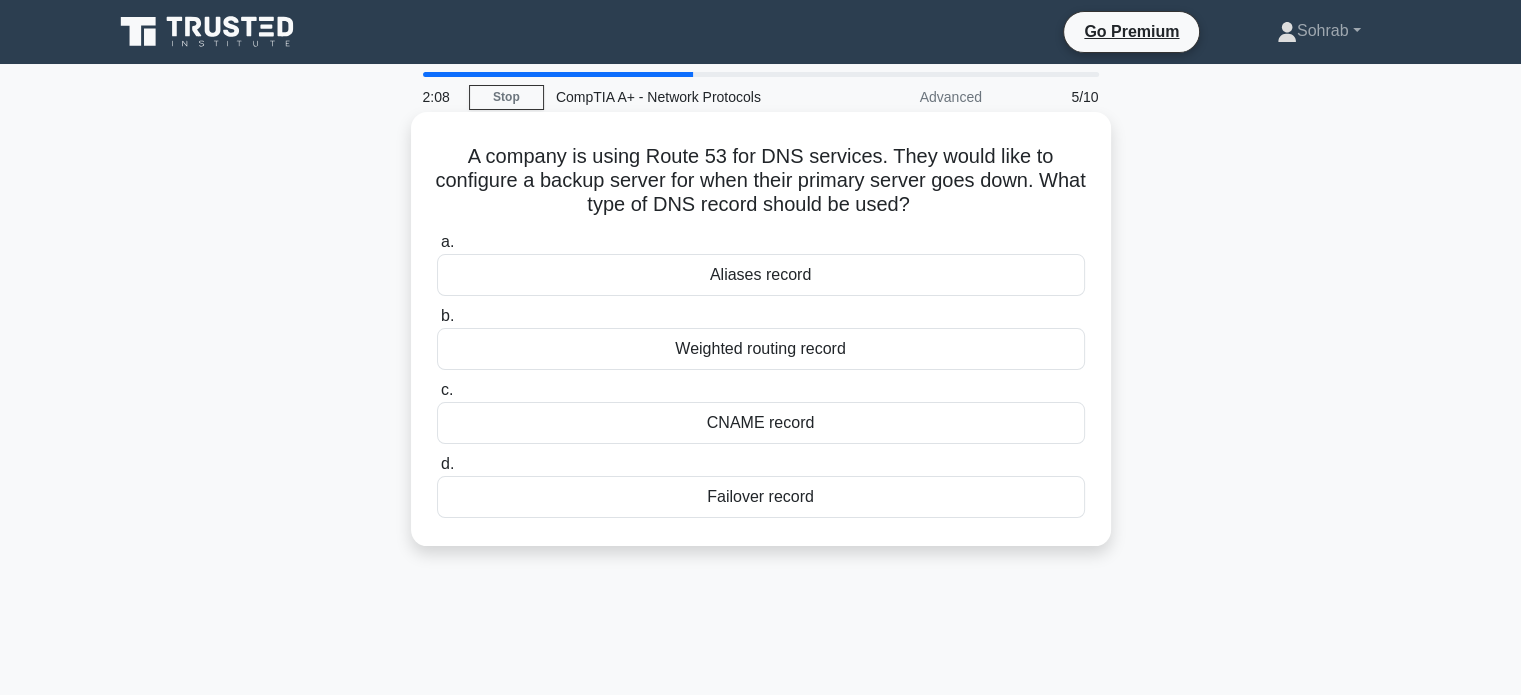 click on "Failover record" at bounding box center [761, 497] 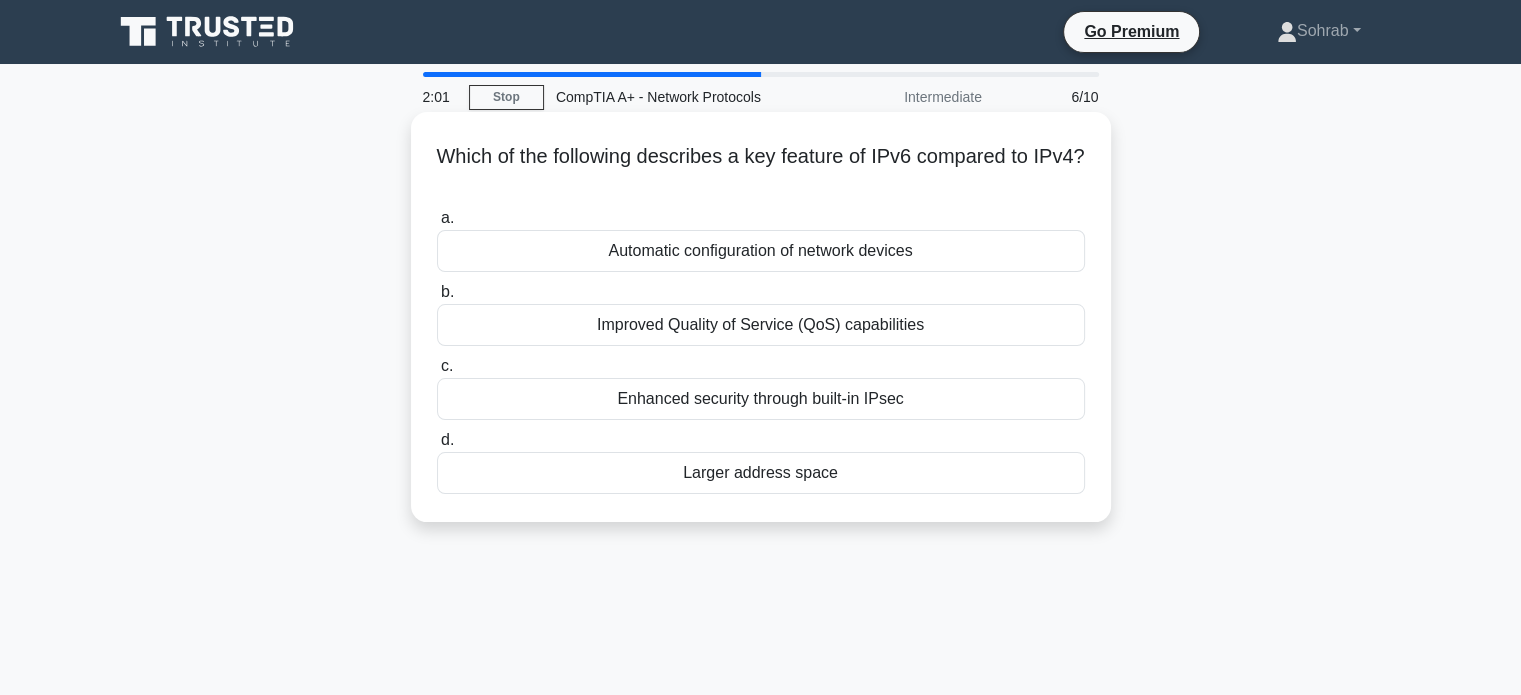click on "Larger address space" at bounding box center (761, 473) 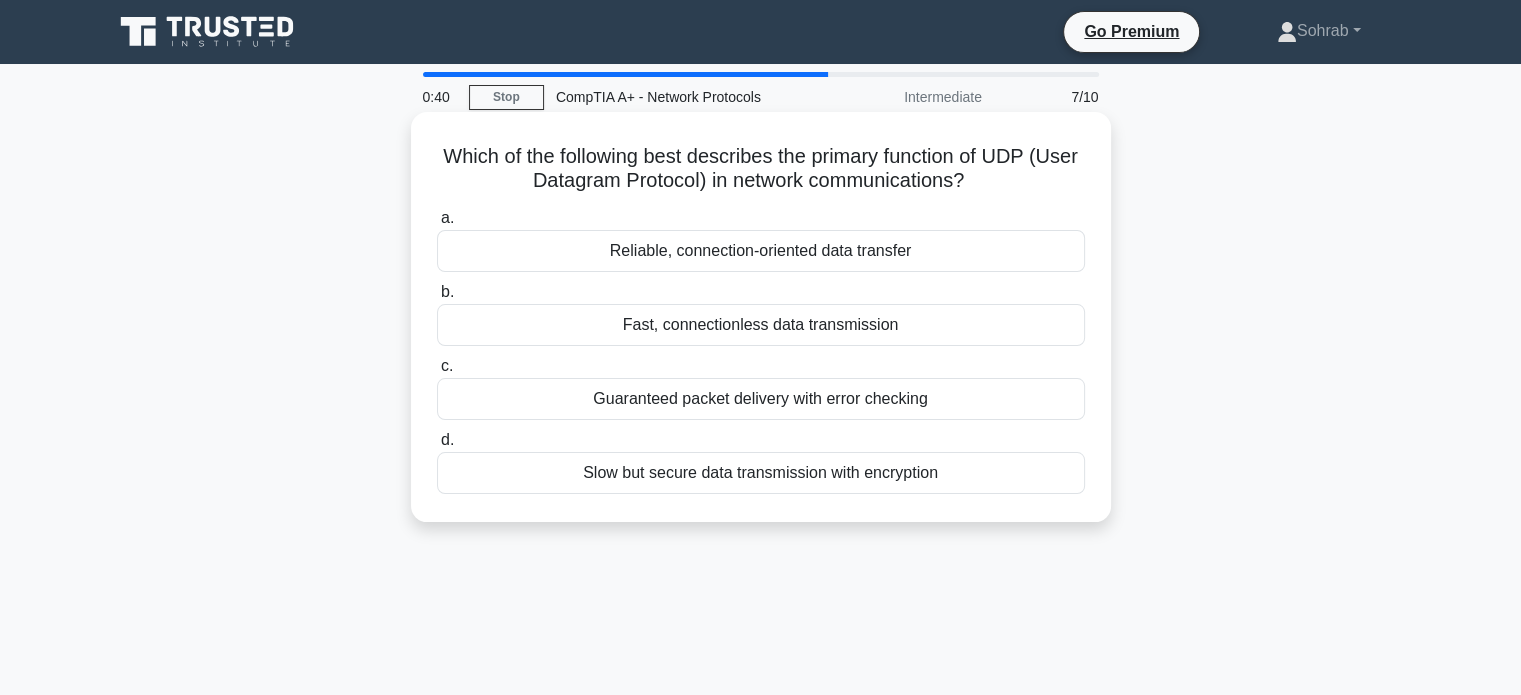 click on "Fast, connectionless data transmission" at bounding box center (761, 325) 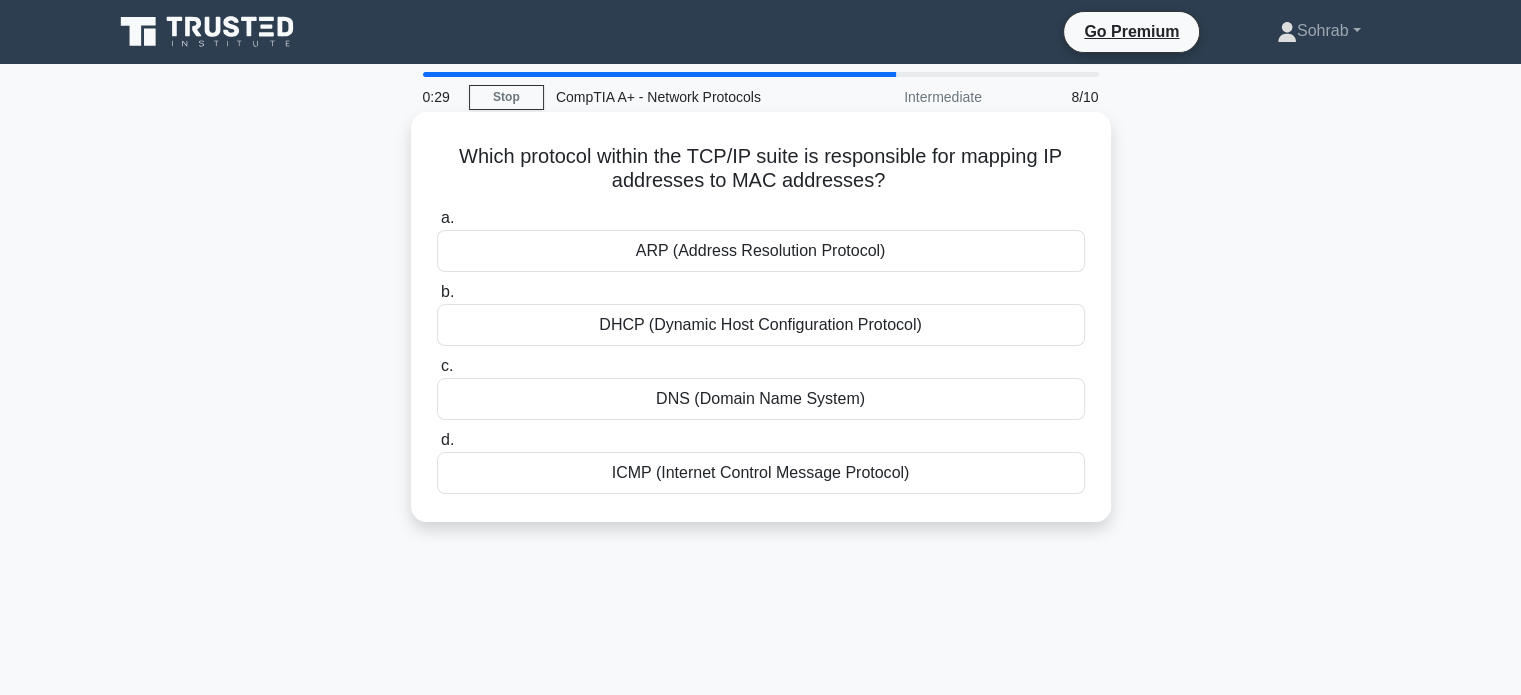 click on "DNS (Domain Name System)" at bounding box center [761, 399] 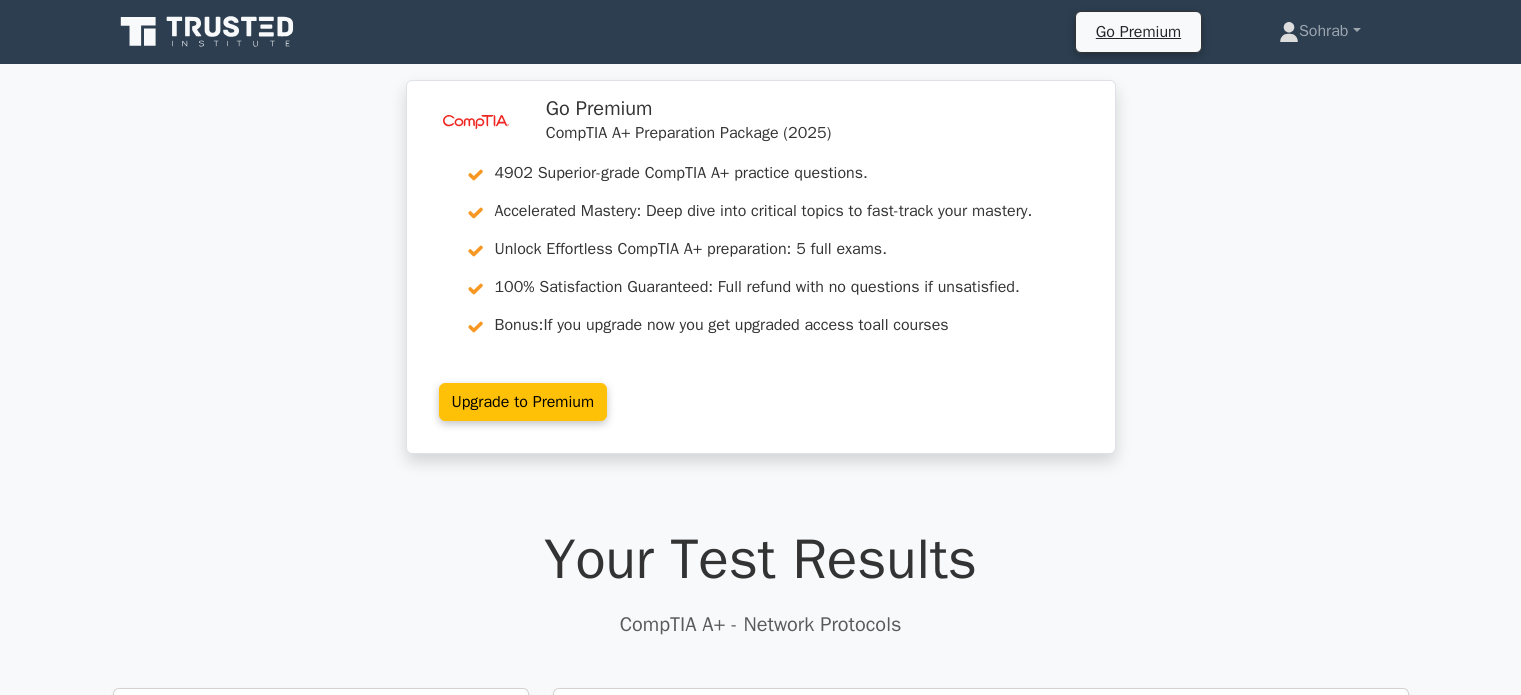 scroll, scrollTop: 0, scrollLeft: 0, axis: both 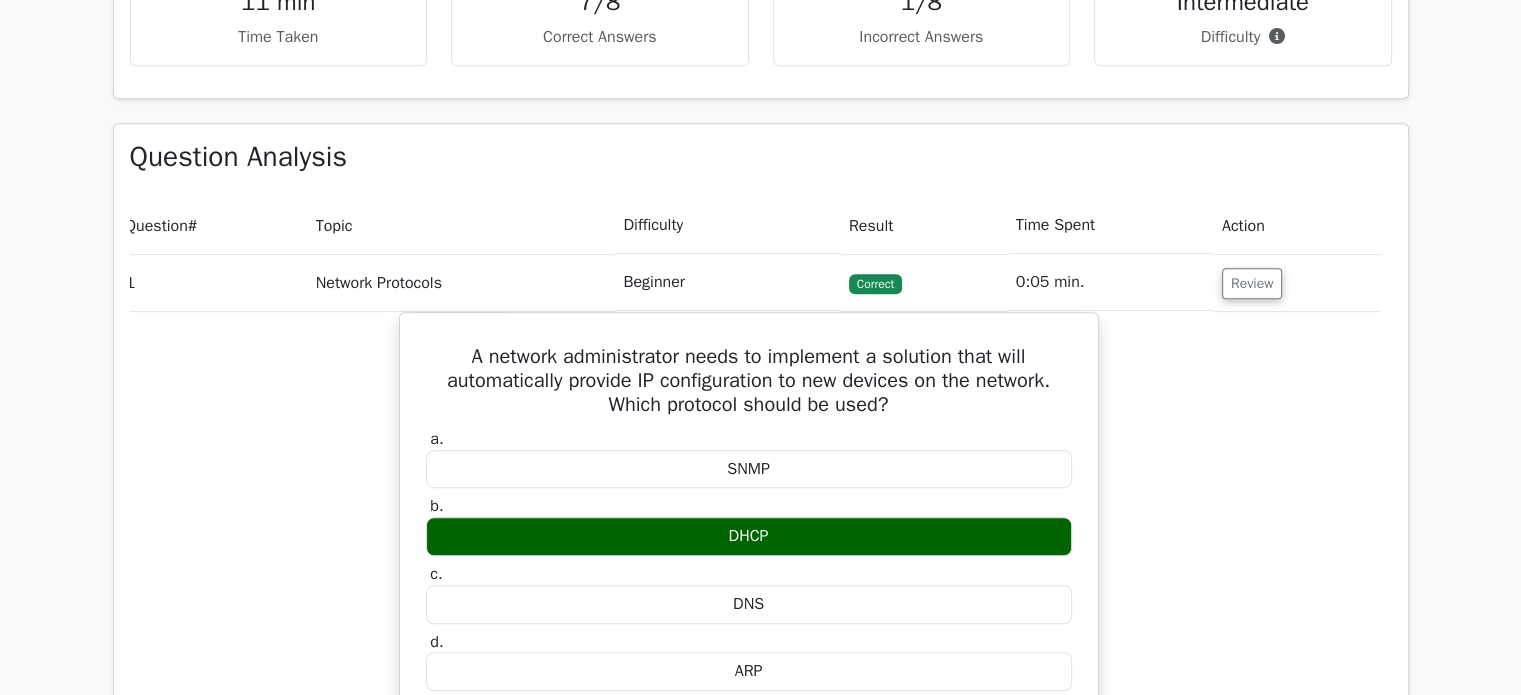 click on "Beginner" at bounding box center [727, 282] 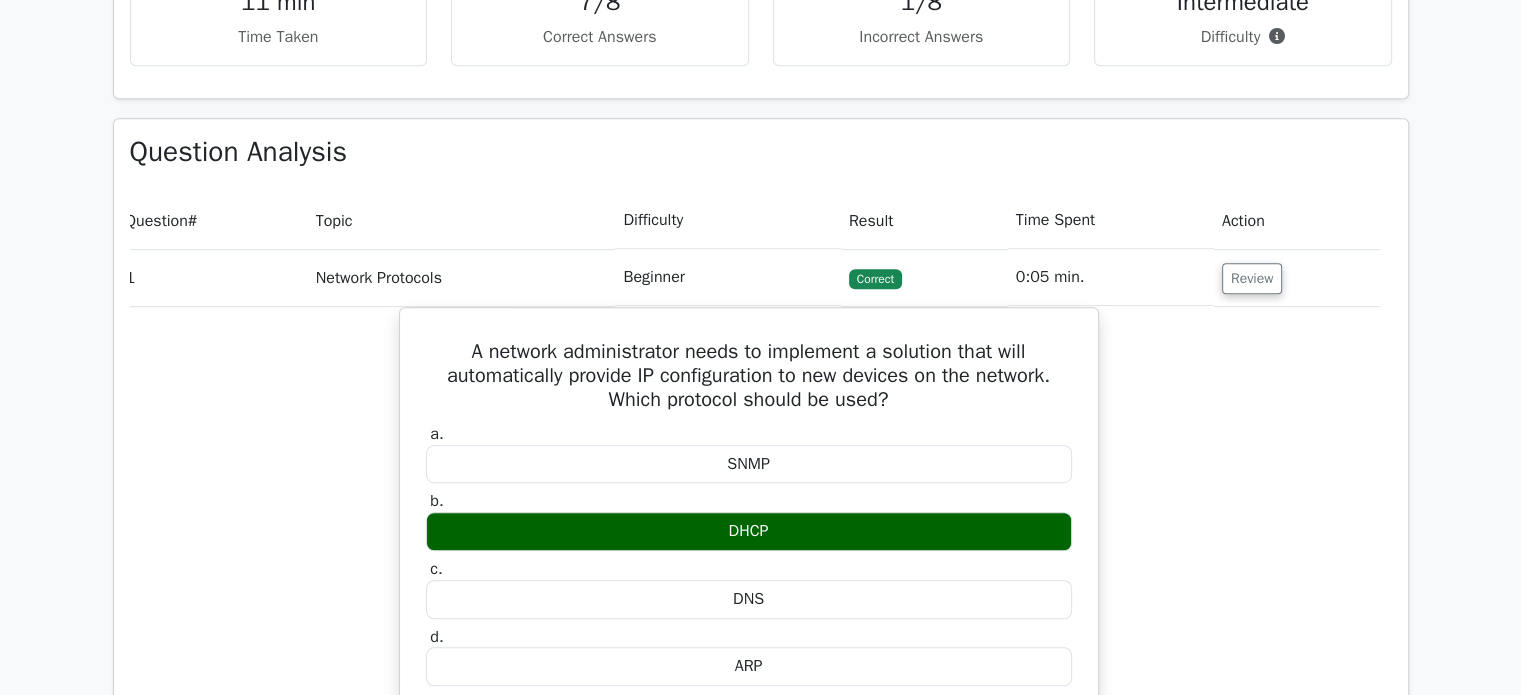 click on "Beginner" at bounding box center [727, 277] 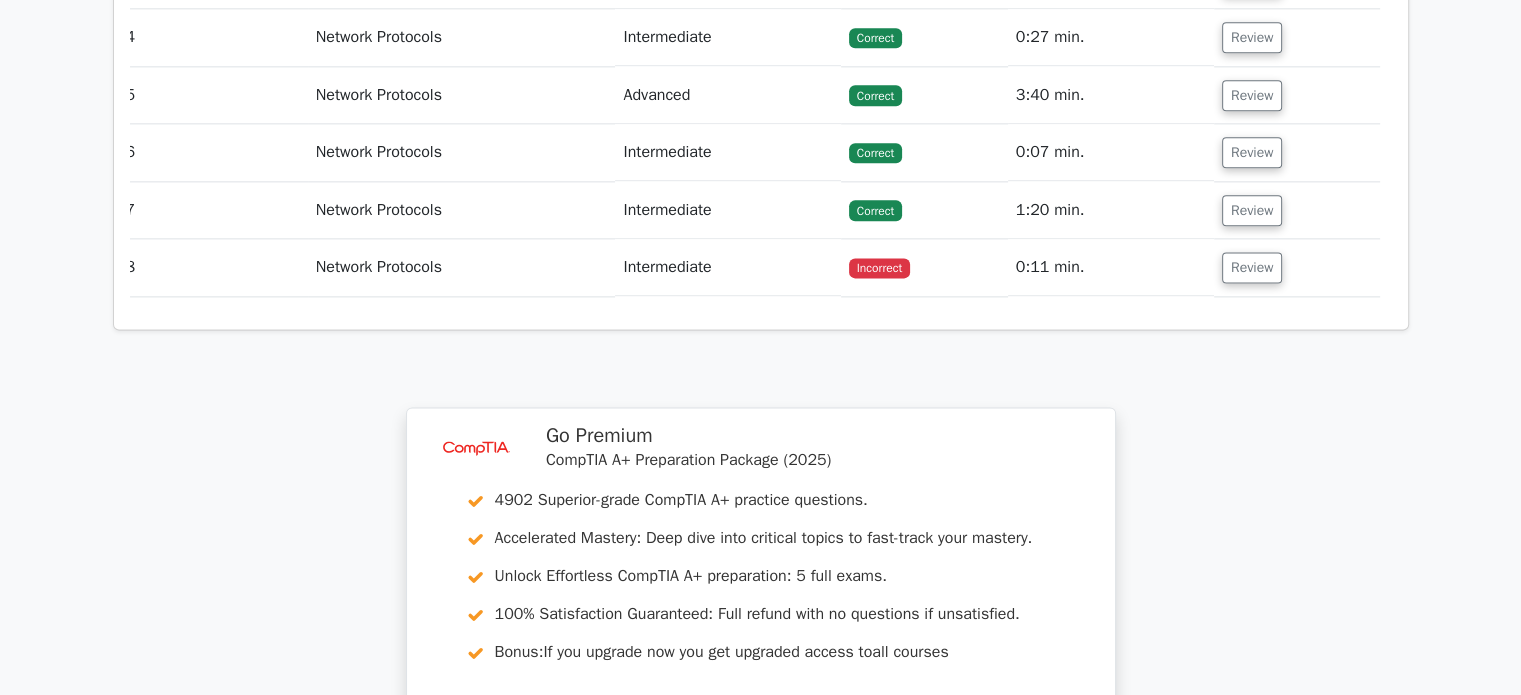 scroll, scrollTop: 2607, scrollLeft: 0, axis: vertical 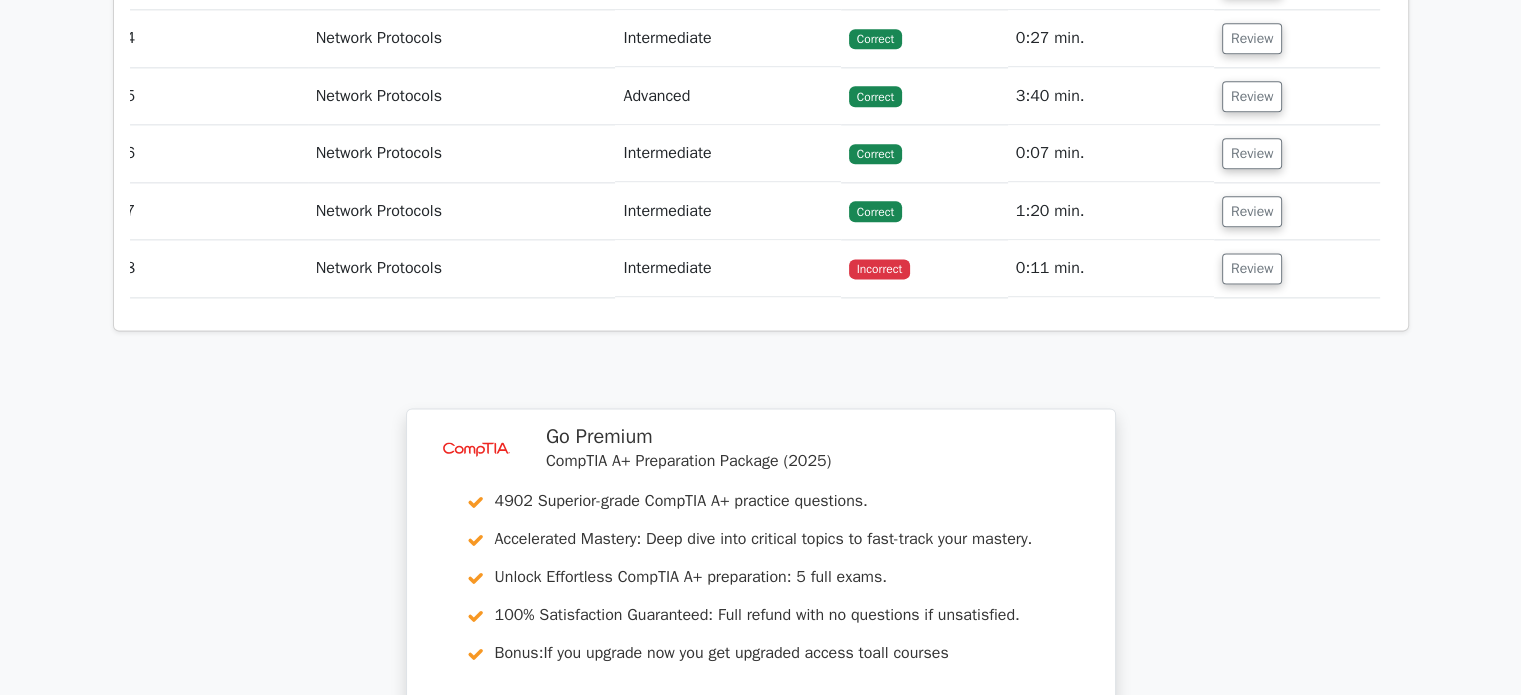 click on "0:11 min." at bounding box center [1111, 268] 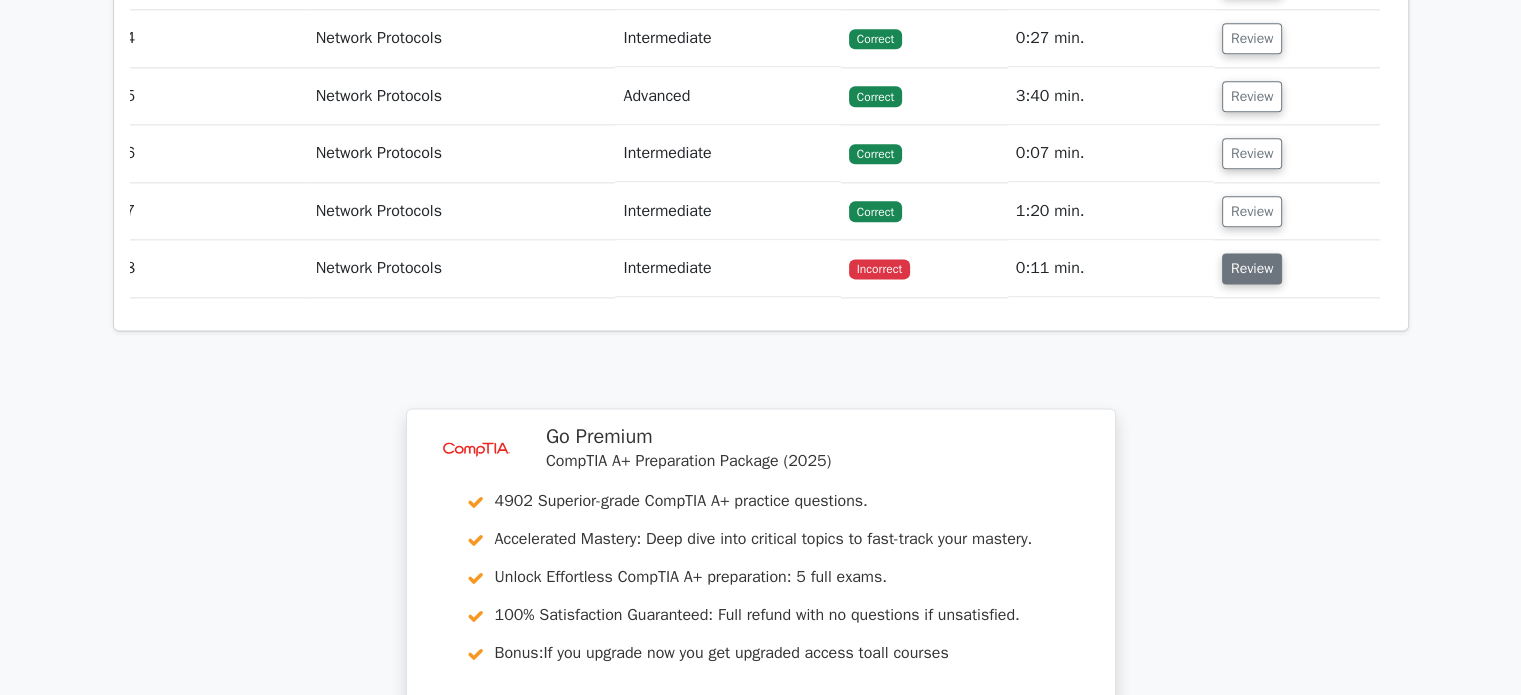 click on "Review" at bounding box center (1252, 268) 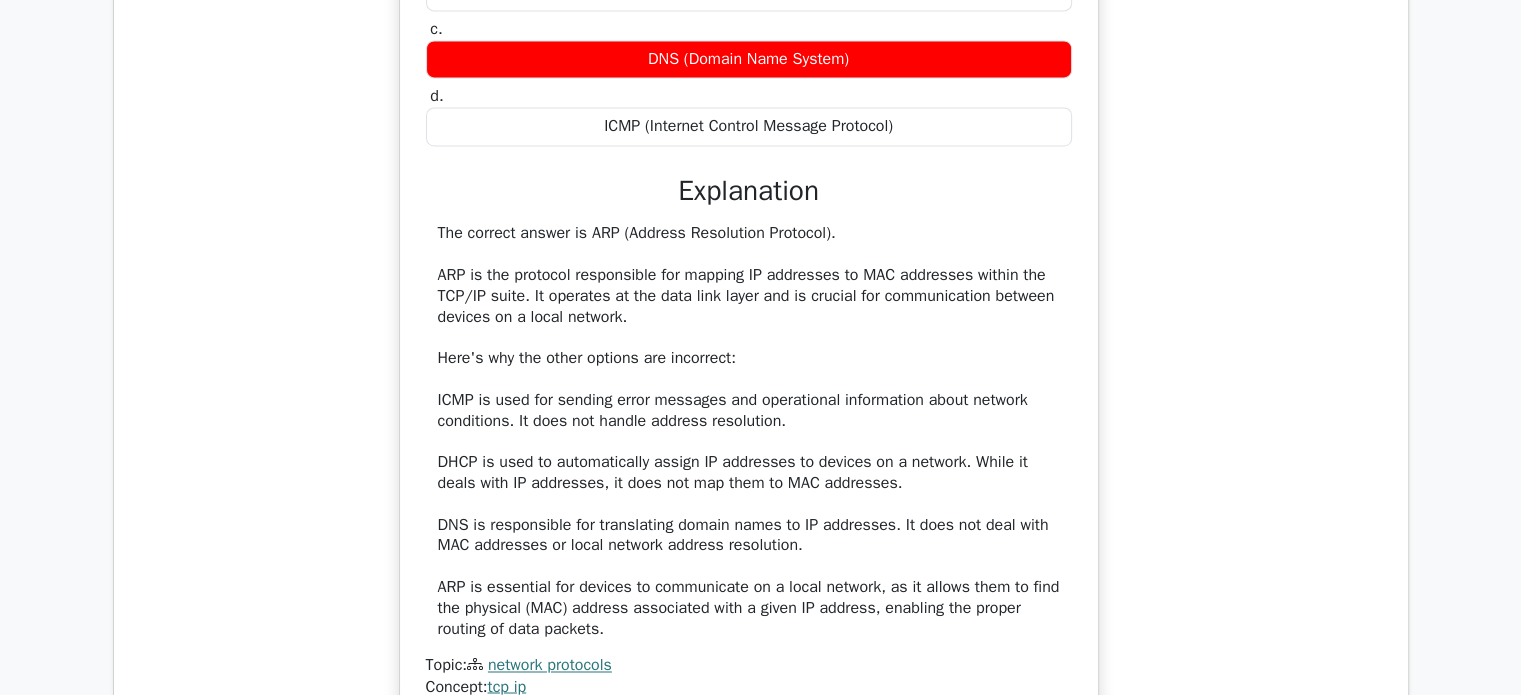 scroll, scrollTop: 3116, scrollLeft: 0, axis: vertical 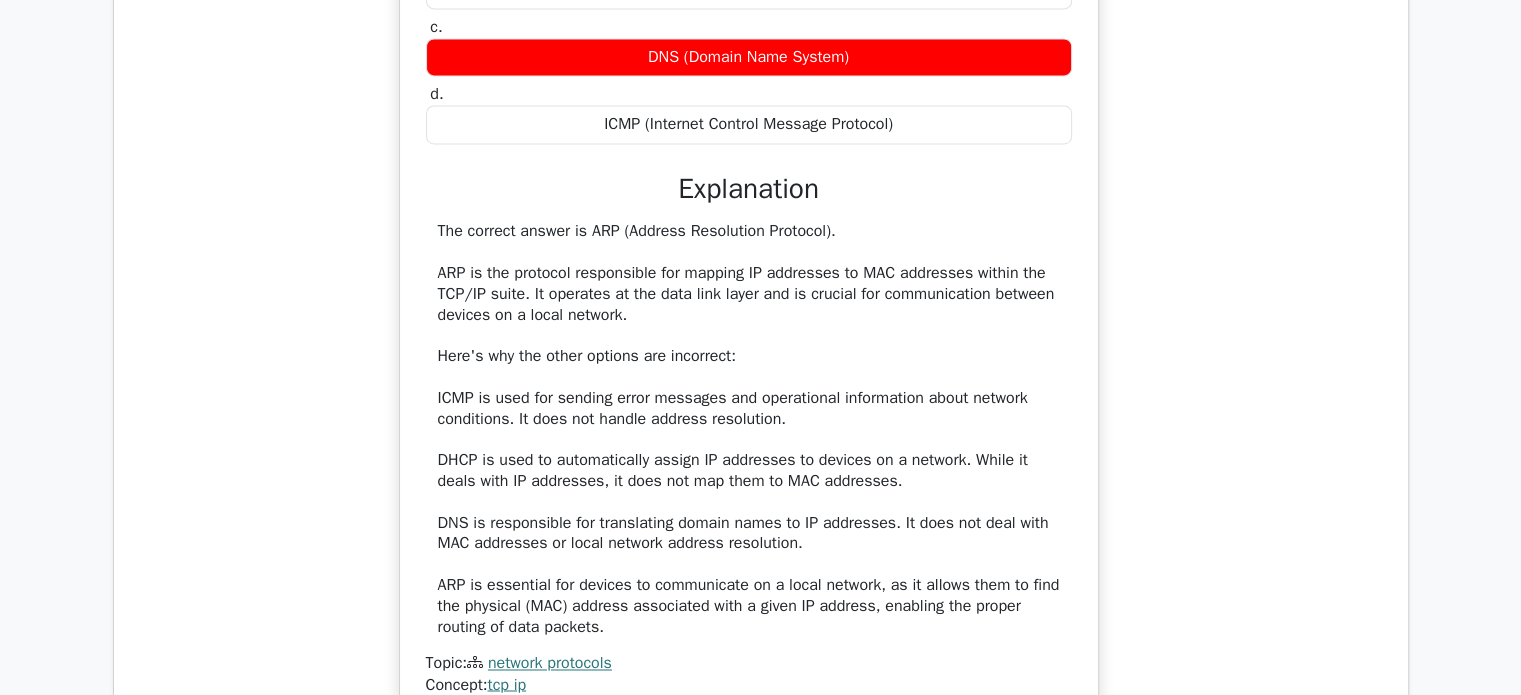 type 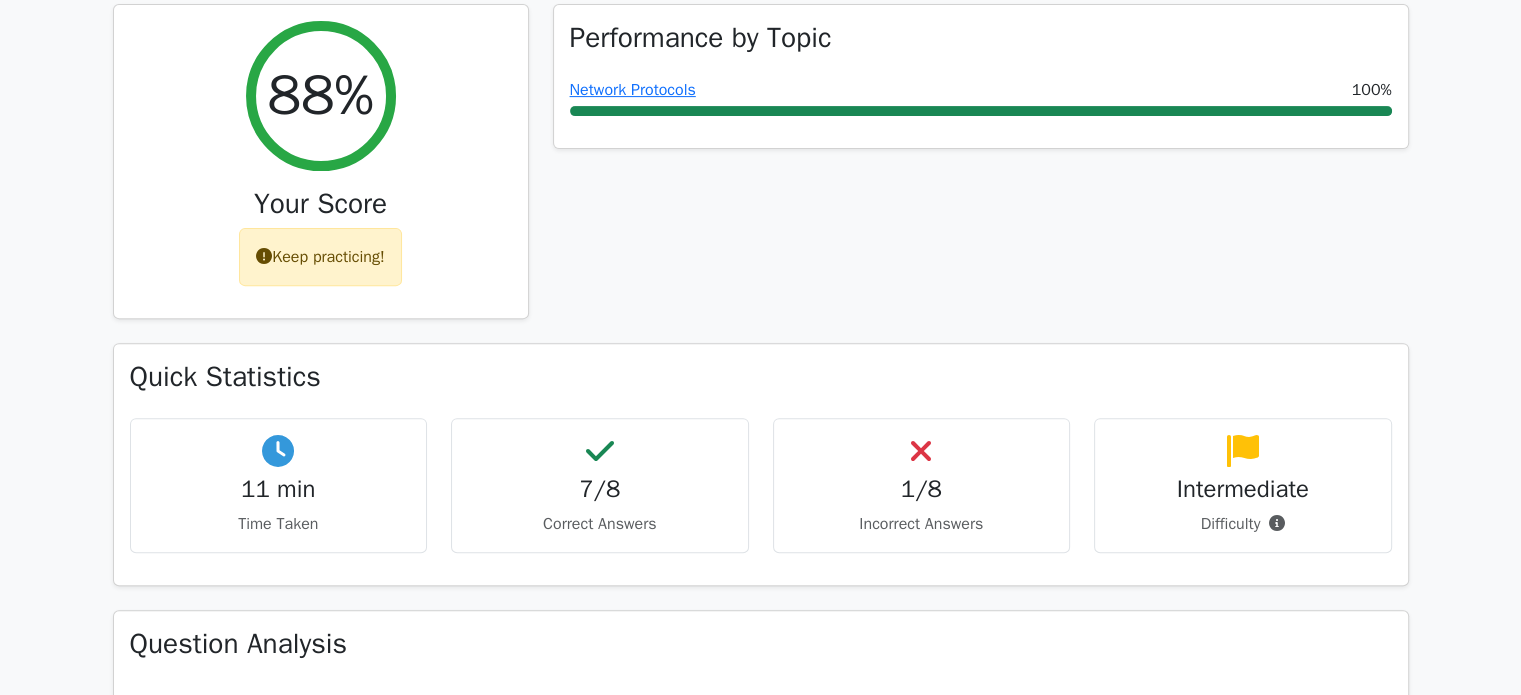 scroll, scrollTop: 692, scrollLeft: 0, axis: vertical 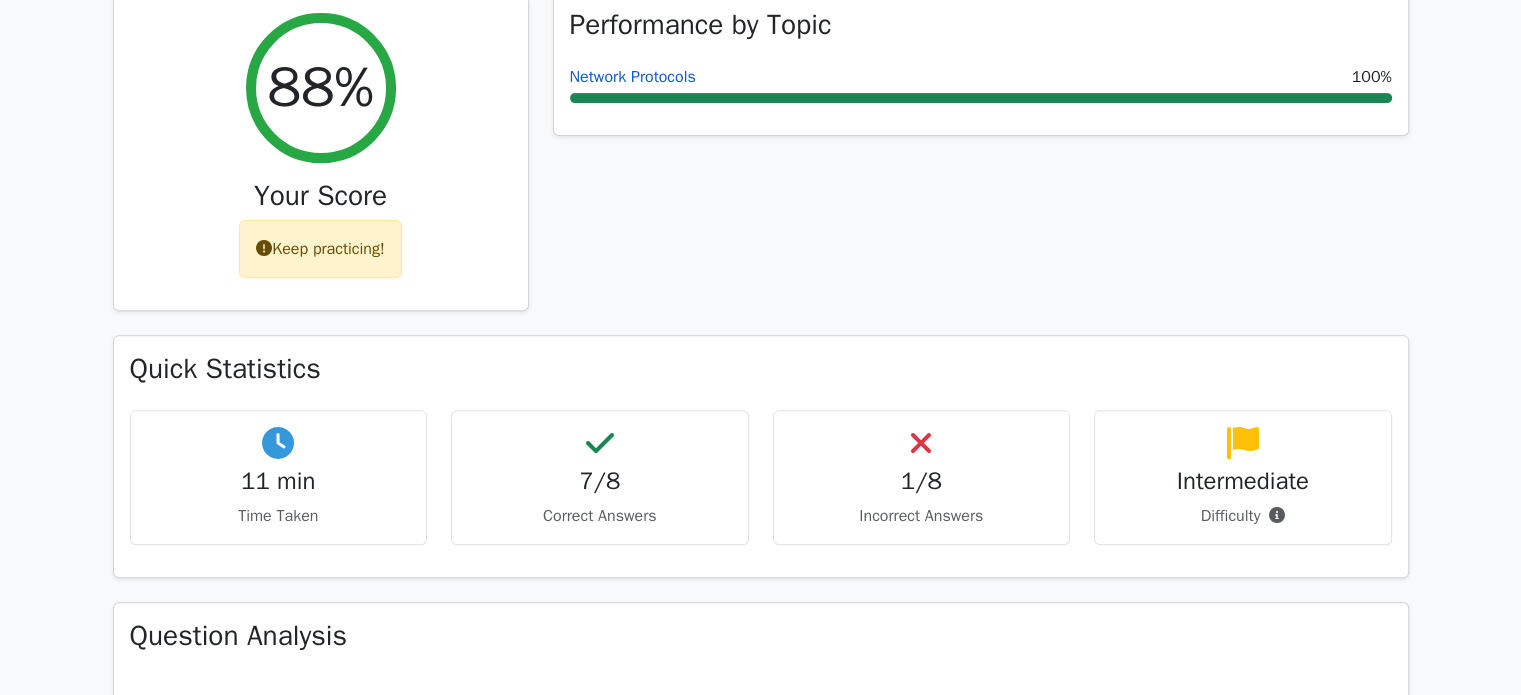 click on "Network Protocols" at bounding box center [633, 77] 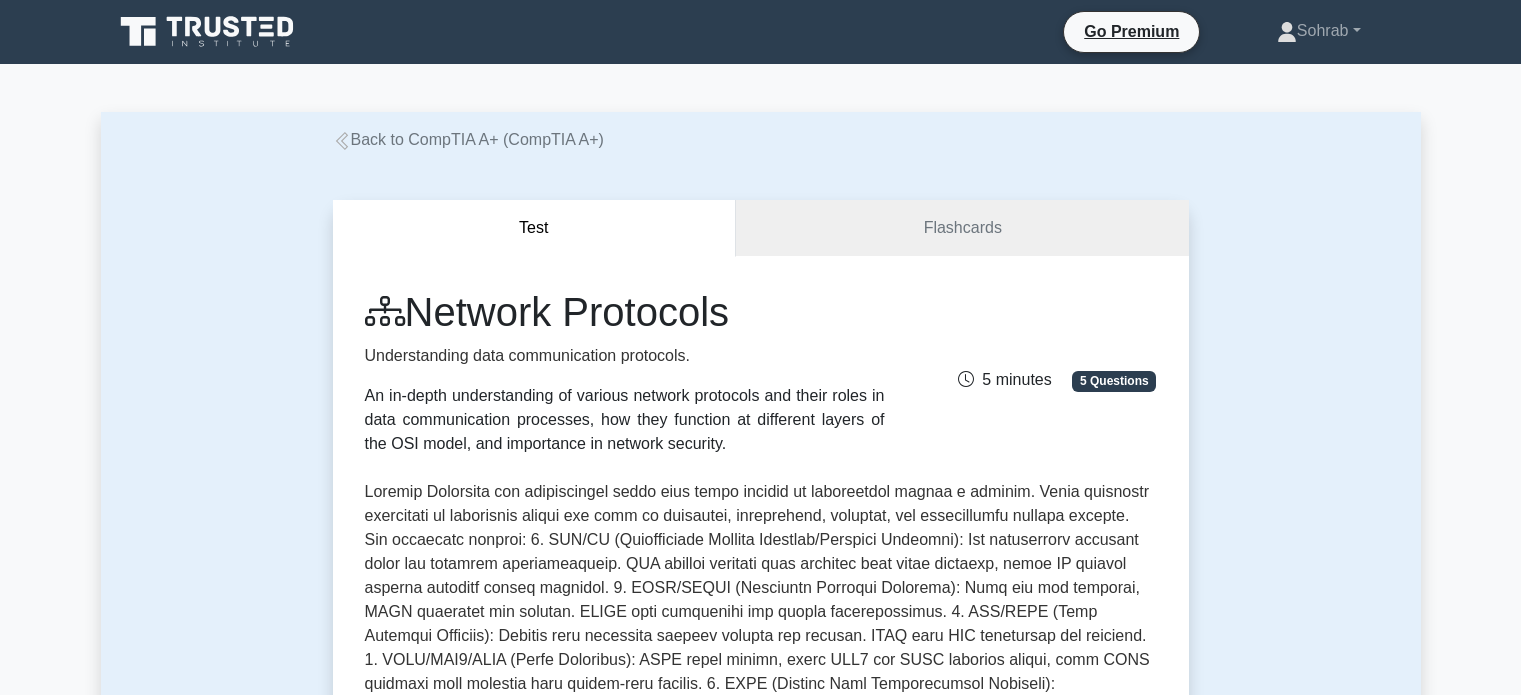 scroll, scrollTop: 0, scrollLeft: 0, axis: both 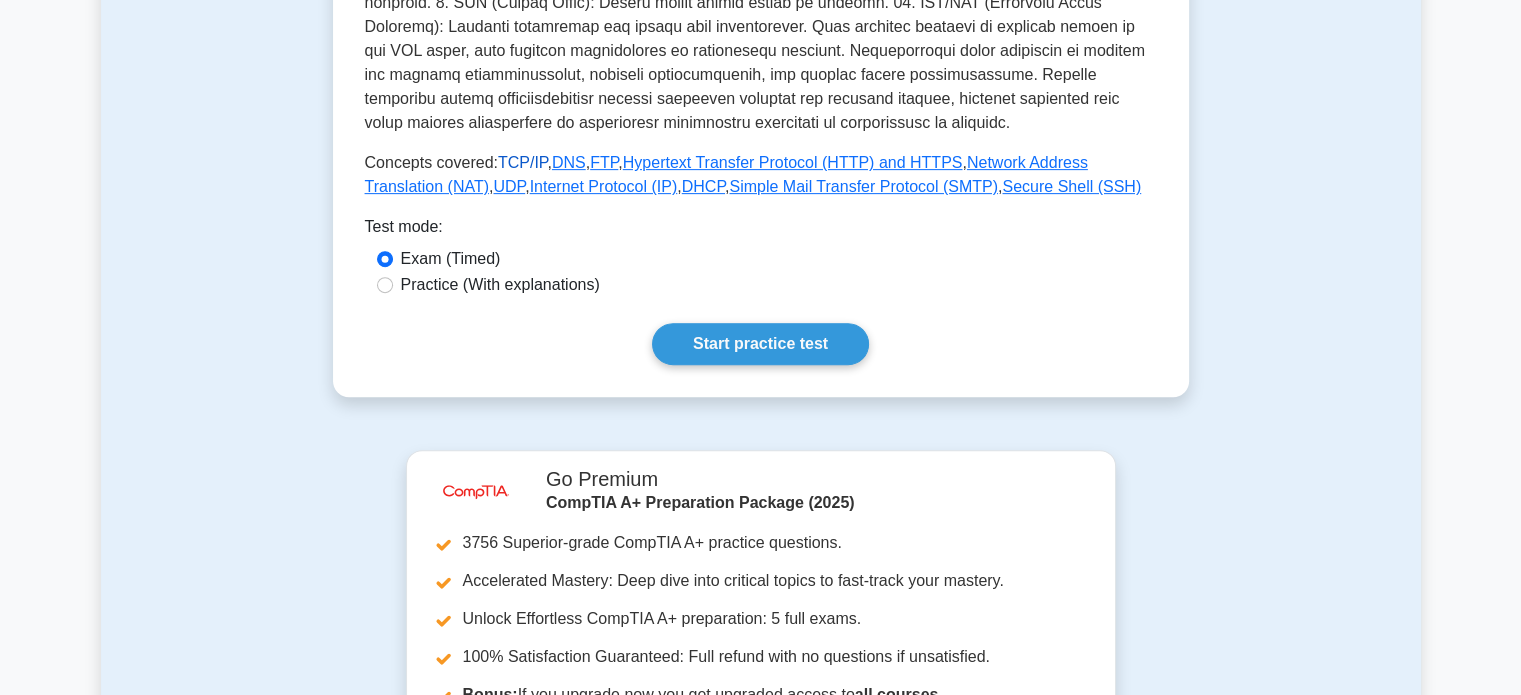 click on "TCP/IP" at bounding box center (523, 162) 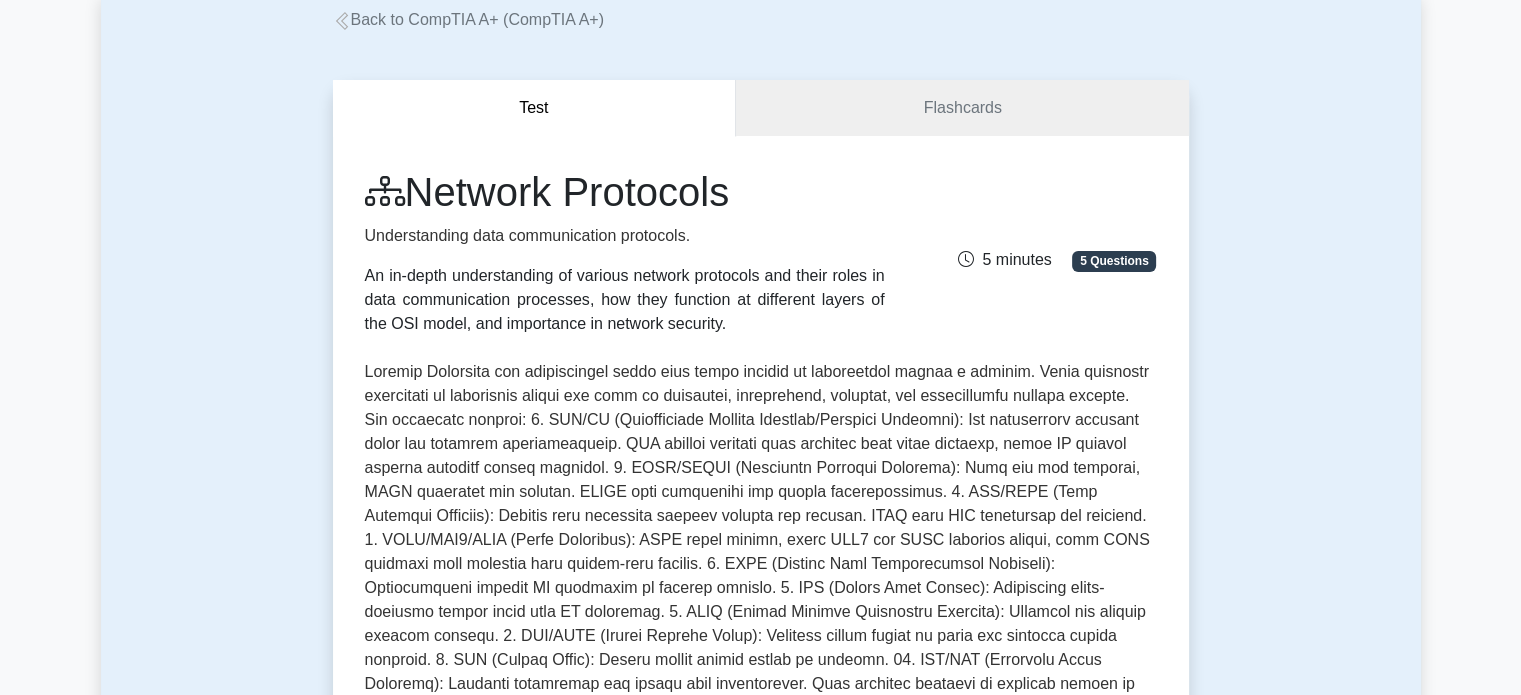 scroll, scrollTop: 0, scrollLeft: 0, axis: both 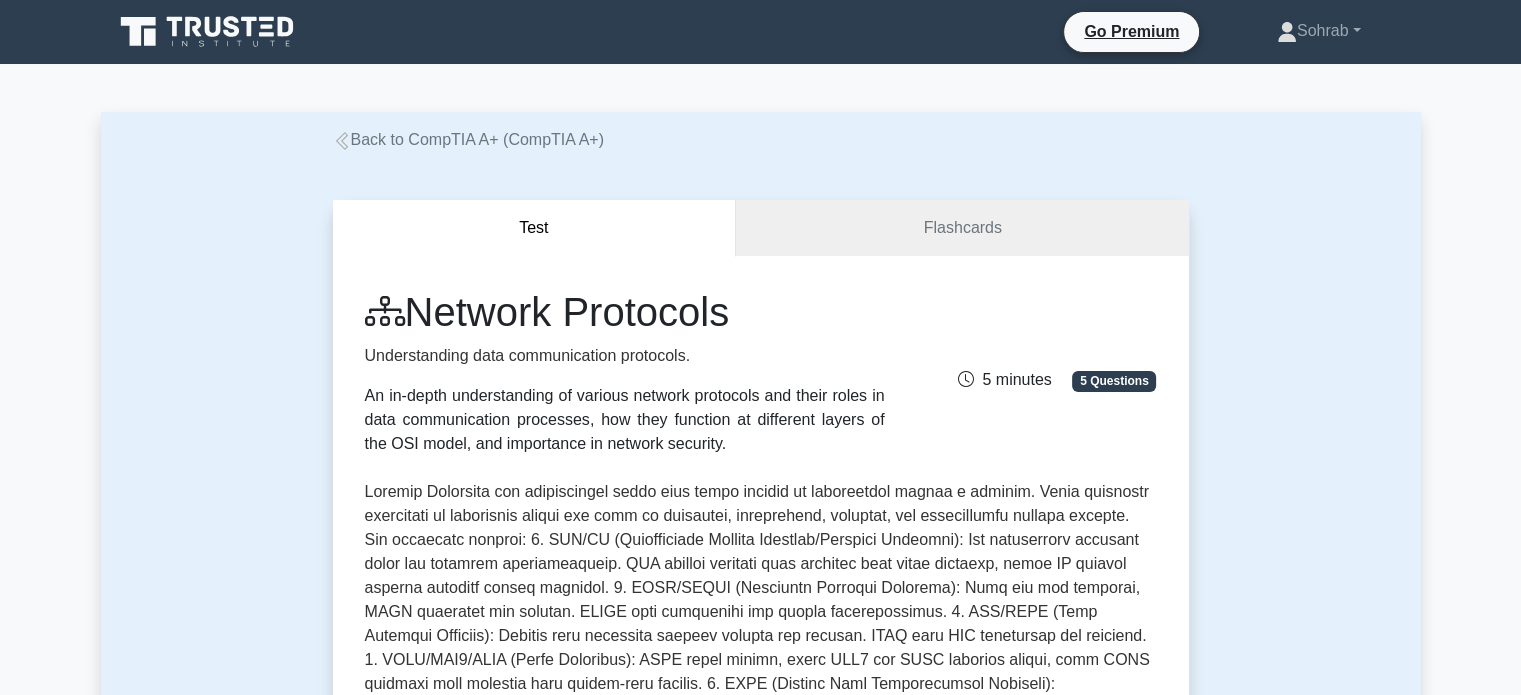 click on "Back to CompTIA A+ (CompTIA A+)" at bounding box center (468, 139) 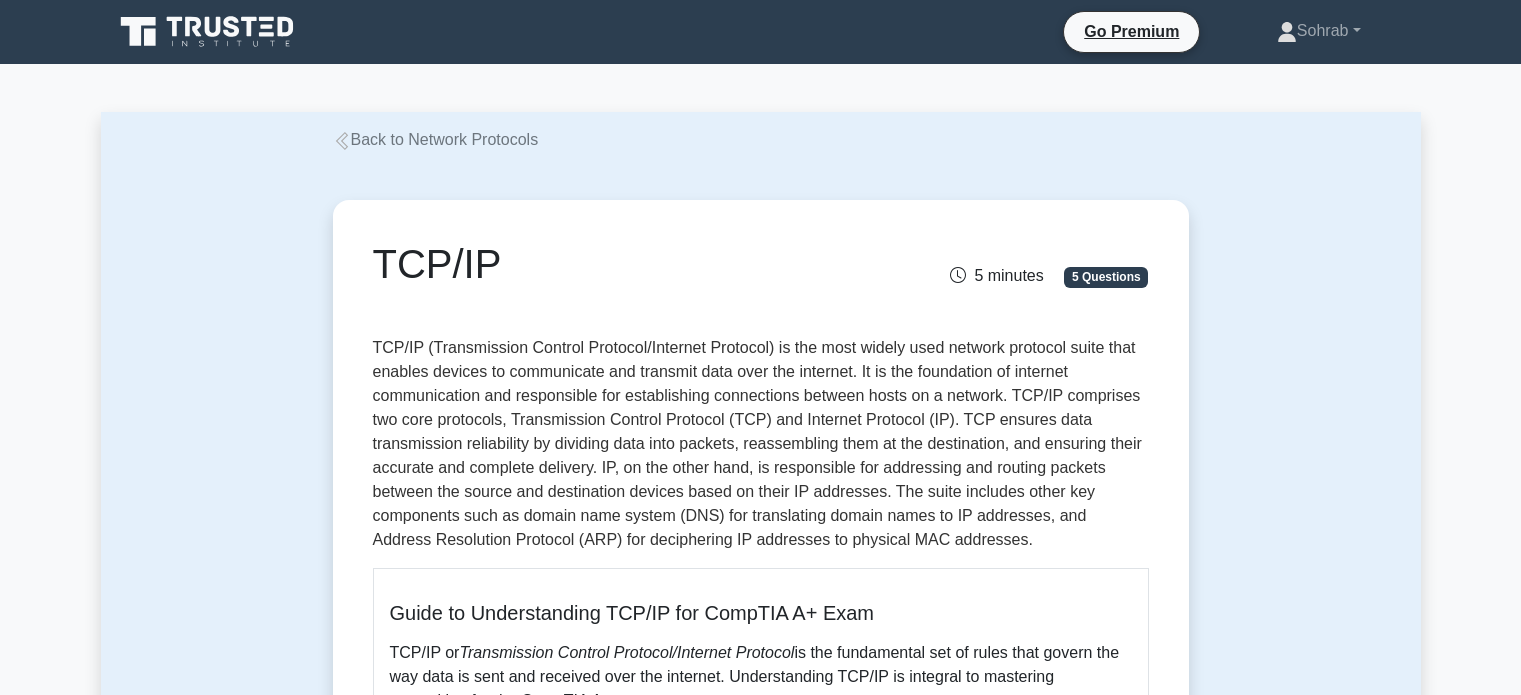 scroll, scrollTop: 0, scrollLeft: 0, axis: both 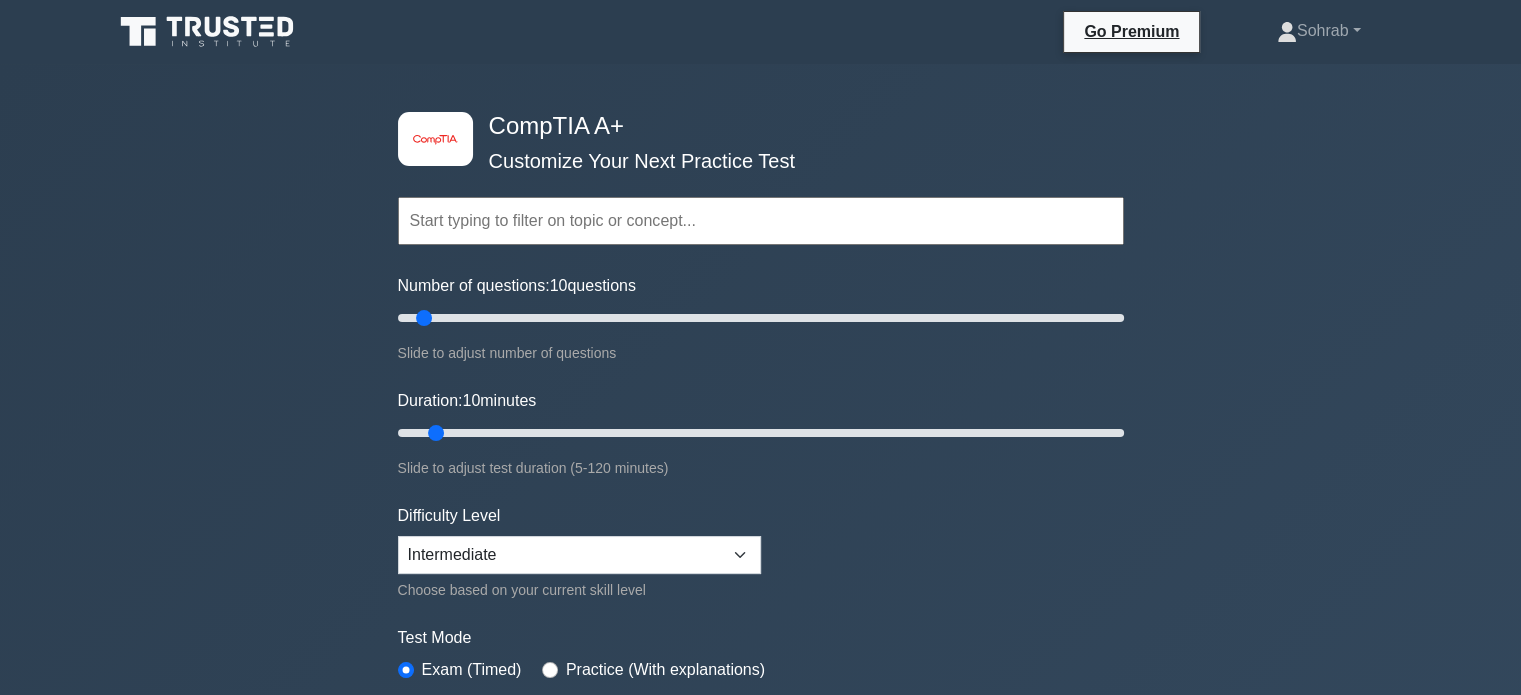 click at bounding box center (761, 221) 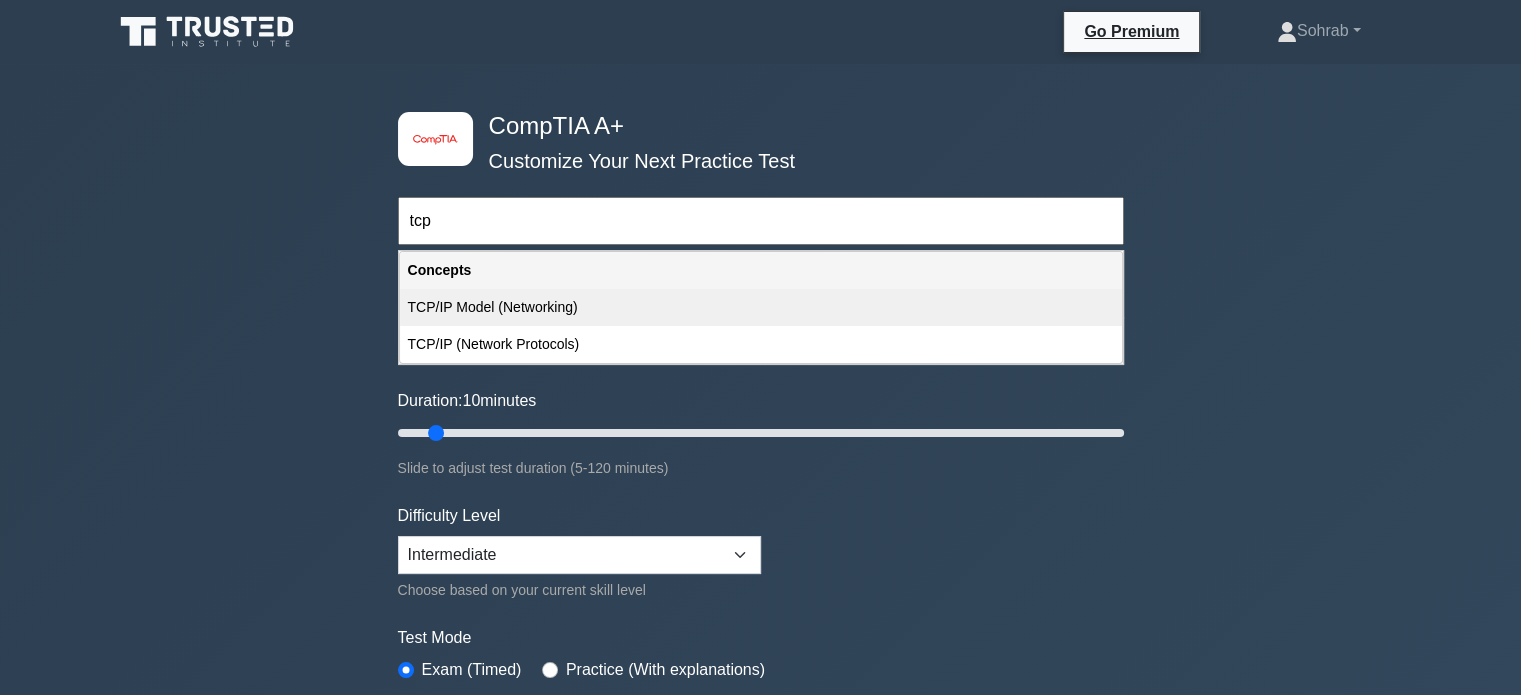 click on "TCP/IP Model (Networking)" at bounding box center (761, 307) 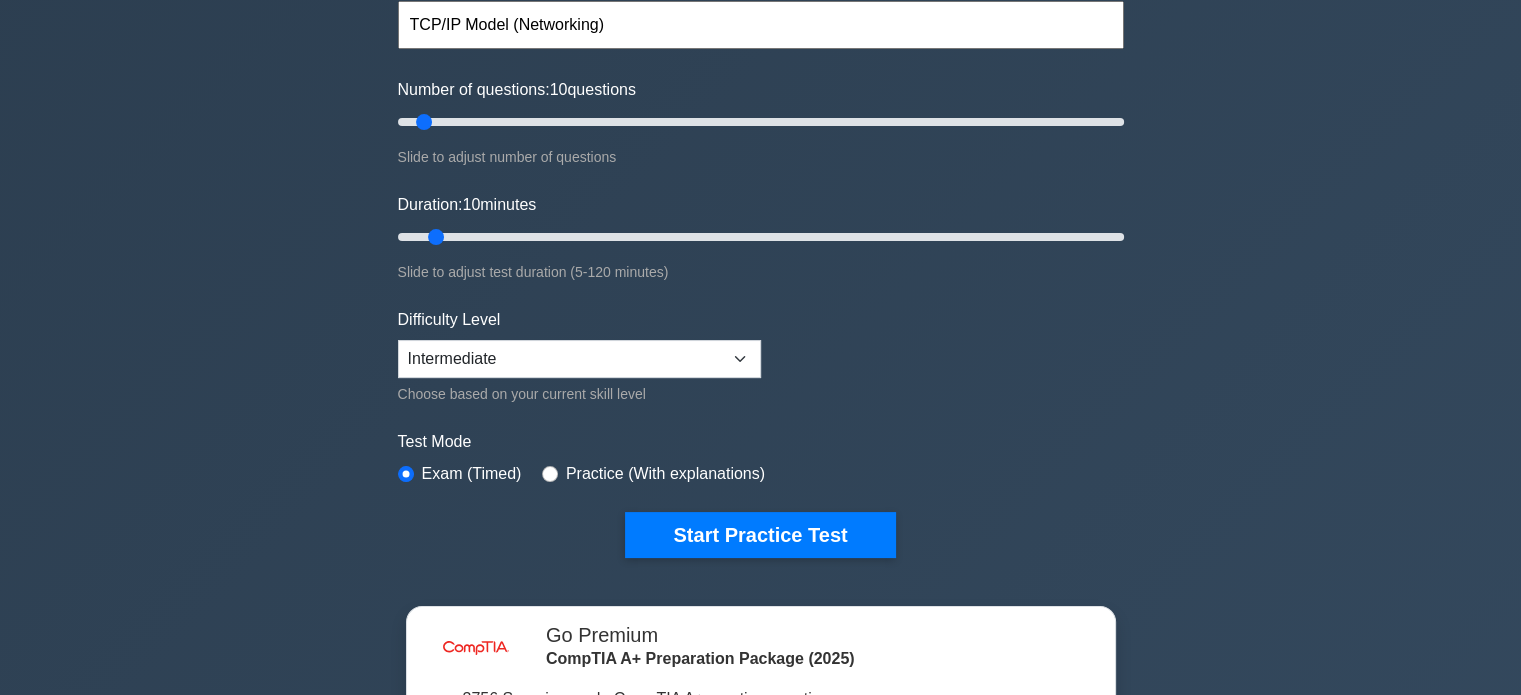 scroll, scrollTop: 230, scrollLeft: 0, axis: vertical 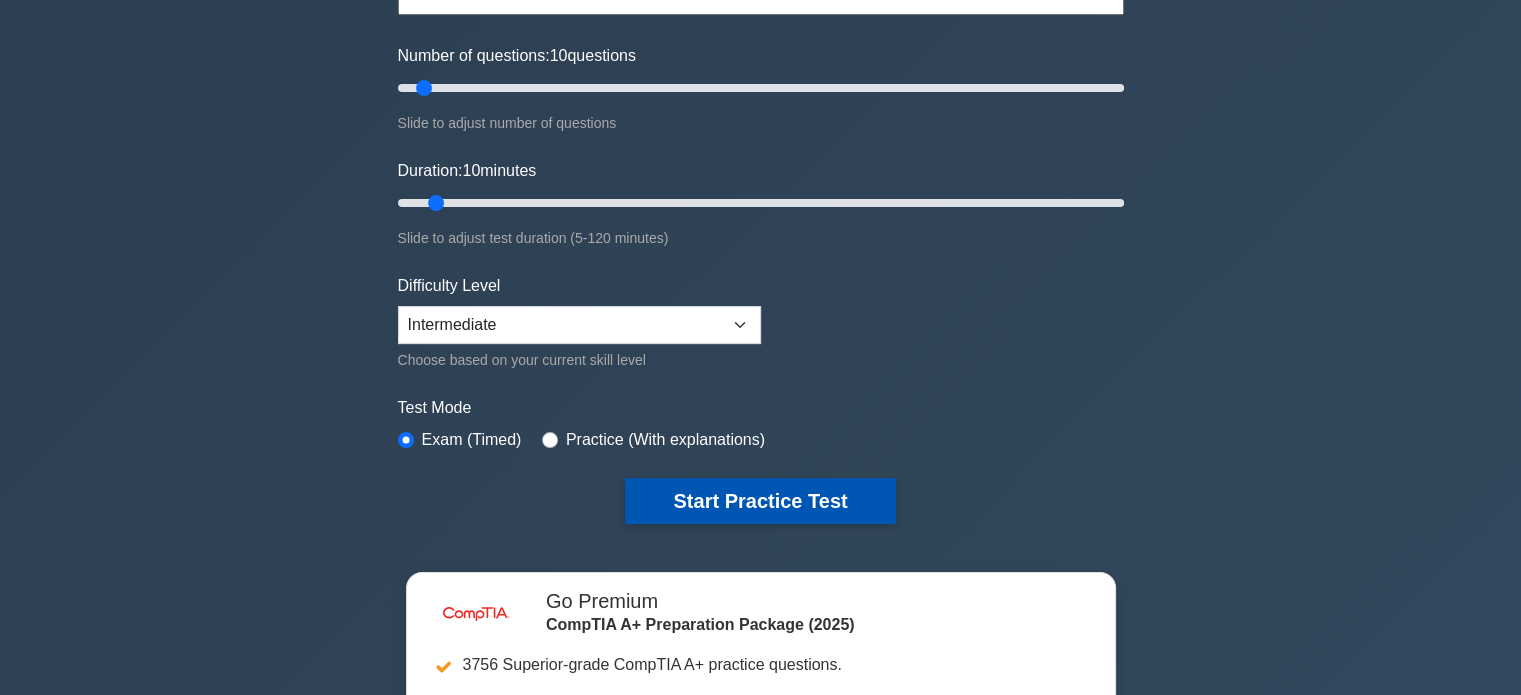 click on "Start Practice Test" at bounding box center (760, 501) 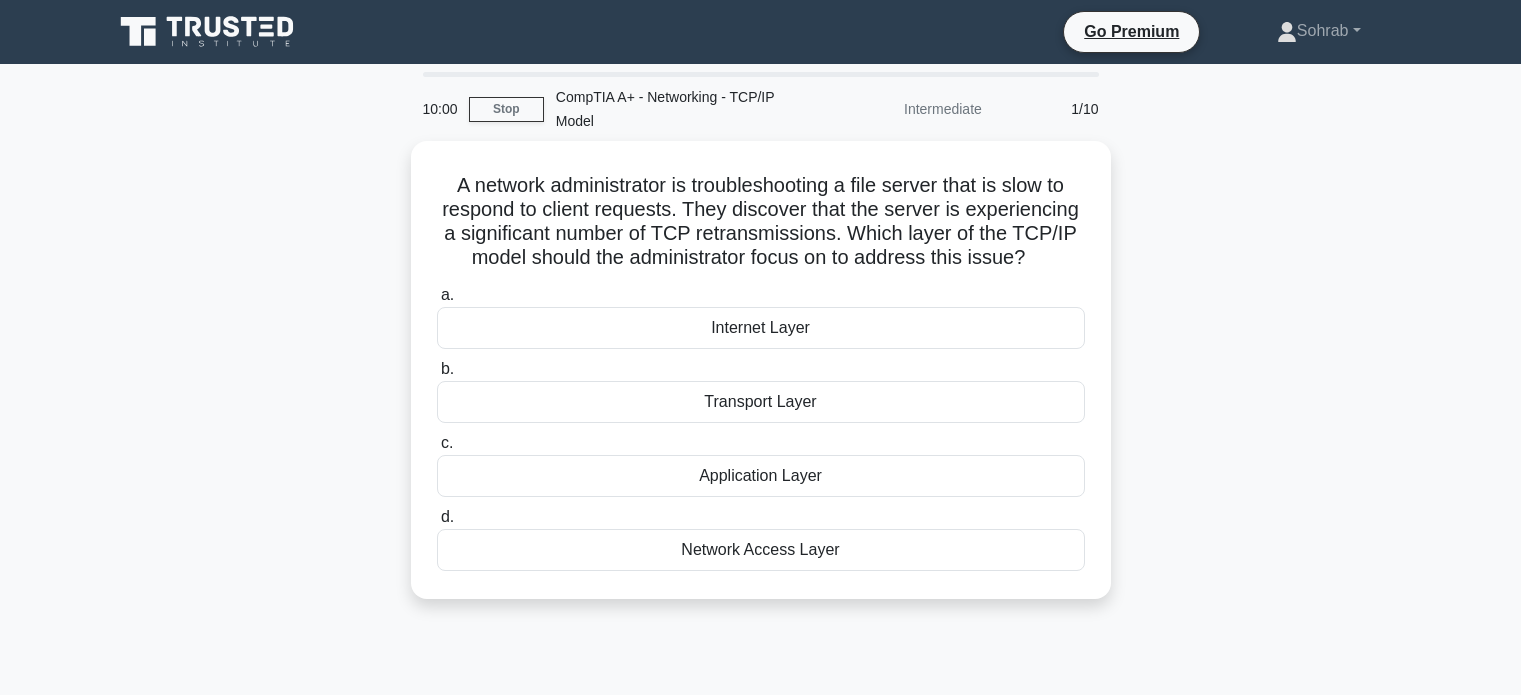 scroll, scrollTop: 0, scrollLeft: 0, axis: both 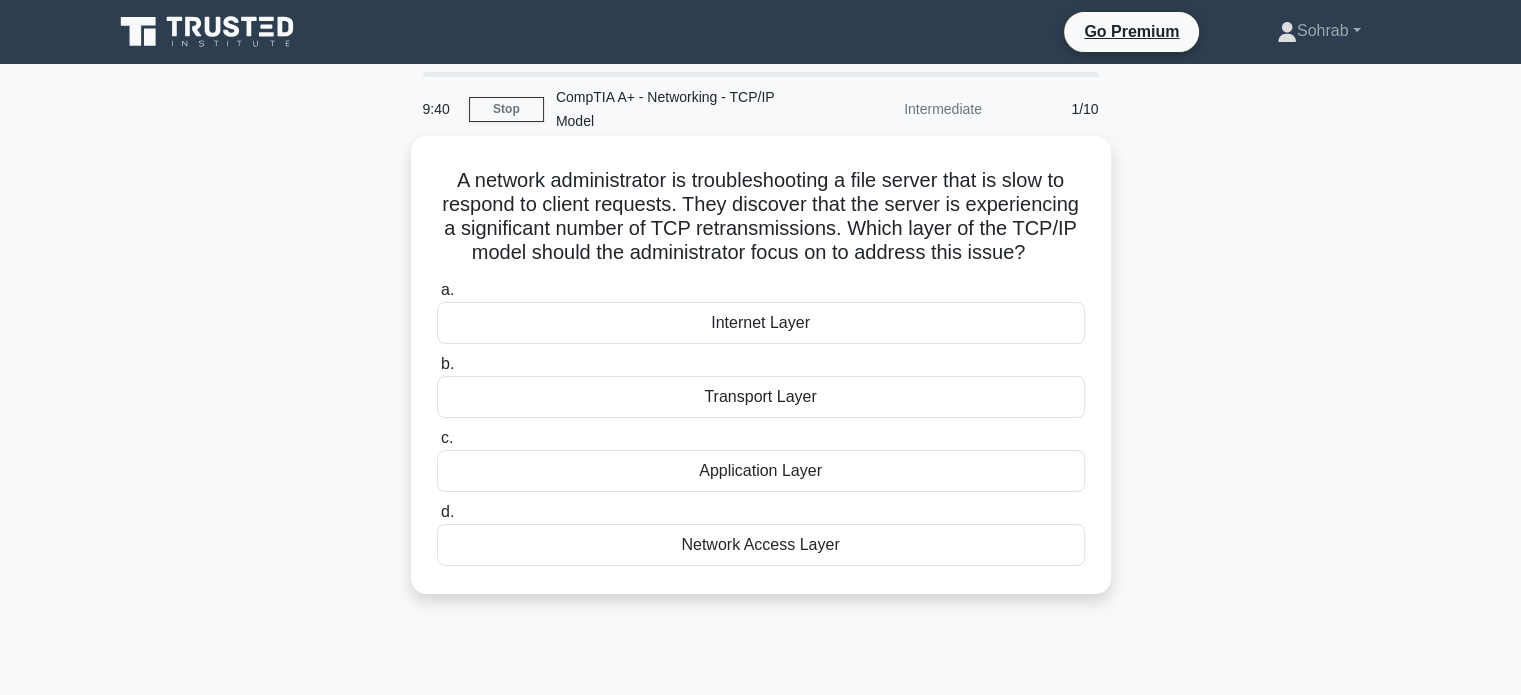 click on "Transport Layer" at bounding box center [761, 397] 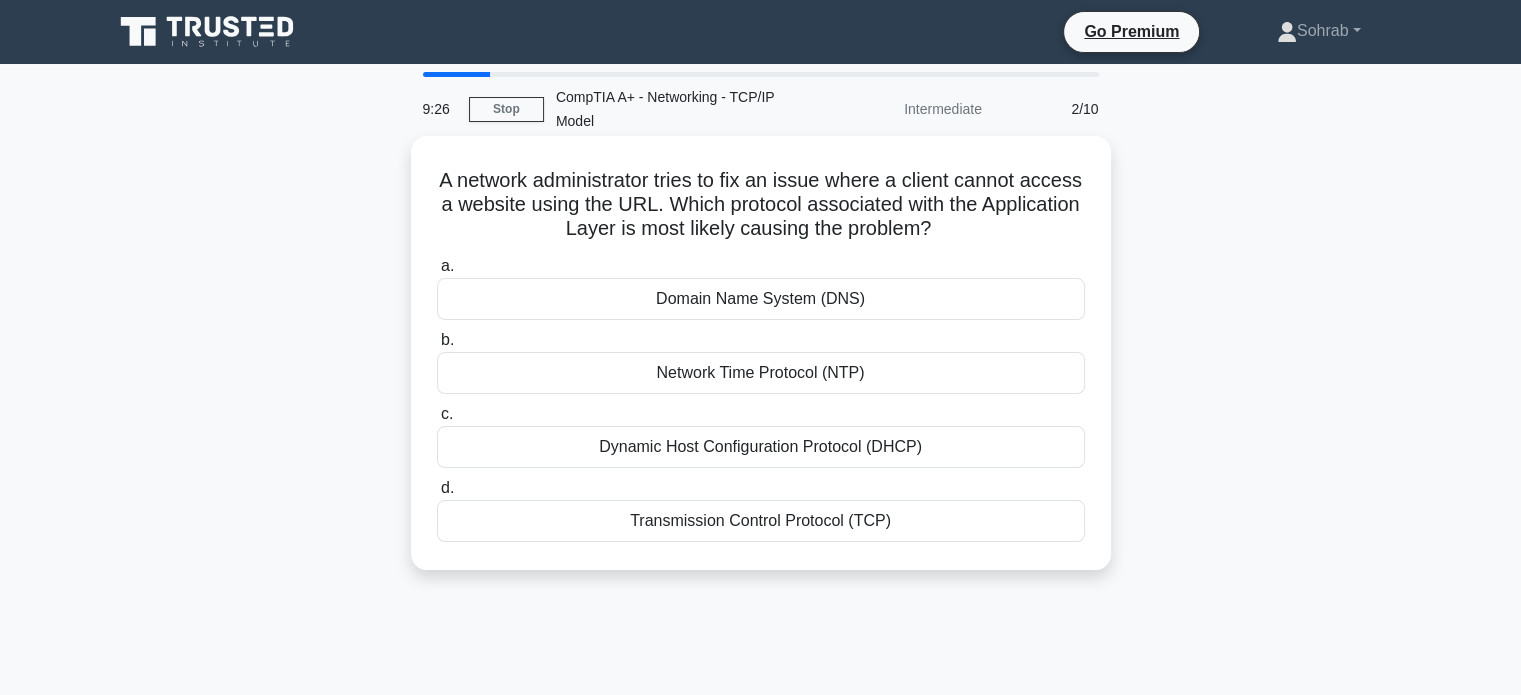 click on "Domain Name System (DNS)" at bounding box center (761, 299) 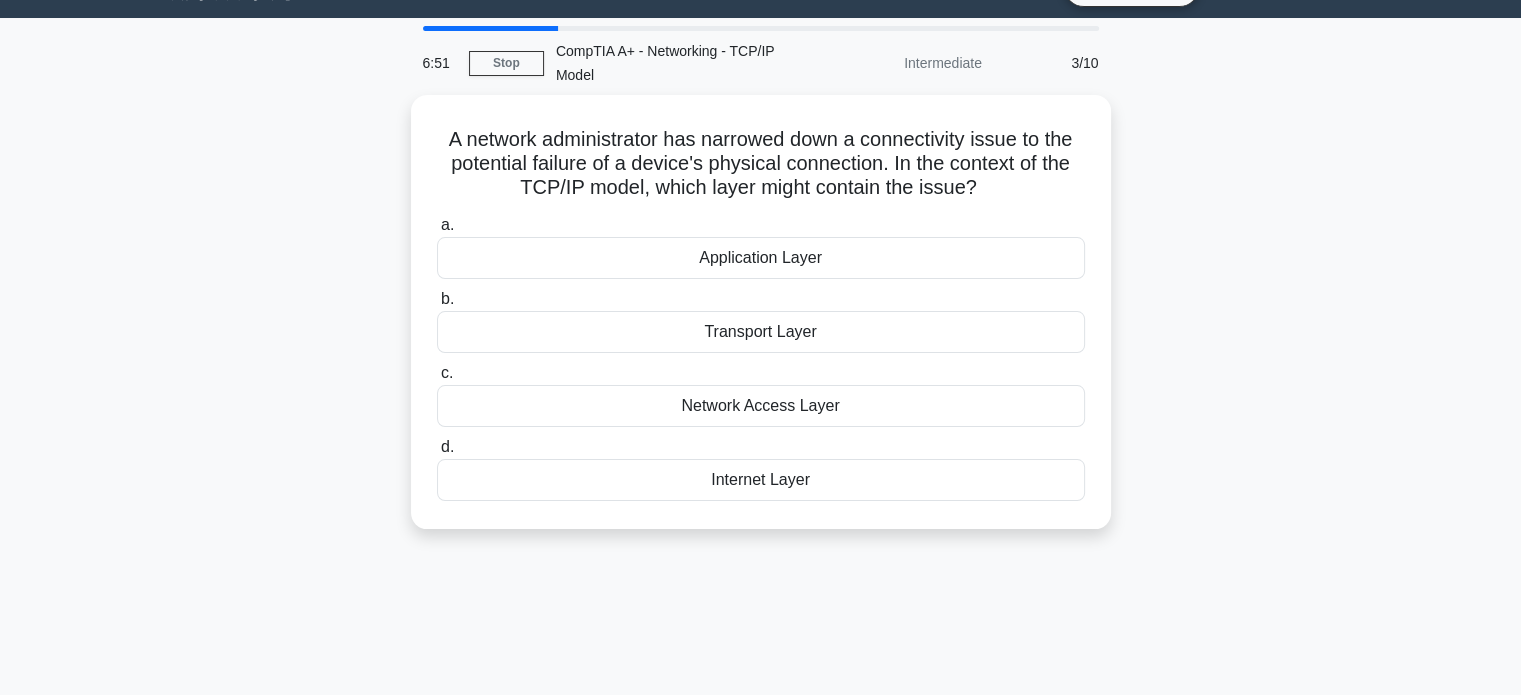 scroll, scrollTop: 58, scrollLeft: 0, axis: vertical 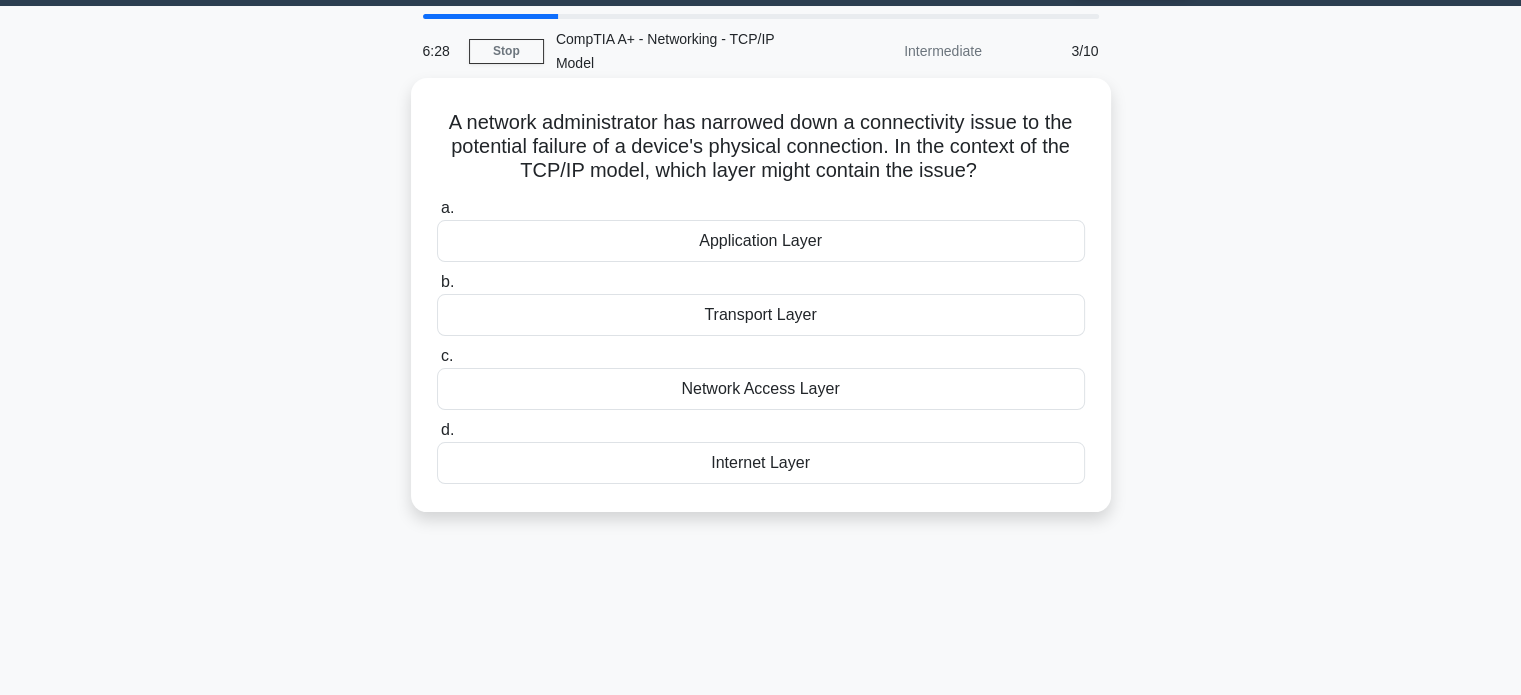 drag, startPoint x: 872, startPoint y: 393, endPoint x: 793, endPoint y: 394, distance: 79.00633 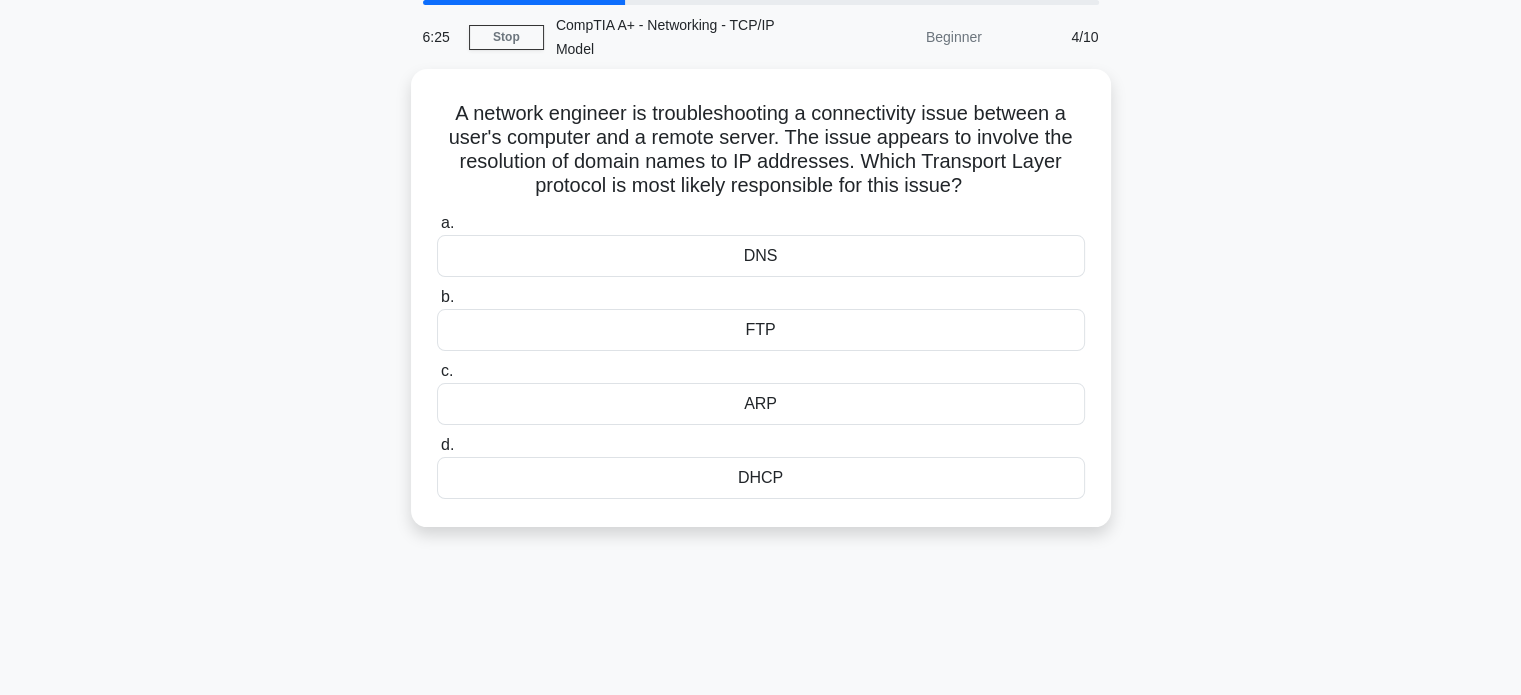 scroll, scrollTop: 74, scrollLeft: 0, axis: vertical 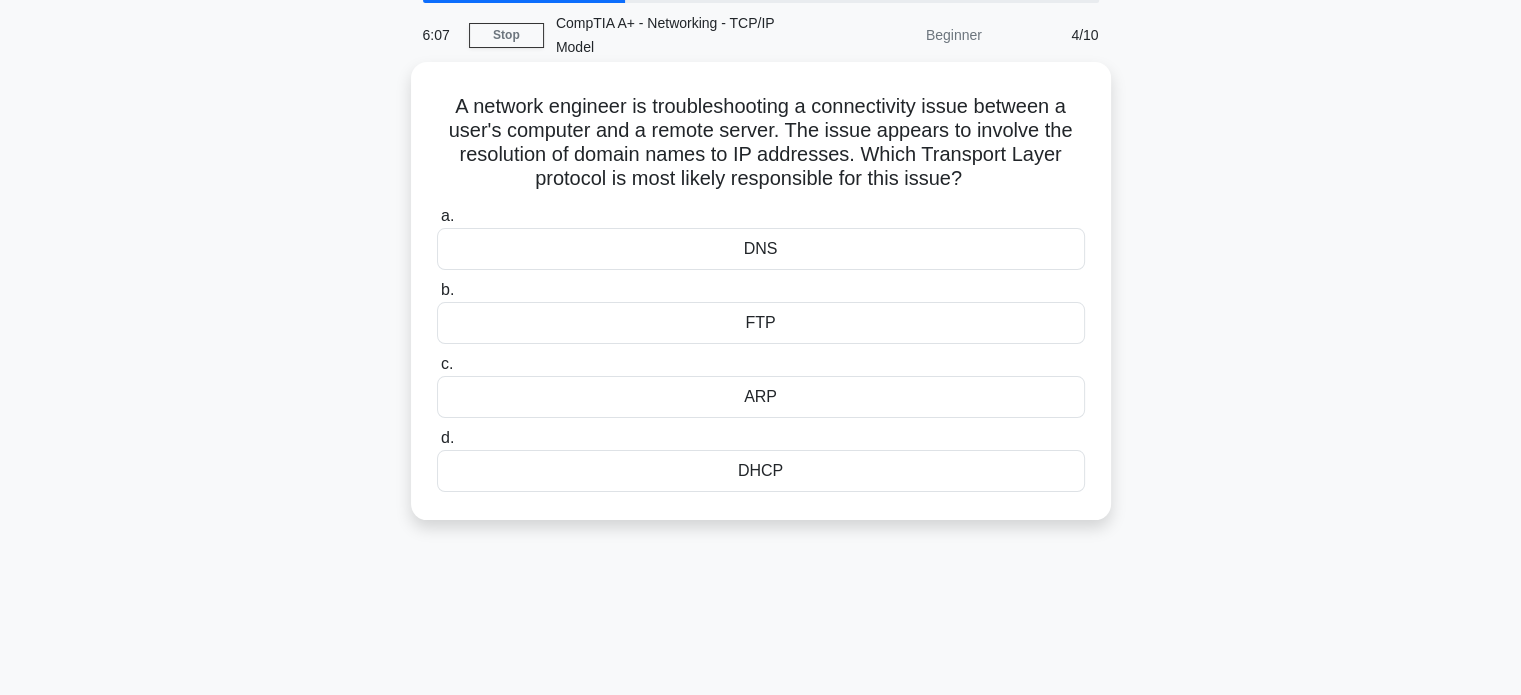 click on "DNS" at bounding box center (761, 249) 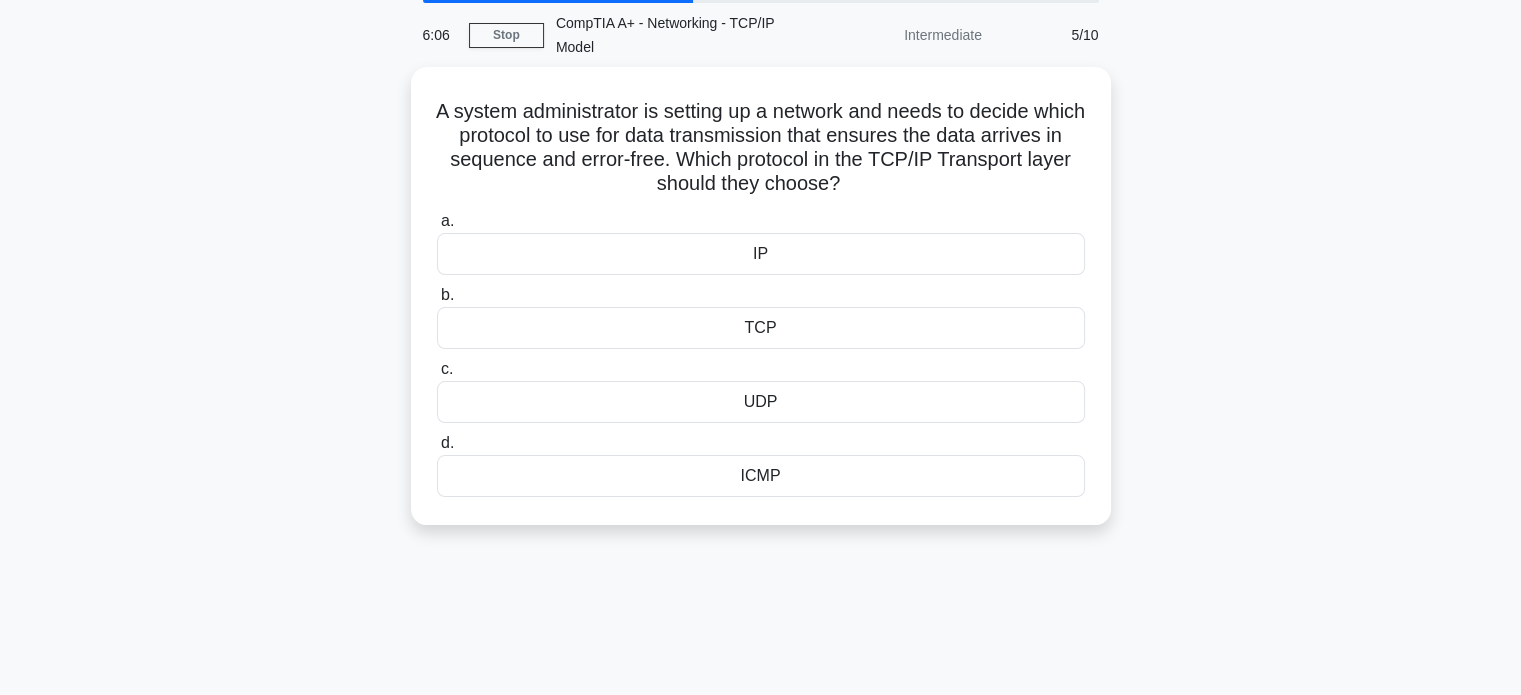 scroll, scrollTop: 0, scrollLeft: 0, axis: both 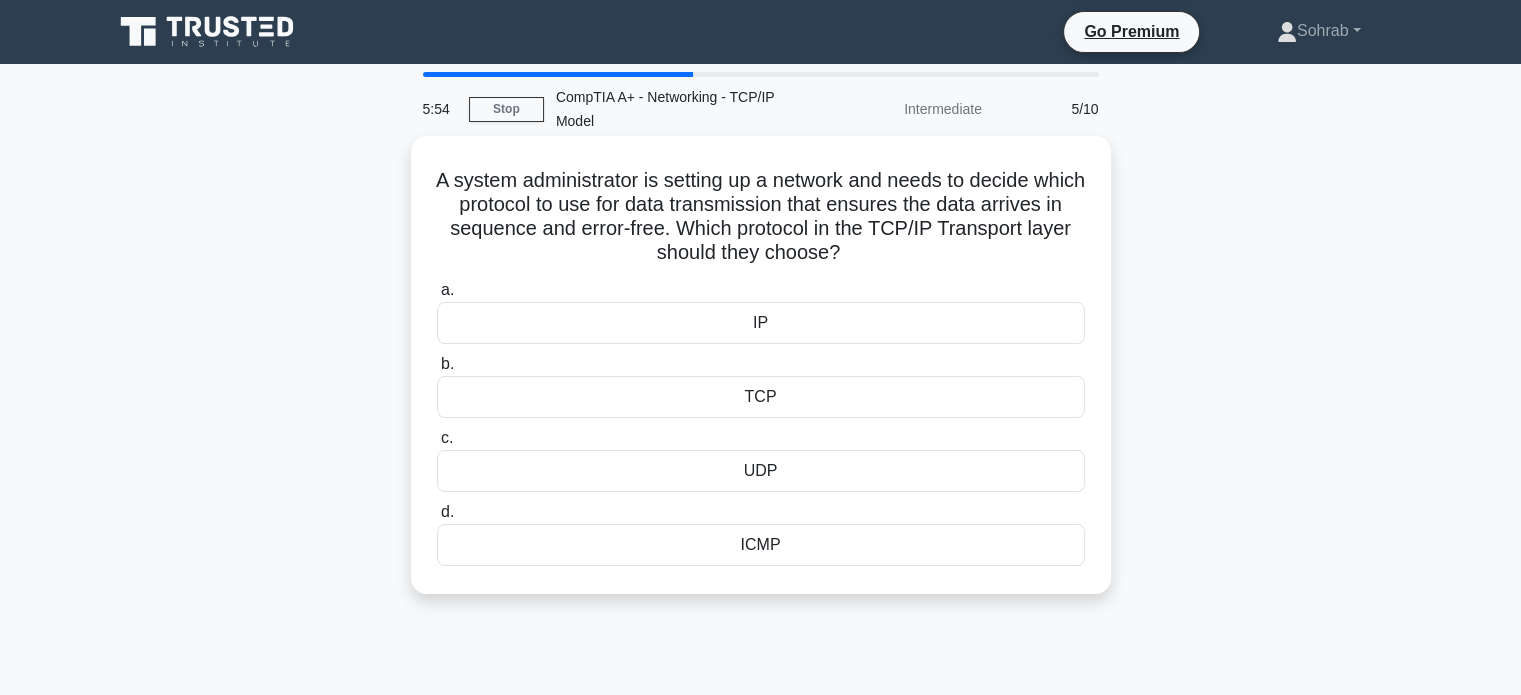 click on "TCP" at bounding box center [761, 397] 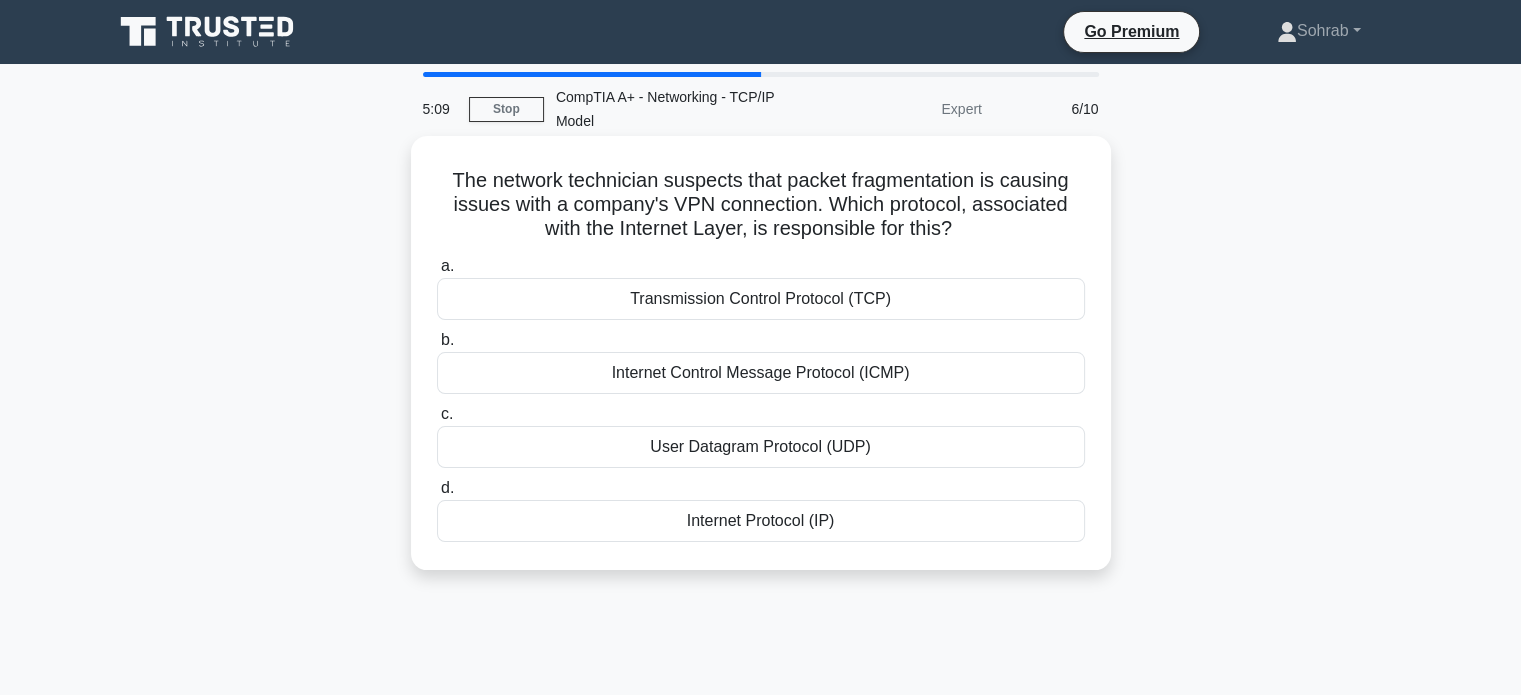 click on "Internet Control Message Protocol (ICMP)" at bounding box center [761, 373] 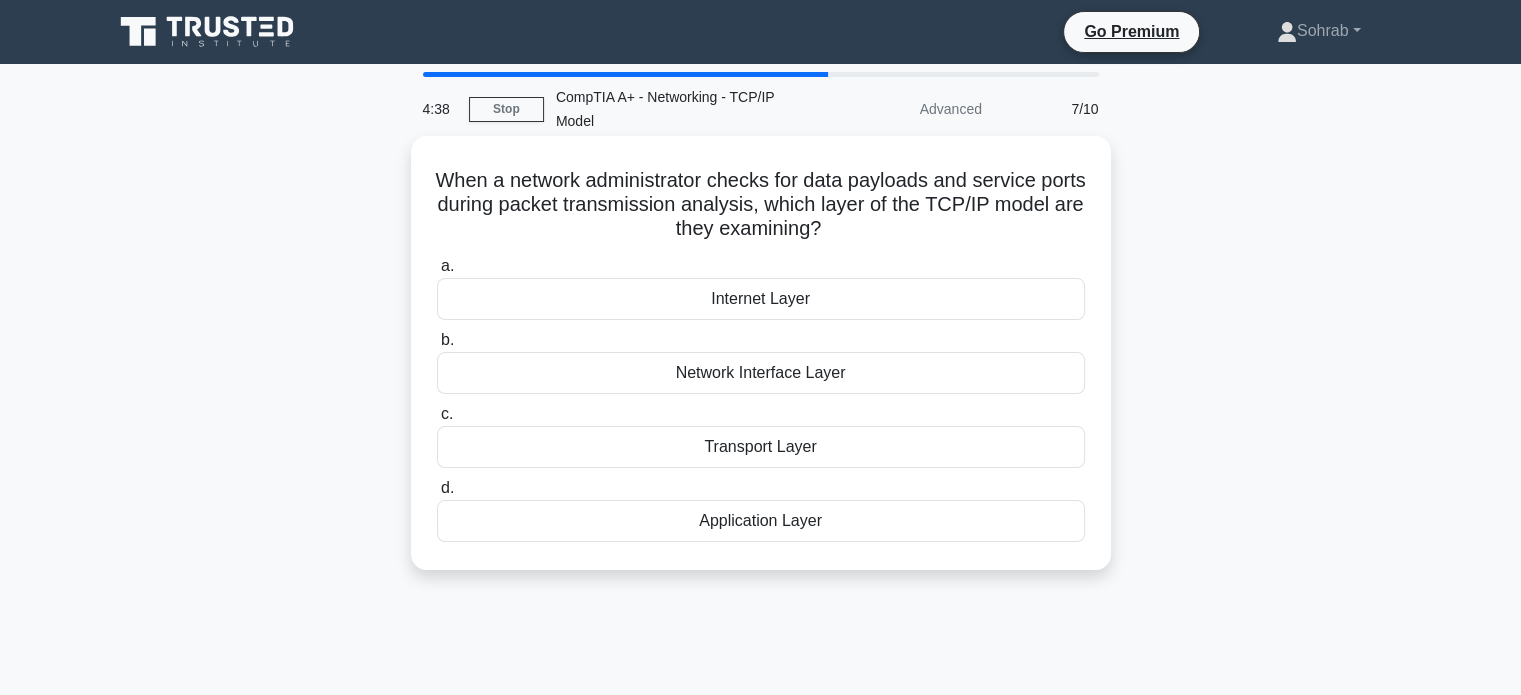 click on "Transport Layer" at bounding box center [761, 447] 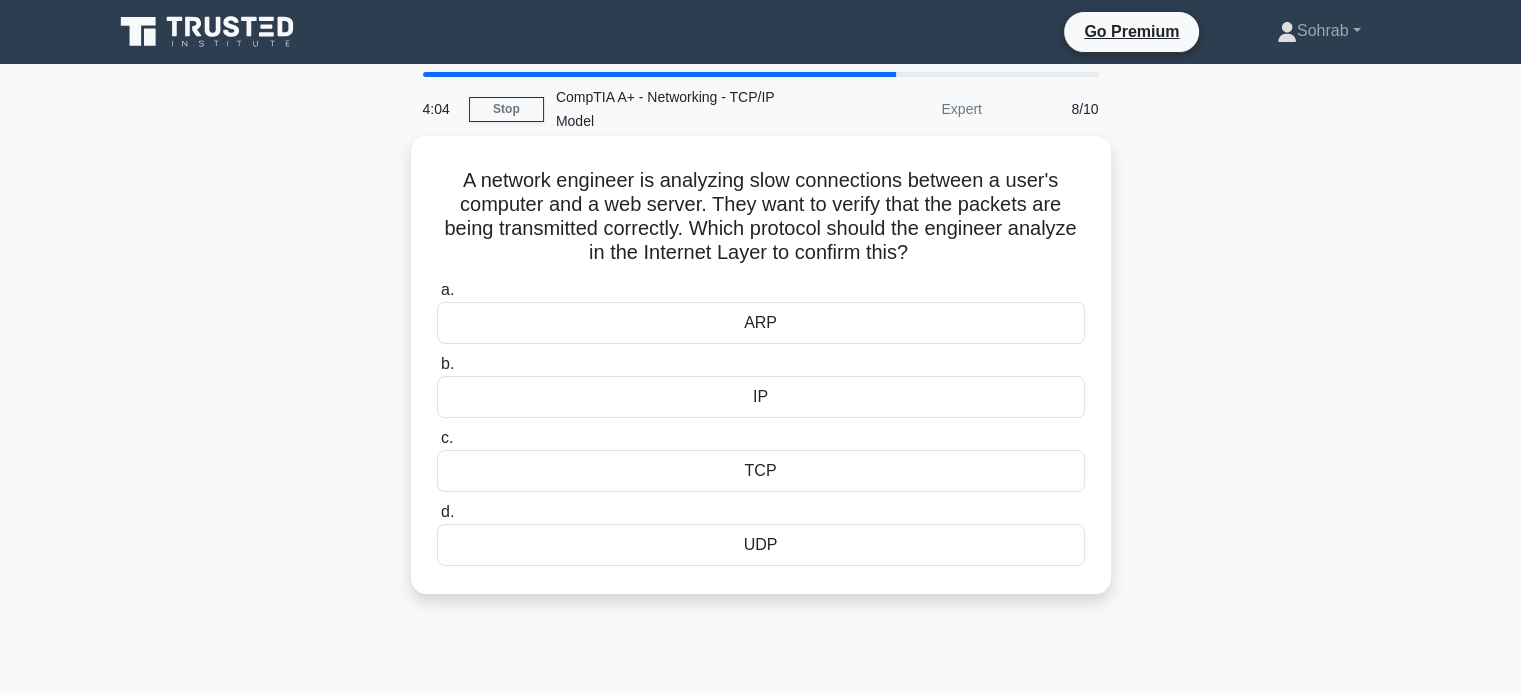 click on "IP" at bounding box center [761, 397] 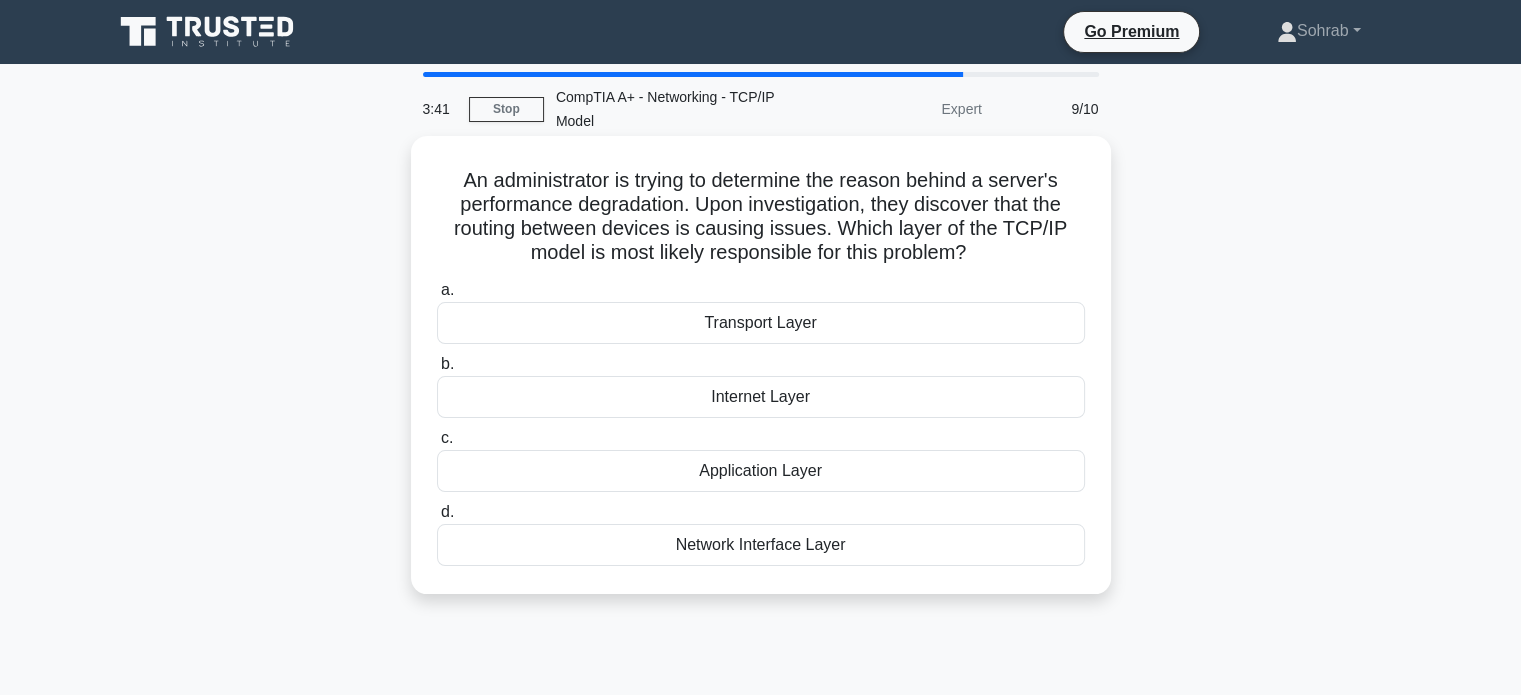 click on "Internet Layer" at bounding box center [761, 397] 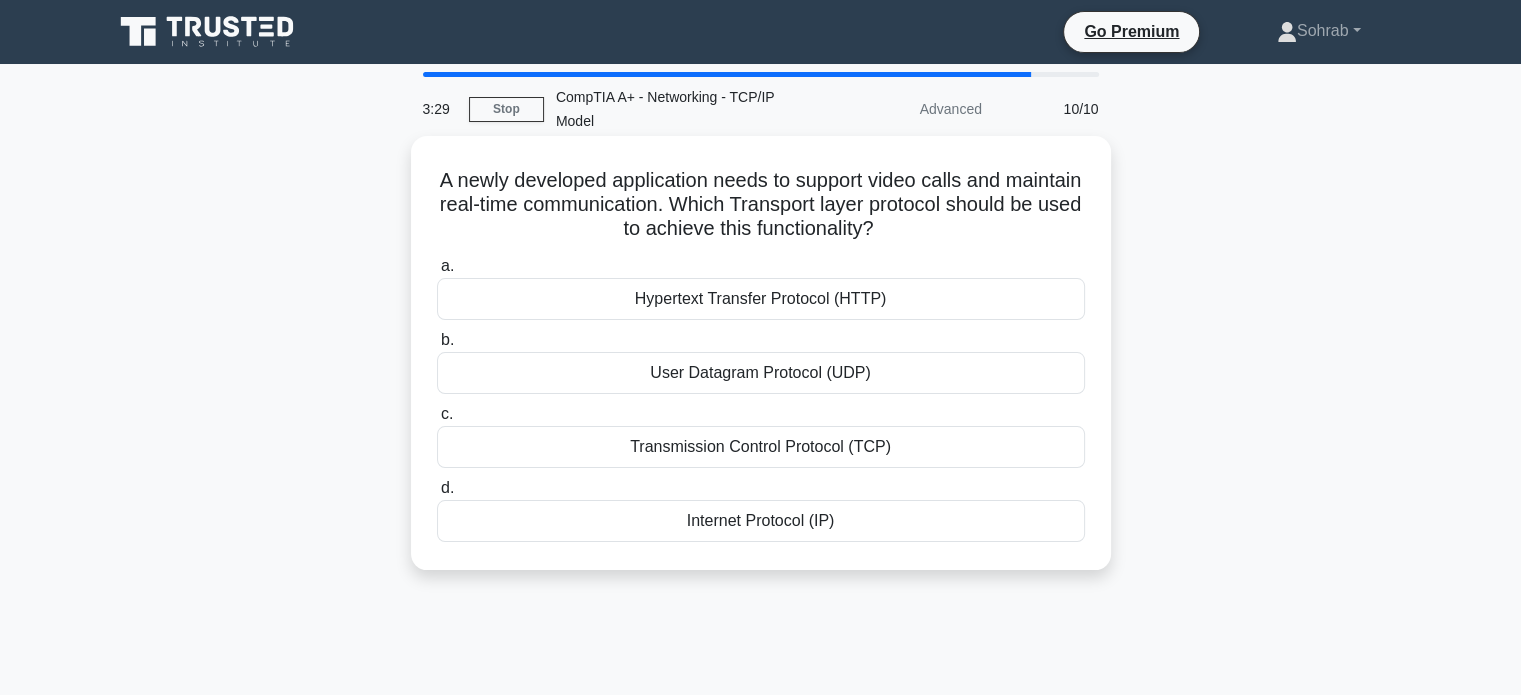 click on "Transmission Control Protocol (TCP)" at bounding box center (761, 447) 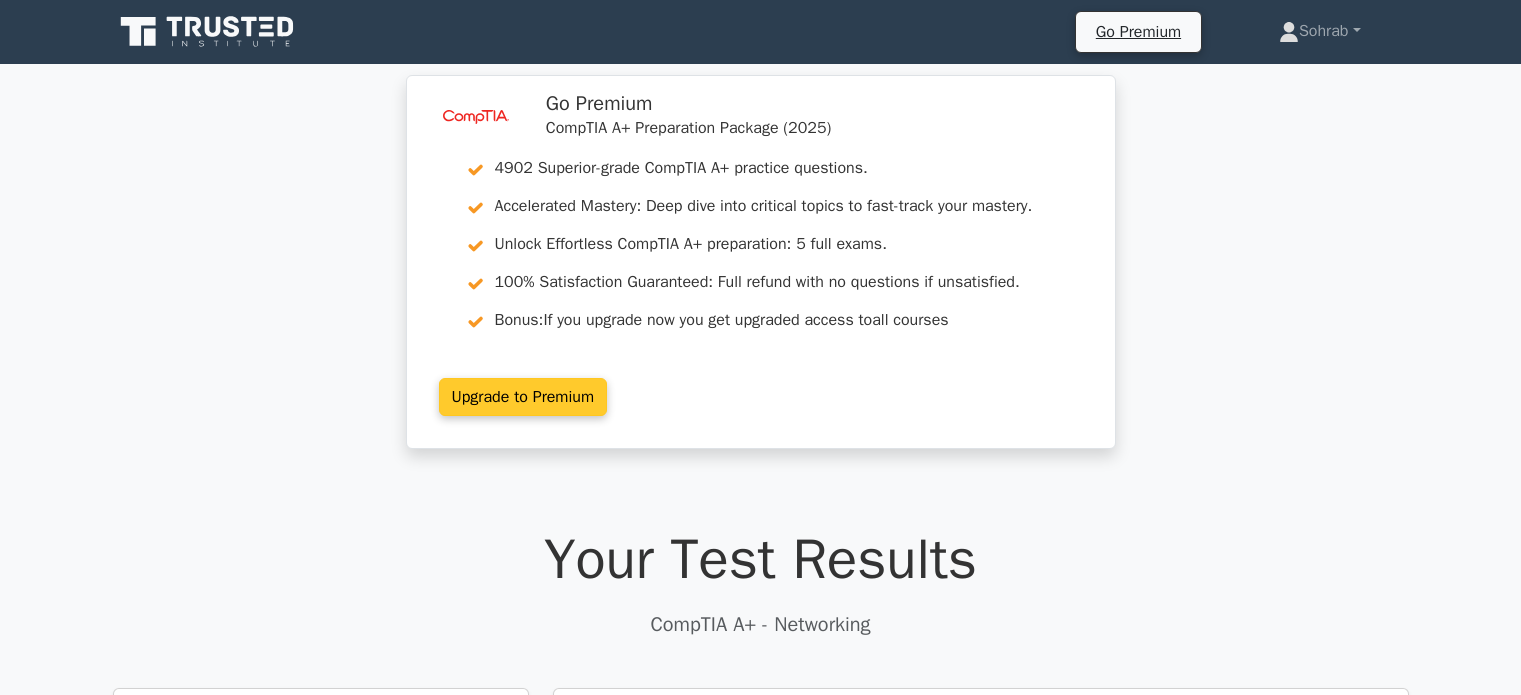 scroll, scrollTop: 0, scrollLeft: 0, axis: both 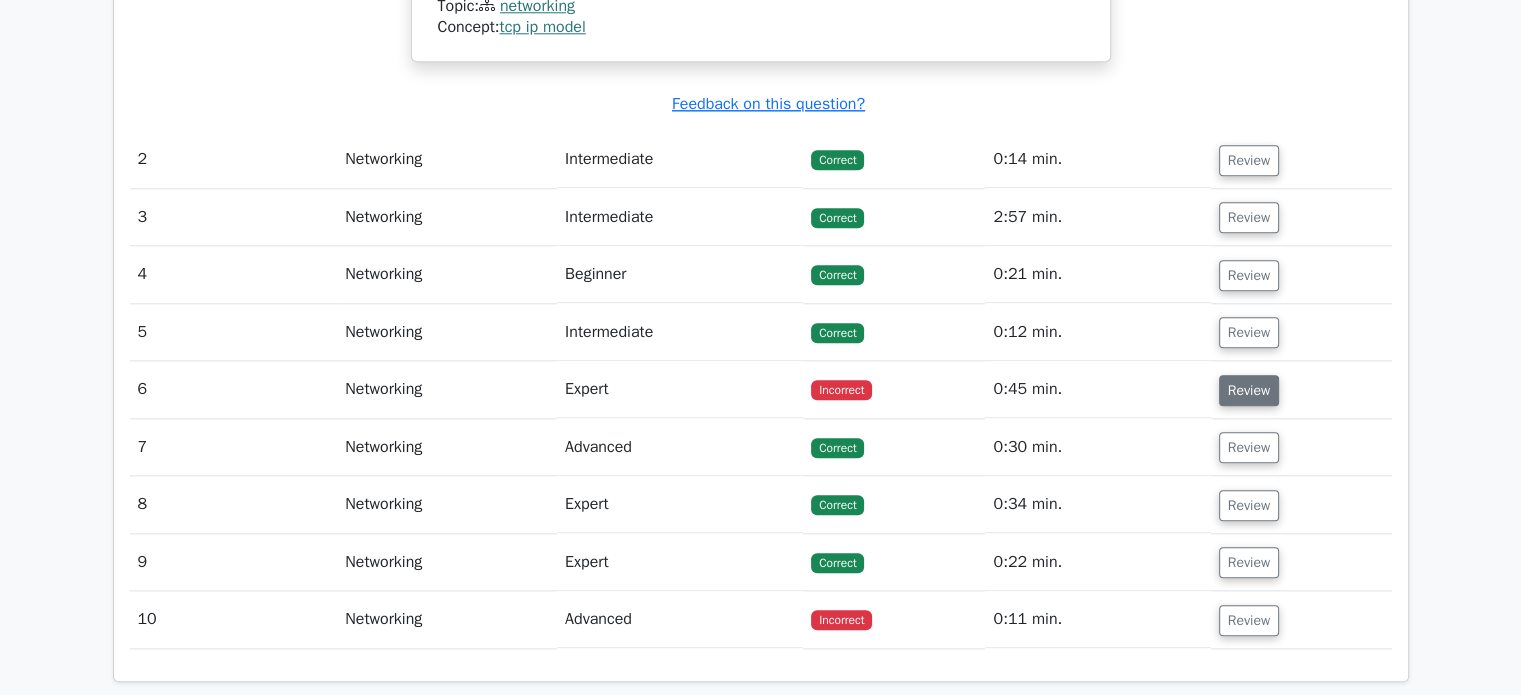 click on "Review" at bounding box center (1249, 390) 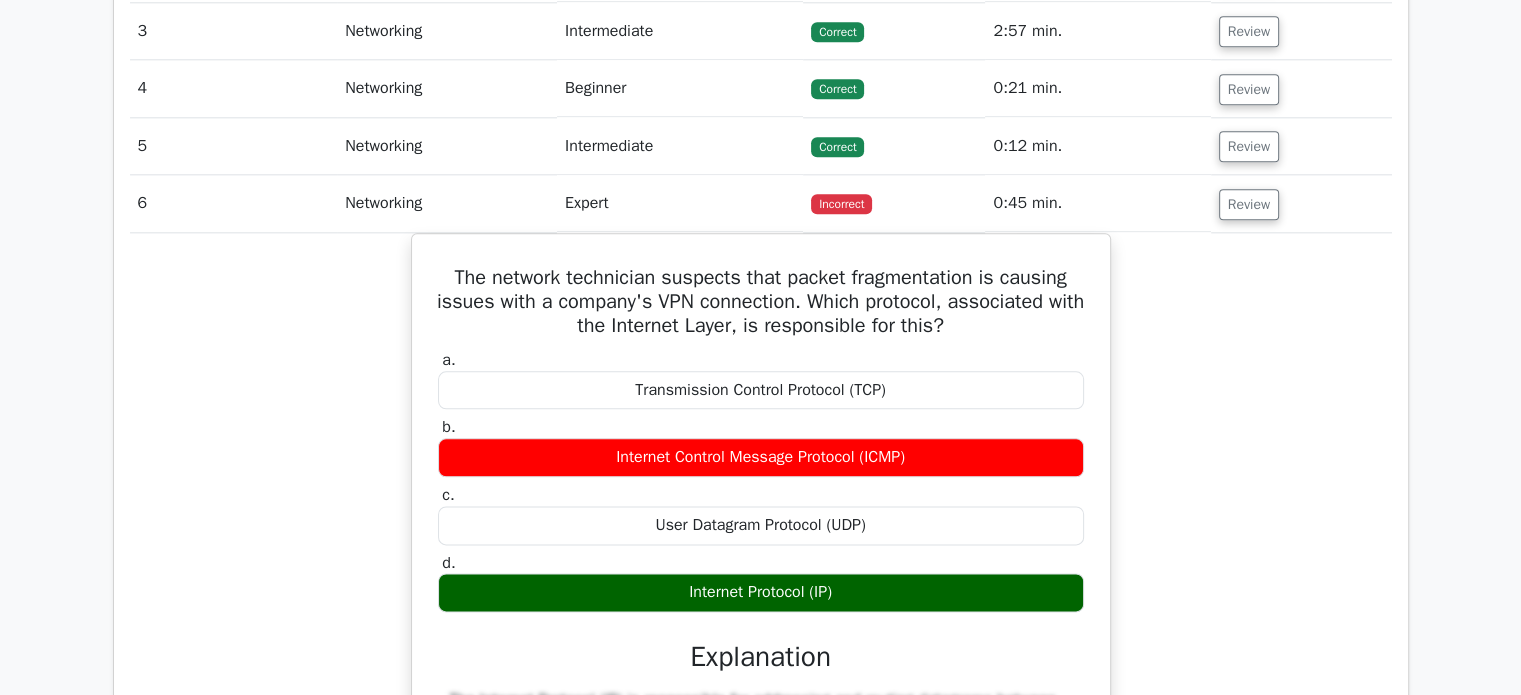 scroll, scrollTop: 2340, scrollLeft: 0, axis: vertical 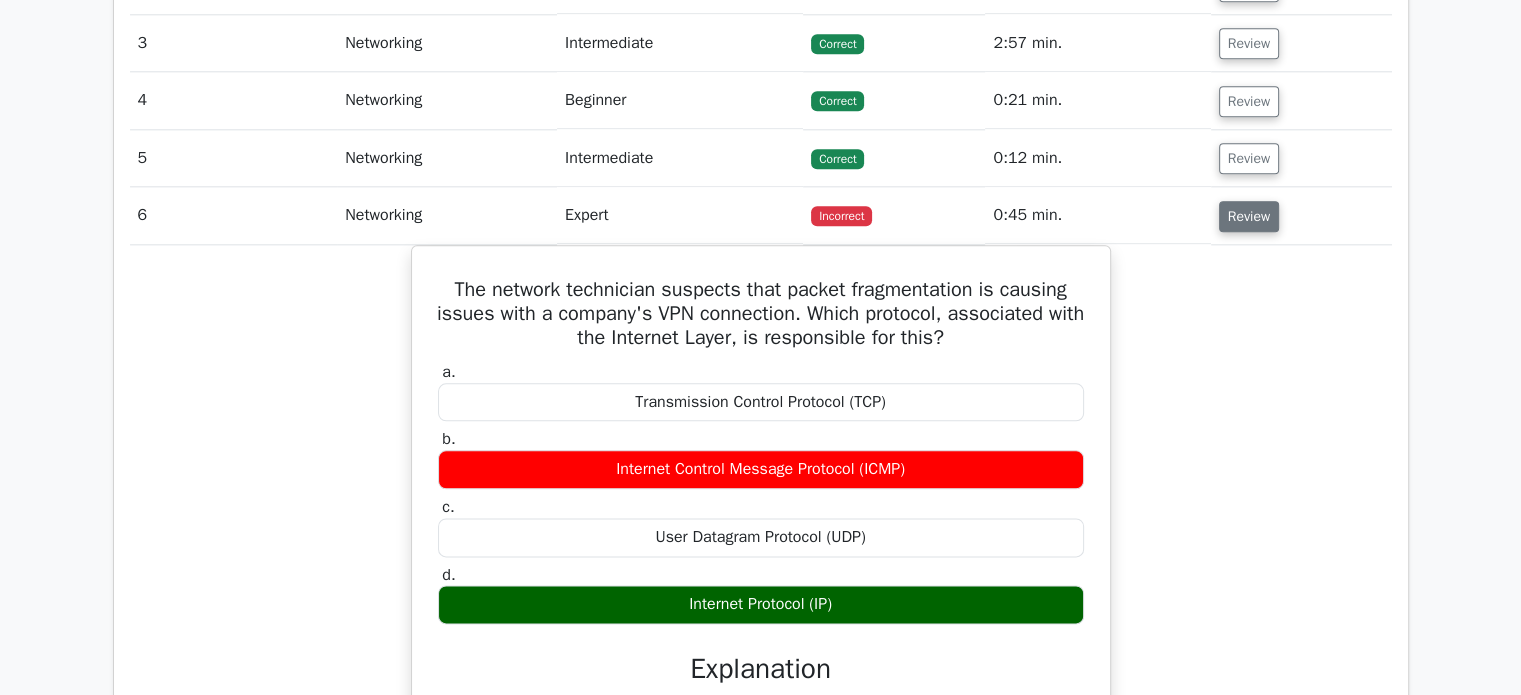 click on "Review" at bounding box center [1249, 216] 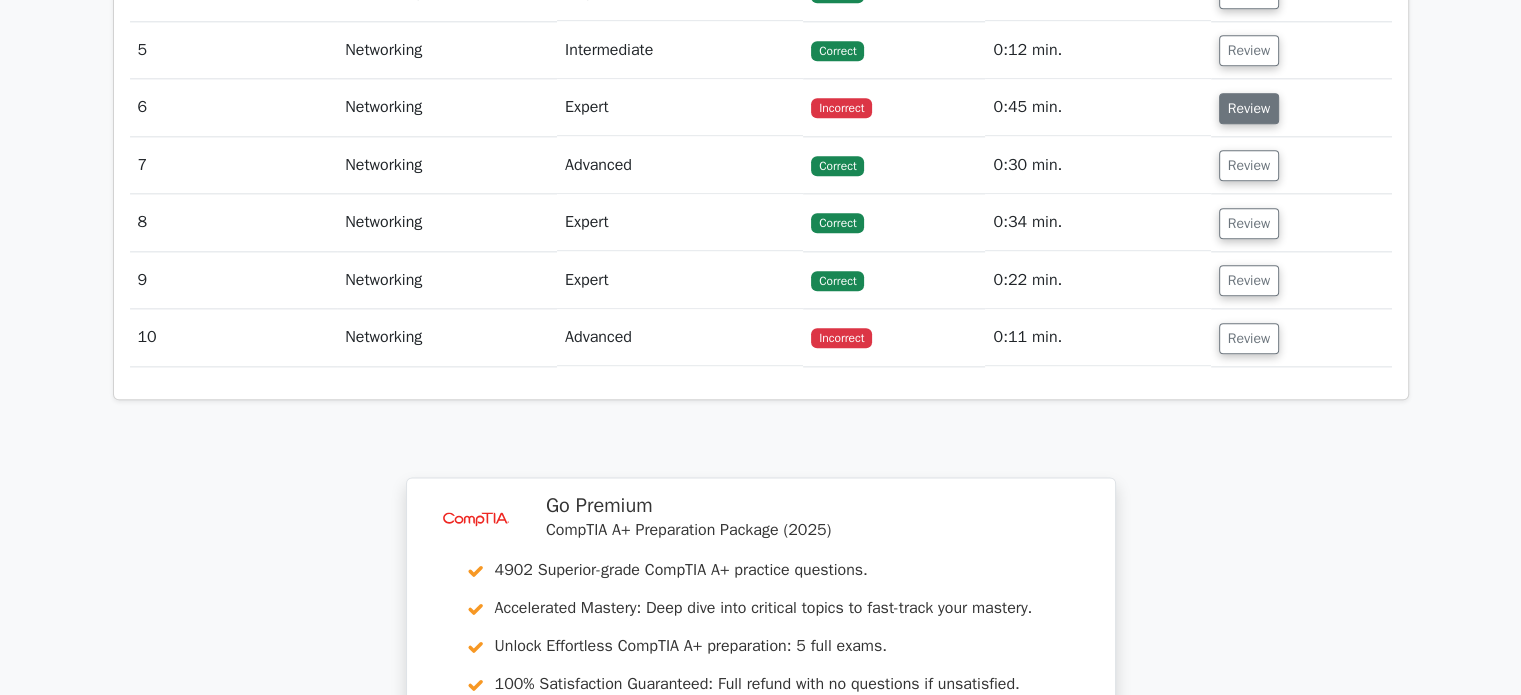 scroll, scrollTop: 2448, scrollLeft: 0, axis: vertical 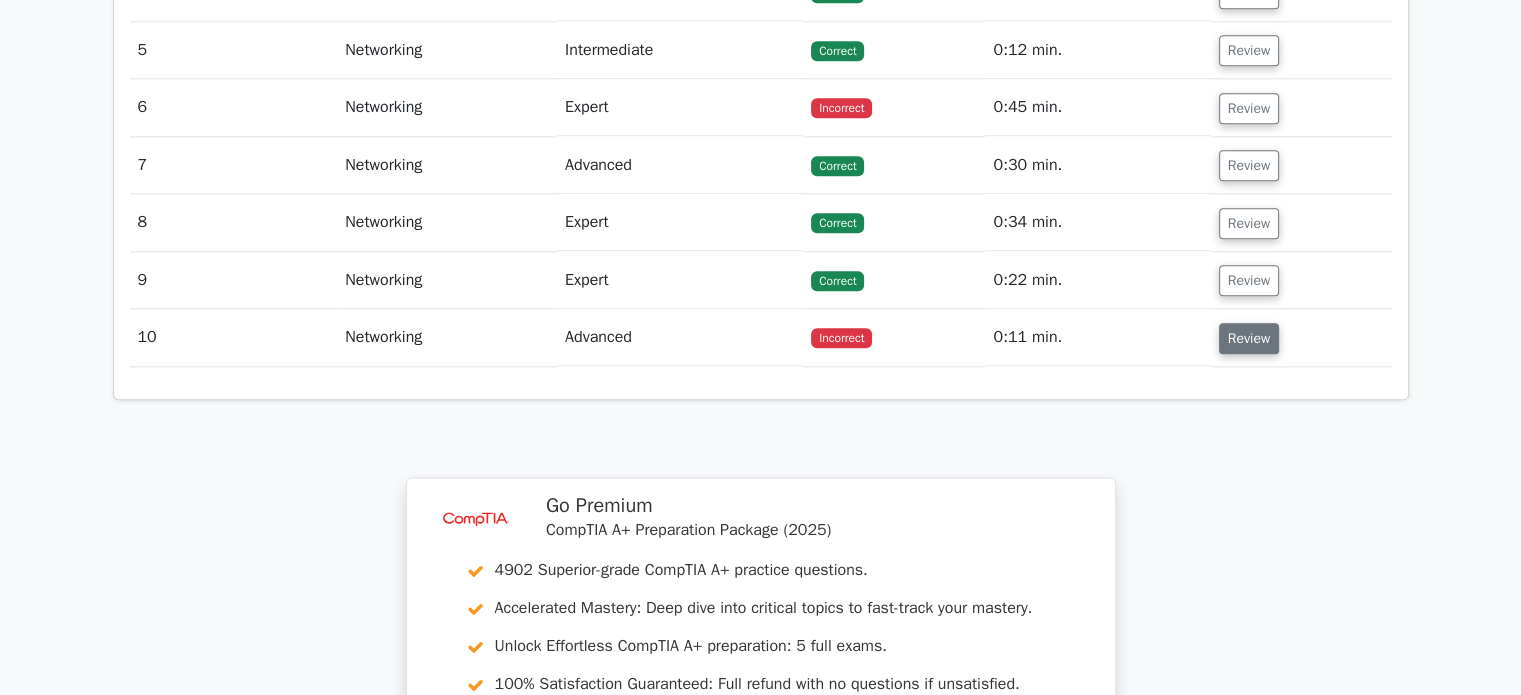 click on "Review" at bounding box center [1249, 338] 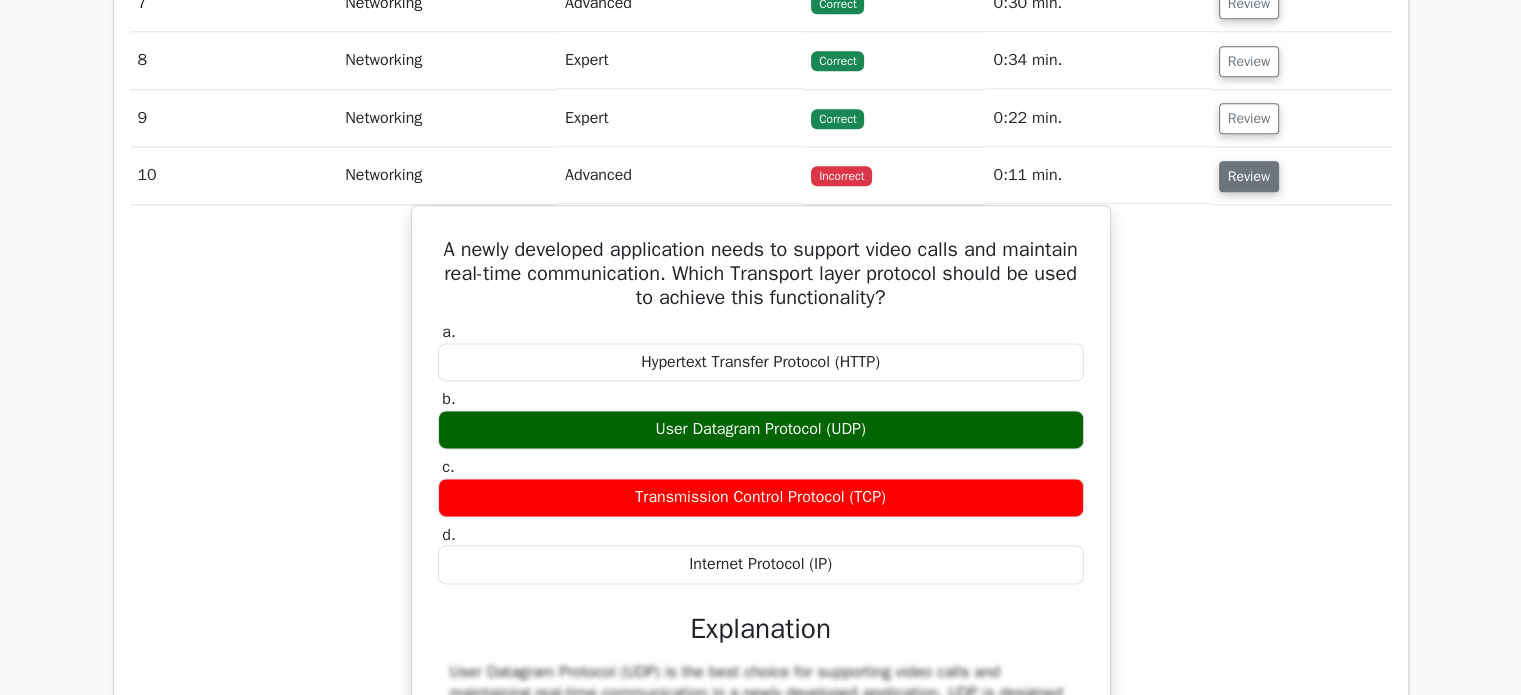 scroll, scrollTop: 2547, scrollLeft: 0, axis: vertical 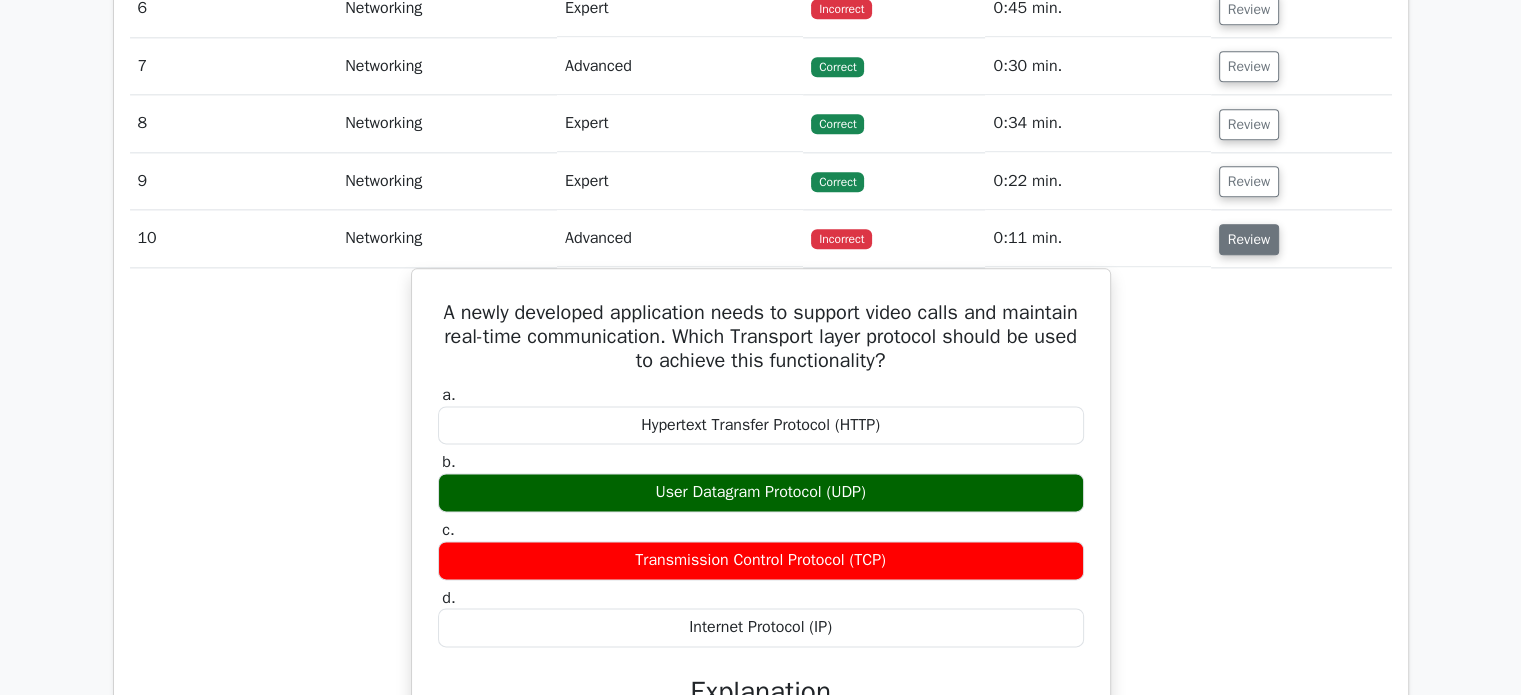 click on "Review" at bounding box center (1249, 239) 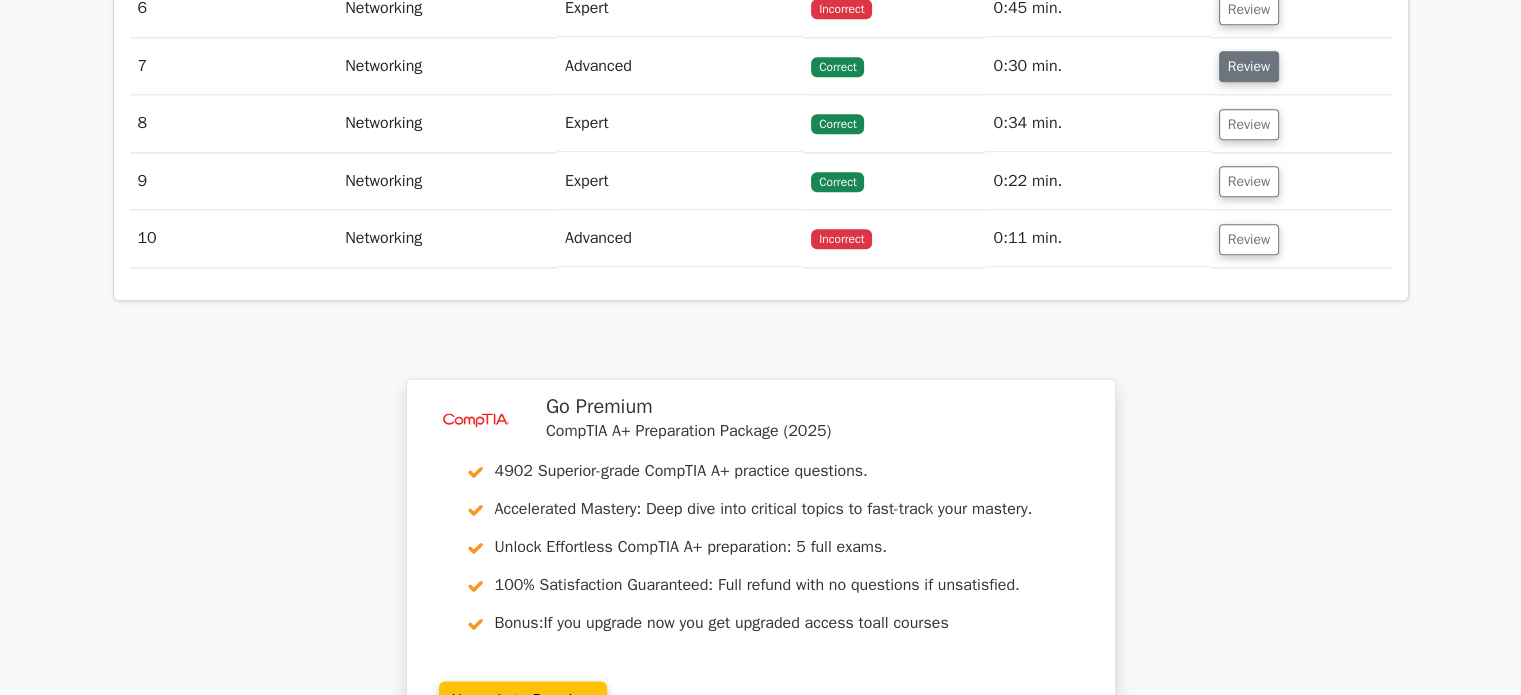 click on "Review" at bounding box center [1249, 66] 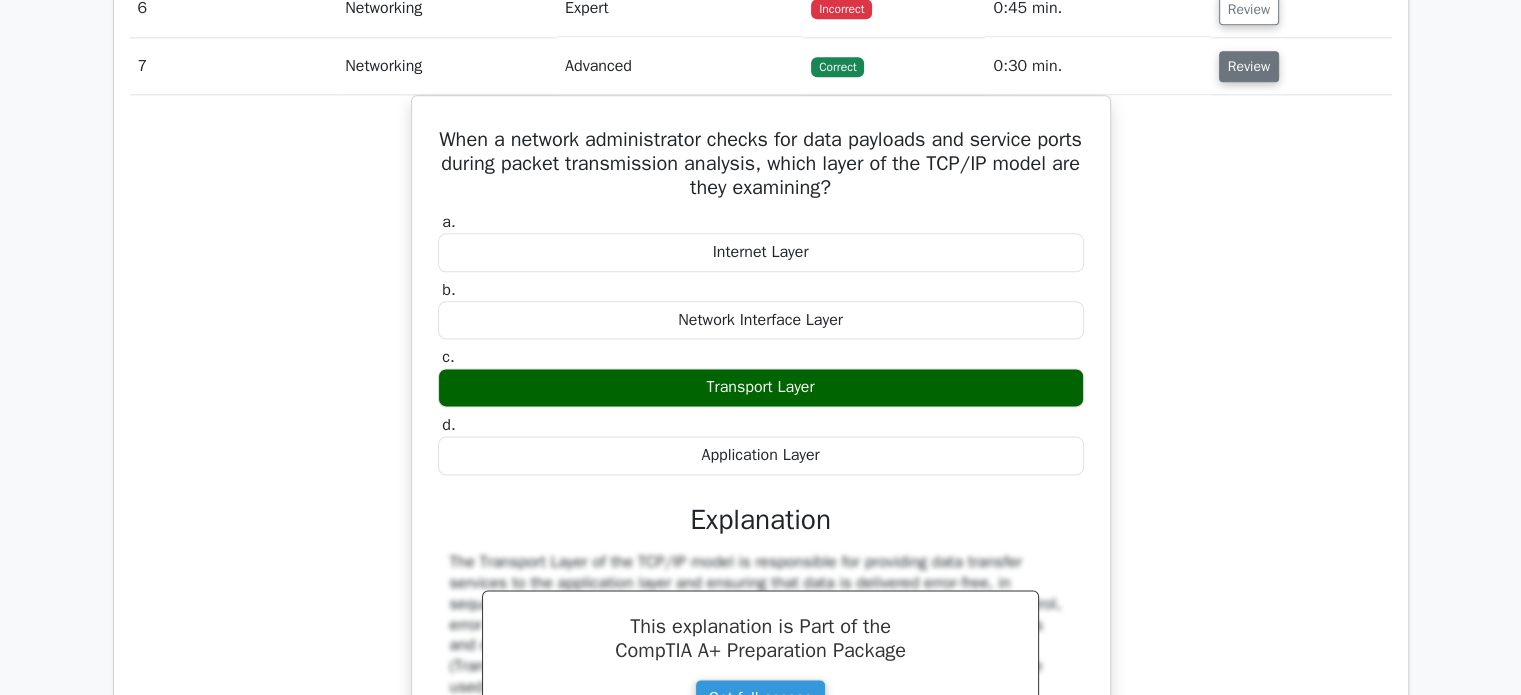 click on "Review" at bounding box center [1249, 66] 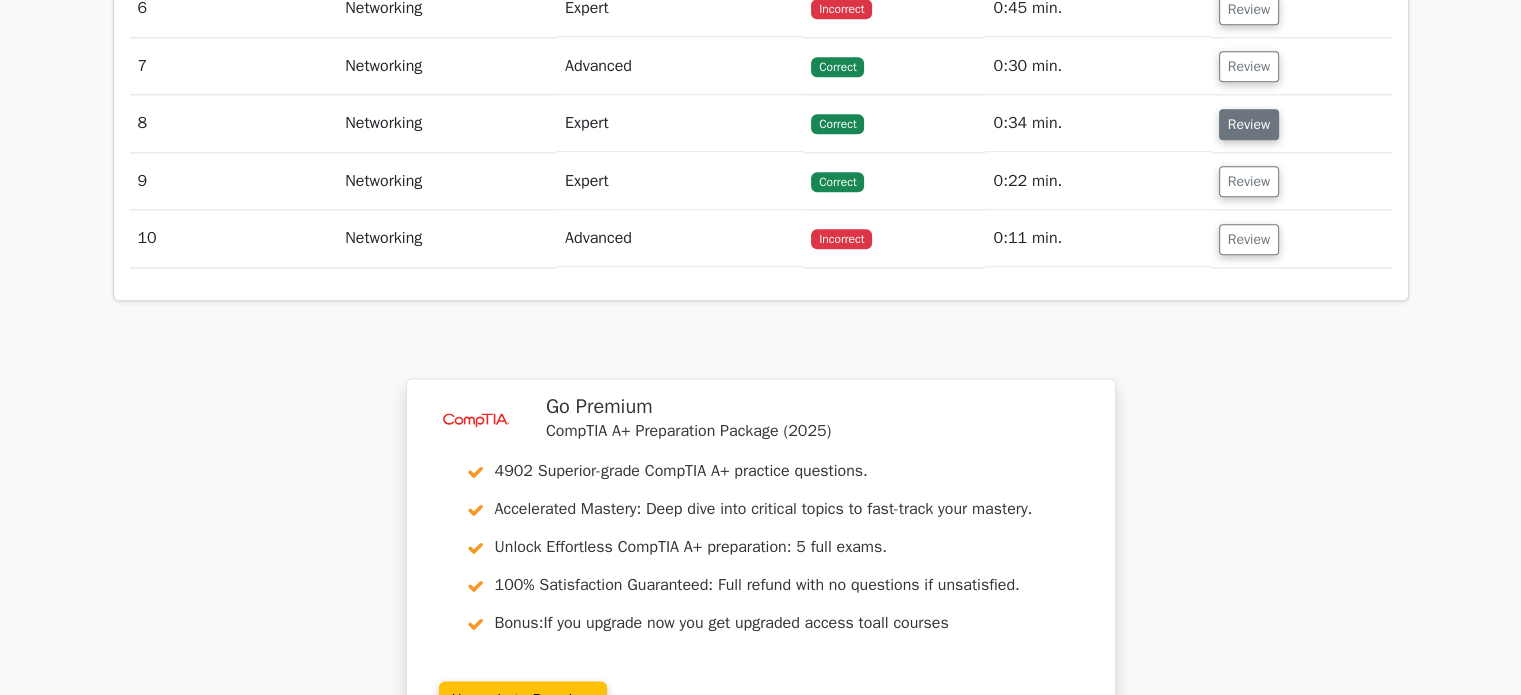 click on "Review" at bounding box center [1249, 124] 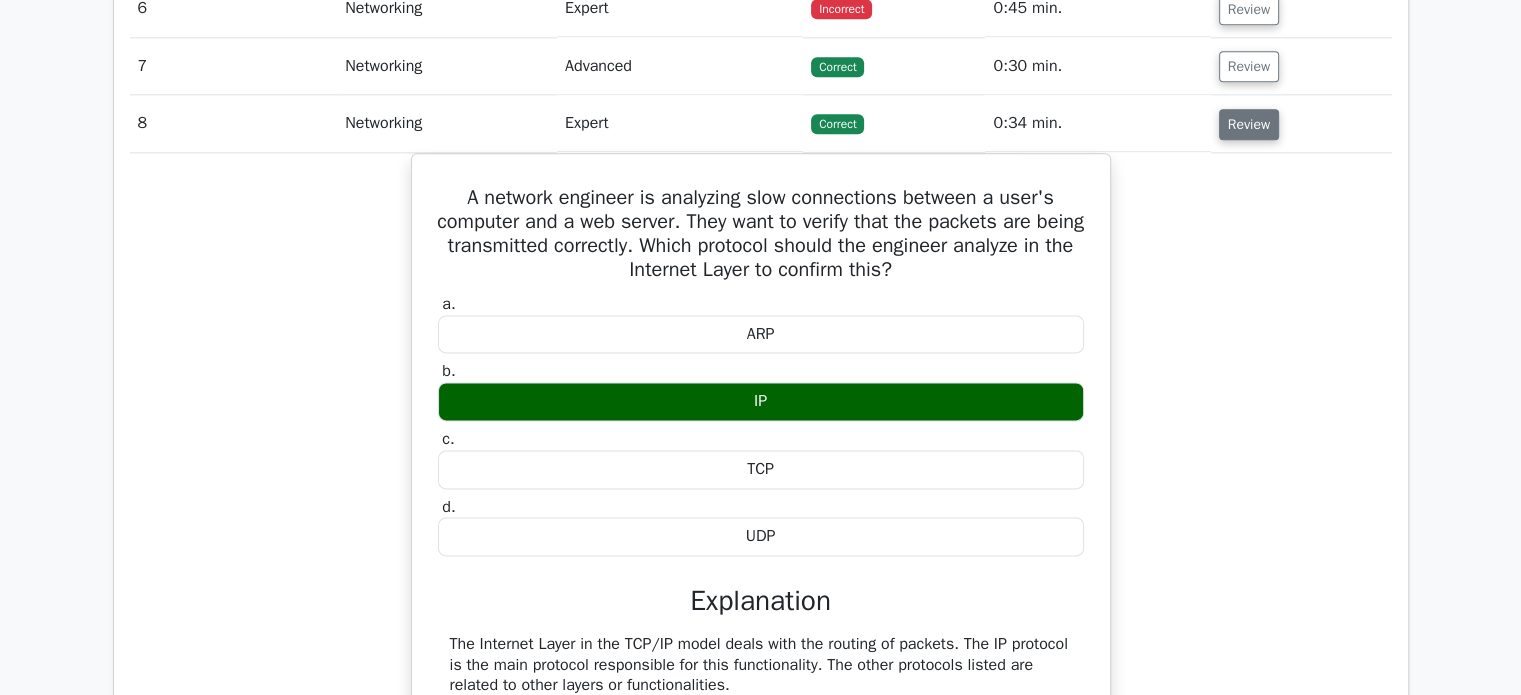 click on "Review" at bounding box center [1249, 124] 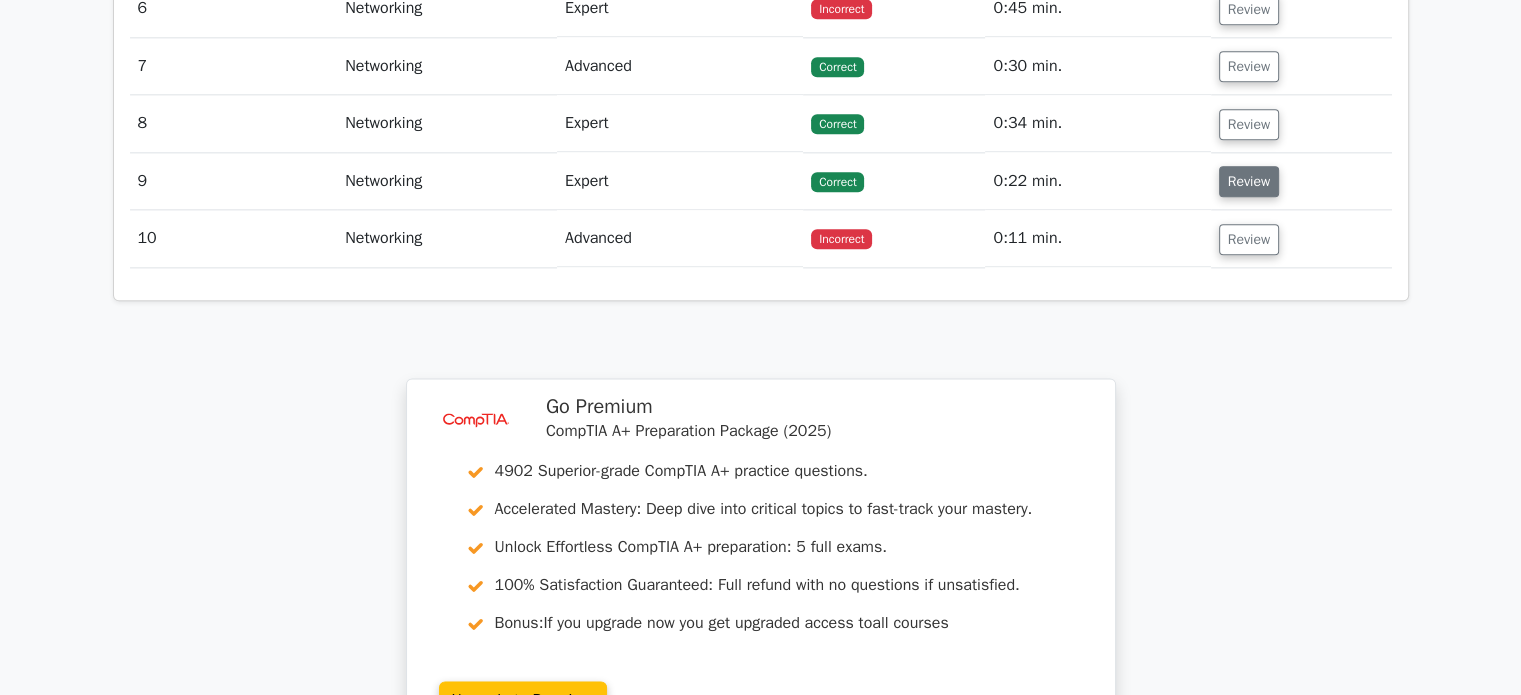 click on "Review" at bounding box center [1249, 181] 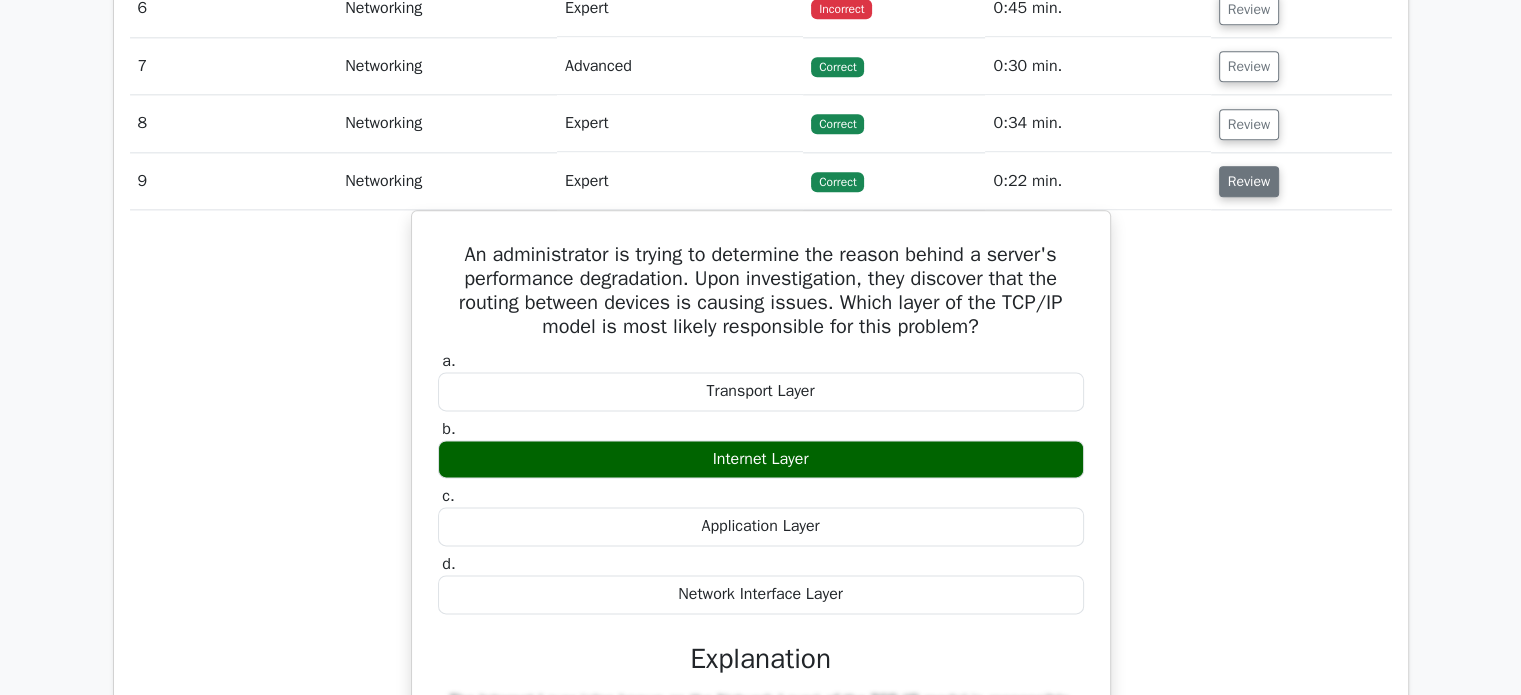 click on "Review" at bounding box center [1249, 181] 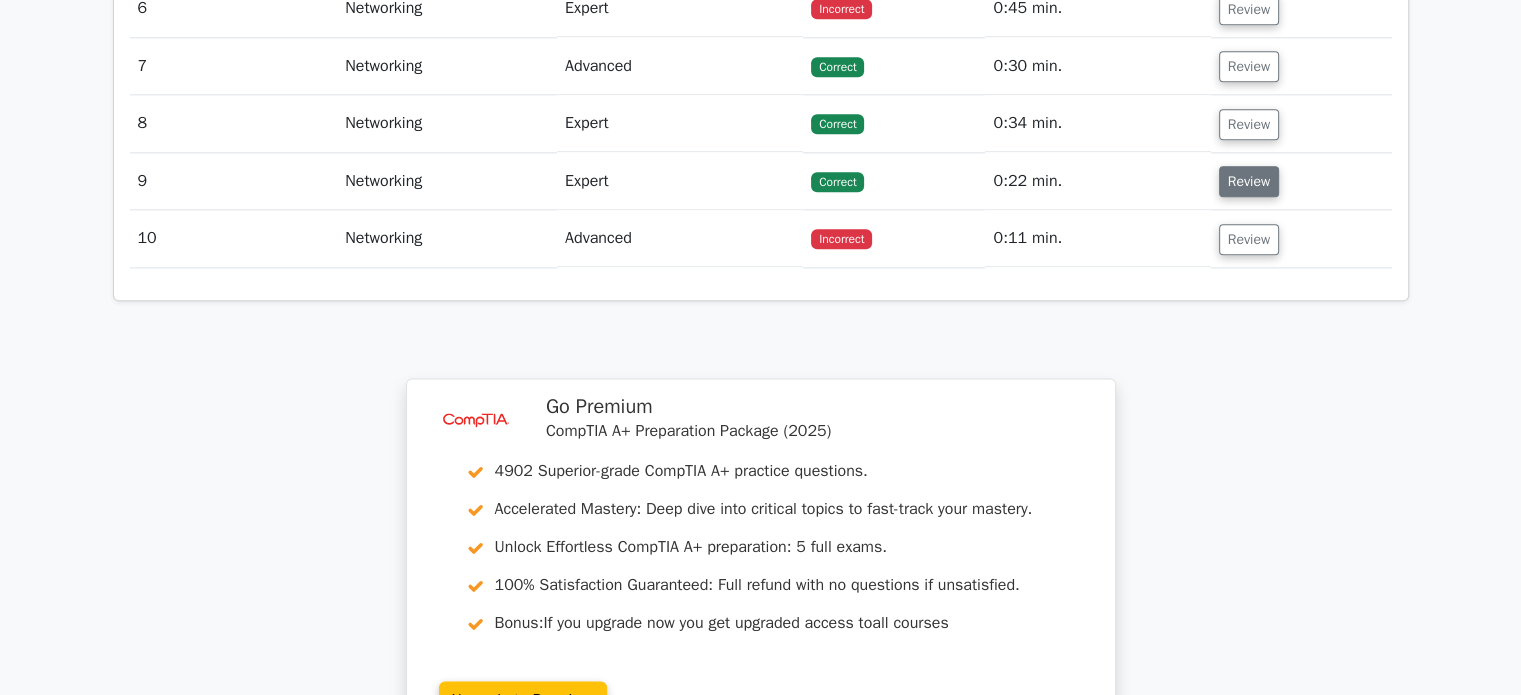 type 